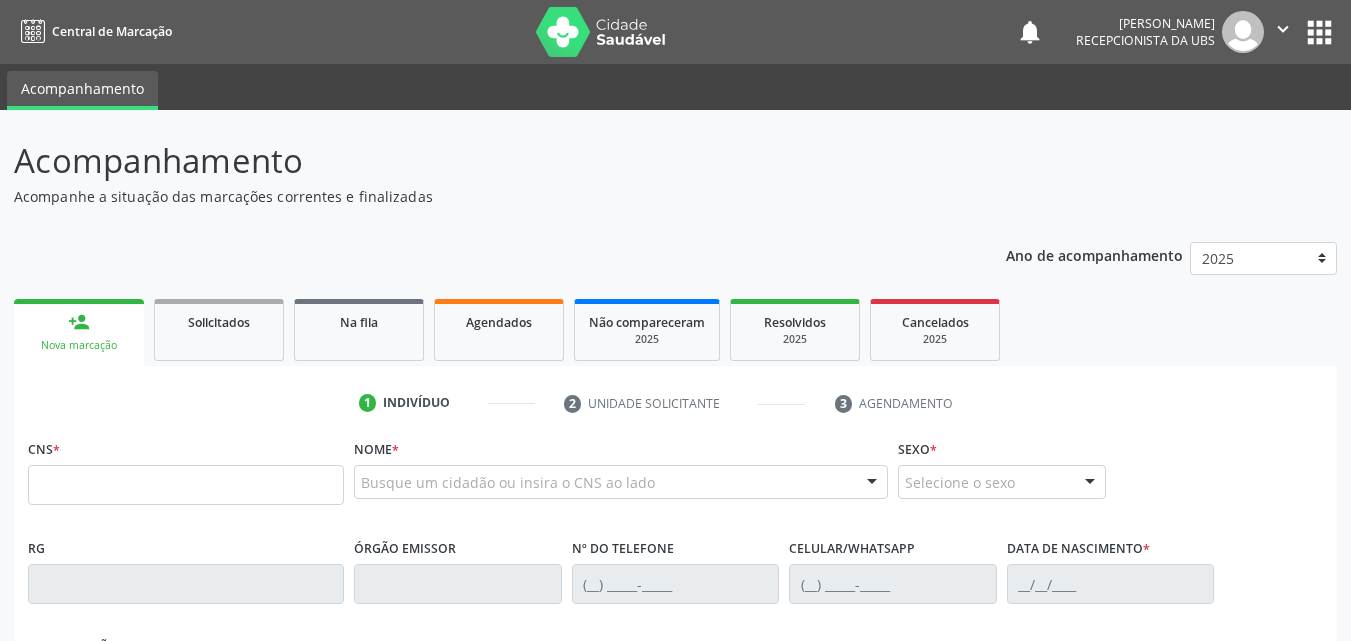 scroll, scrollTop: 0, scrollLeft: 0, axis: both 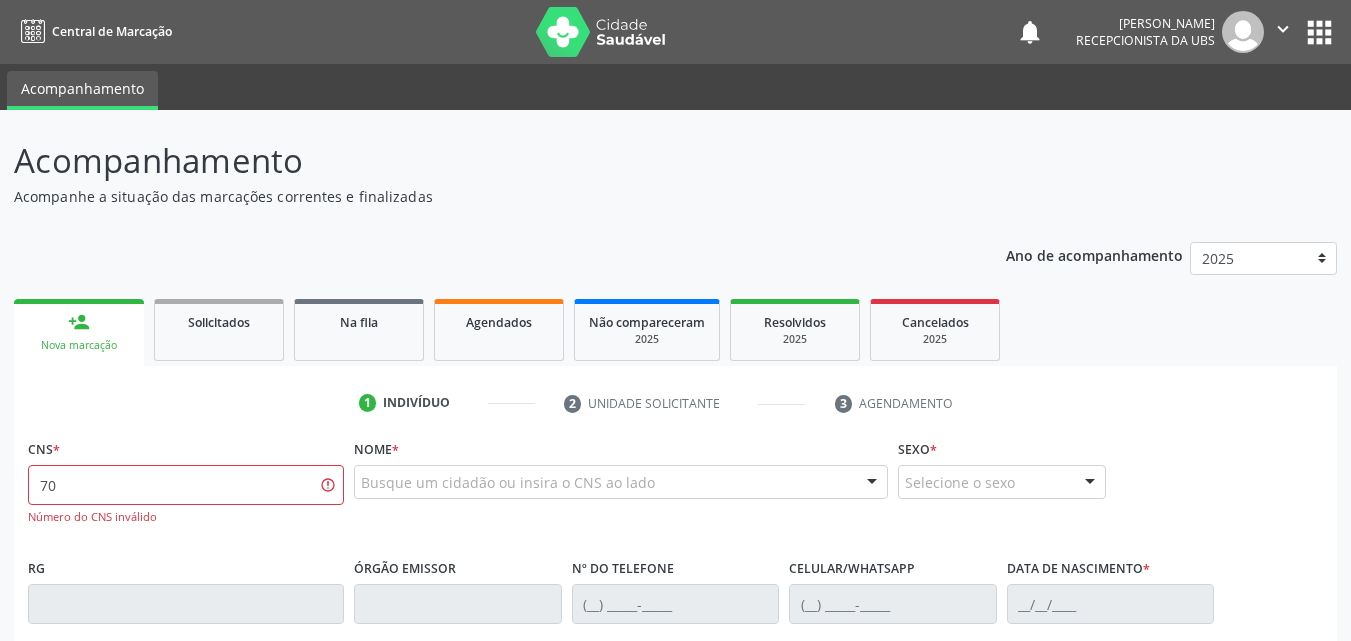 type on "7" 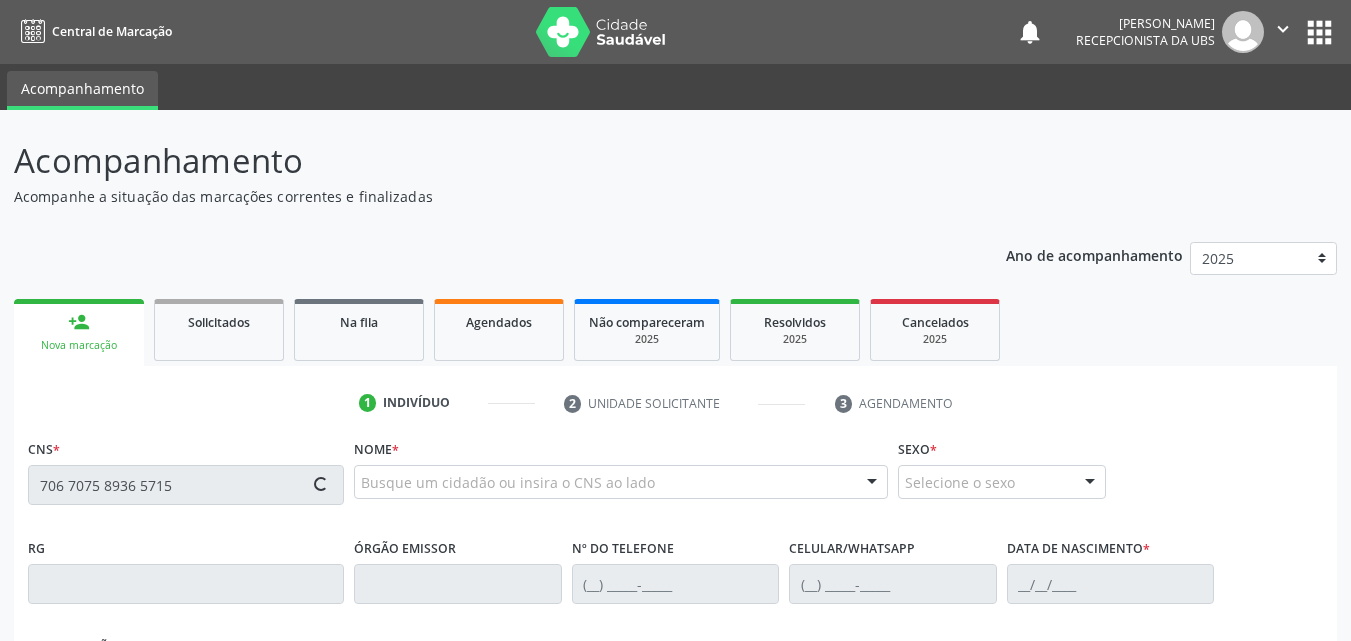 type on "706 7075 8936 5715" 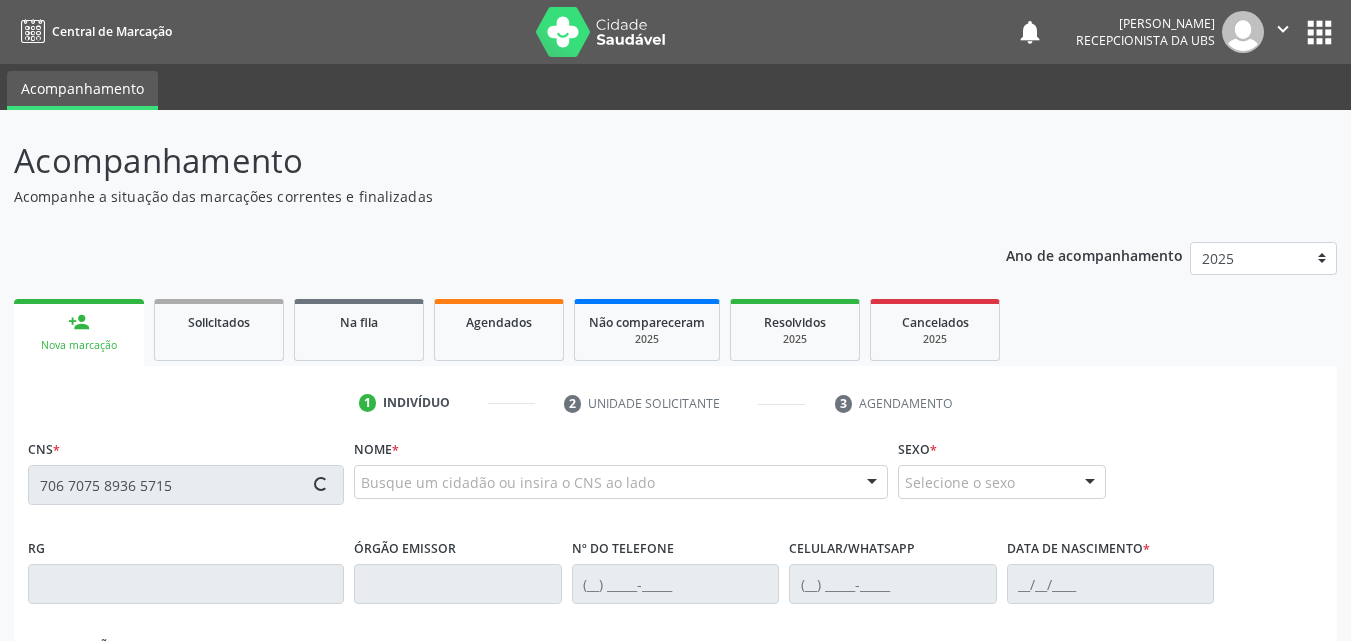 type 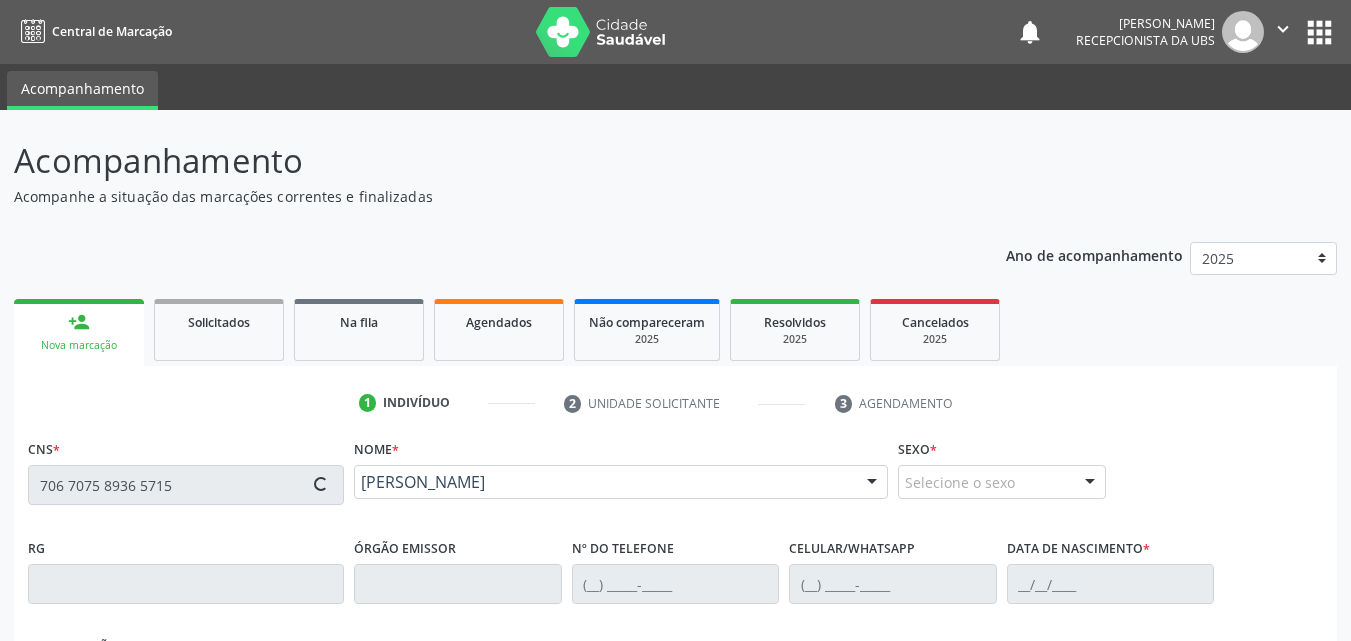 type on "(87) 99656-6779" 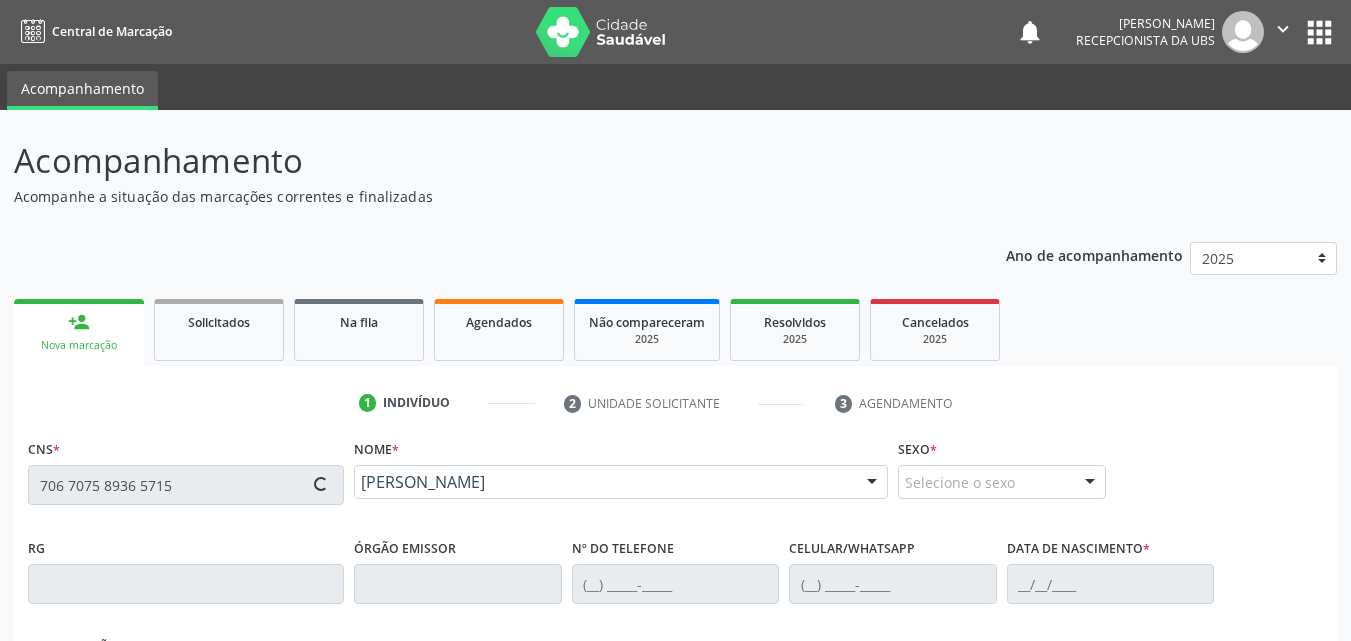 type on "(87) 99600-2712" 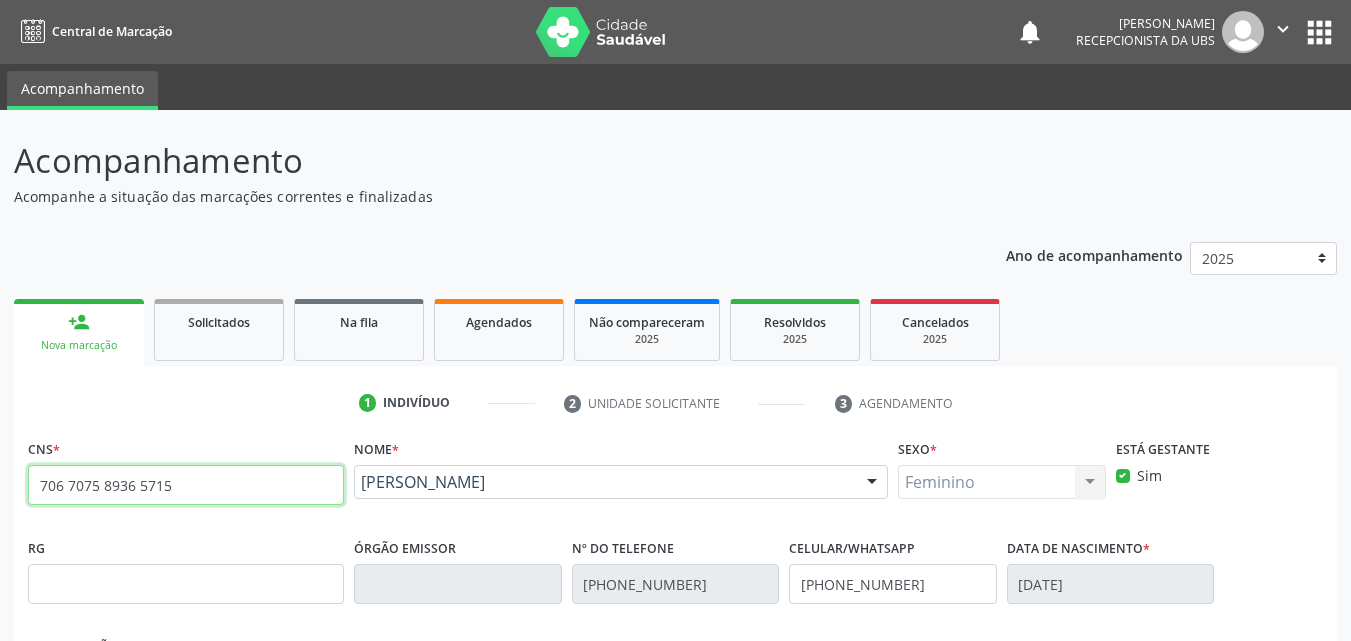 drag, startPoint x: 109, startPoint y: 503, endPoint x: 387, endPoint y: 575, distance: 287.17242 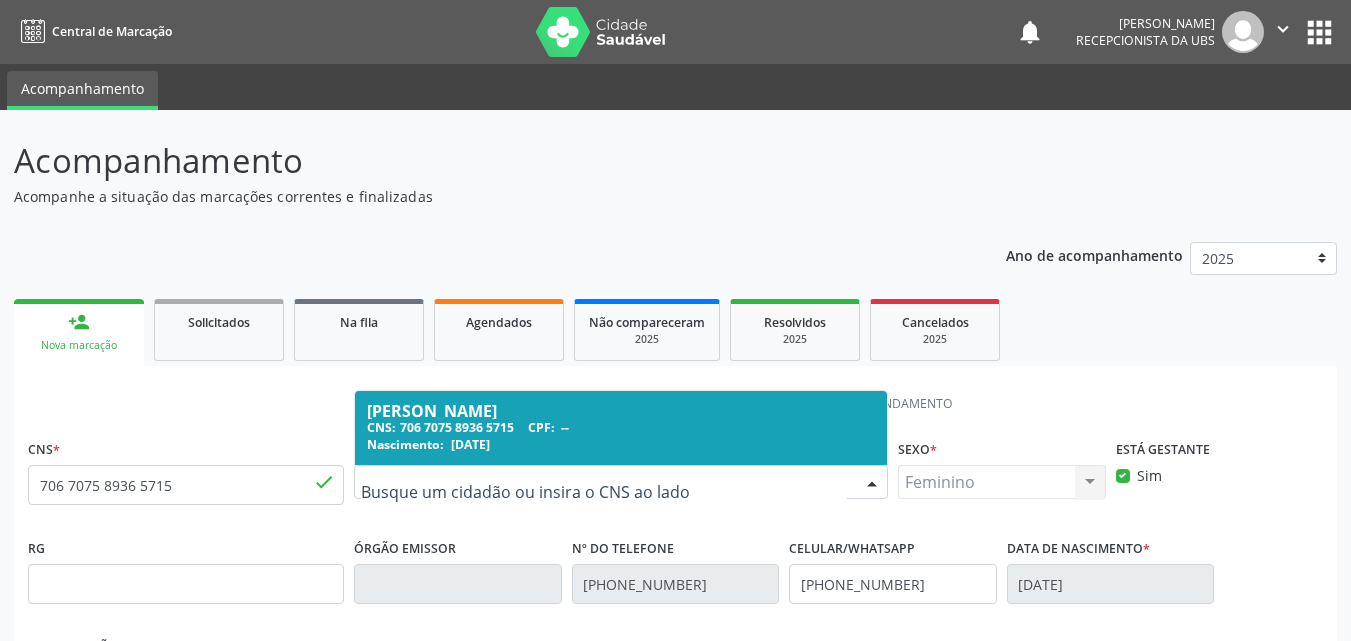 drag, startPoint x: 427, startPoint y: 485, endPoint x: 414, endPoint y: 491, distance: 14.3178215 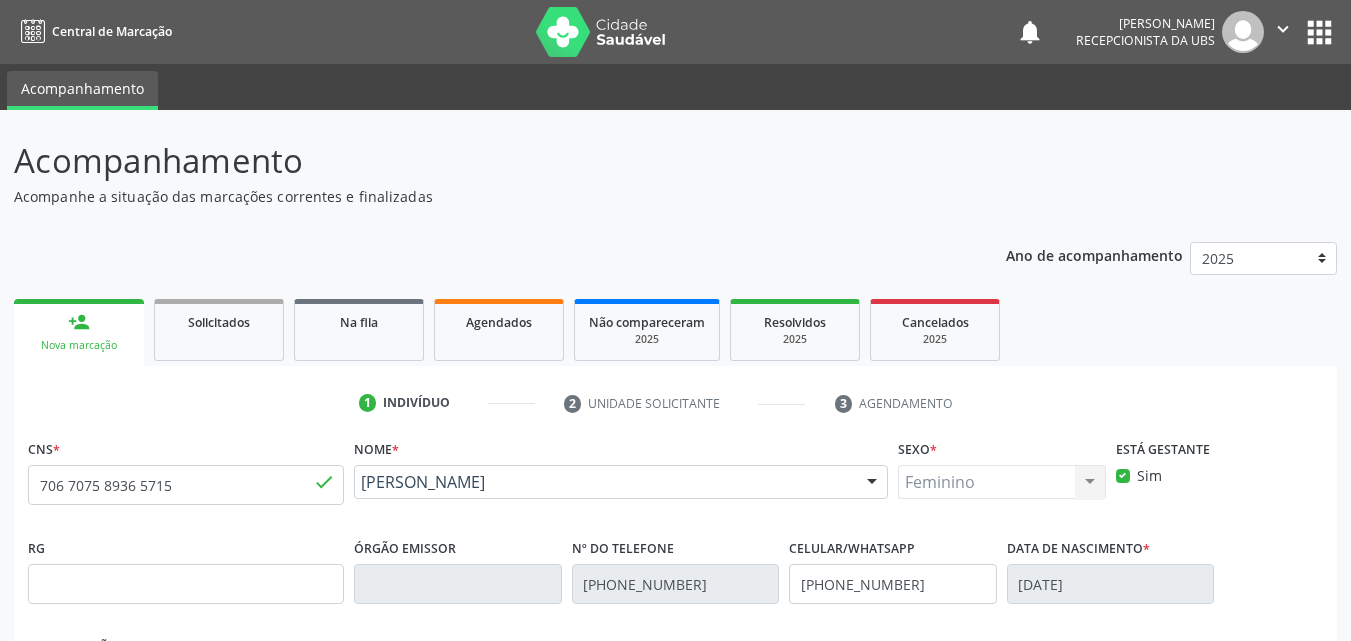 drag, startPoint x: 534, startPoint y: 499, endPoint x: 359, endPoint y: 482, distance: 175.82378 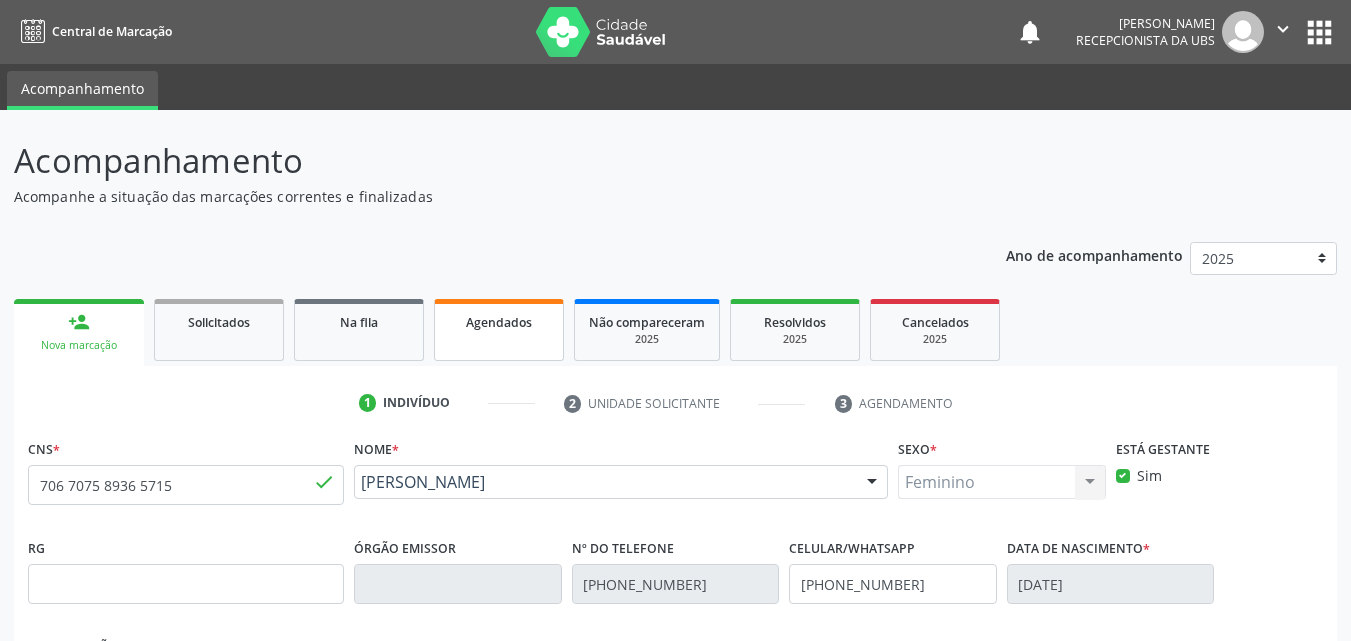 click on "Agendados" at bounding box center (499, 322) 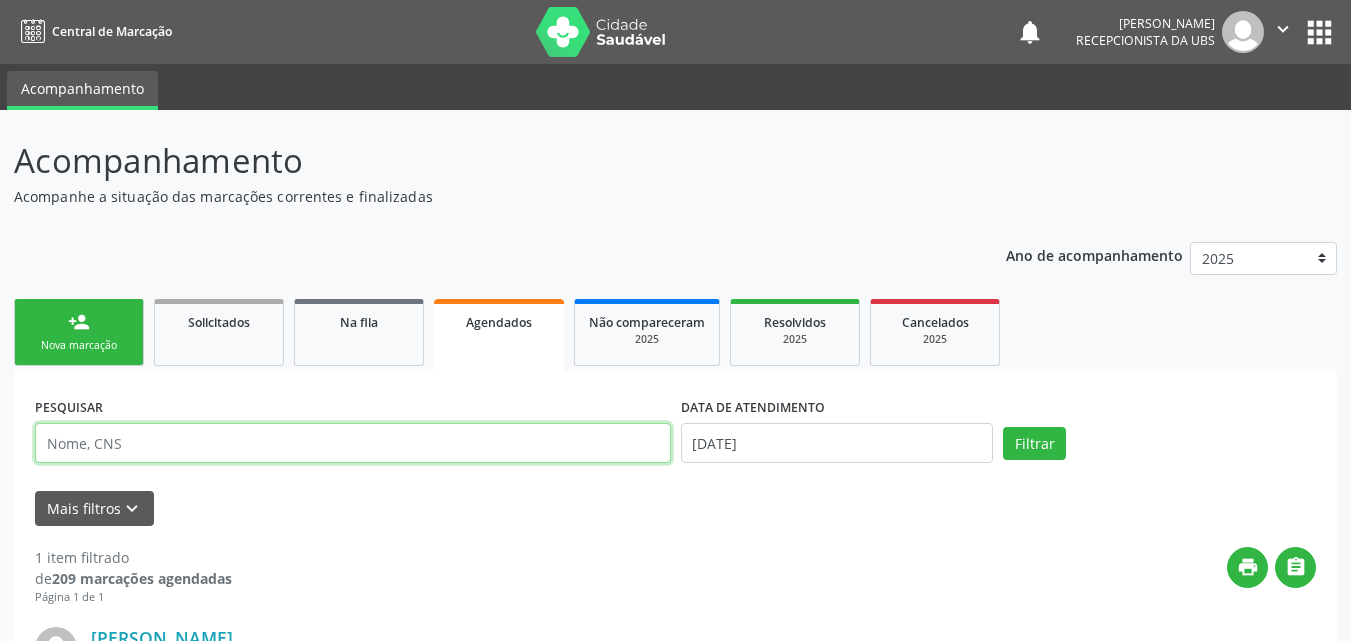 click at bounding box center [353, 443] 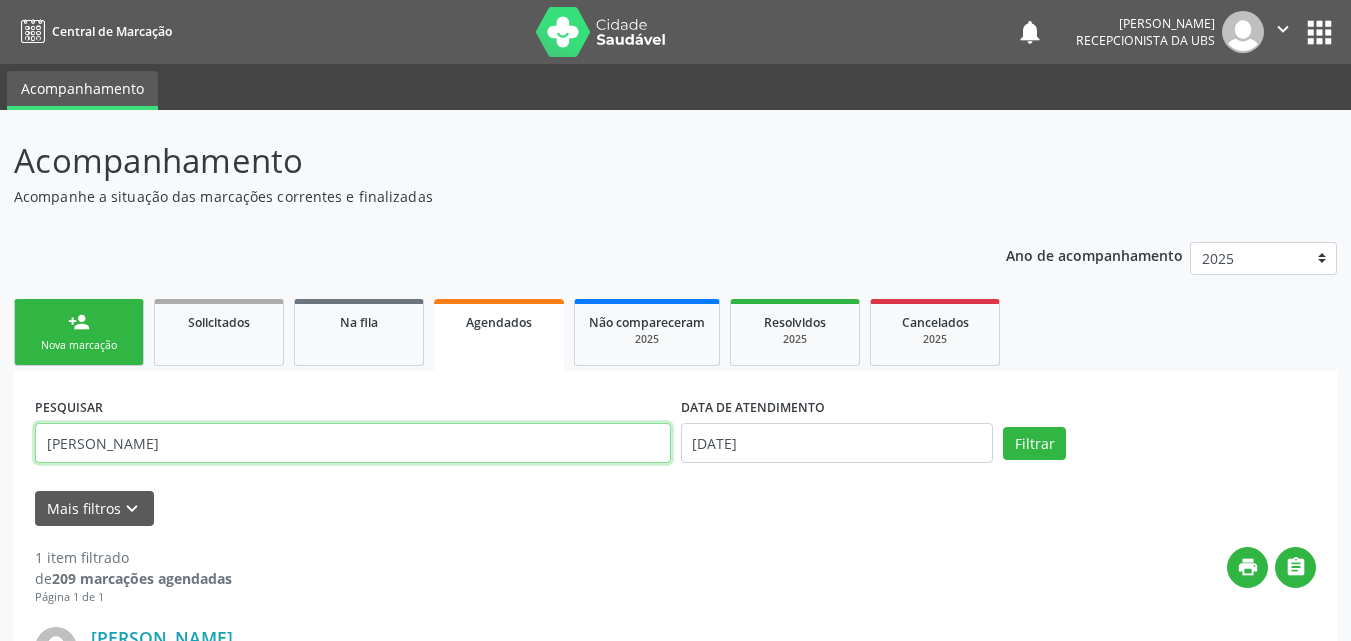 type on "[PERSON_NAME]" 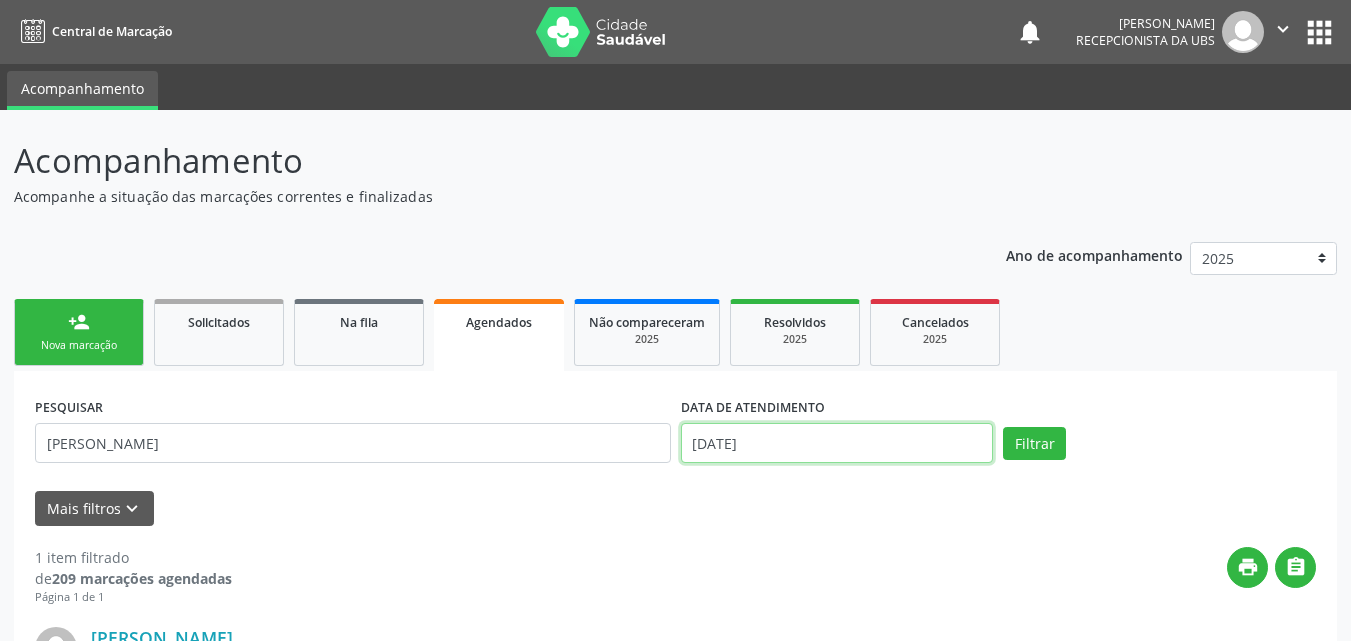 click on "1[DATE]" at bounding box center (837, 443) 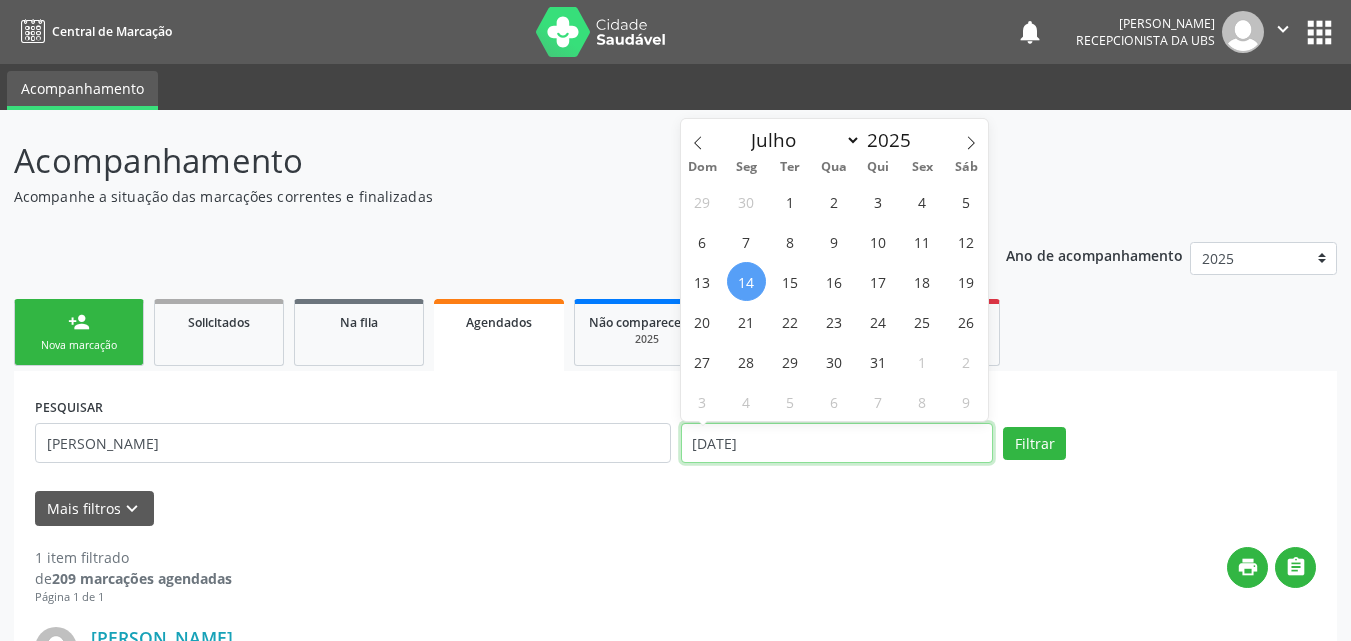 click on "1[DATE]" at bounding box center [837, 443] 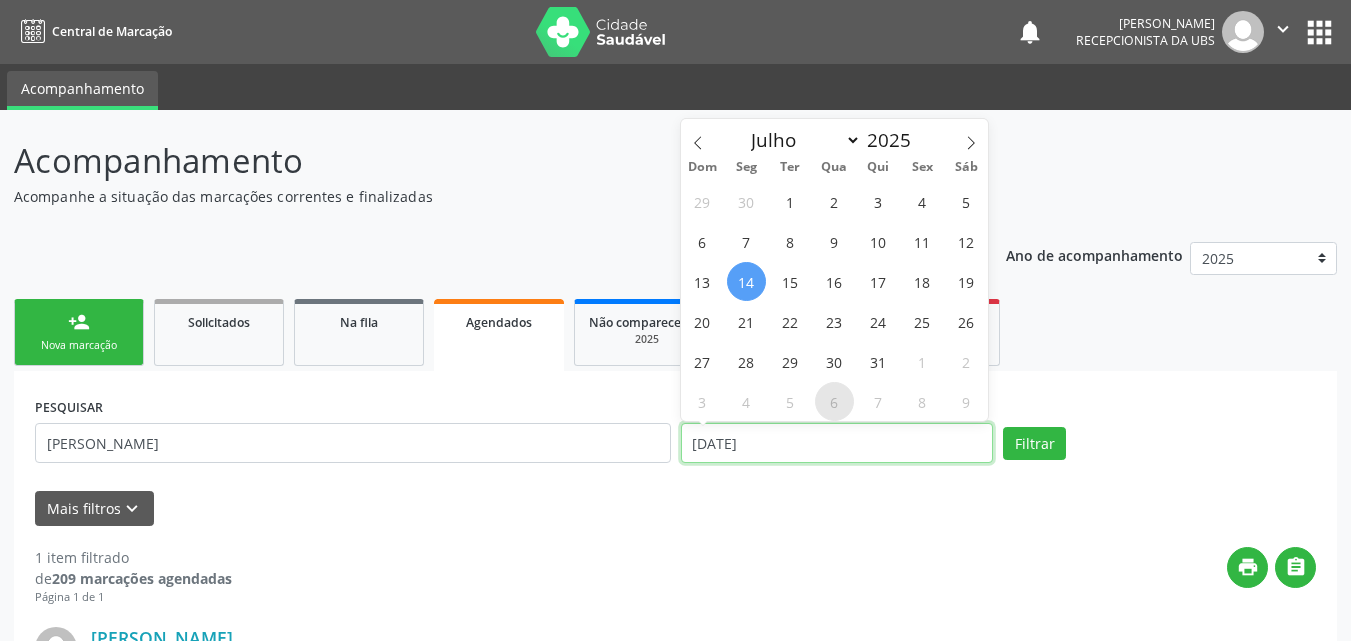 type 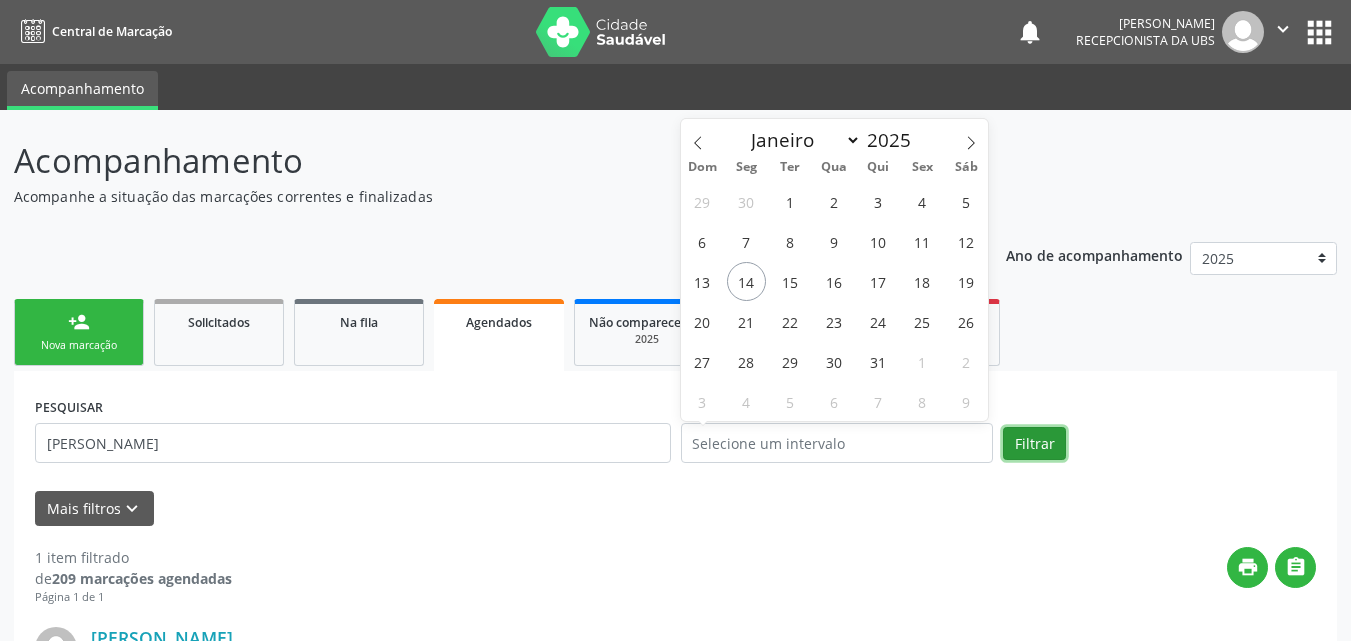 click on "Filtrar" at bounding box center [1034, 444] 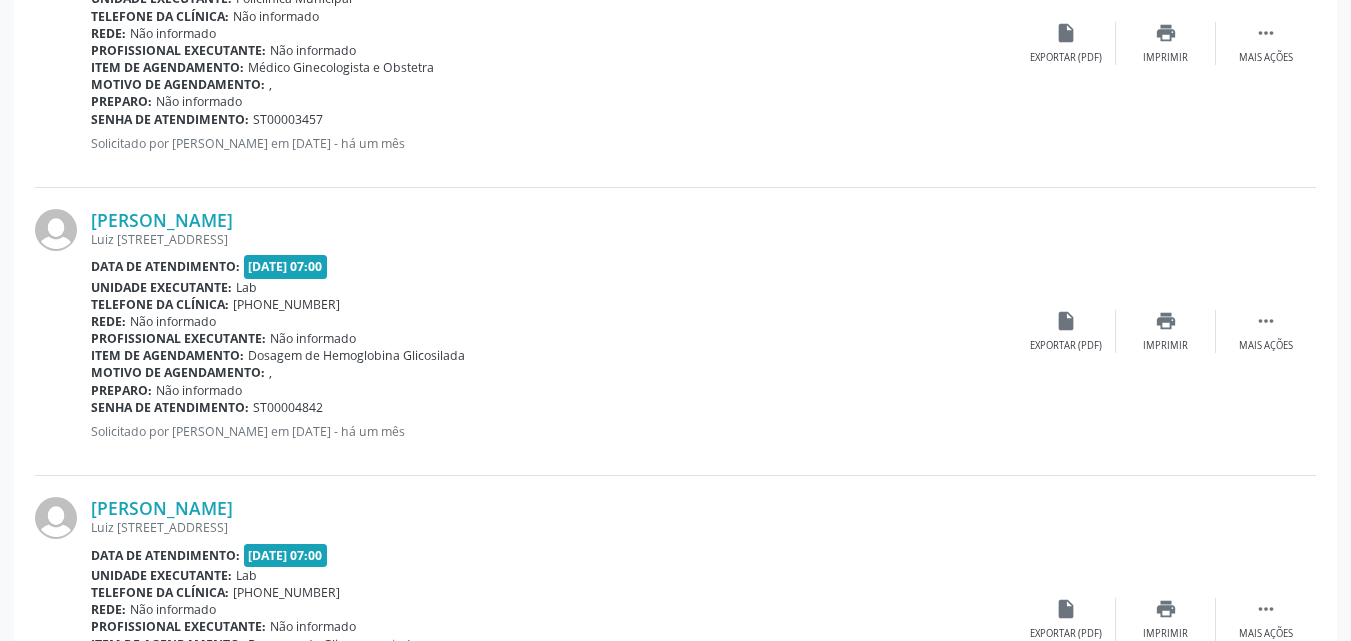 scroll, scrollTop: 863, scrollLeft: 0, axis: vertical 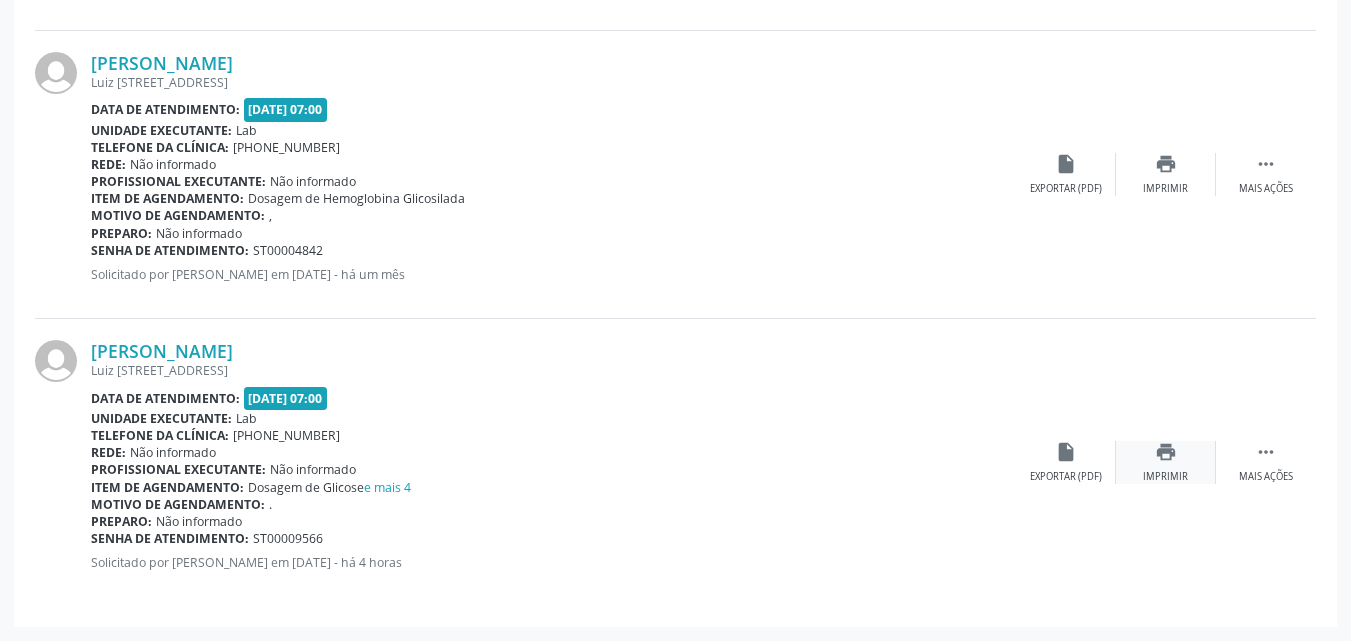 click on "print" at bounding box center [1166, 452] 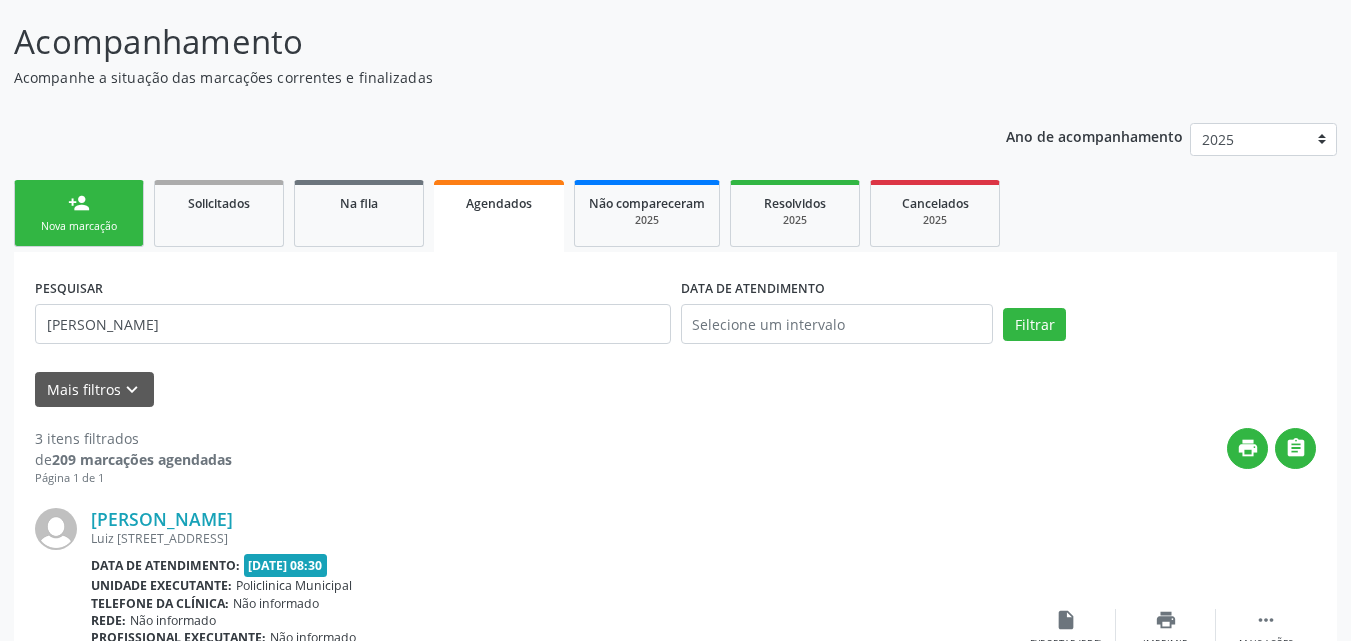 scroll, scrollTop: 300, scrollLeft: 0, axis: vertical 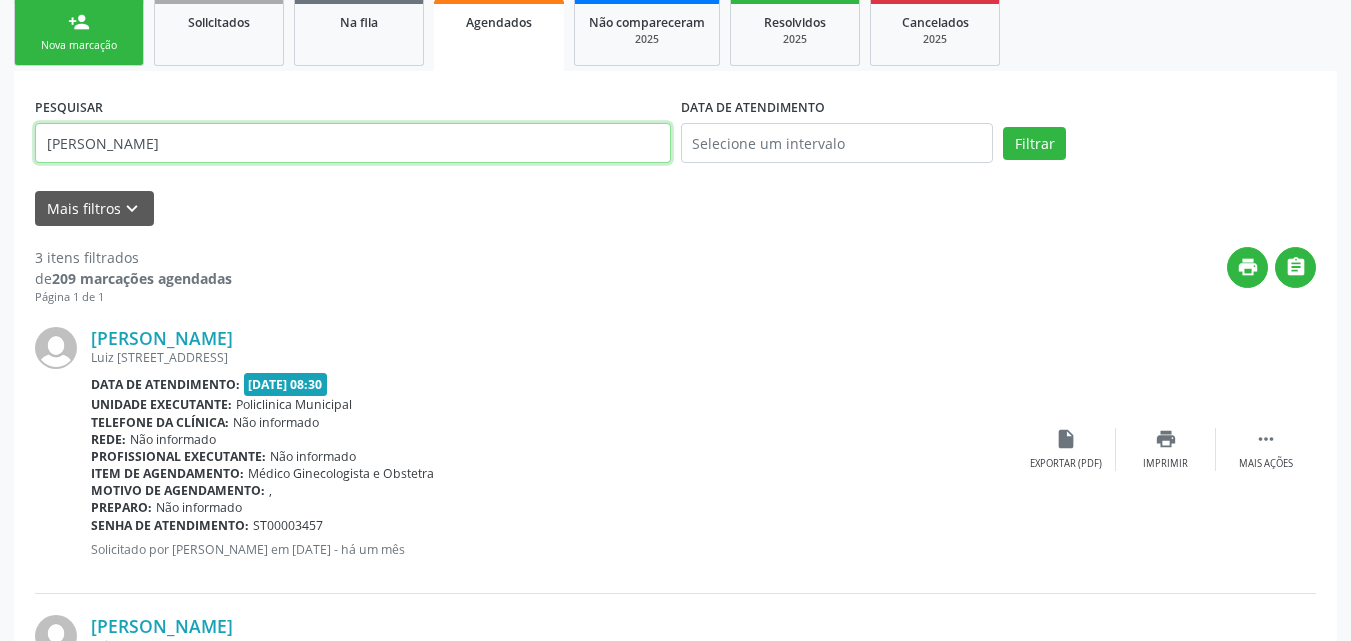 click on "[PERSON_NAME]" at bounding box center (353, 143) 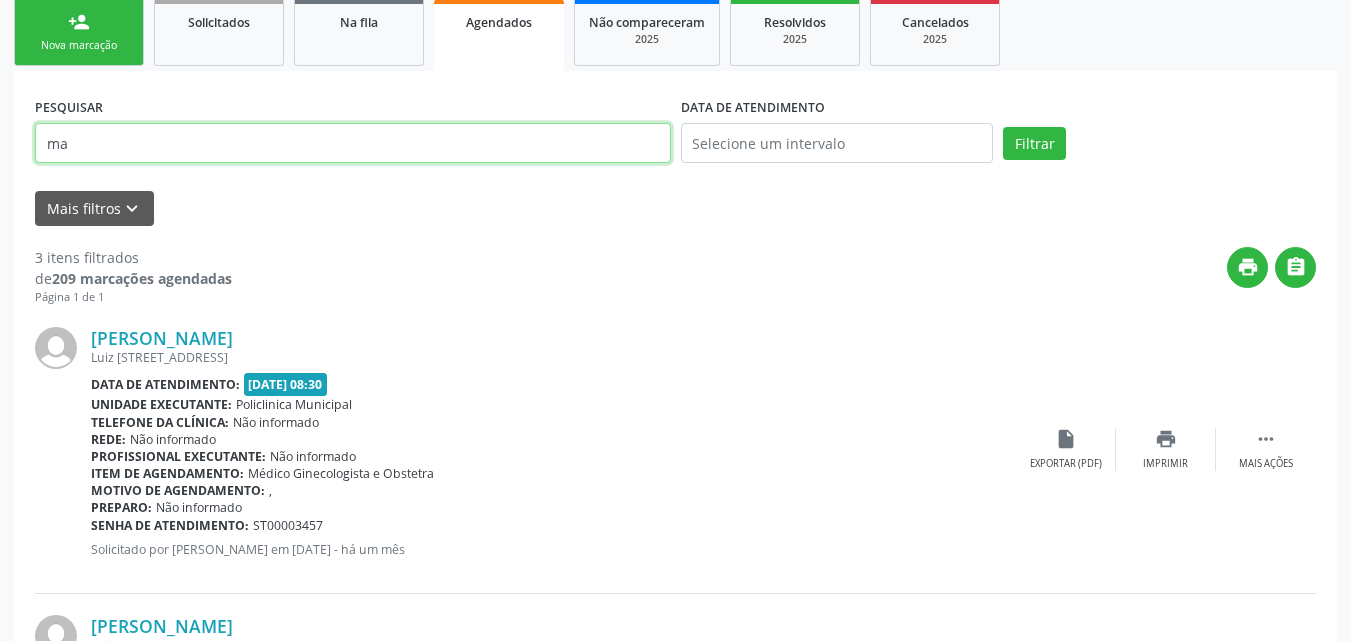 type on "m" 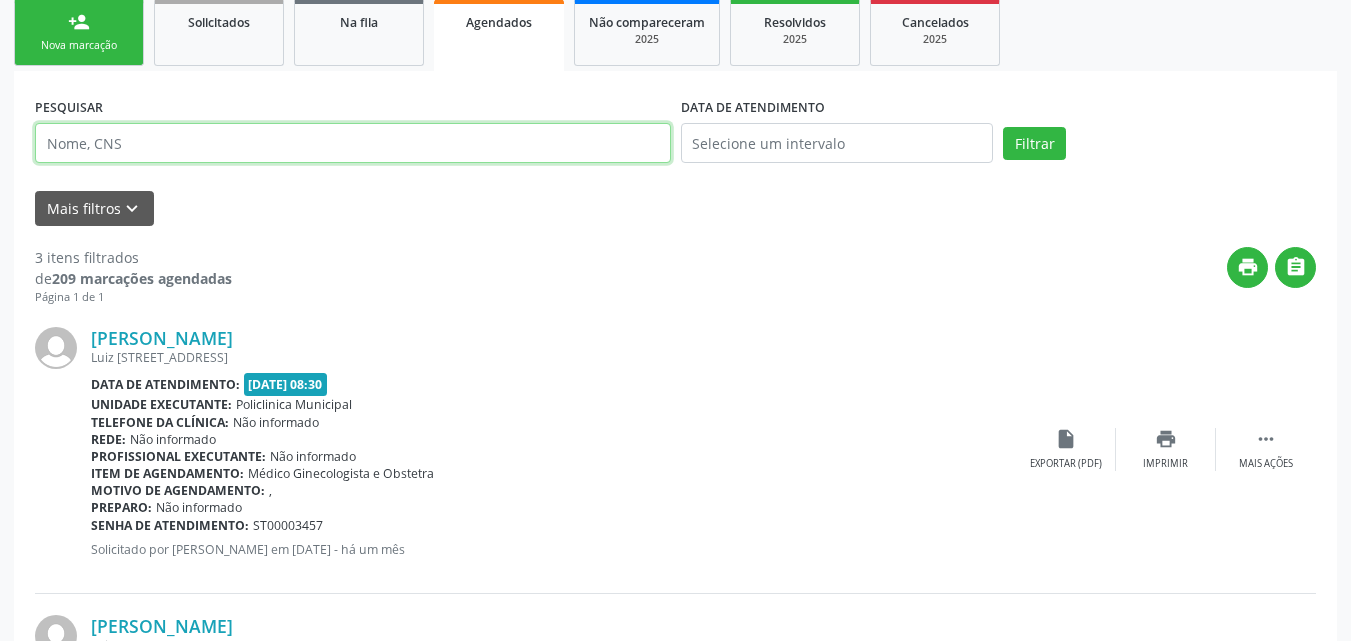 type 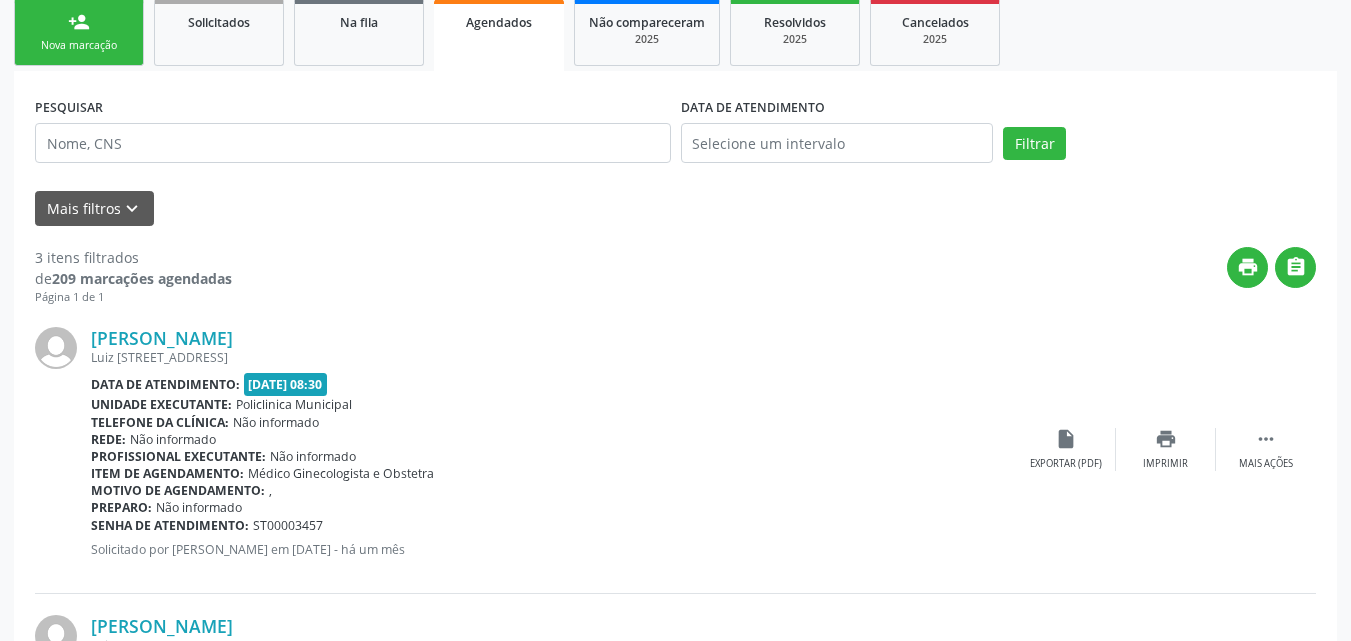 click on "Nova marcação" at bounding box center [79, 45] 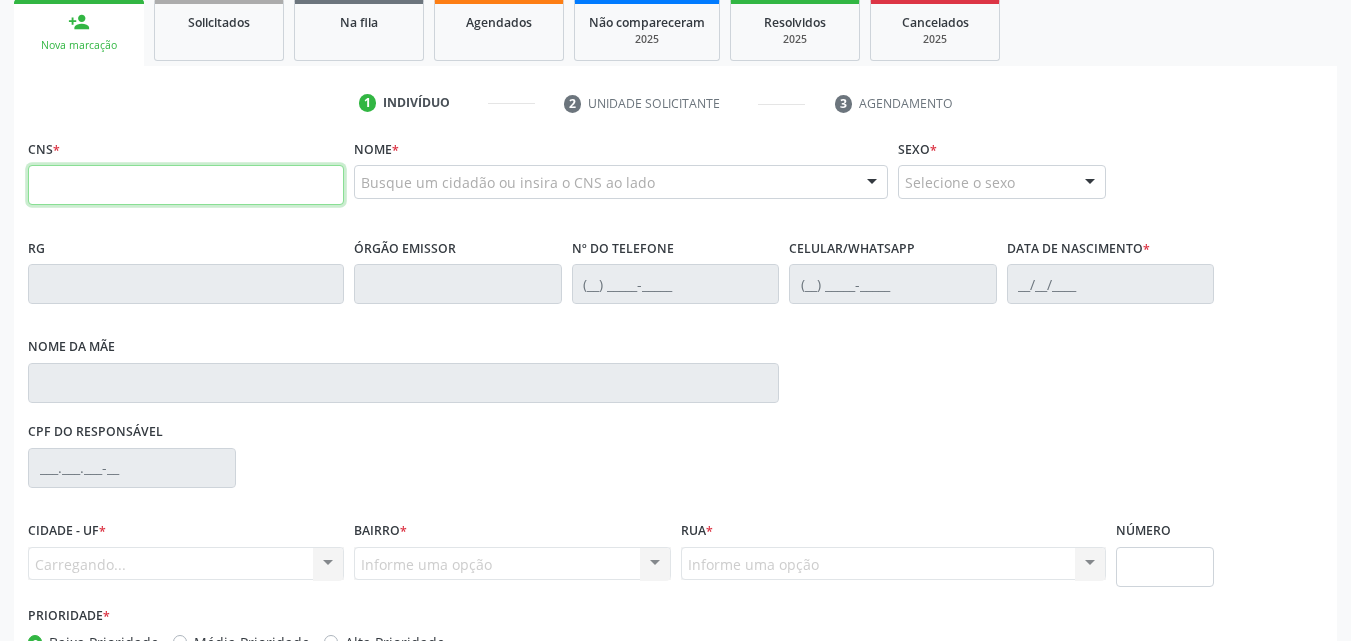 click at bounding box center (186, 185) 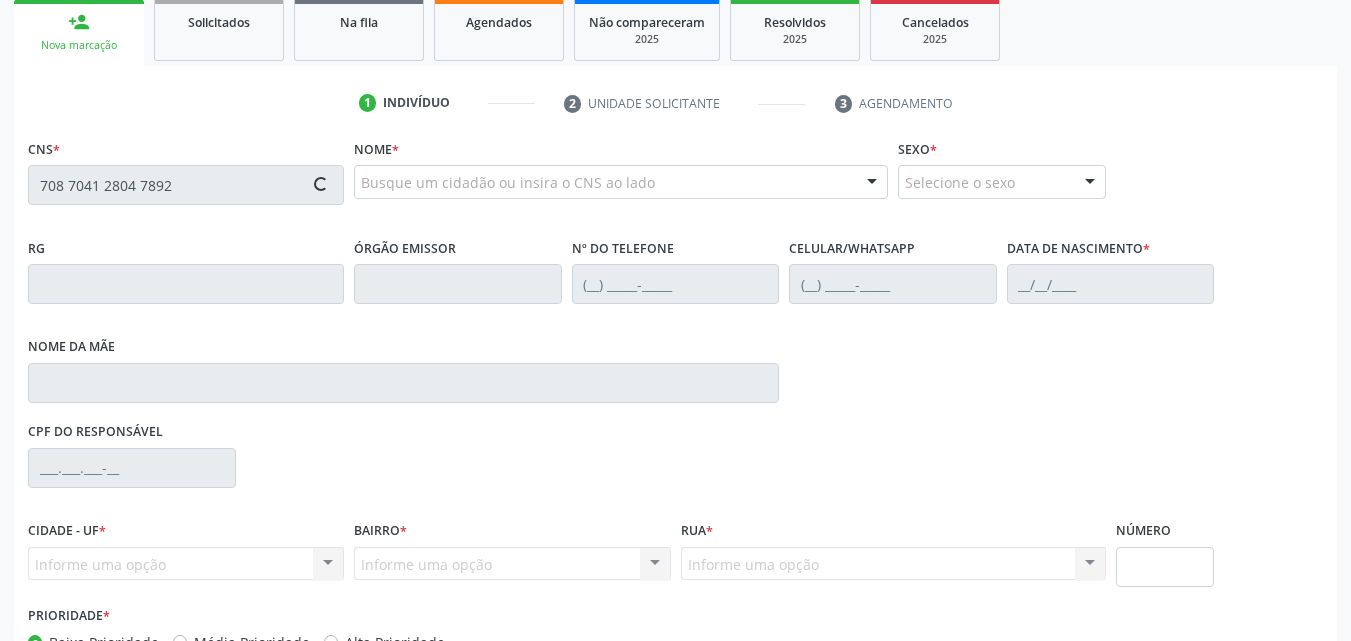 type on "708 7041 2804 7892" 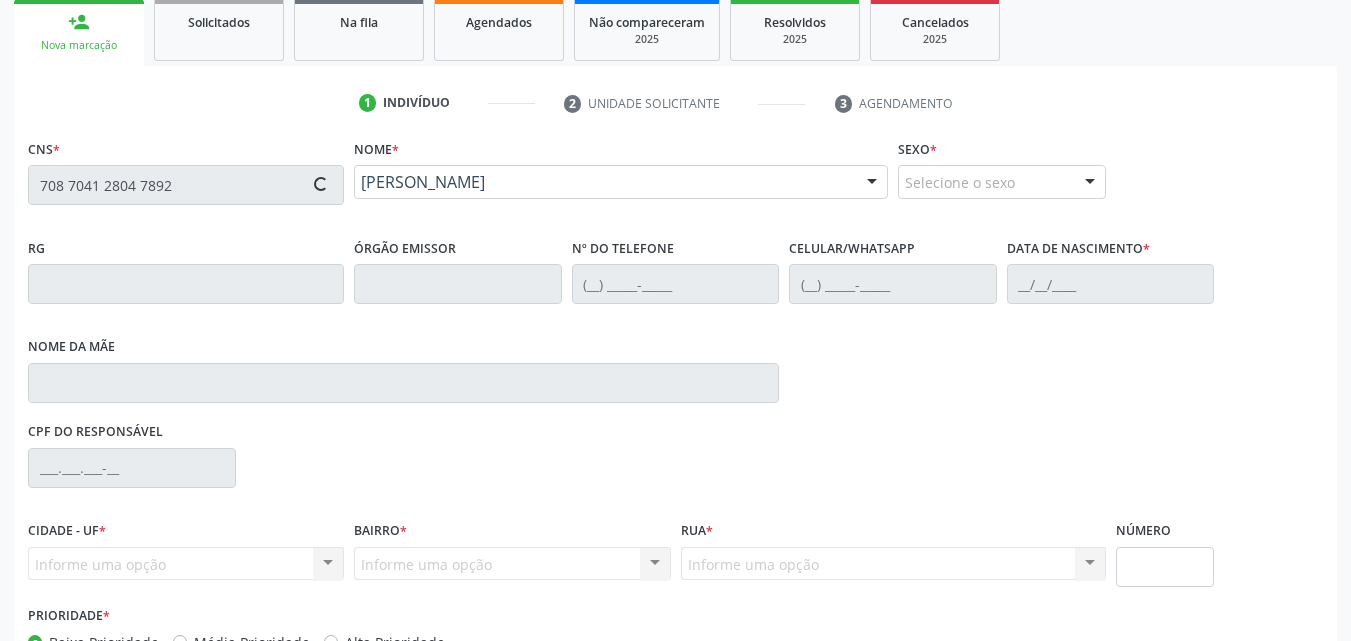 type on "(81) 99776-4082" 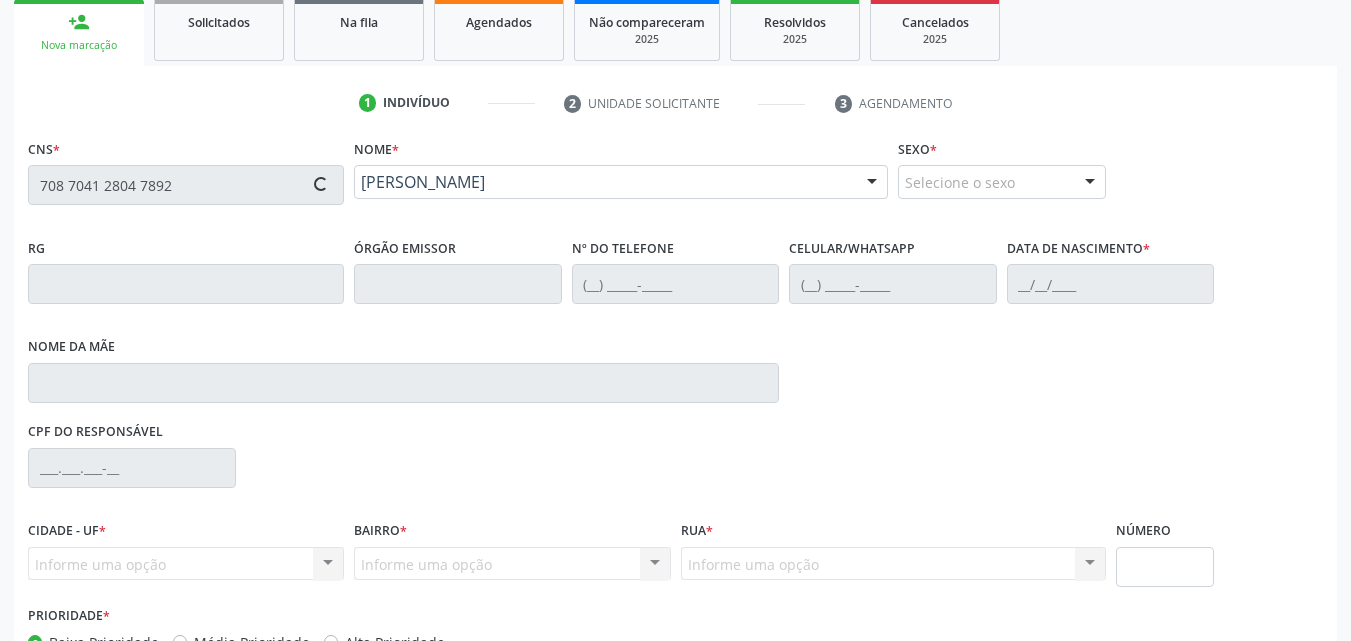 type on "(81) 99776-4082" 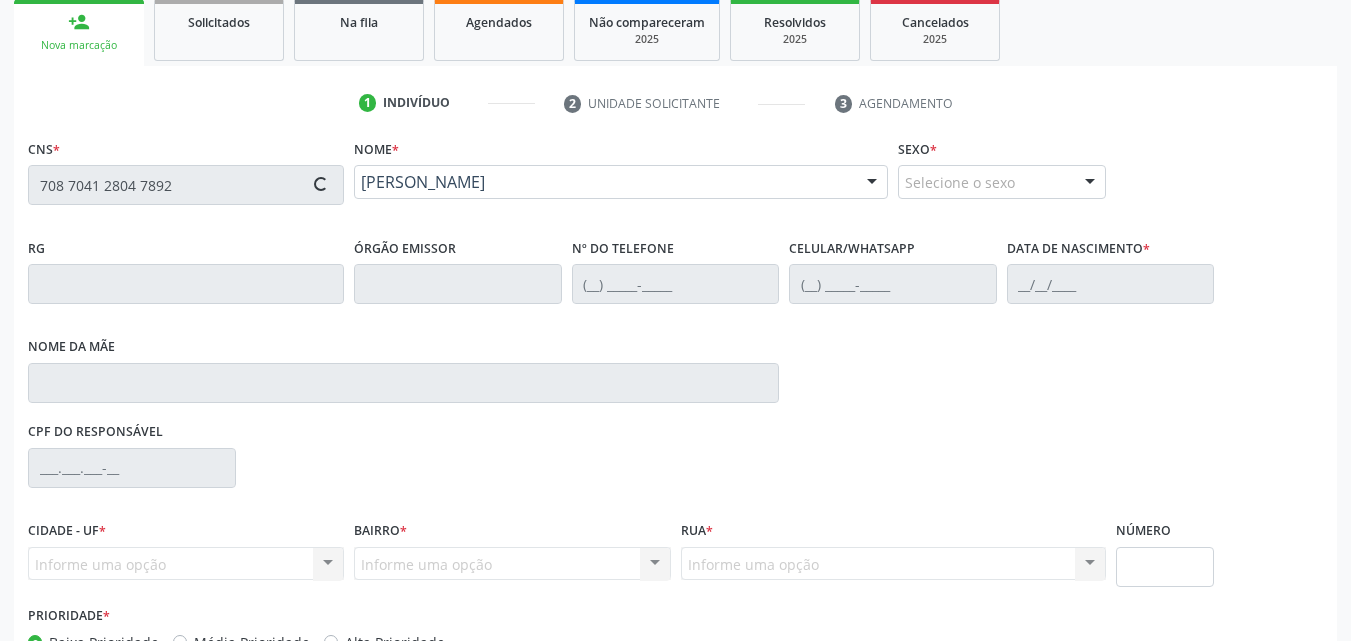 type on "Terezinha de Jesus Gomes da Silva" 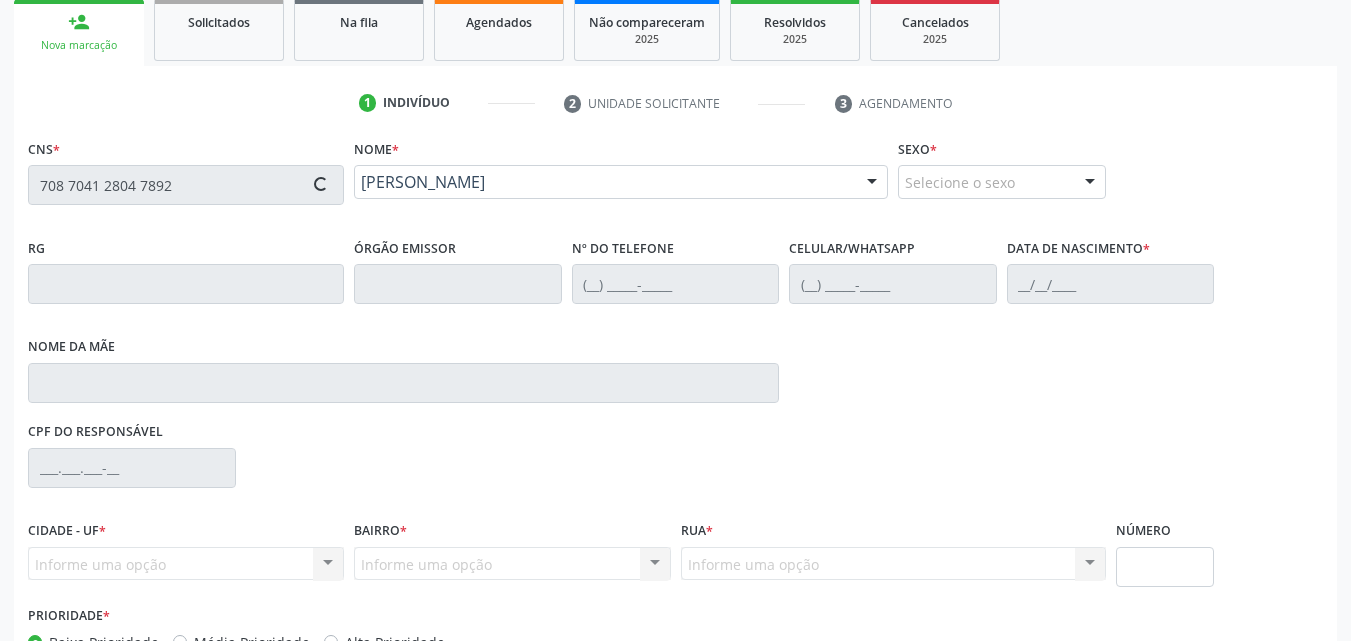 type on "056.421.144-33" 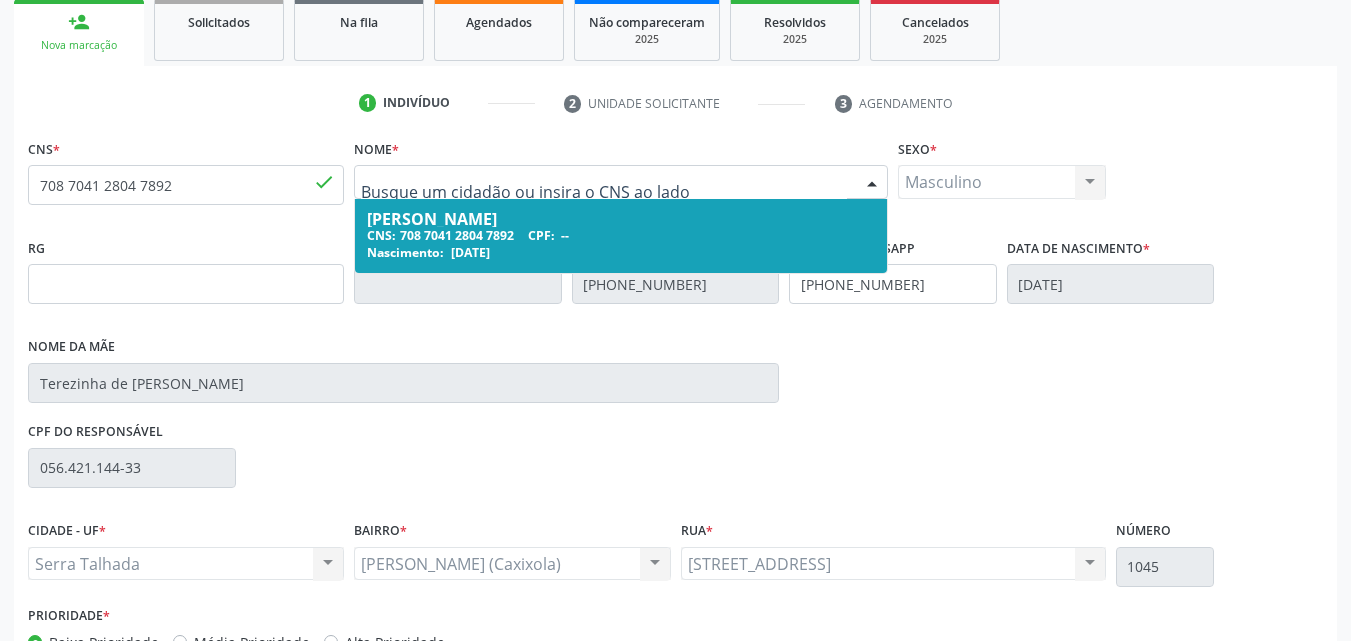 drag, startPoint x: 567, startPoint y: 181, endPoint x: 495, endPoint y: 184, distance: 72.06247 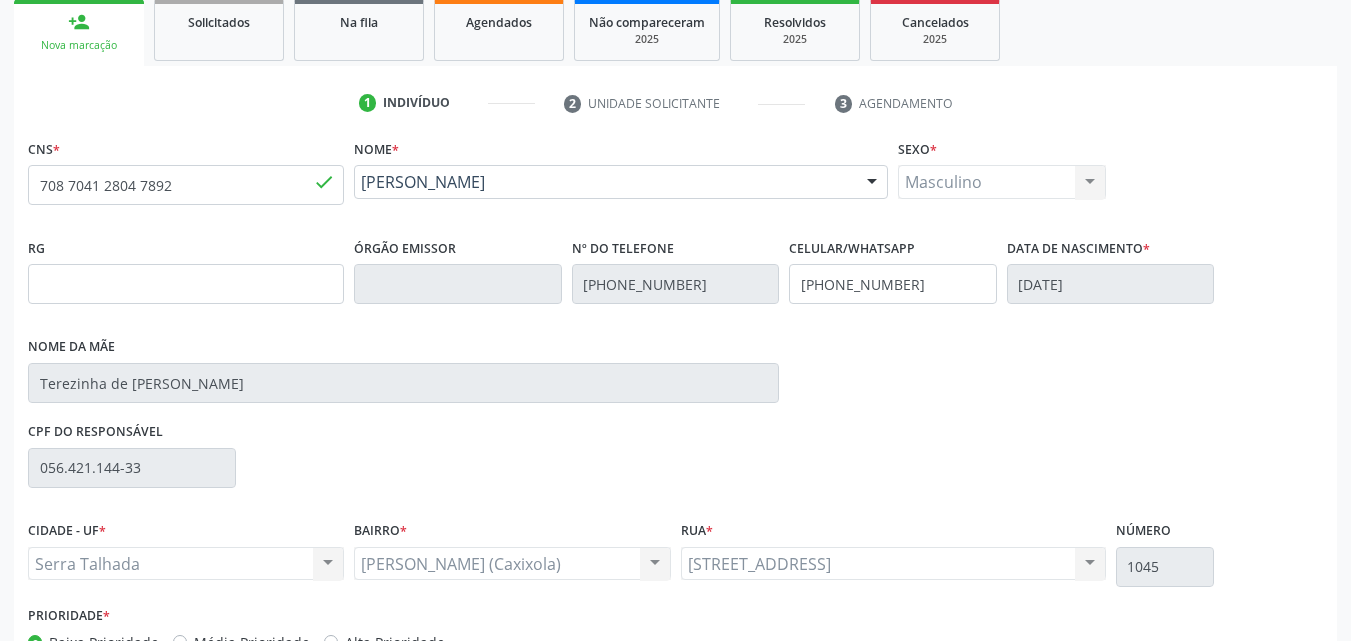 drag, startPoint x: 491, startPoint y: 177, endPoint x: 357, endPoint y: 191, distance: 134.72935 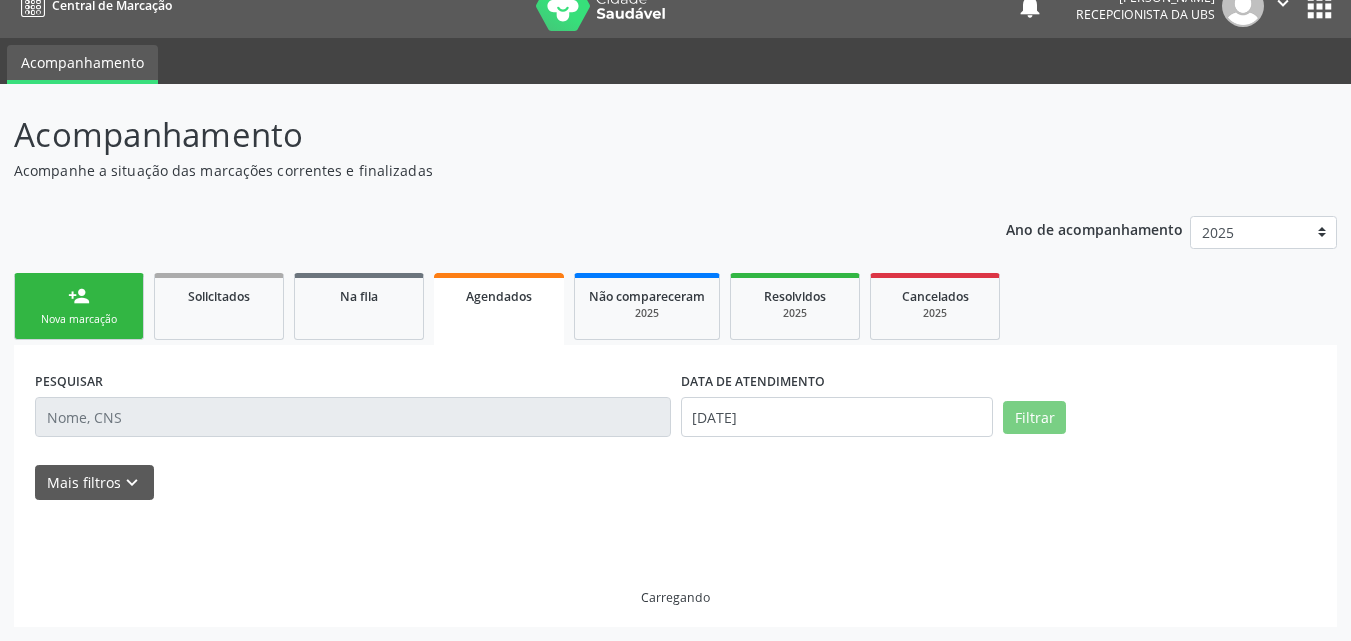 scroll, scrollTop: 26, scrollLeft: 0, axis: vertical 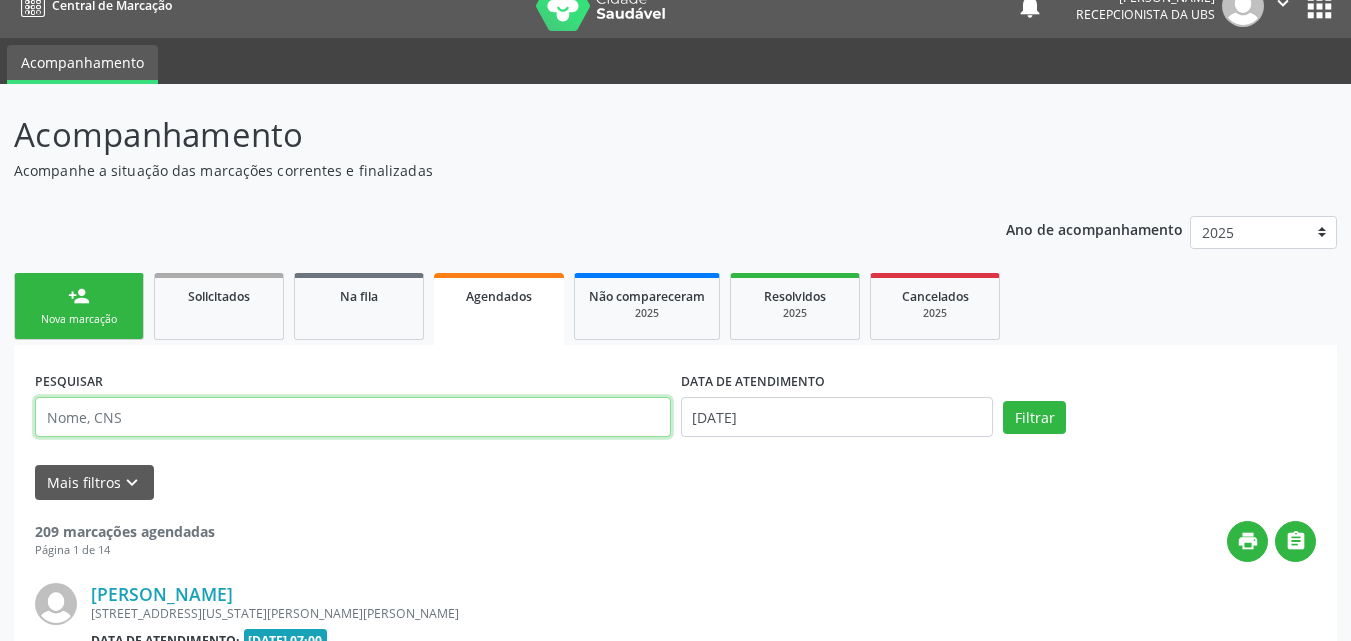 click at bounding box center (353, 417) 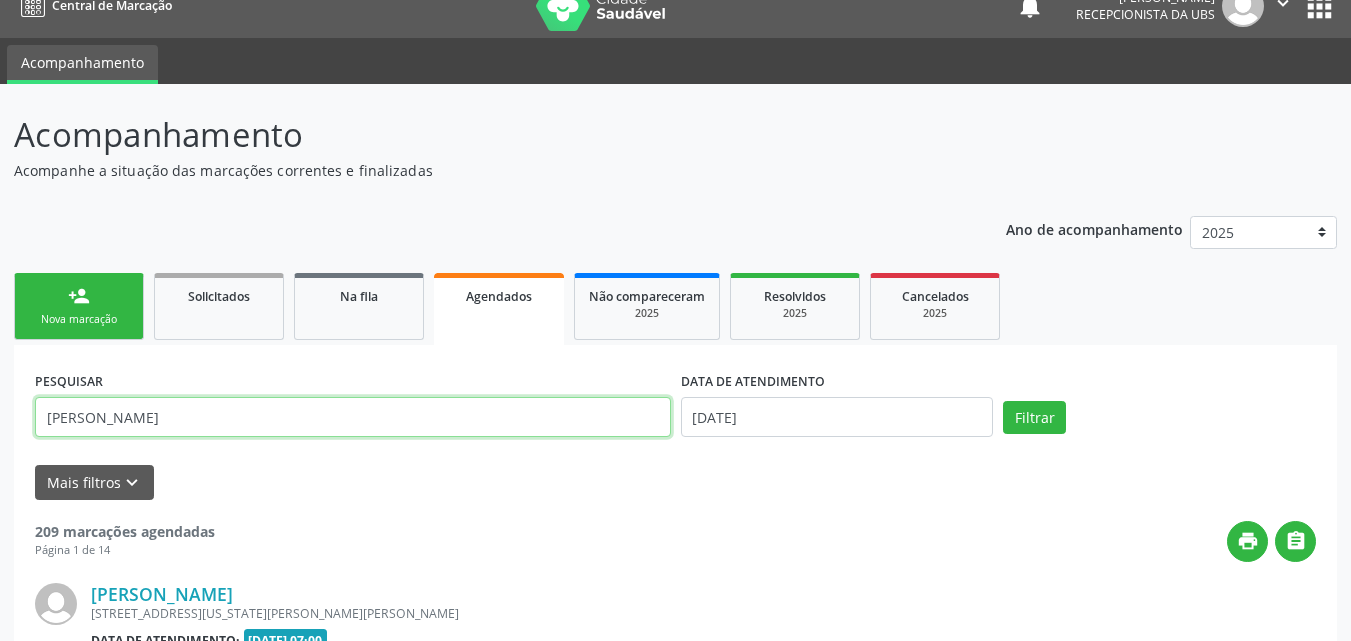 type on "Manoel Davino dos Santos" 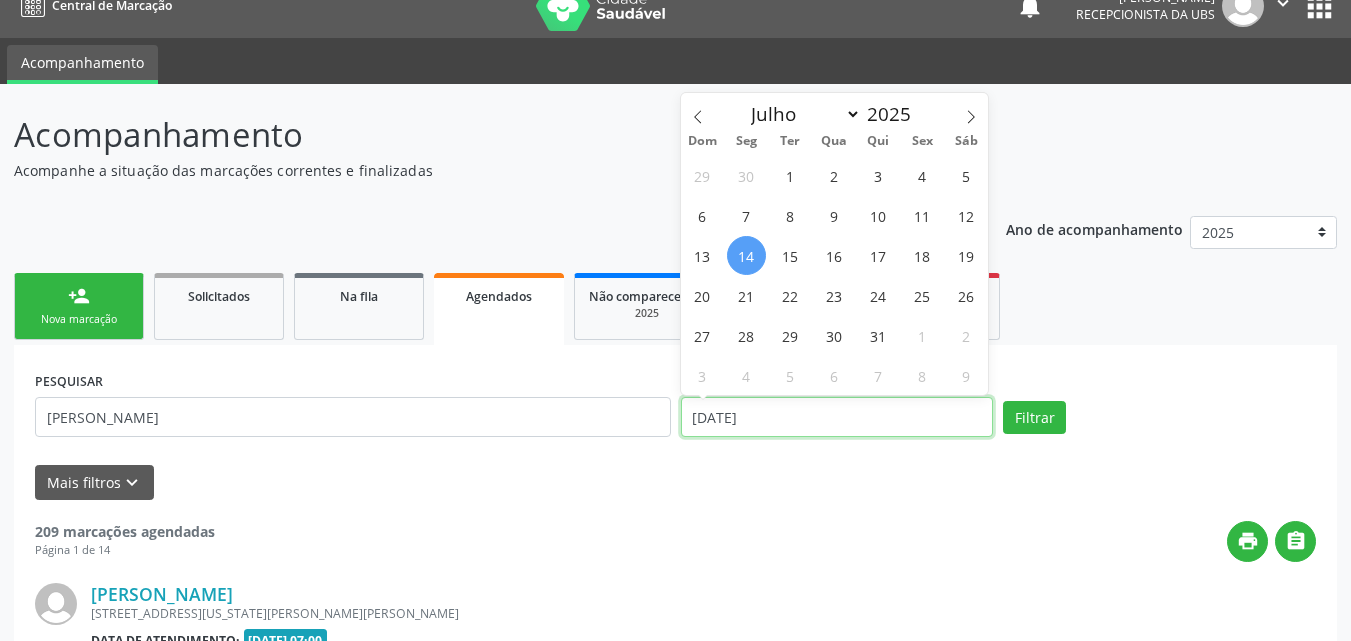 click on "1[DATE]" at bounding box center [837, 417] 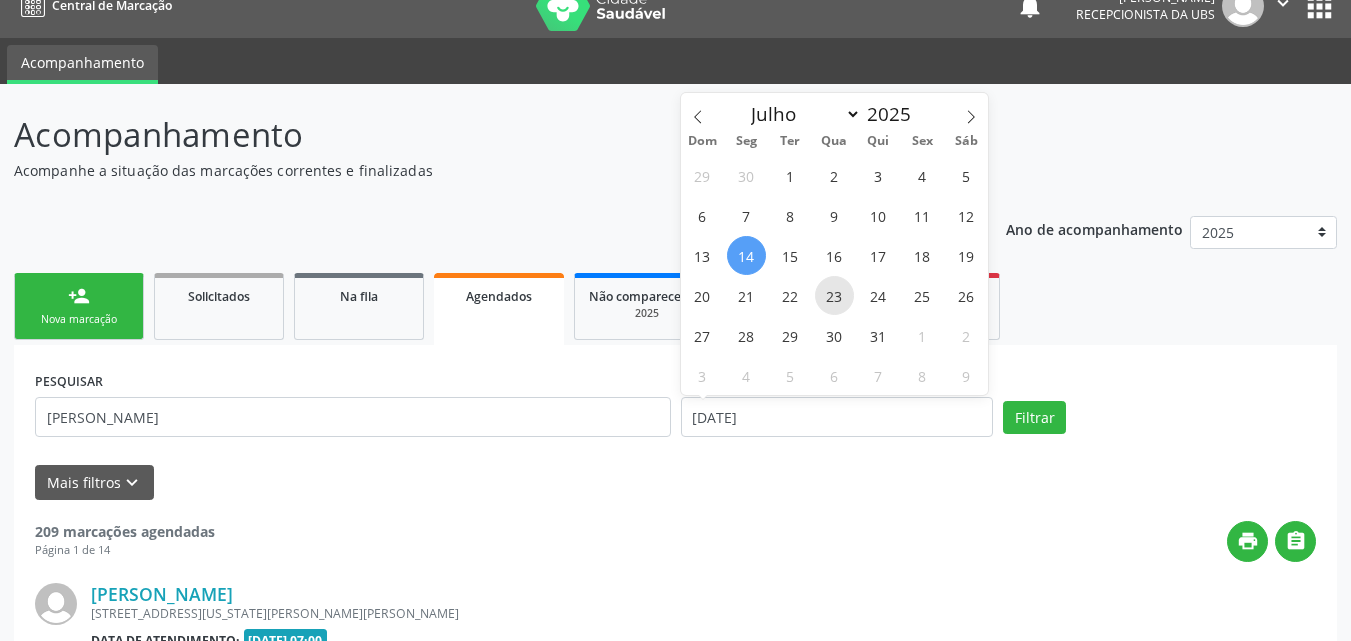 click on "23" at bounding box center [834, 295] 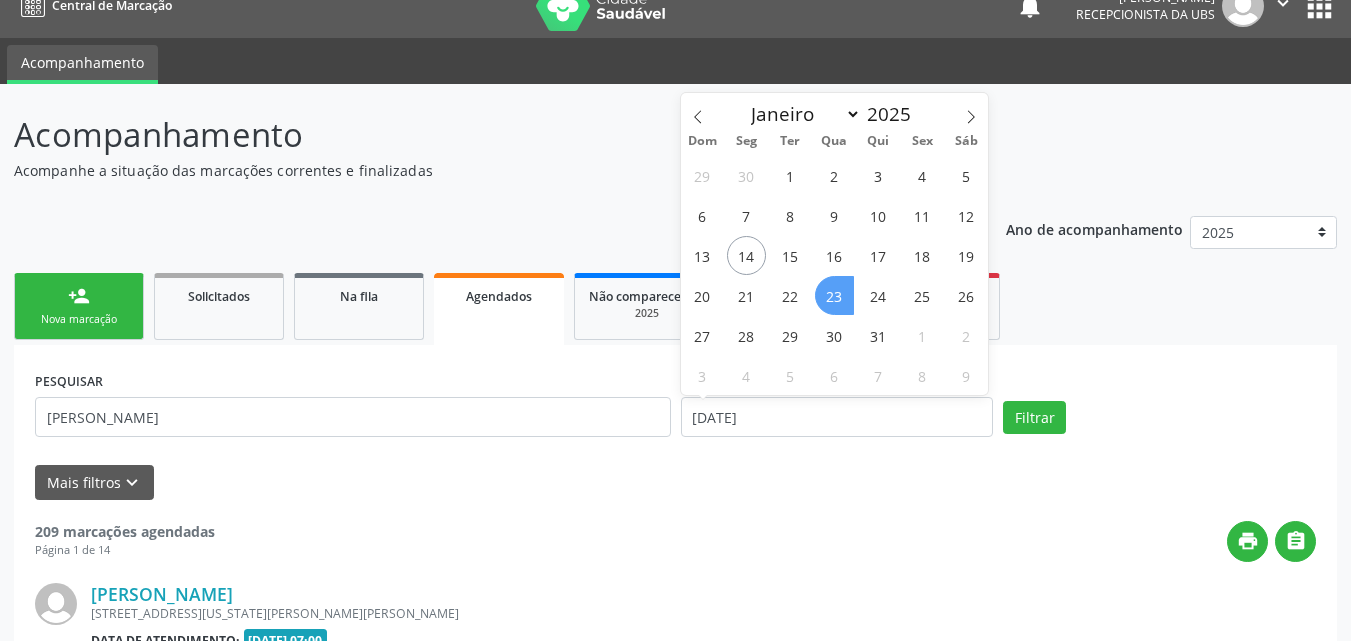 click on "23" at bounding box center [834, 295] 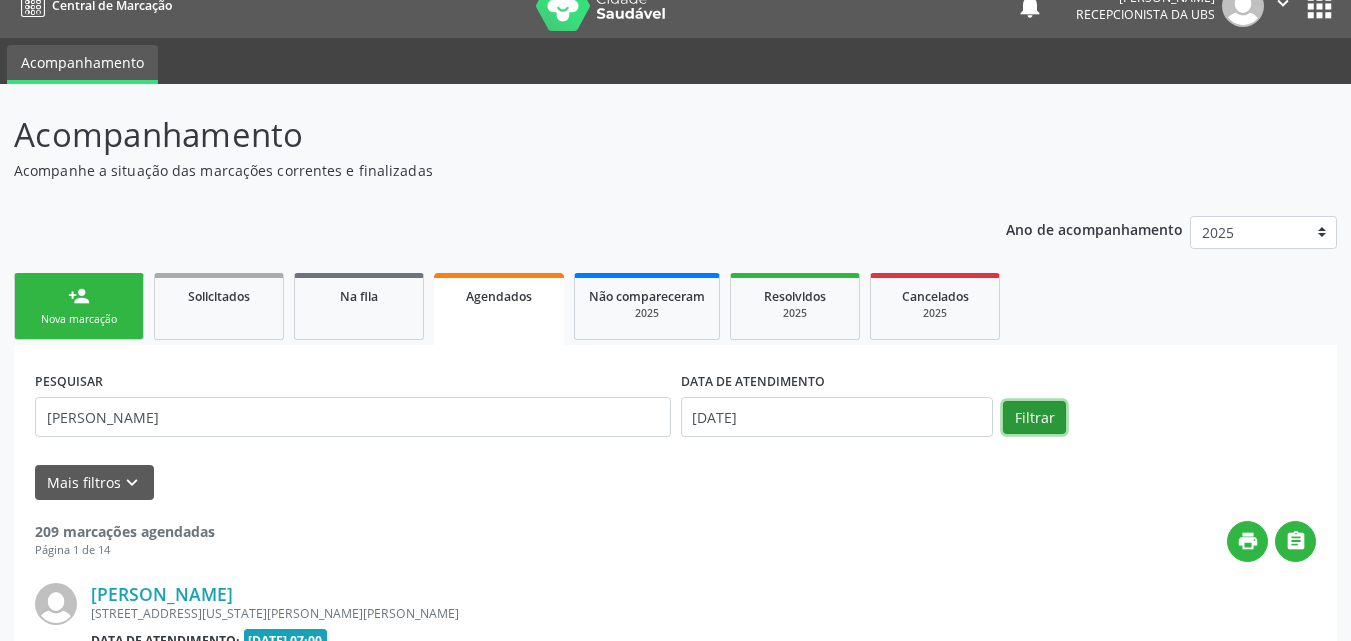 click on "Filtrar" at bounding box center [1034, 418] 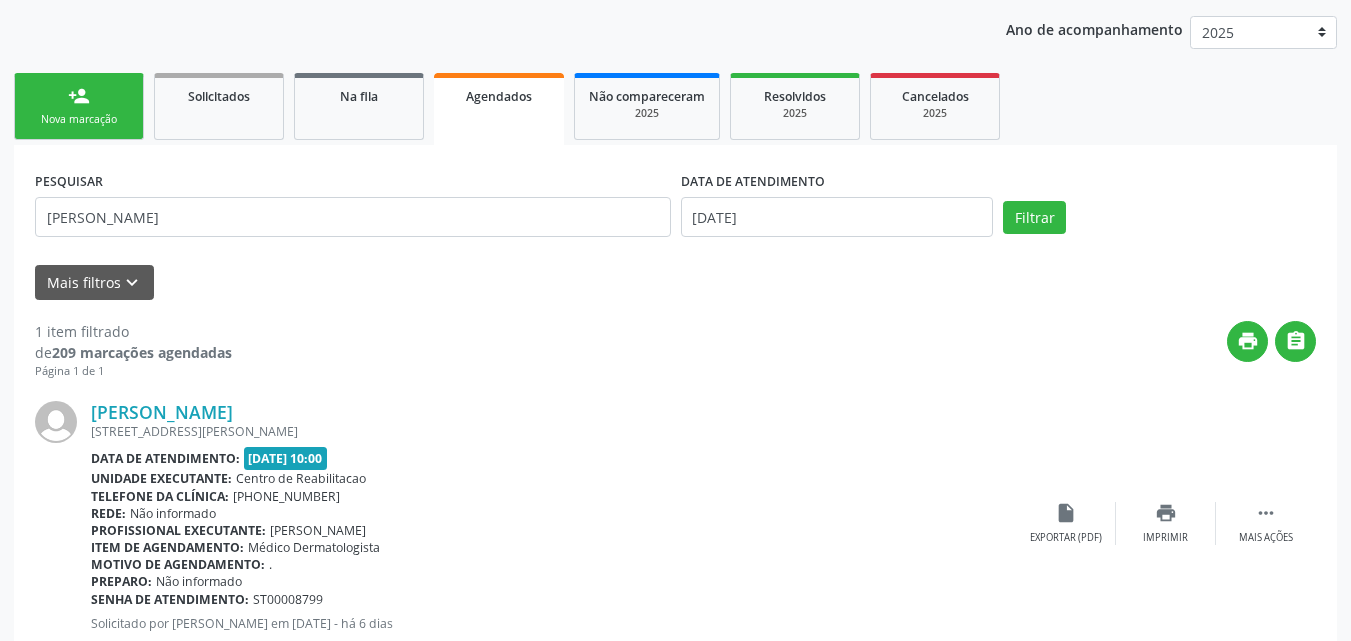 scroll, scrollTop: 287, scrollLeft: 0, axis: vertical 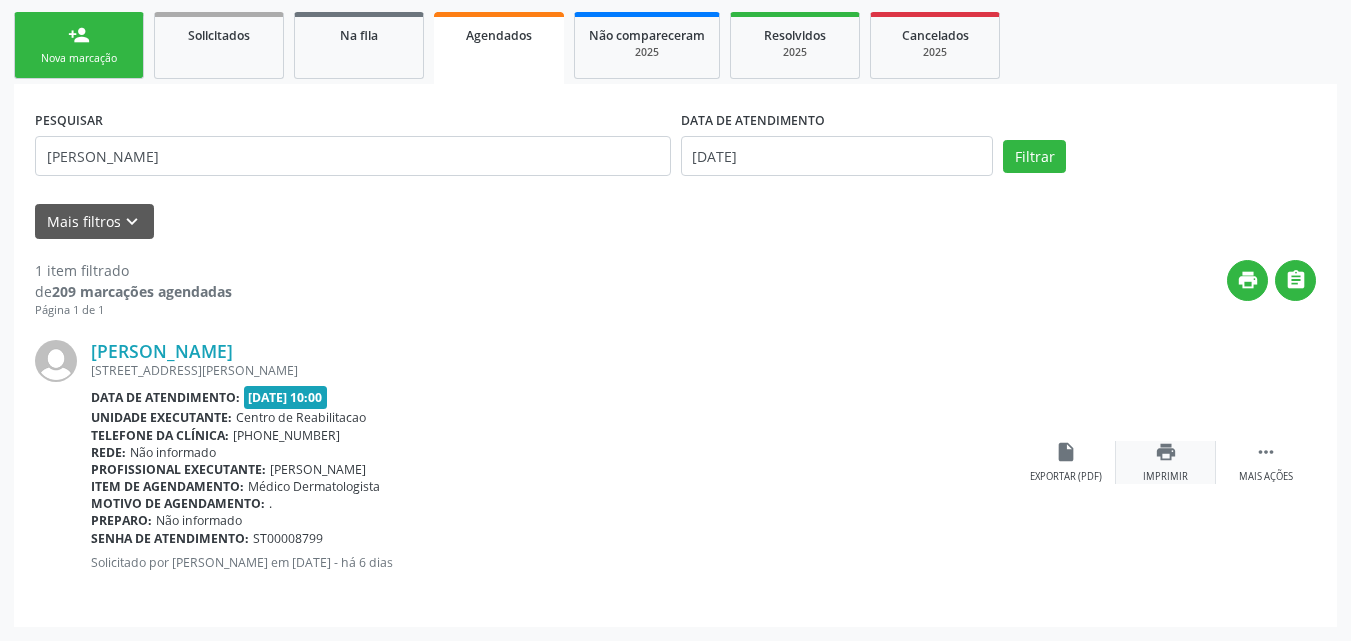 click on "print" at bounding box center [1166, 452] 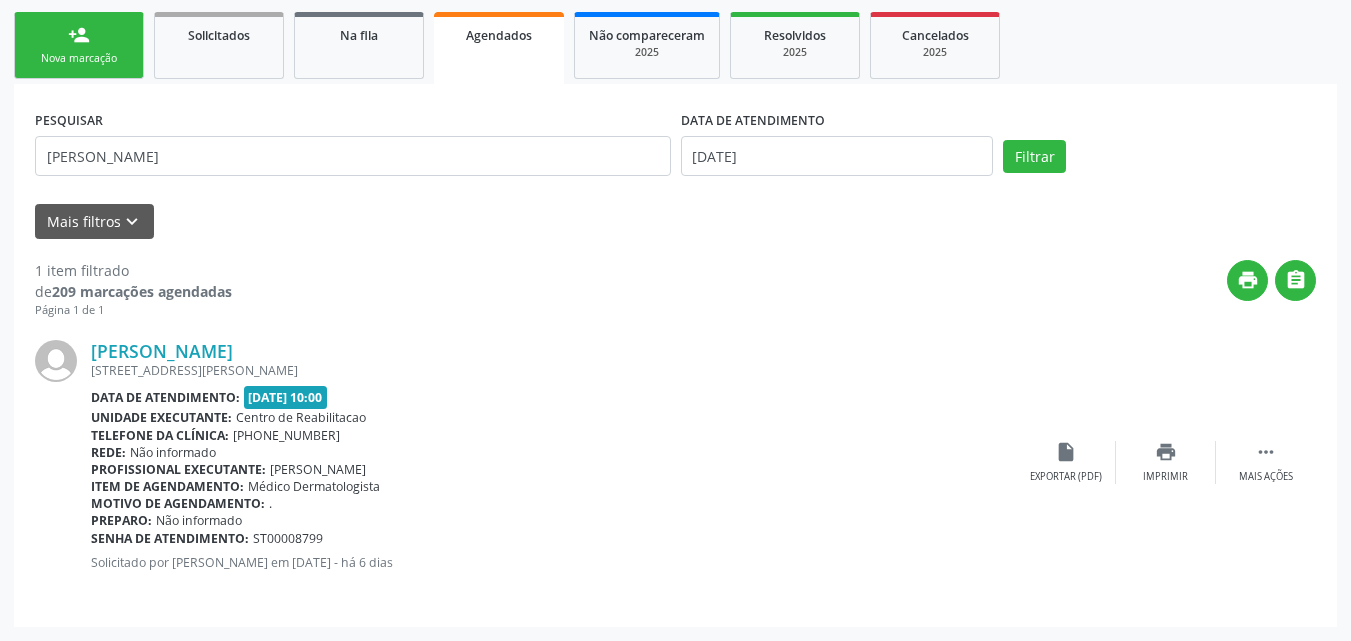 click on "Nova marcação" at bounding box center [79, 58] 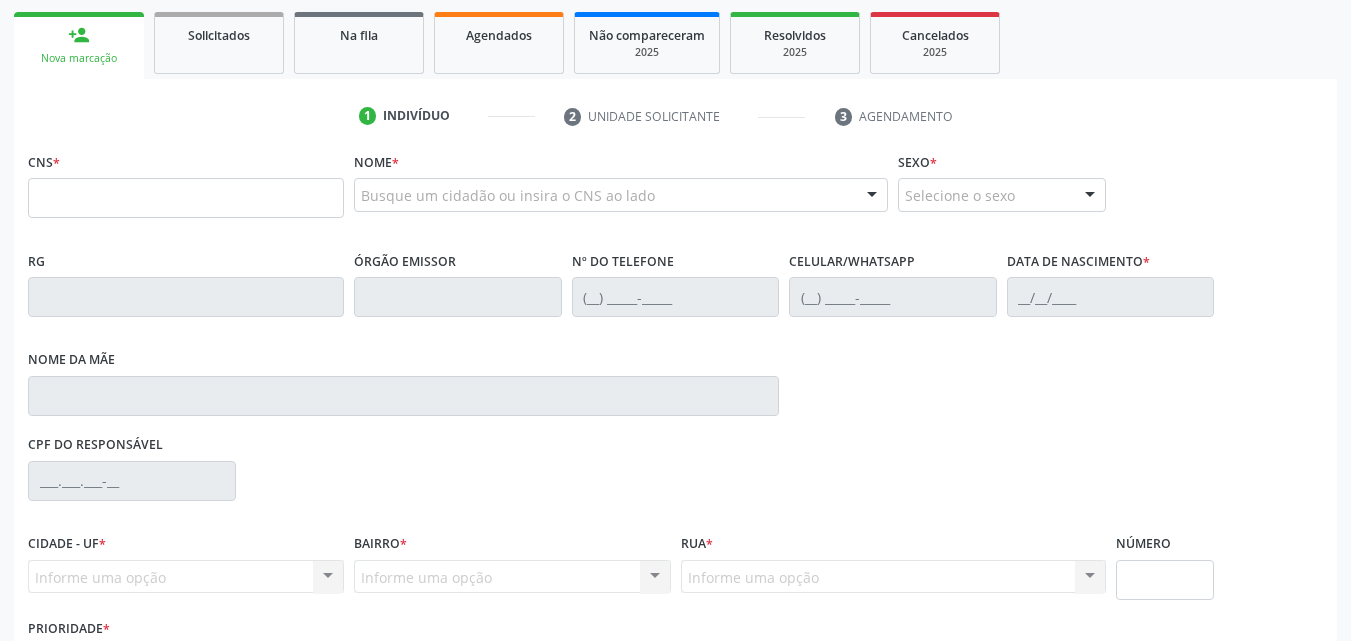 click on "Agendados" at bounding box center (499, 43) 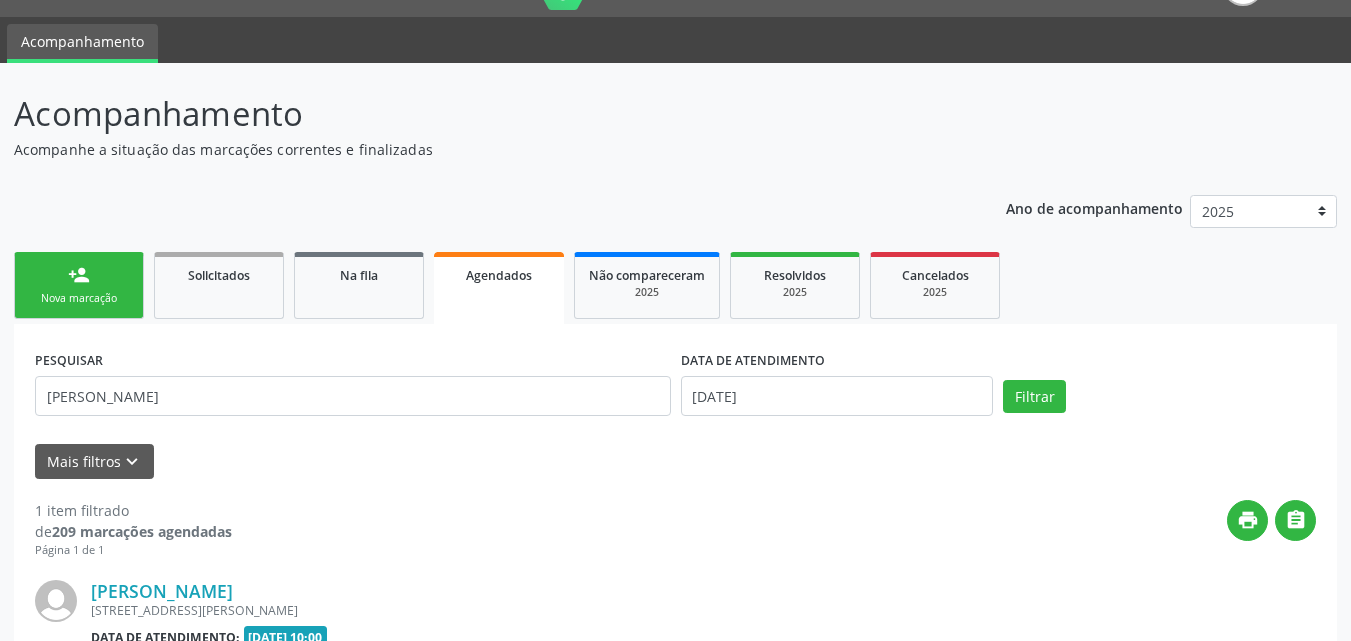 scroll, scrollTop: 287, scrollLeft: 0, axis: vertical 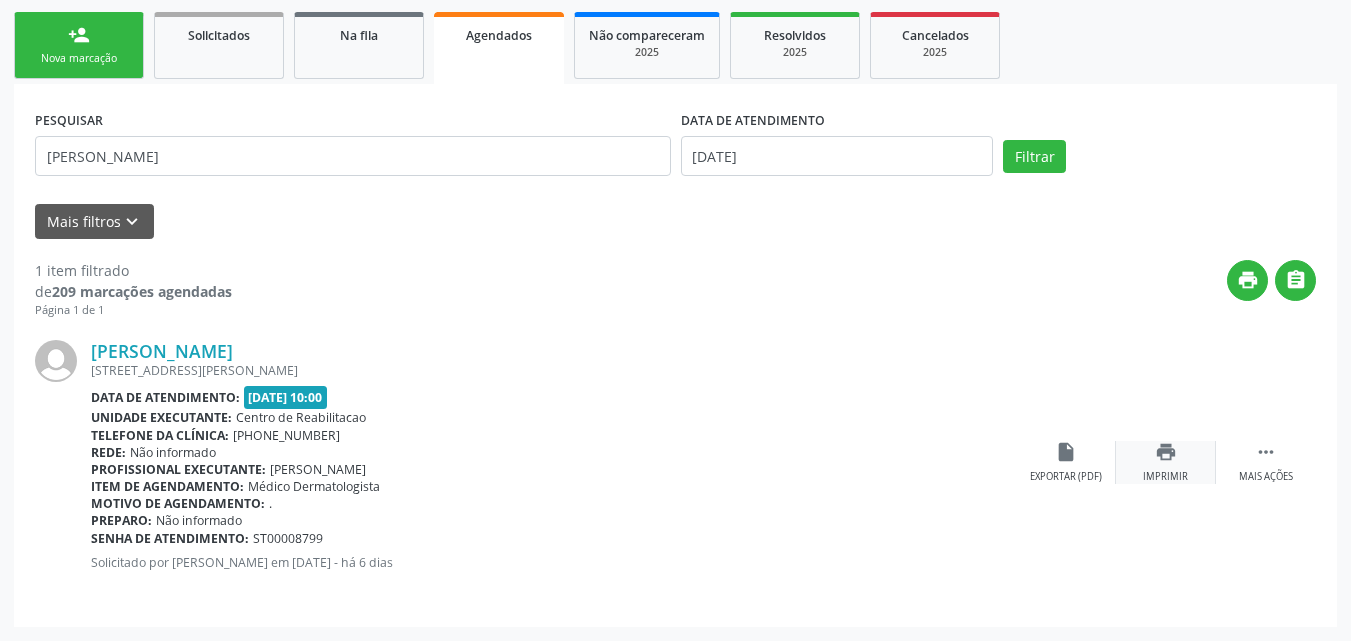 click on "print" at bounding box center [1166, 452] 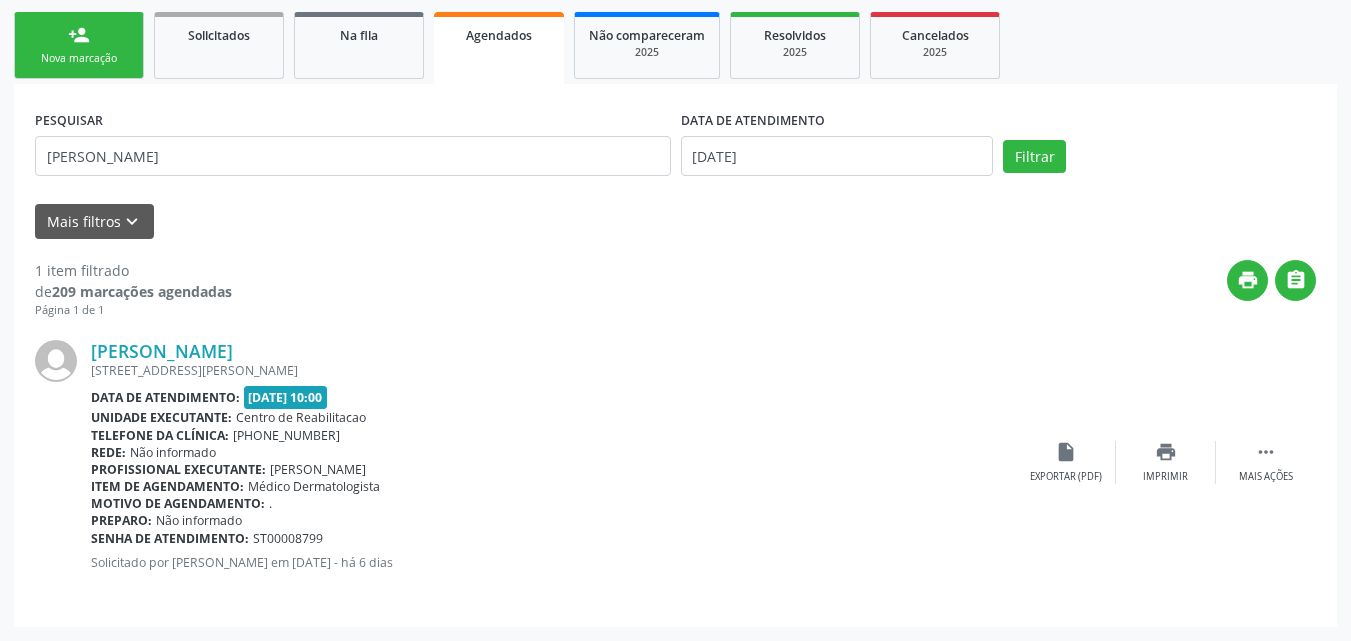 click on "person_add
Nova marcação" at bounding box center (79, 45) 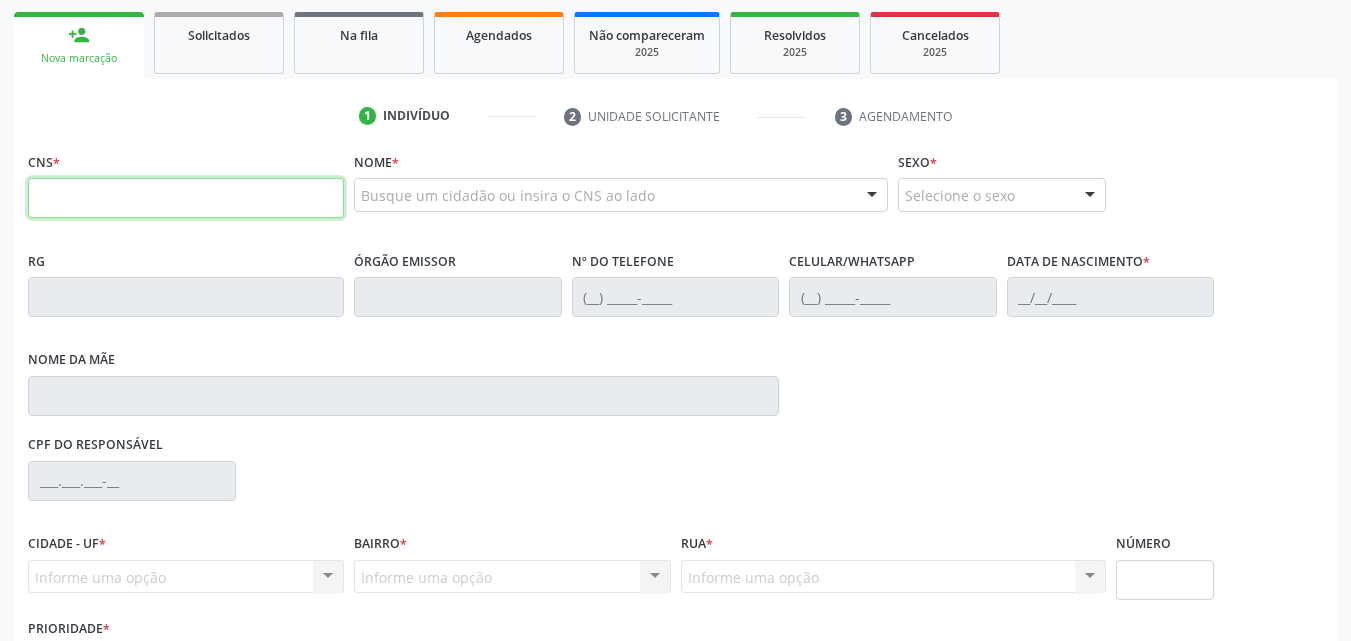 click at bounding box center [186, 198] 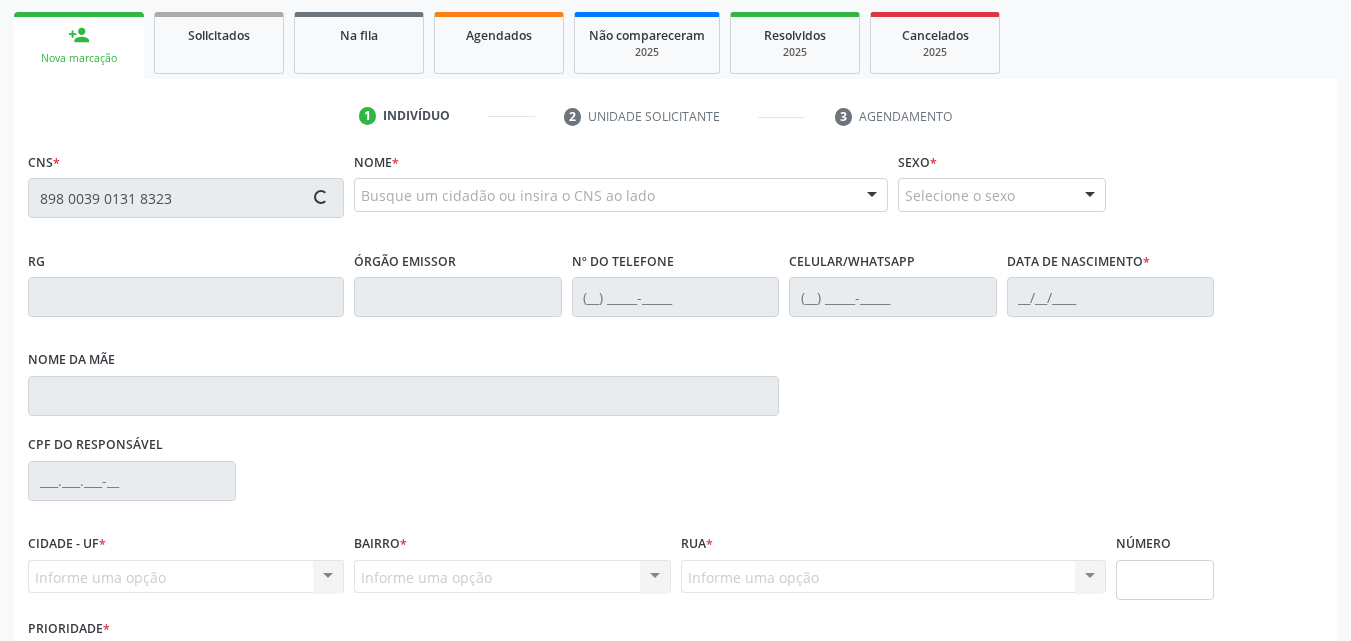type on "898 0039 0131 8323" 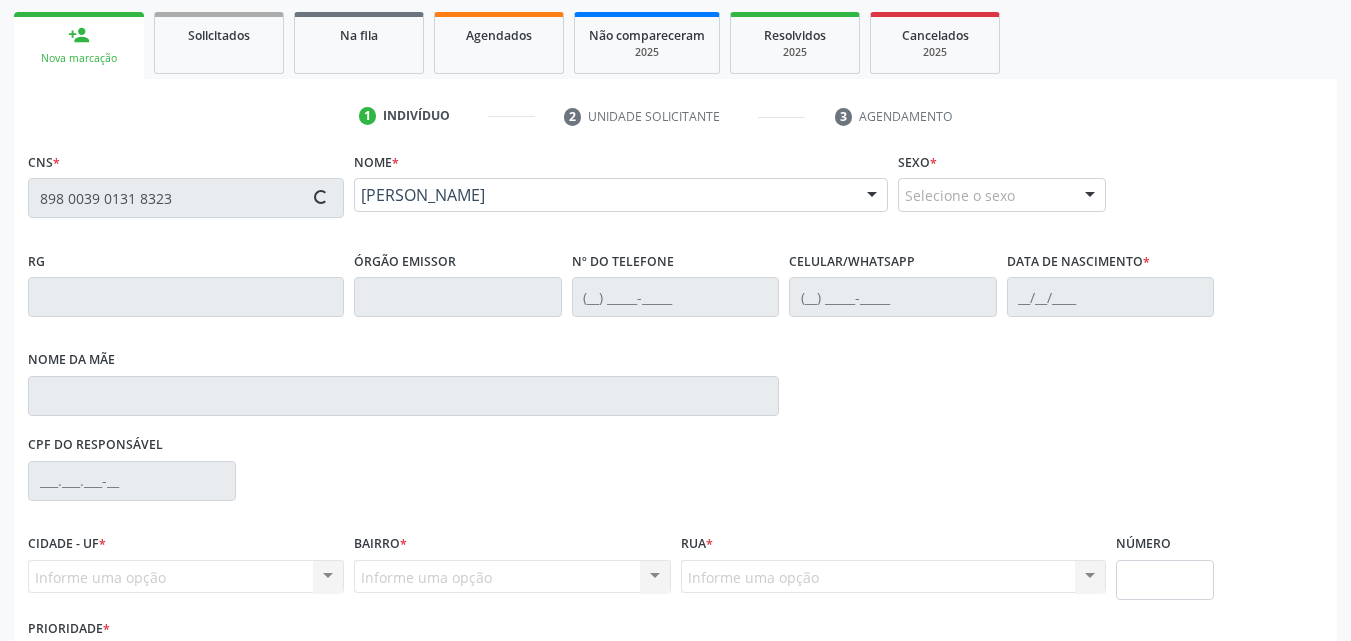 type on "(87) 99976-2536" 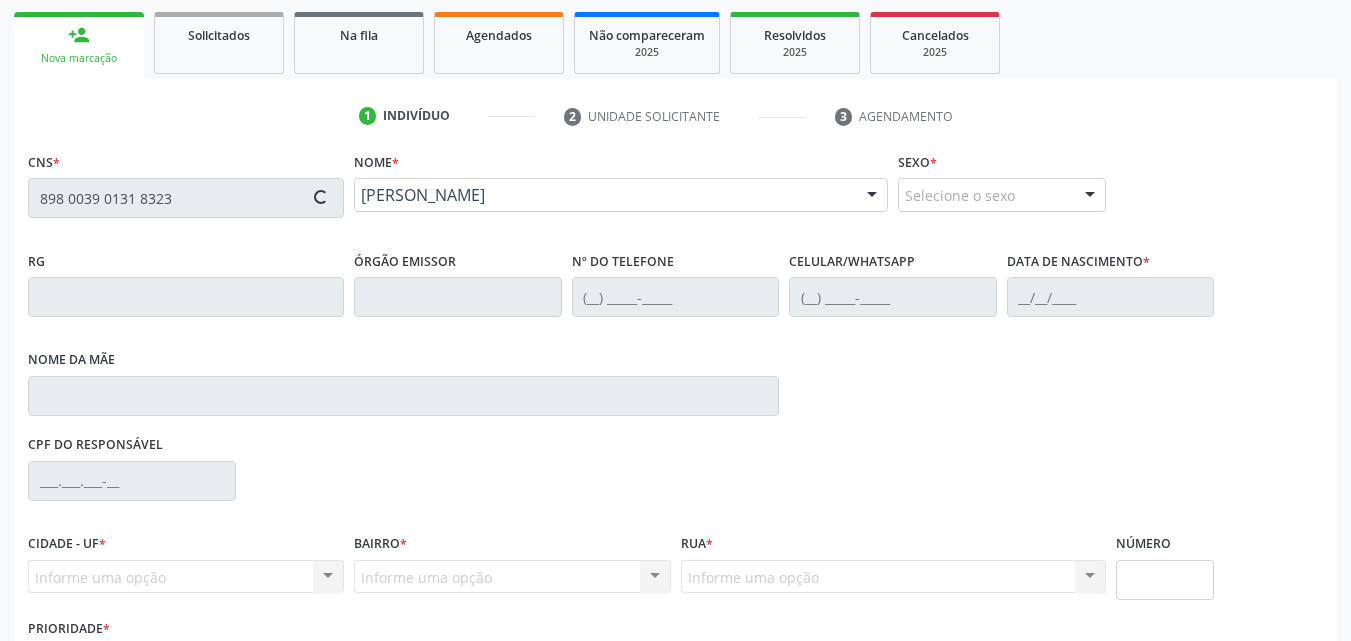 type on "(87) 99976-2536" 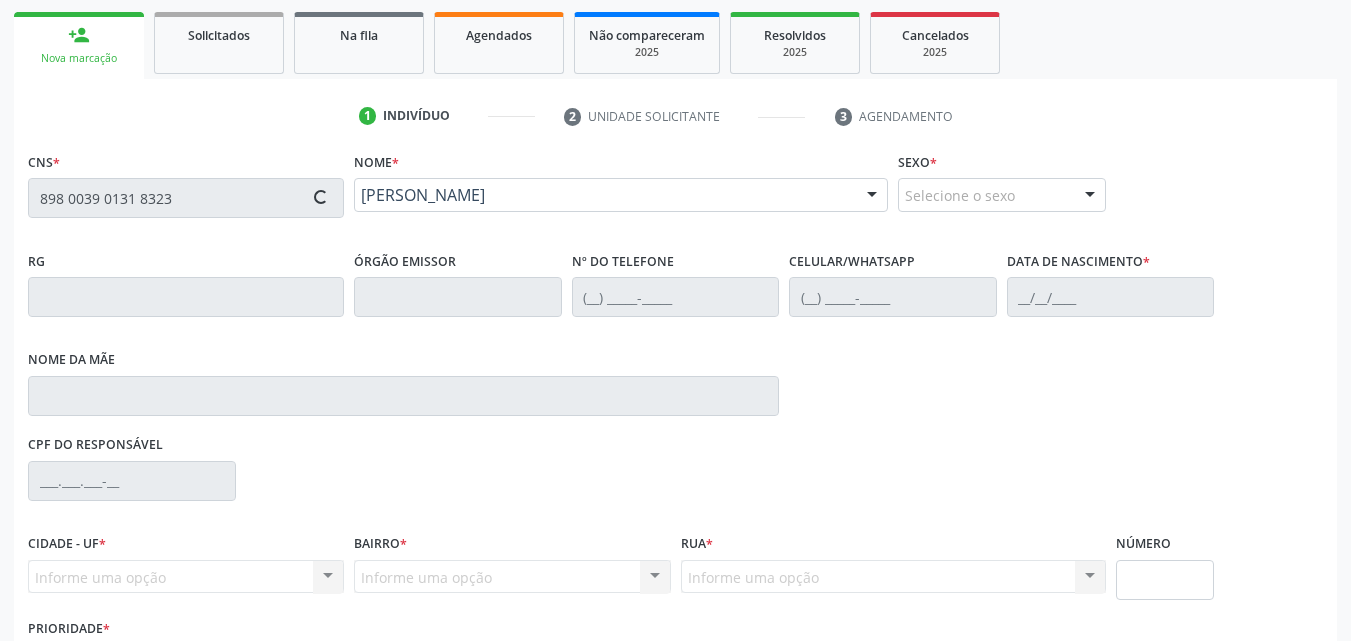 type on "18/12/2004" 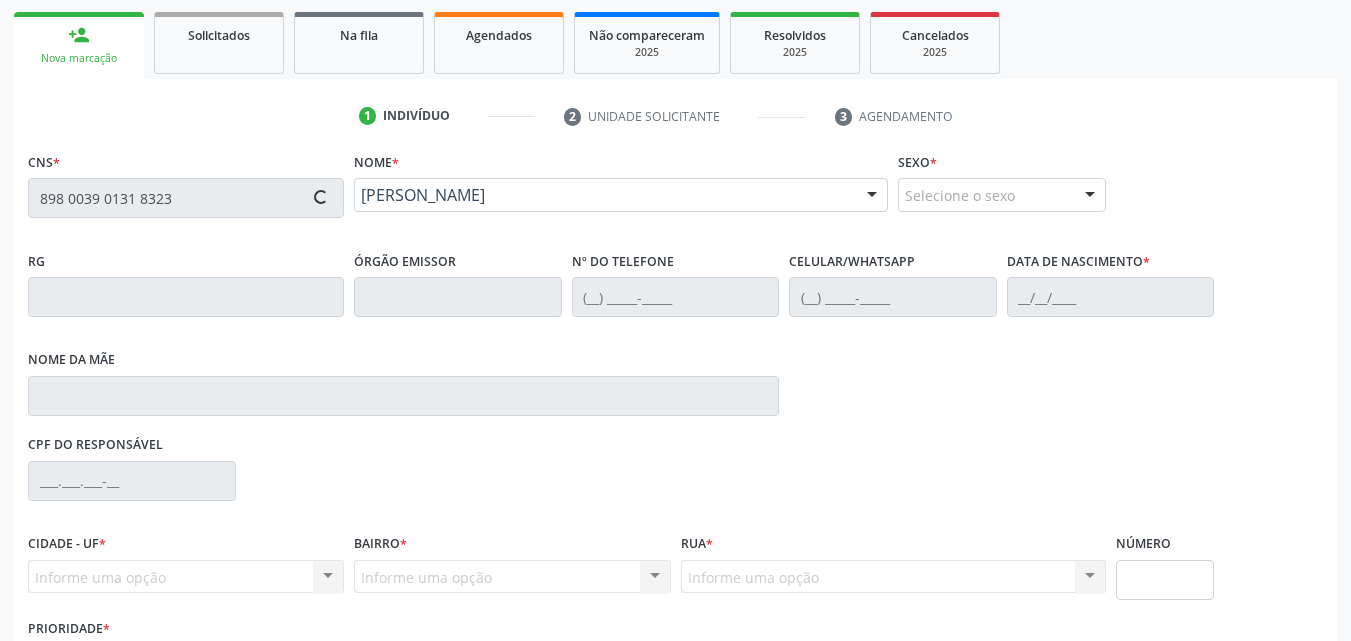 type on "S/N" 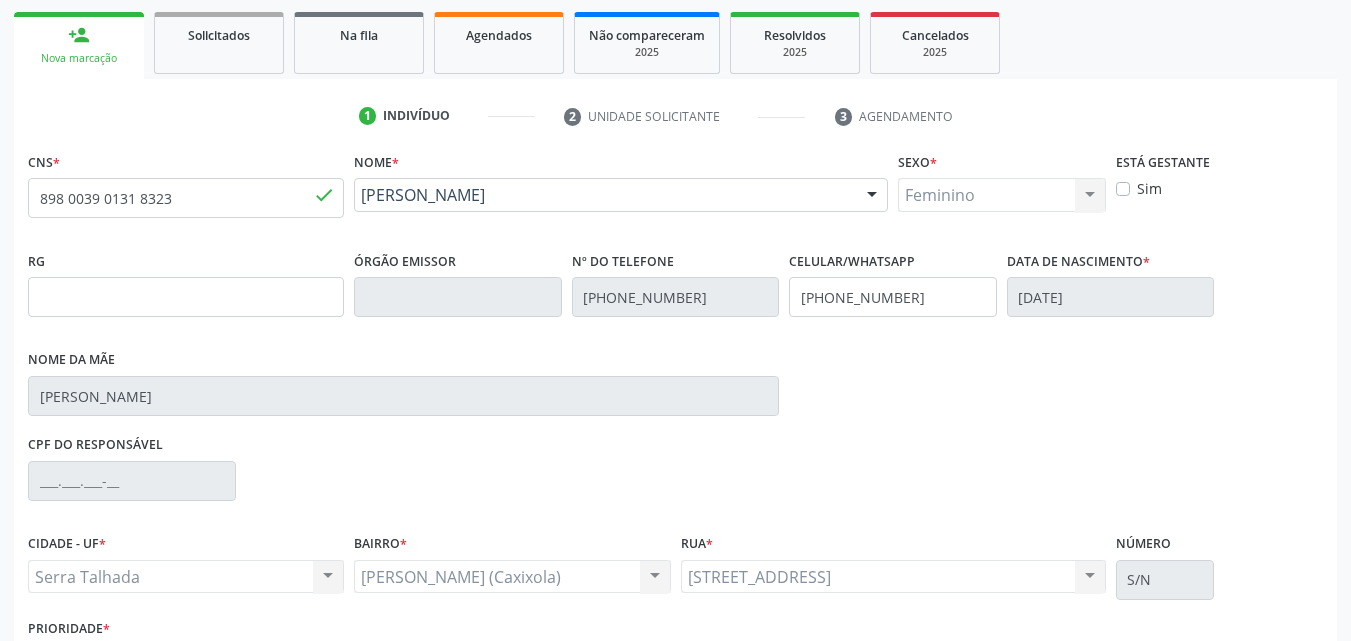 drag, startPoint x: 524, startPoint y: 210, endPoint x: 413, endPoint y: 183, distance: 114.236595 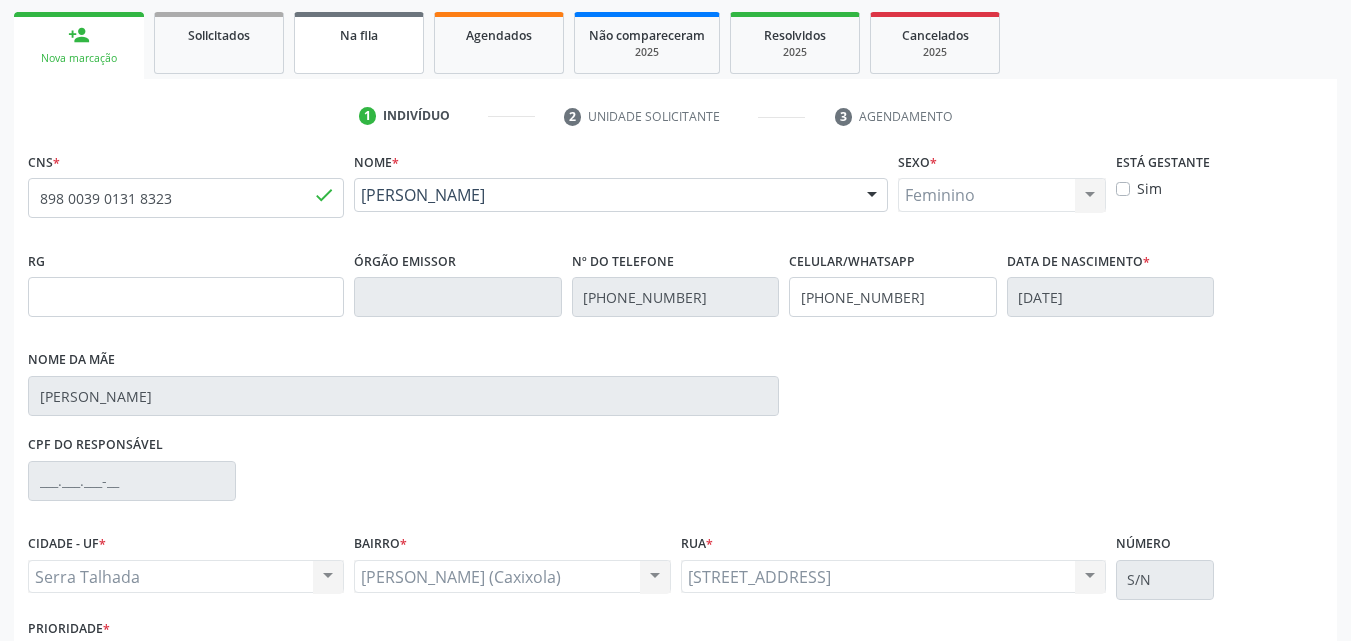 copy on "[PERSON_NAME]" 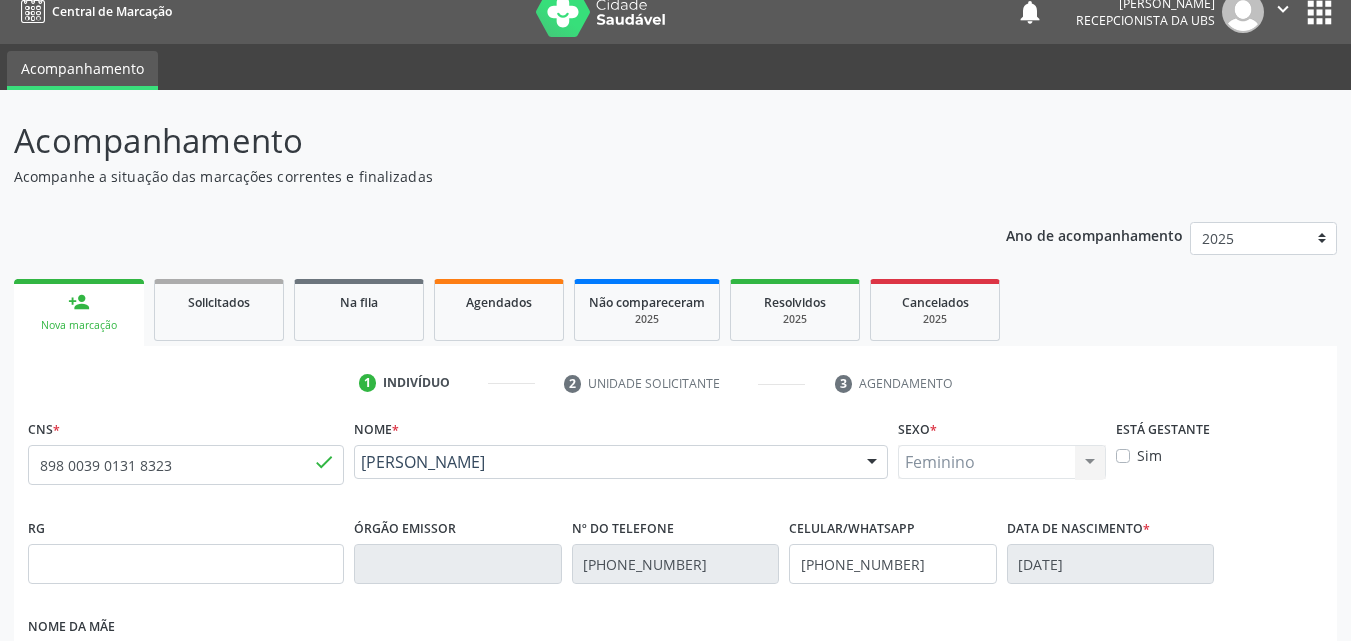 scroll, scrollTop: 0, scrollLeft: 0, axis: both 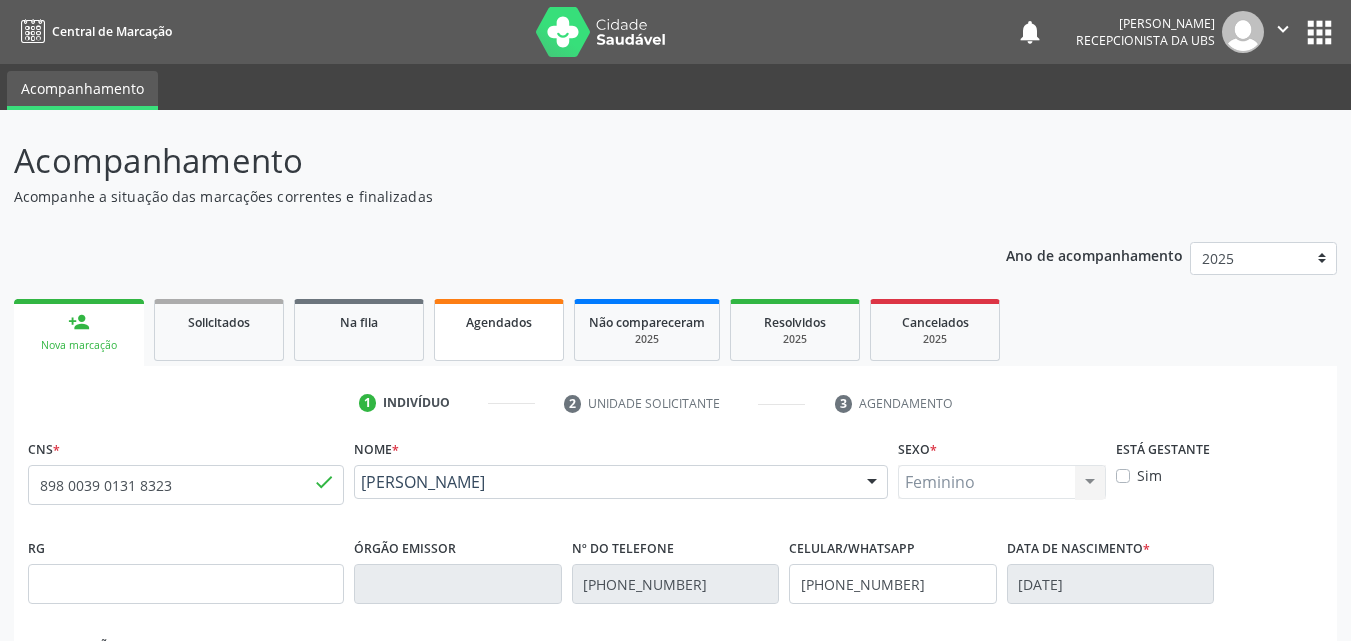 click on "Agendados" at bounding box center (499, 322) 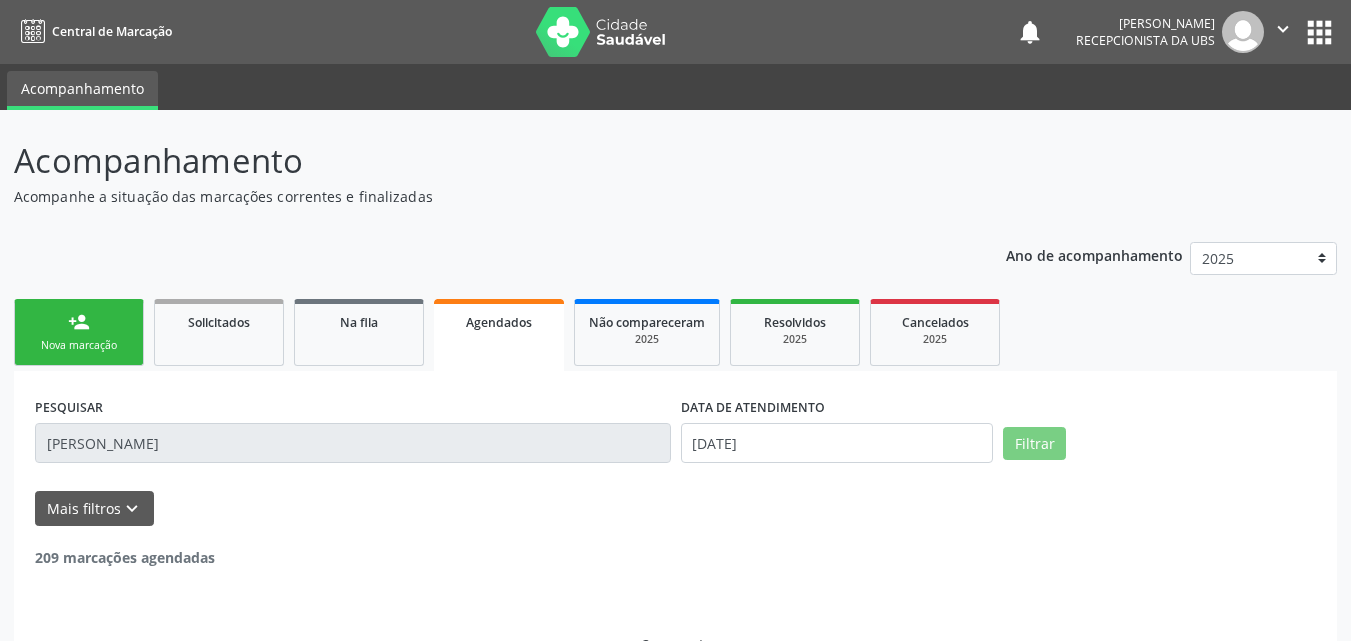 click on "Manoel Davino dos Santos" at bounding box center (353, 443) 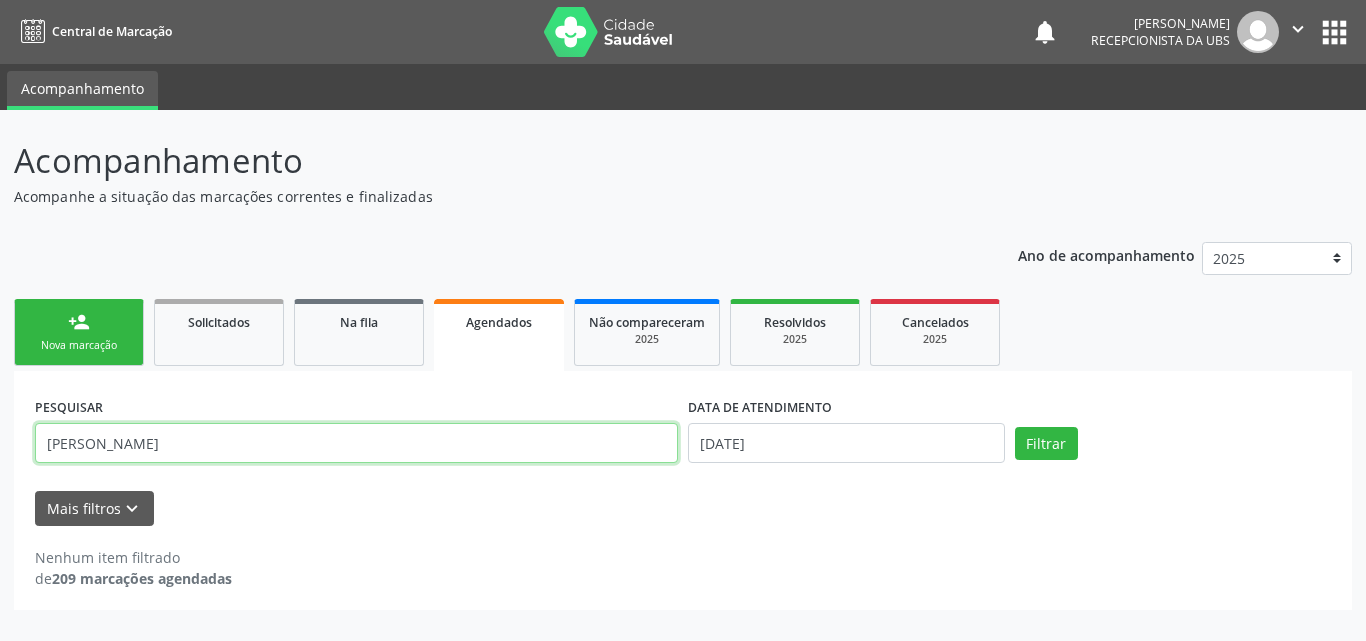 click on "Manoel Davino dos Santos" at bounding box center (356, 443) 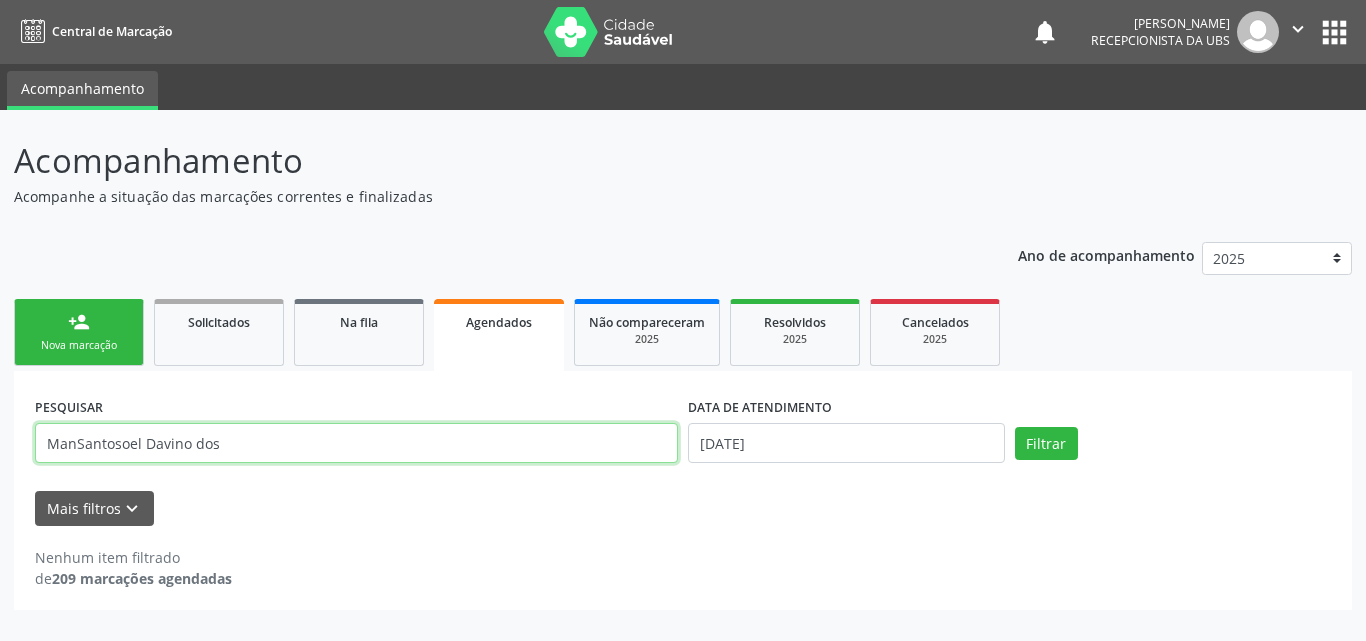 drag, startPoint x: 112, startPoint y: 448, endPoint x: 8, endPoint y: 448, distance: 104 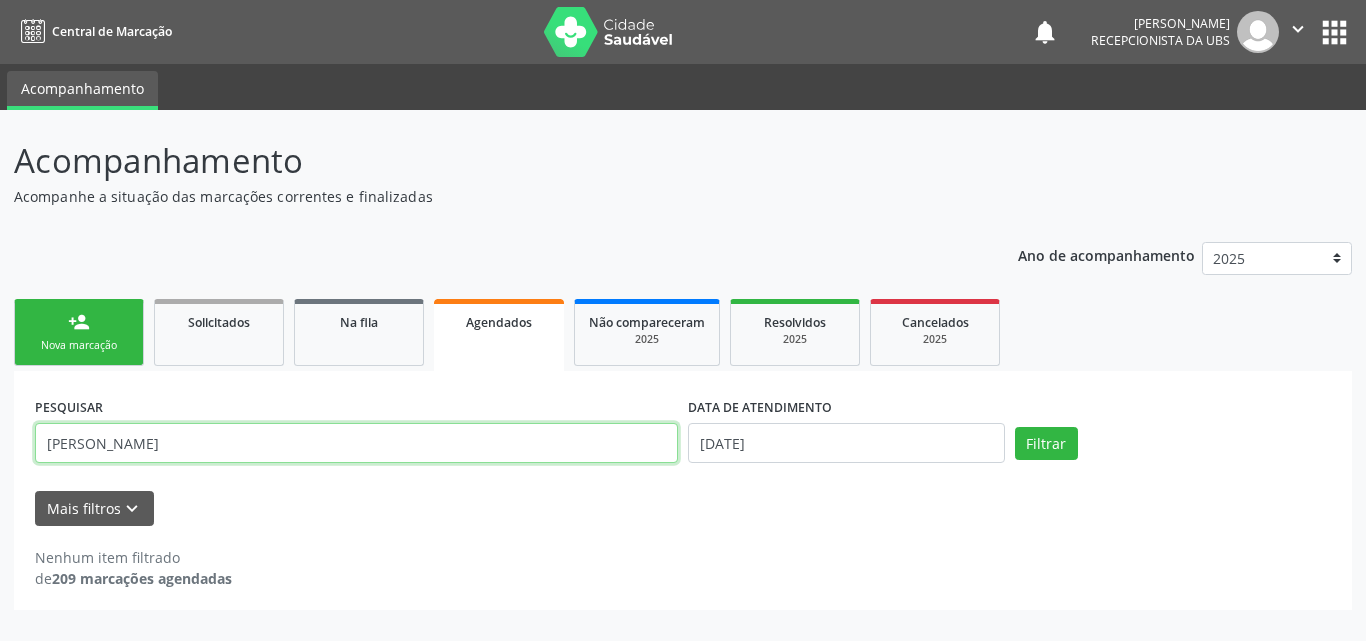 type on "[PERSON_NAME]" 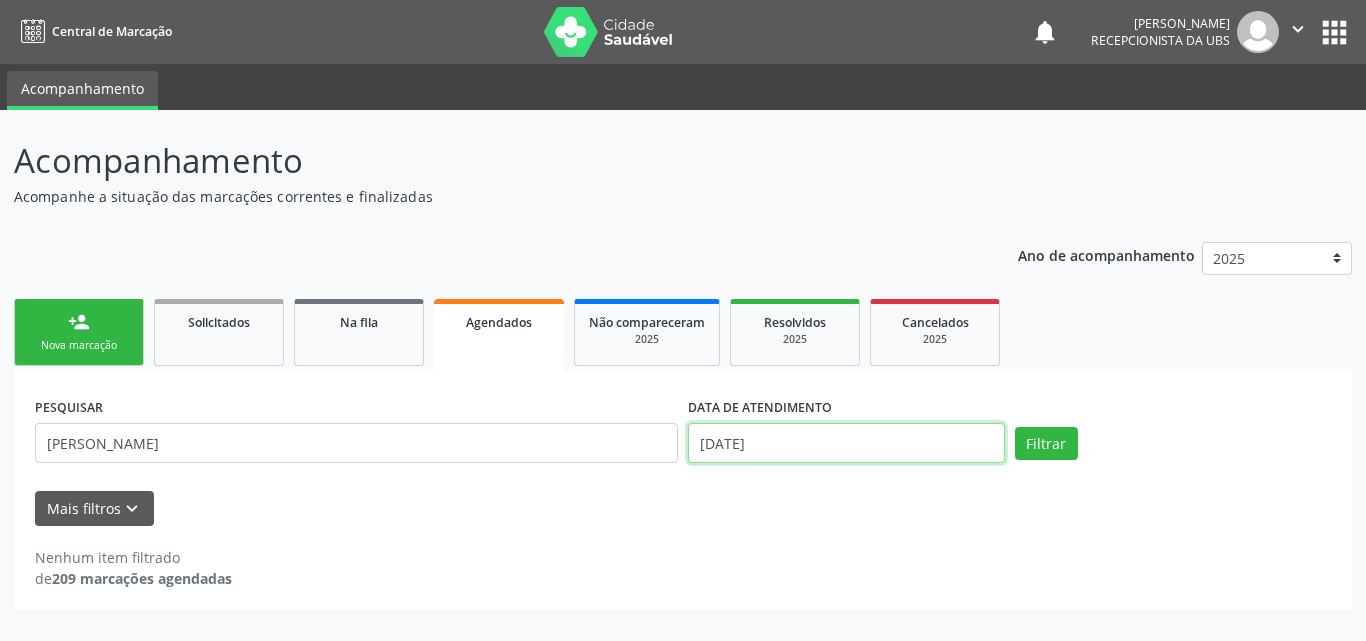 click on "1[DATE]" at bounding box center (846, 443) 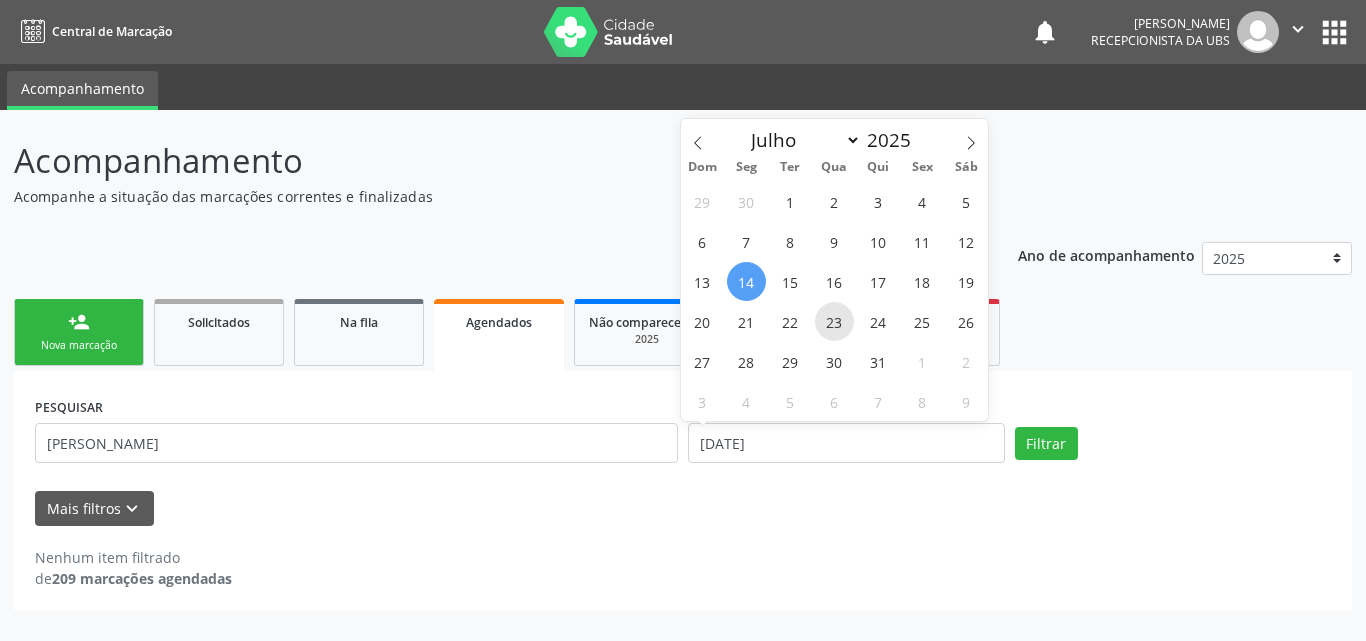 click on "23" at bounding box center [834, 321] 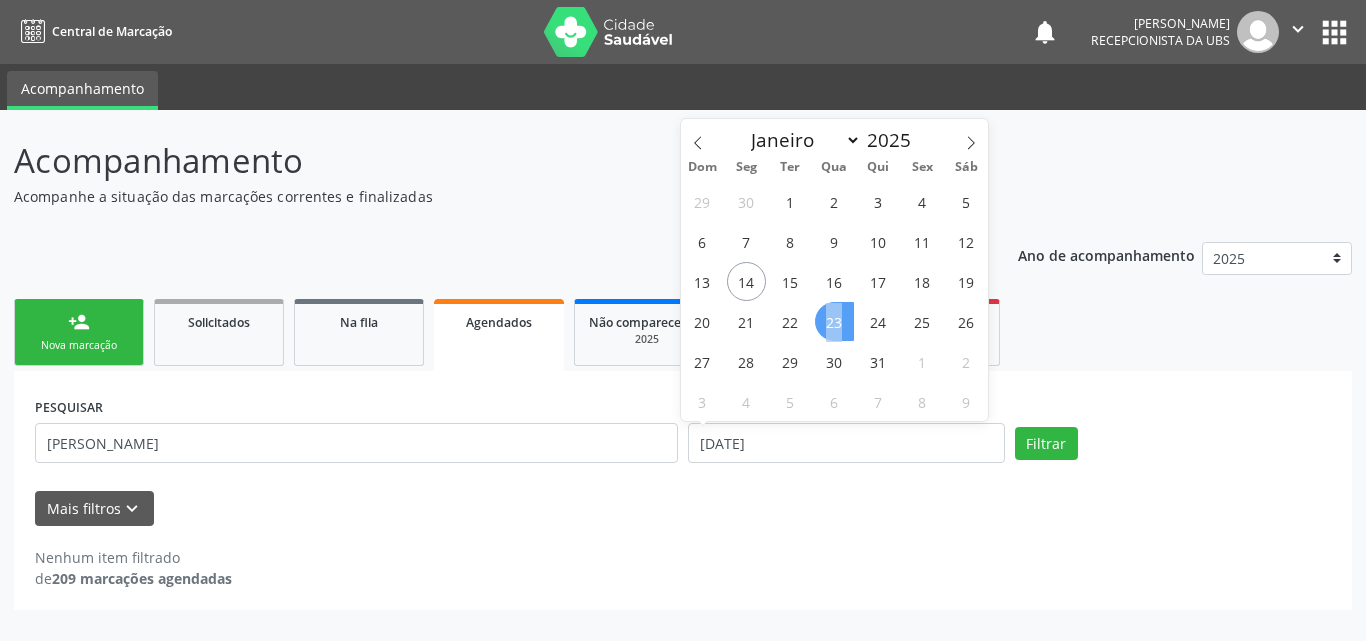 click on "23" at bounding box center [834, 321] 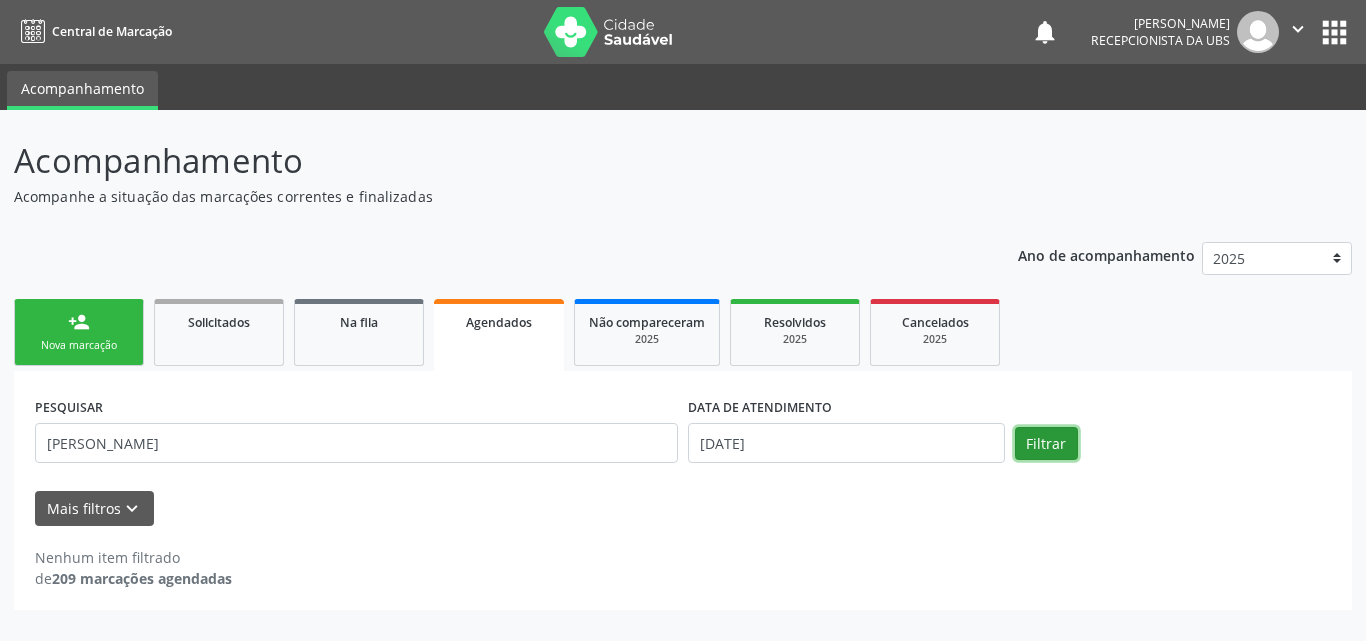 click on "Filtrar" at bounding box center (1046, 444) 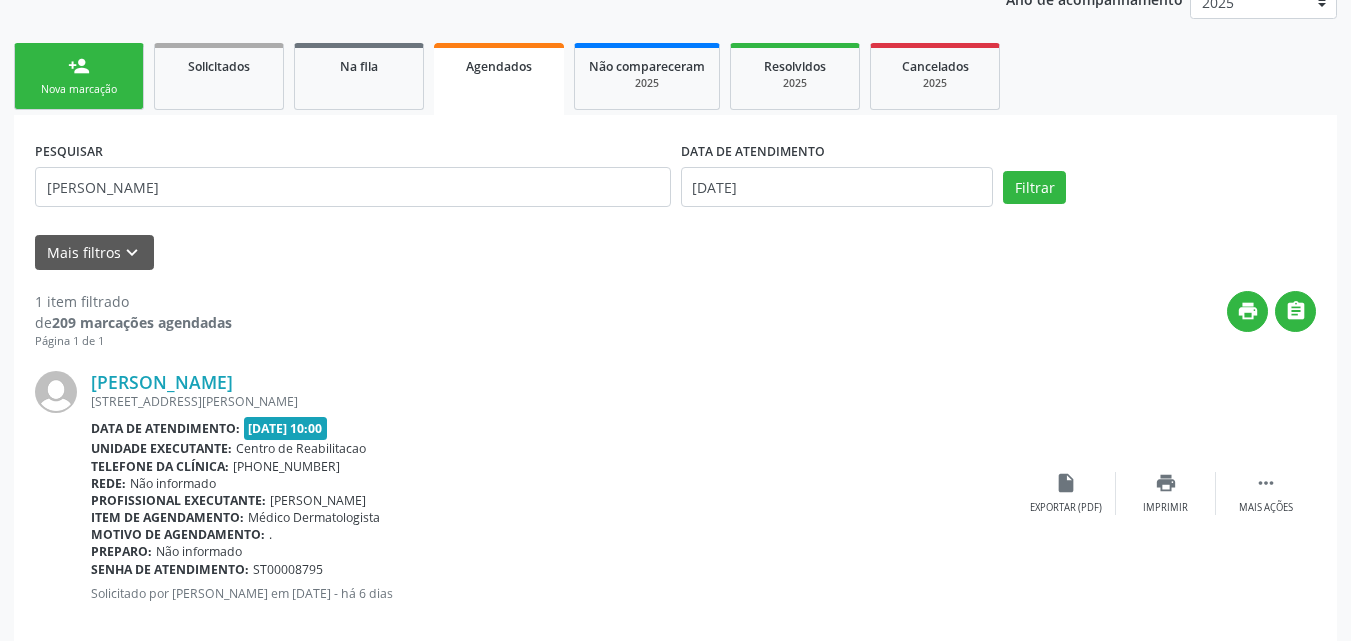 scroll, scrollTop: 287, scrollLeft: 0, axis: vertical 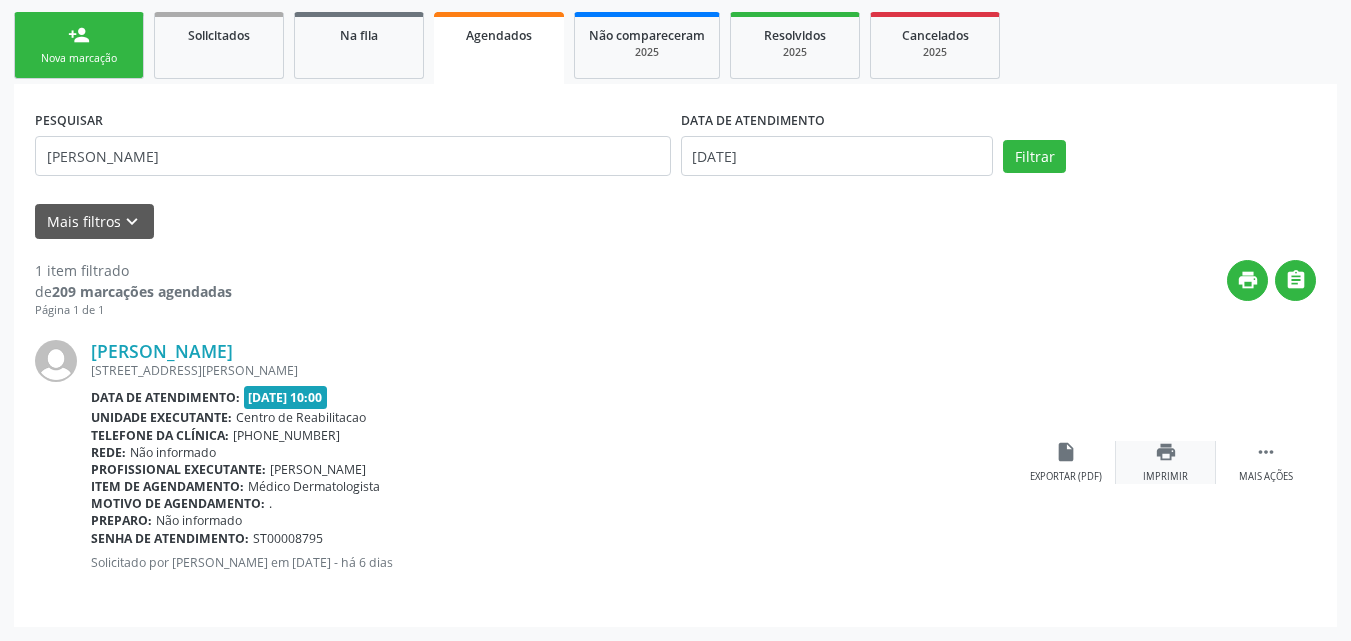 click on "print" at bounding box center (1166, 452) 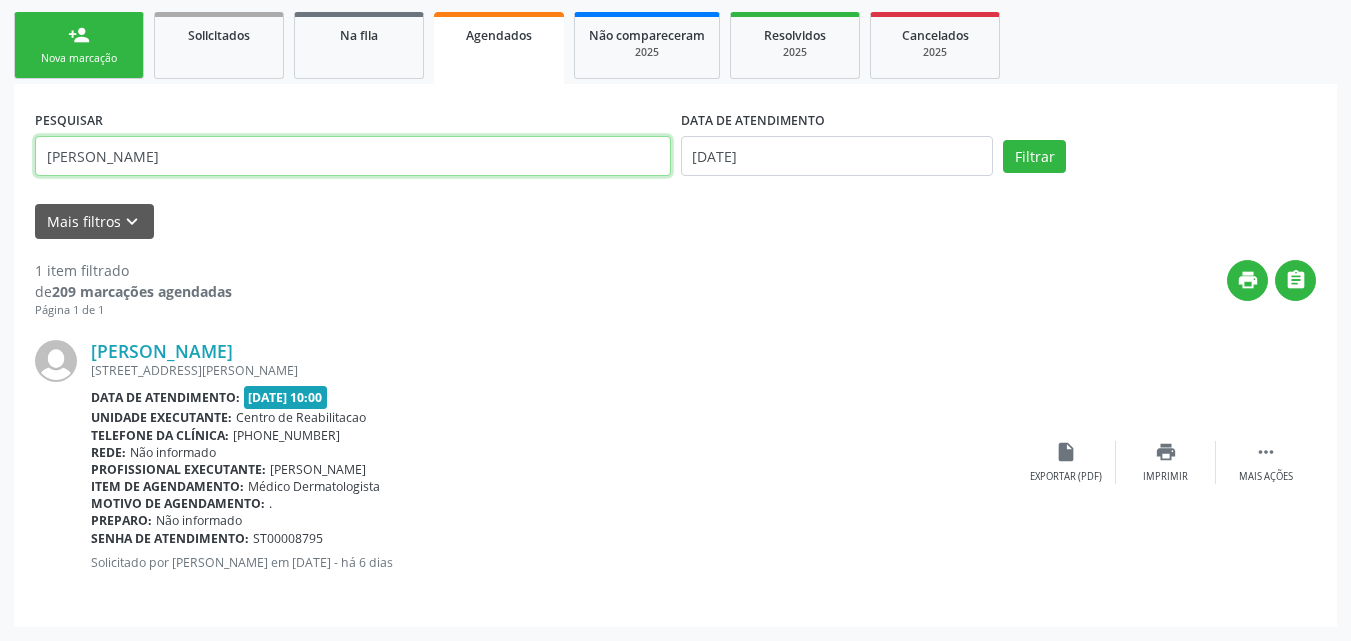 drag, startPoint x: 283, startPoint y: 160, endPoint x: 155, endPoint y: 178, distance: 129.25943 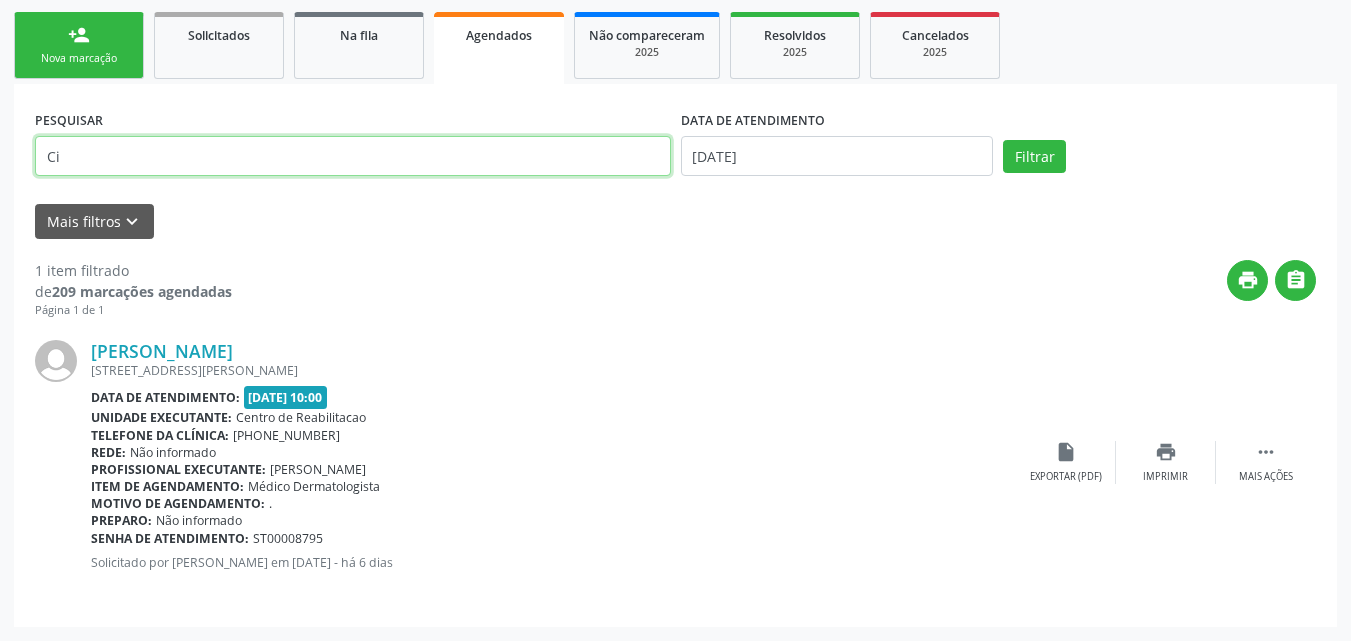 type on "C" 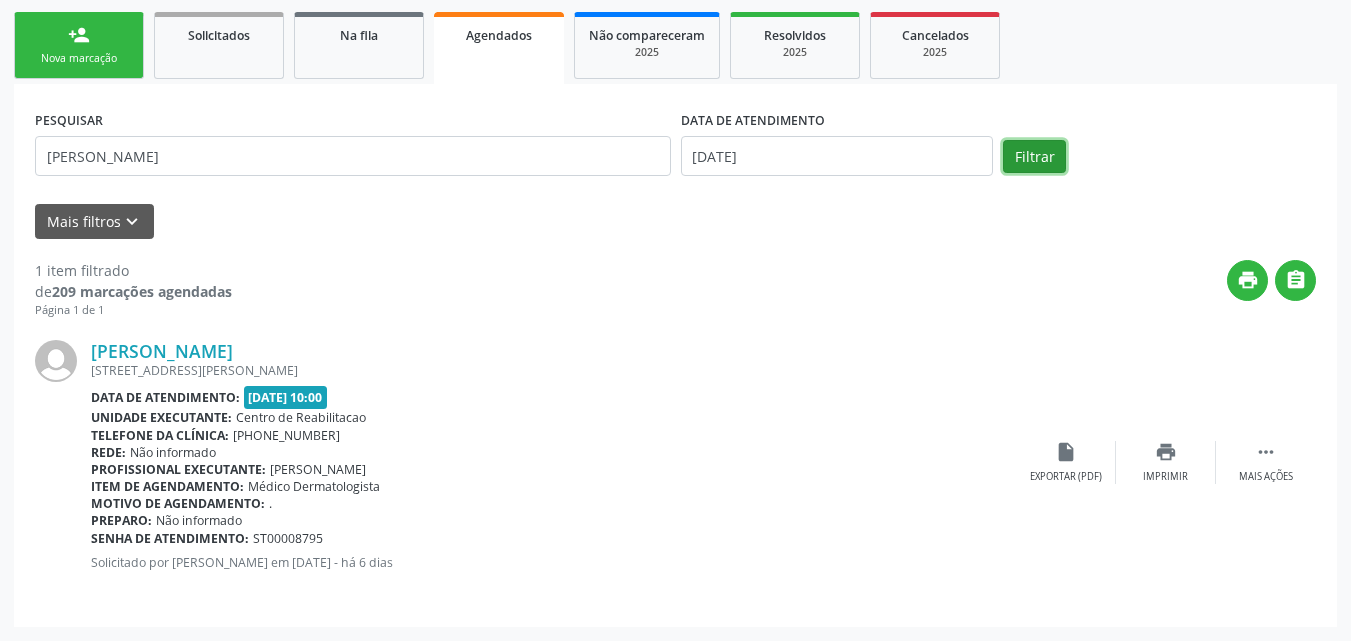 click on "Filtrar" at bounding box center [1034, 157] 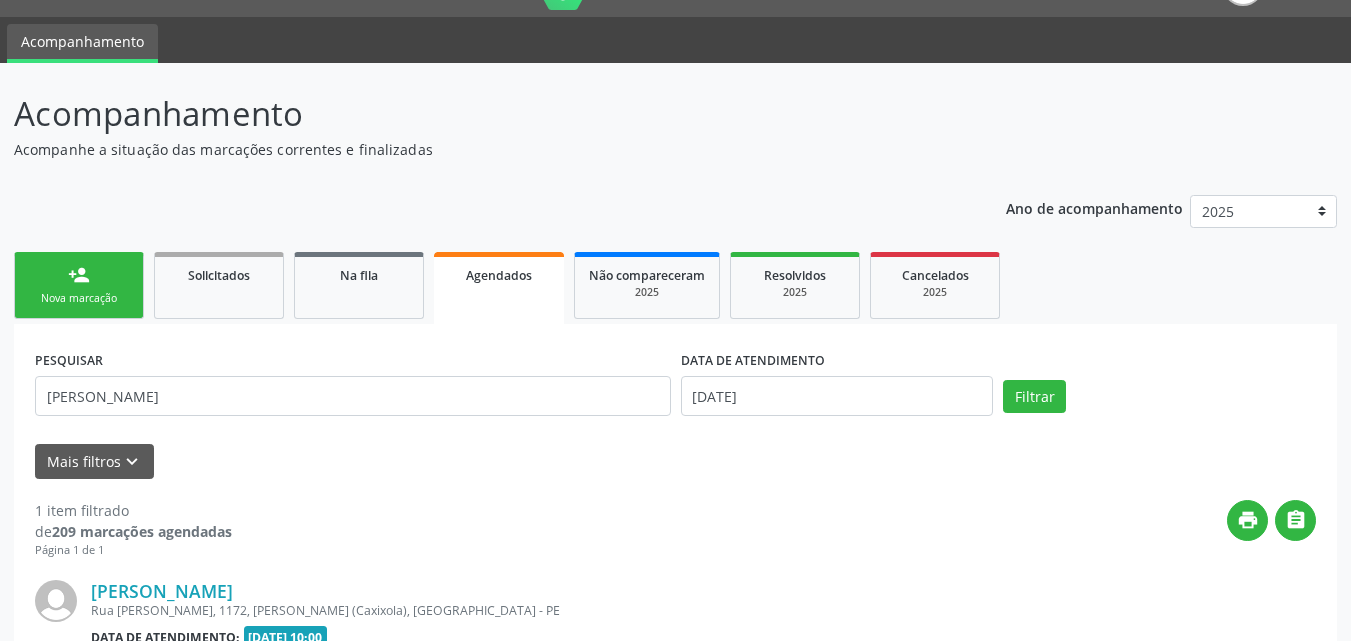 scroll, scrollTop: 287, scrollLeft: 0, axis: vertical 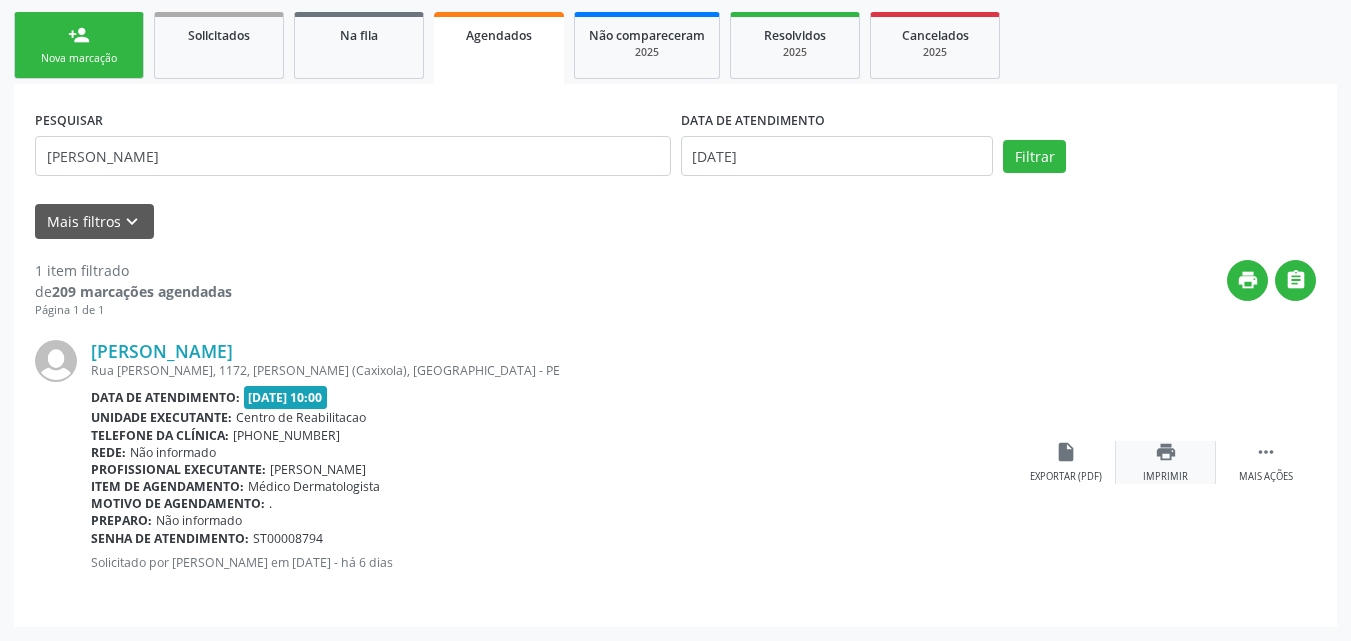 click on "print" at bounding box center [1166, 452] 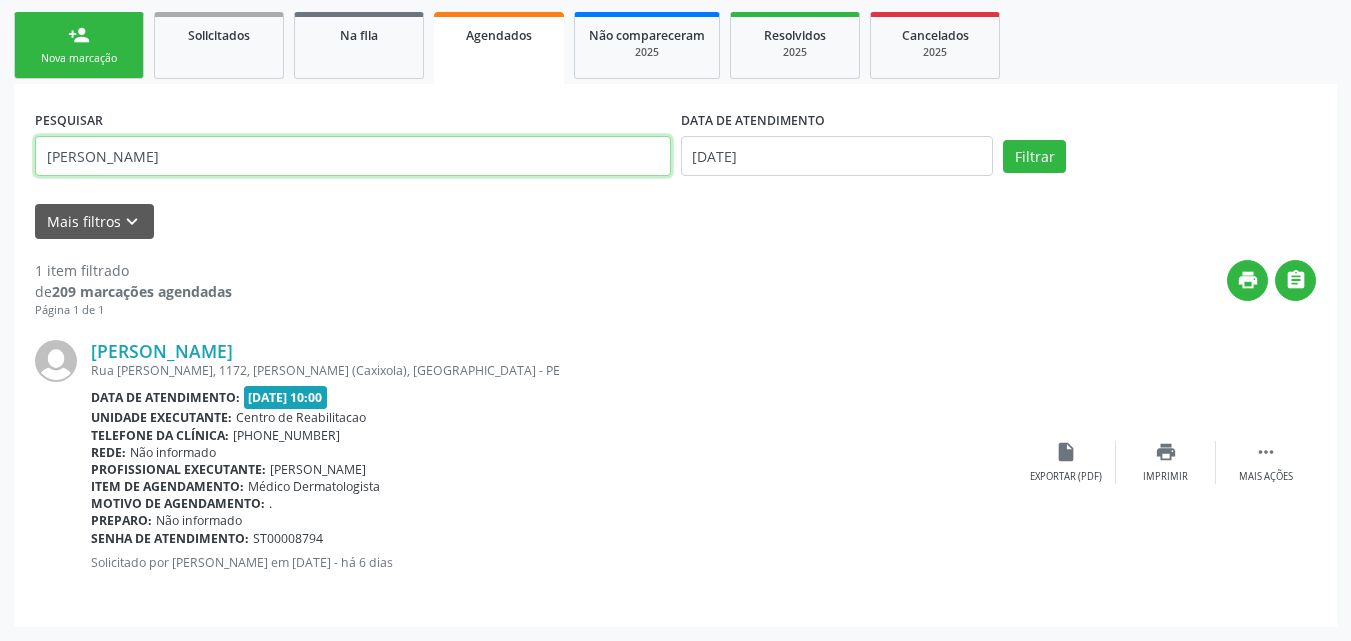 drag, startPoint x: 284, startPoint y: 159, endPoint x: 112, endPoint y: 154, distance: 172.07266 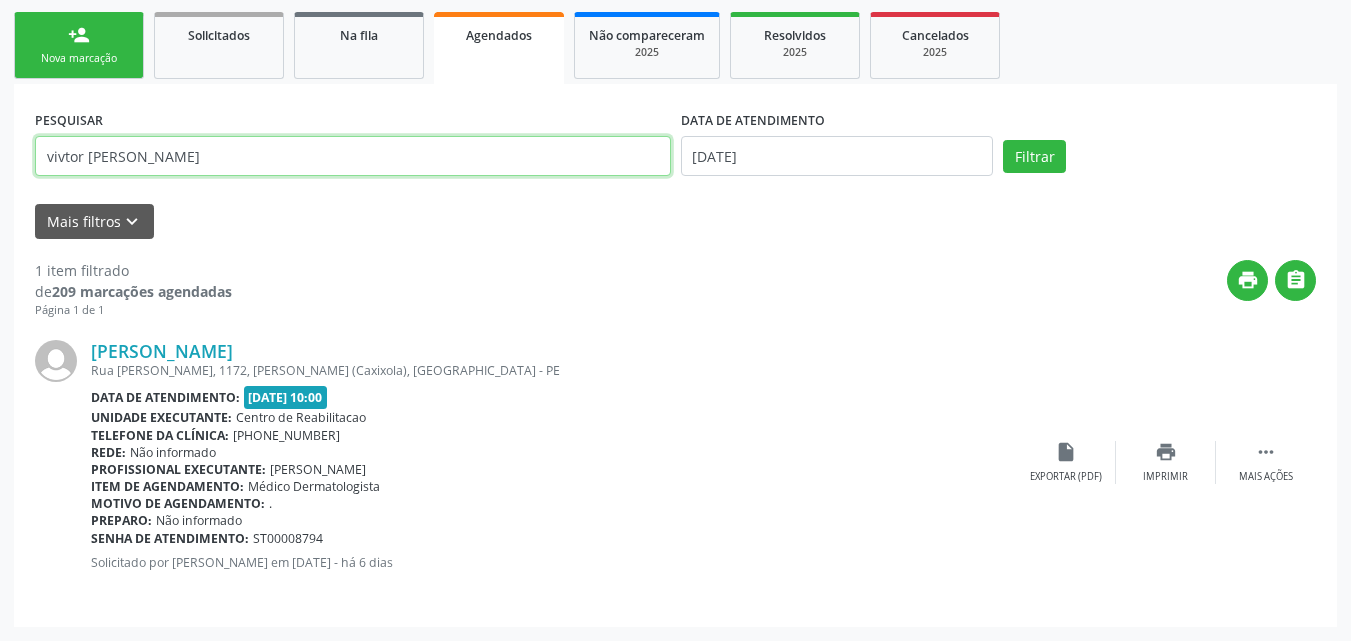 type on "vivtor gabriel nascimento de oliveira" 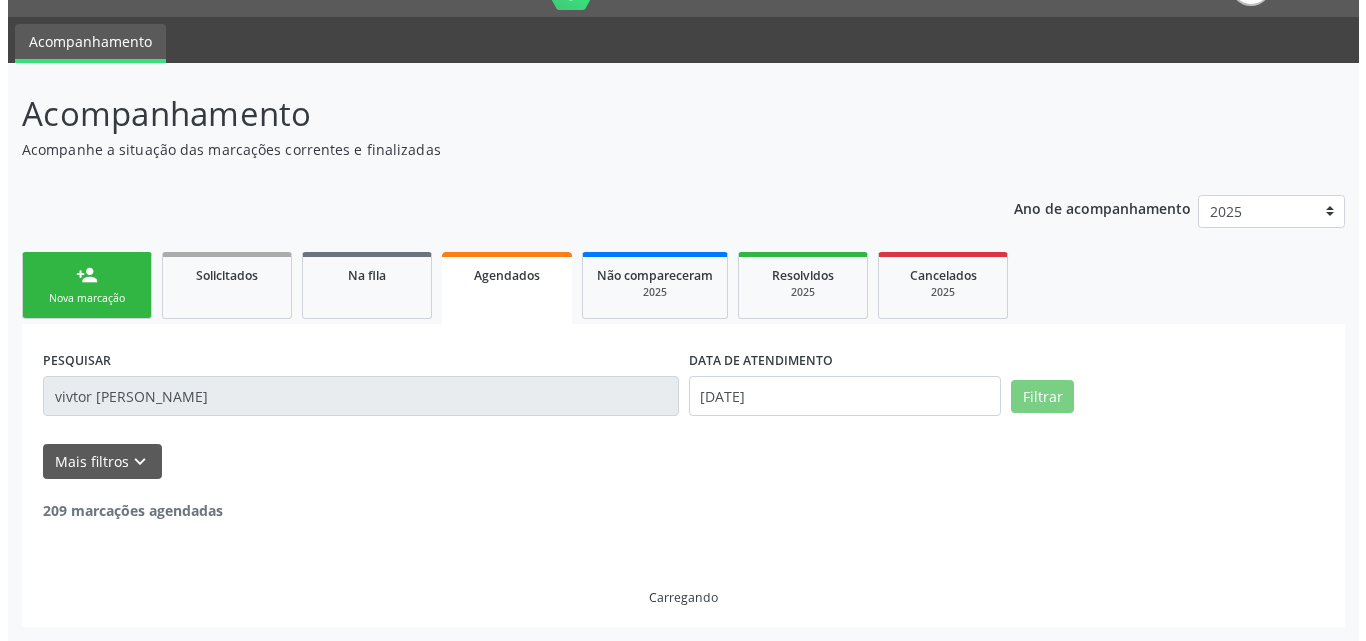 scroll, scrollTop: 0, scrollLeft: 0, axis: both 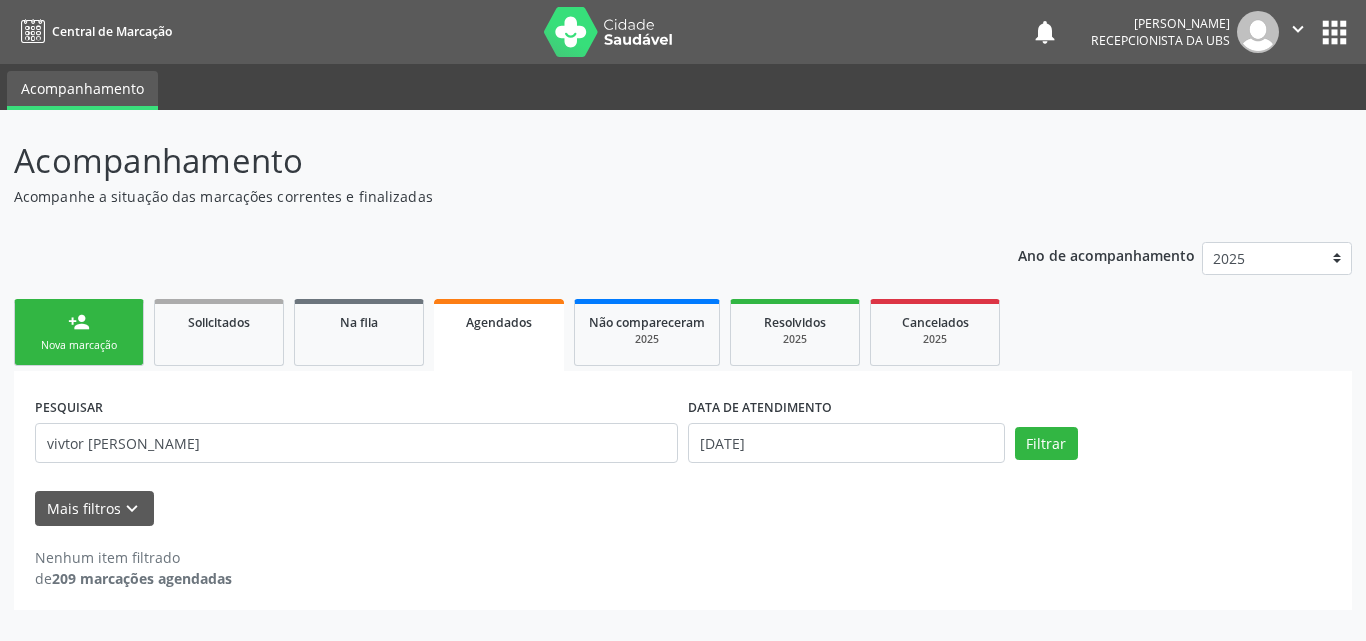 click on "Mais filtros
keyboard_arrow_down" at bounding box center [683, 508] 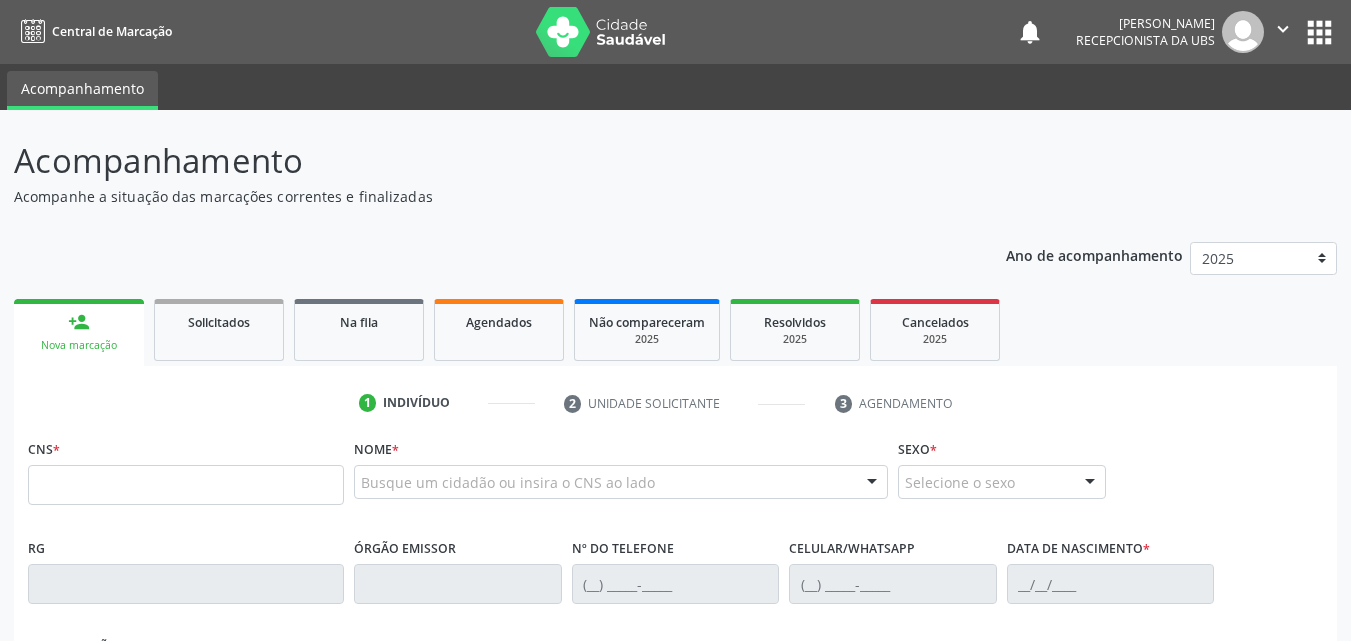 scroll, scrollTop: 0, scrollLeft: 0, axis: both 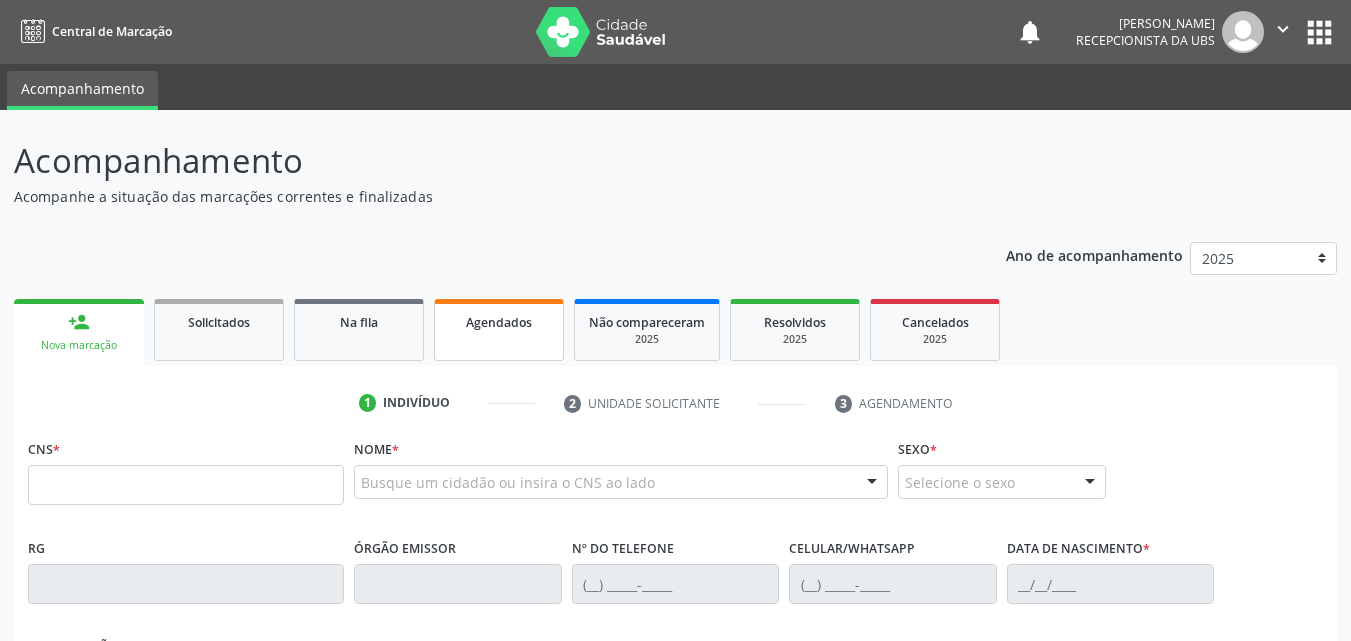 click on "Agendados" at bounding box center (499, 330) 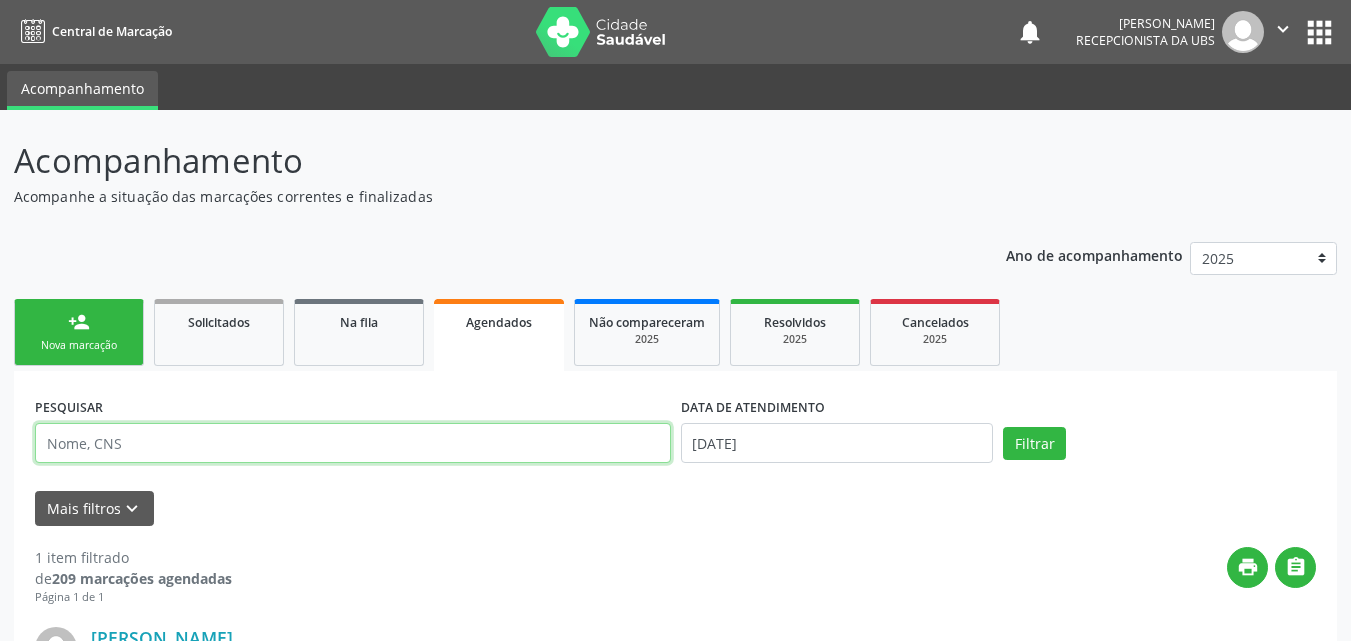 click at bounding box center (353, 443) 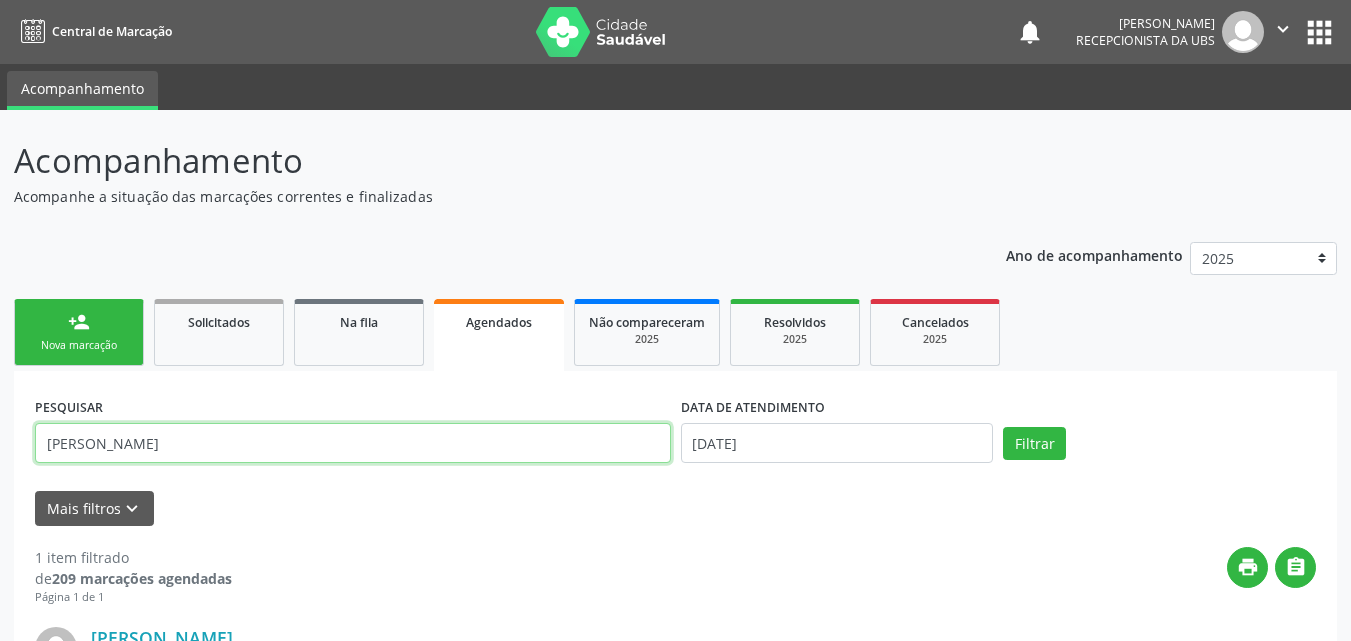 type on "victor gabriel nascimento" 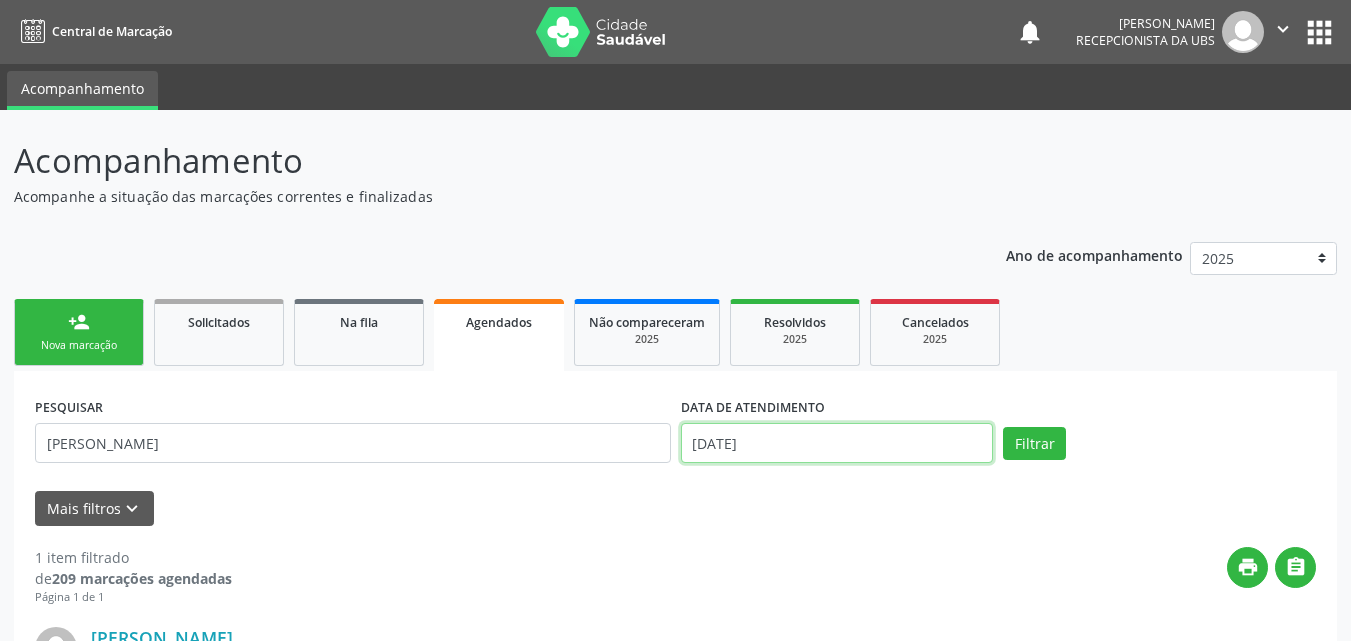 click on "1[DATE]" at bounding box center (837, 443) 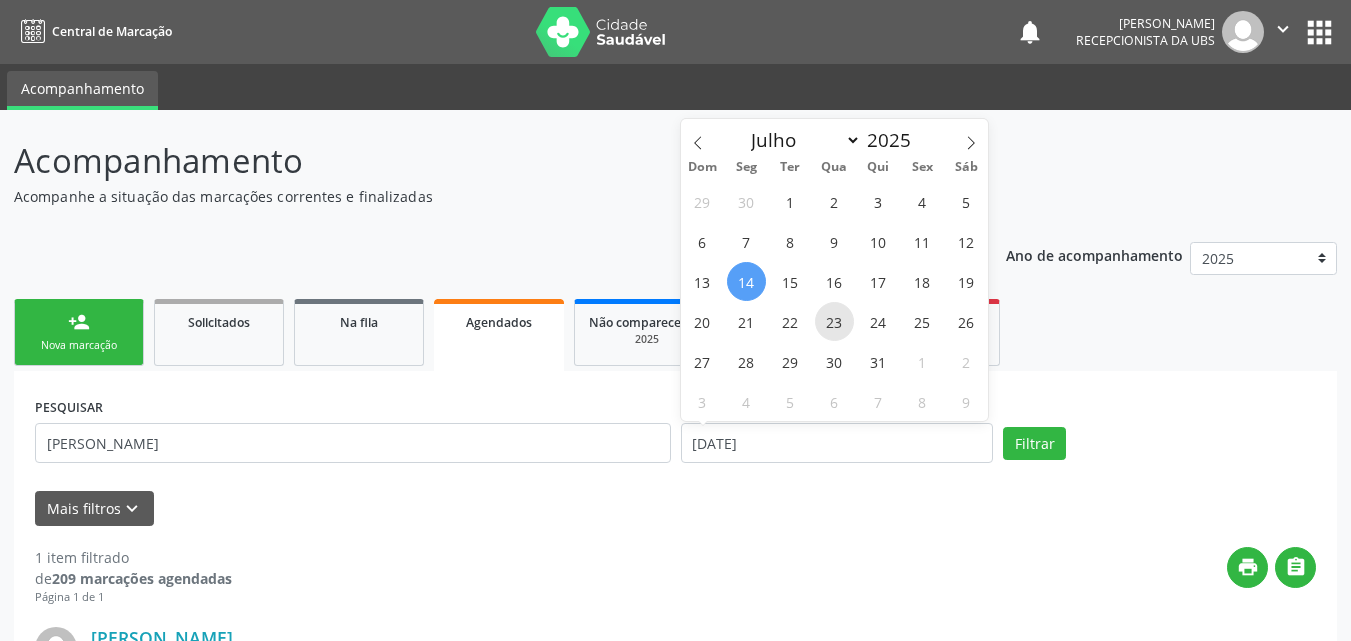 click on "23" at bounding box center [834, 321] 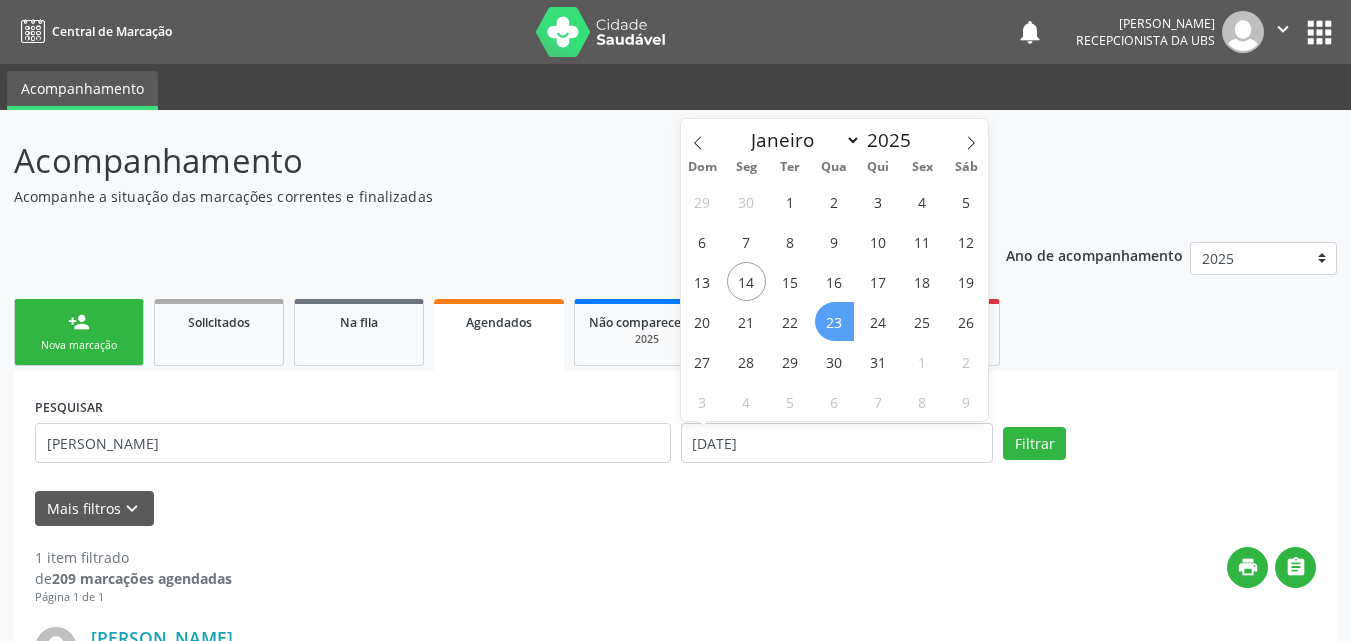 click on "23" at bounding box center [834, 321] 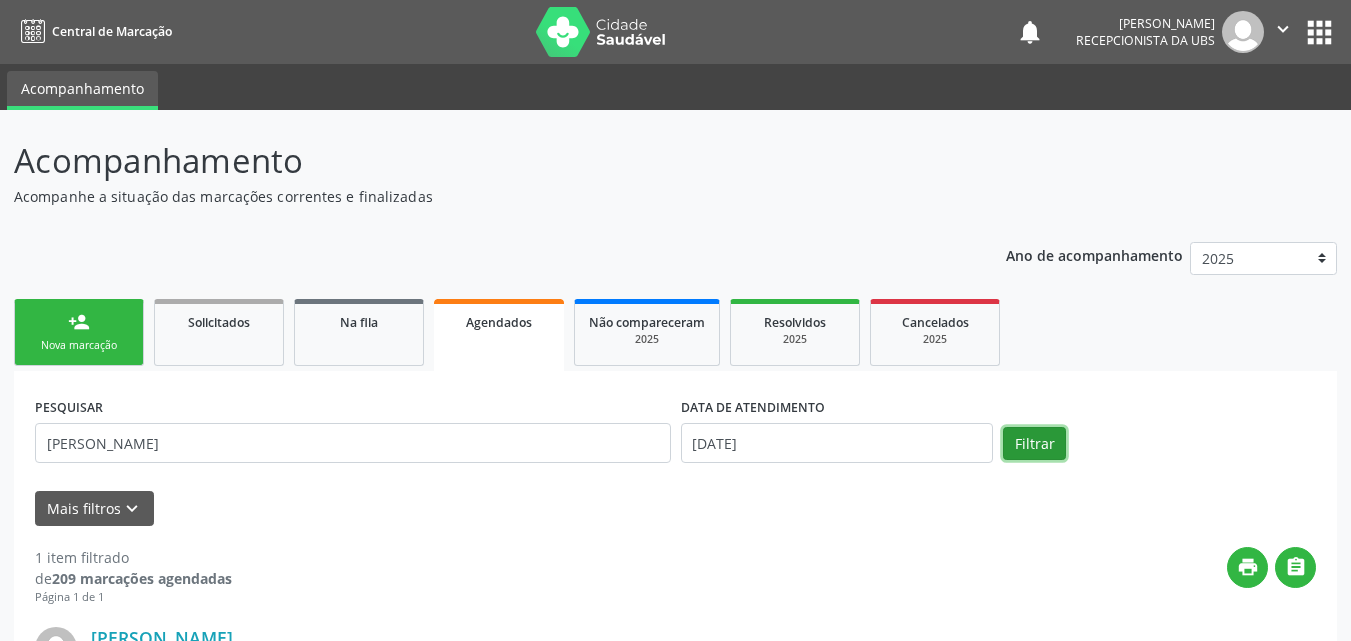 click on "Filtrar" at bounding box center (1034, 444) 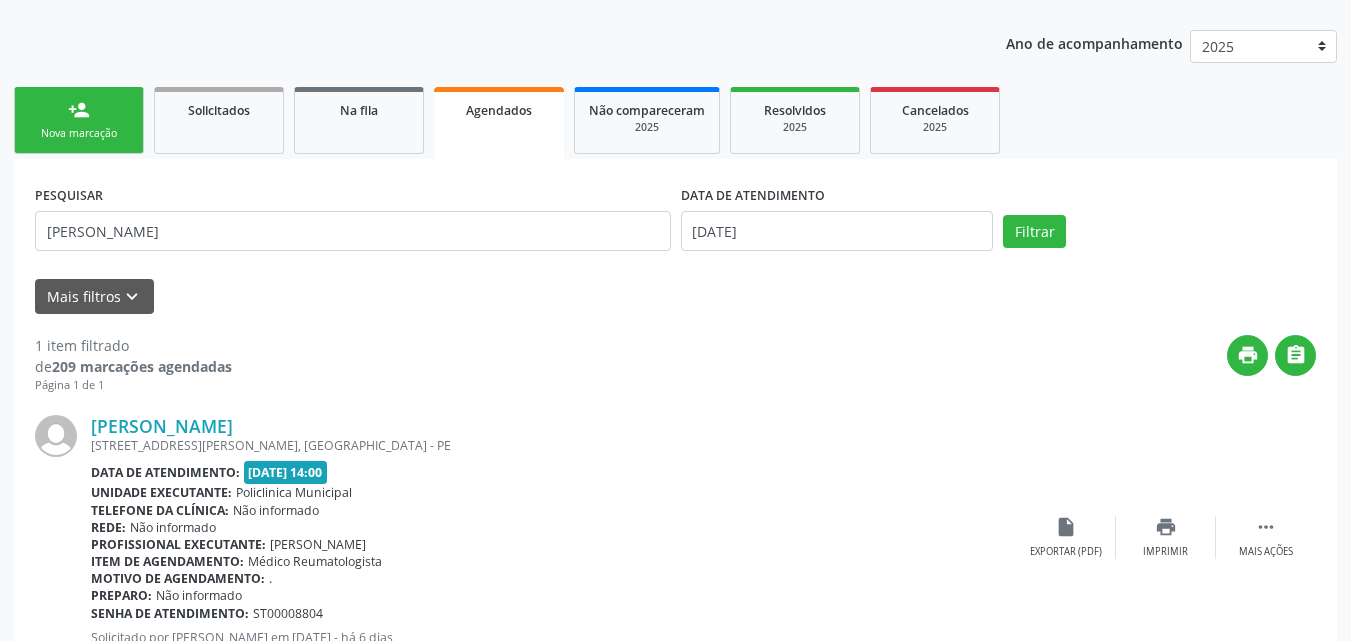 scroll, scrollTop: 287, scrollLeft: 0, axis: vertical 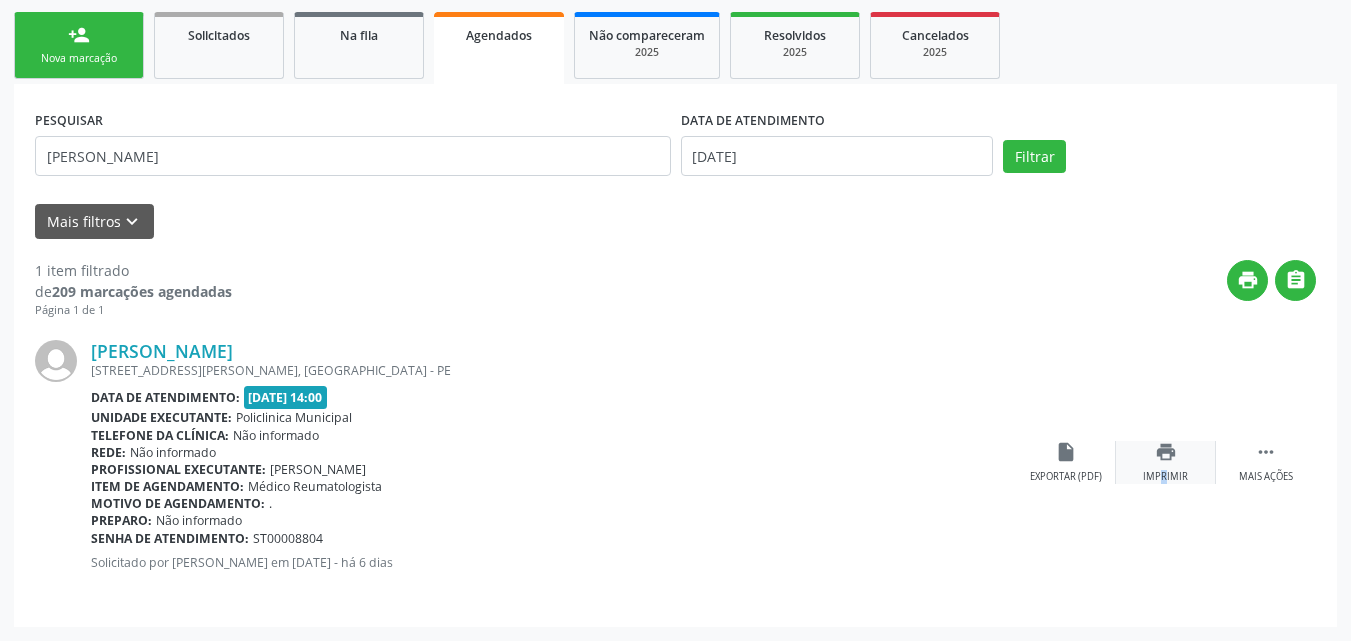 click on "print
Imprimir" at bounding box center (1166, 462) 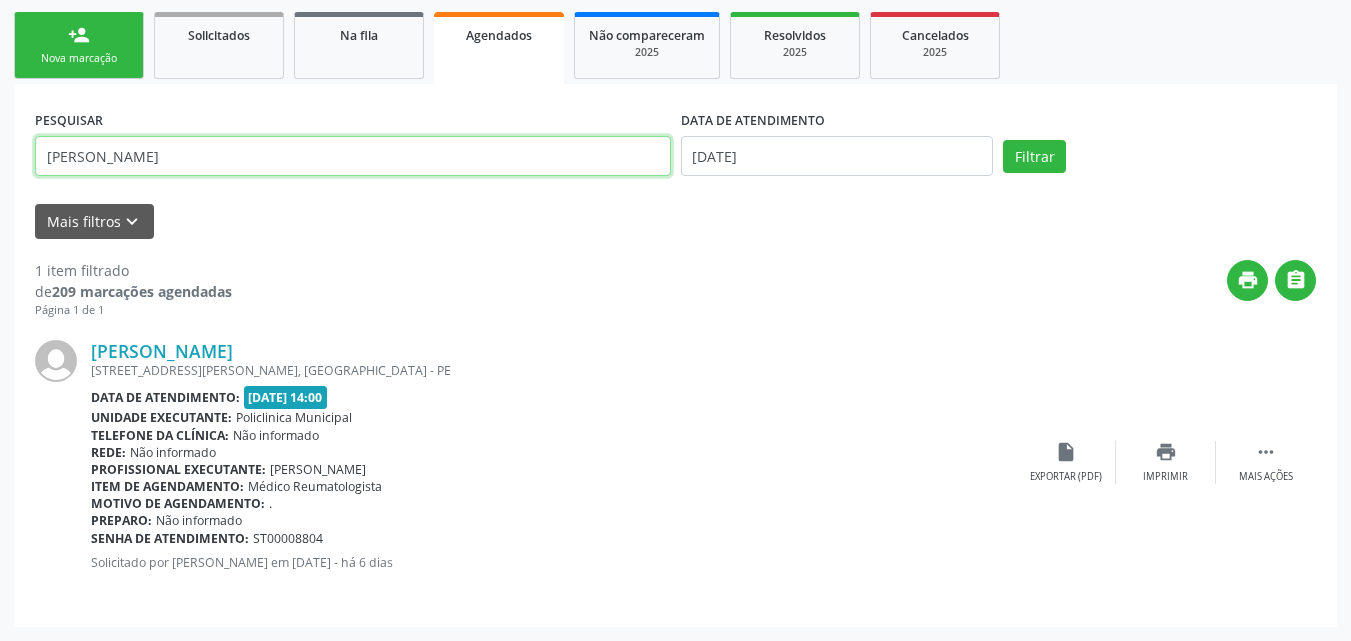 drag, startPoint x: 184, startPoint y: 162, endPoint x: 16, endPoint y: 167, distance: 168.07439 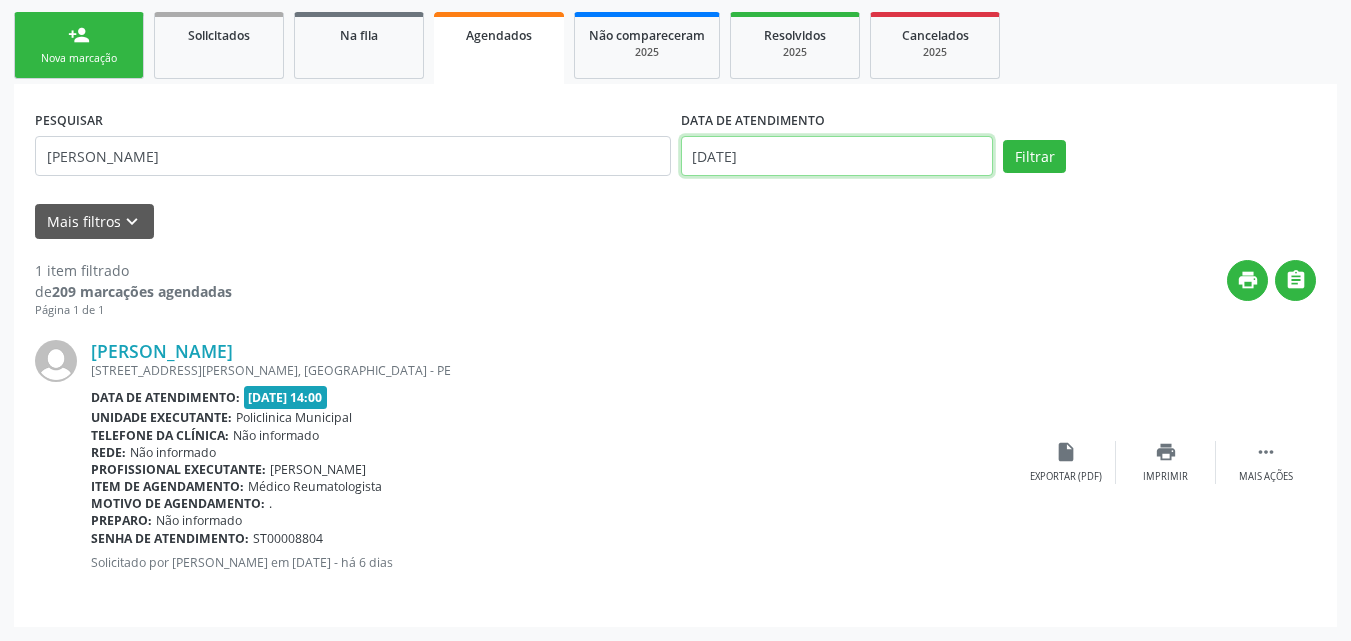 click on "2[DATE]" at bounding box center [837, 156] 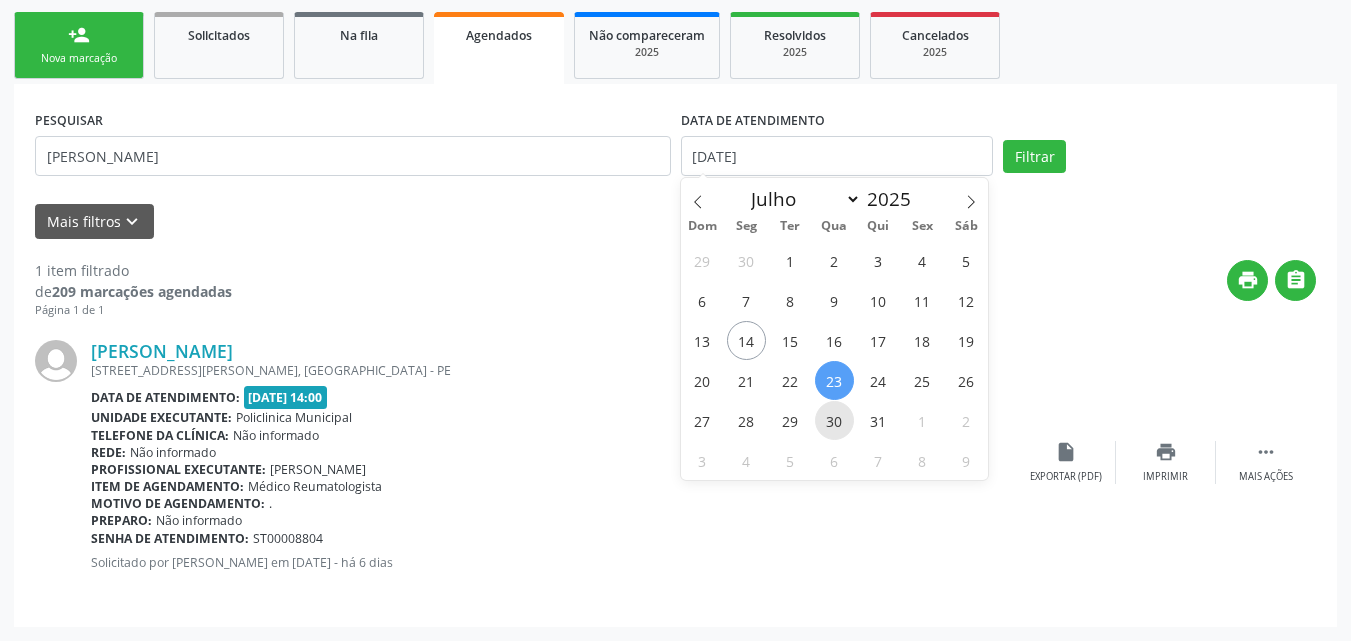 click on "30" at bounding box center [834, 420] 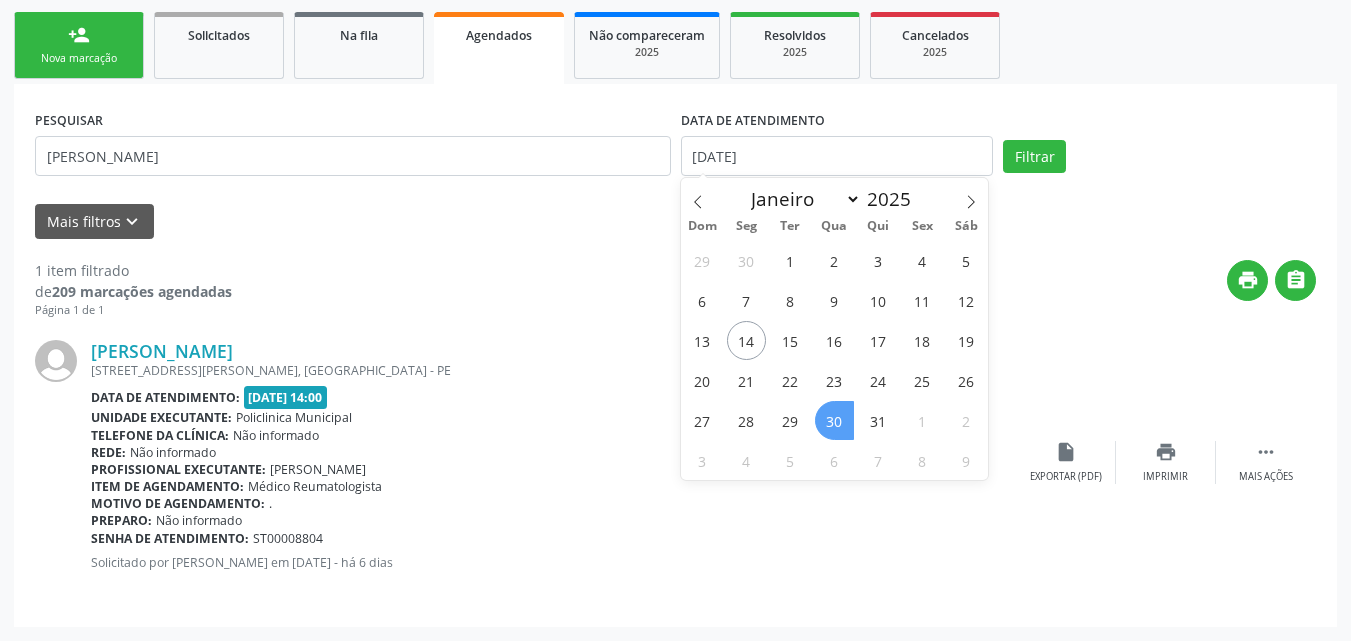 click on "30" at bounding box center [834, 420] 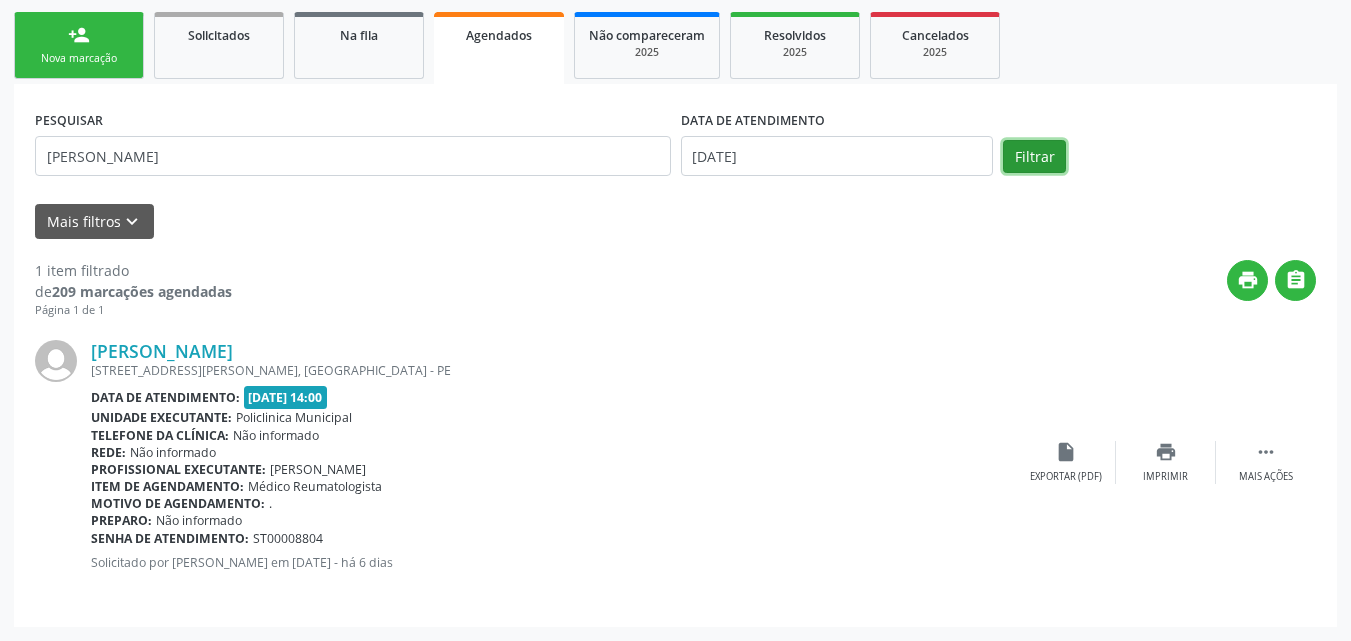 click on "Filtrar" at bounding box center [1034, 157] 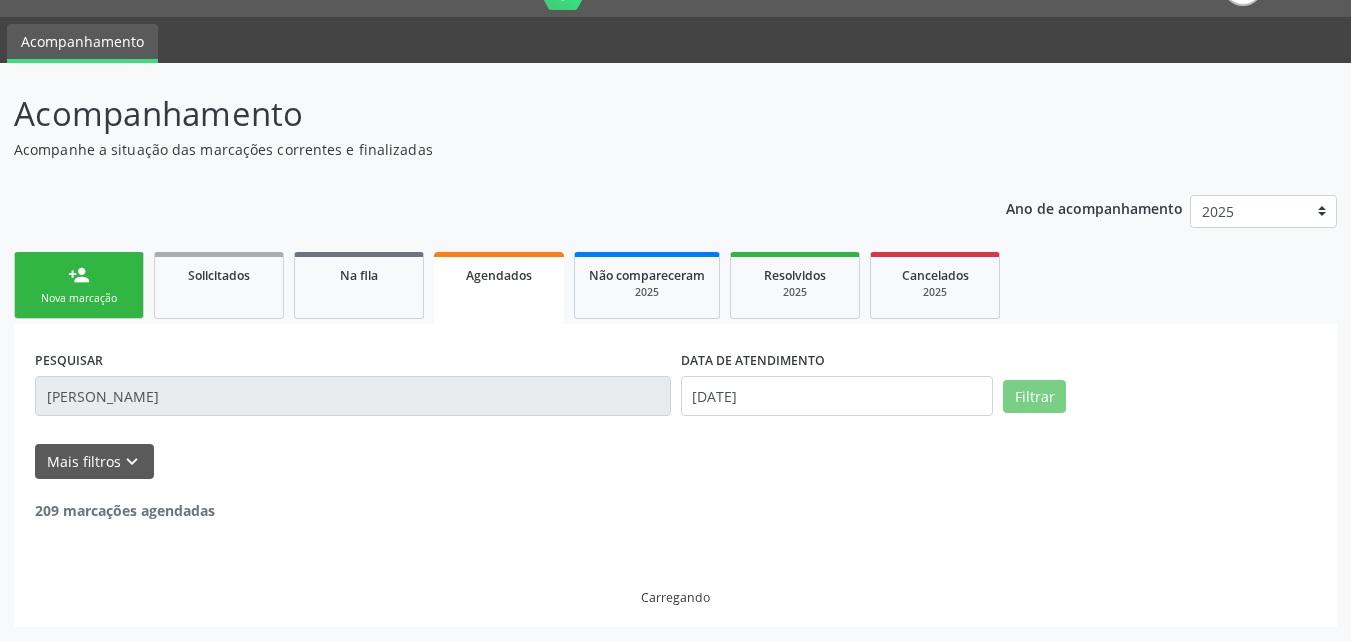 scroll, scrollTop: 287, scrollLeft: 0, axis: vertical 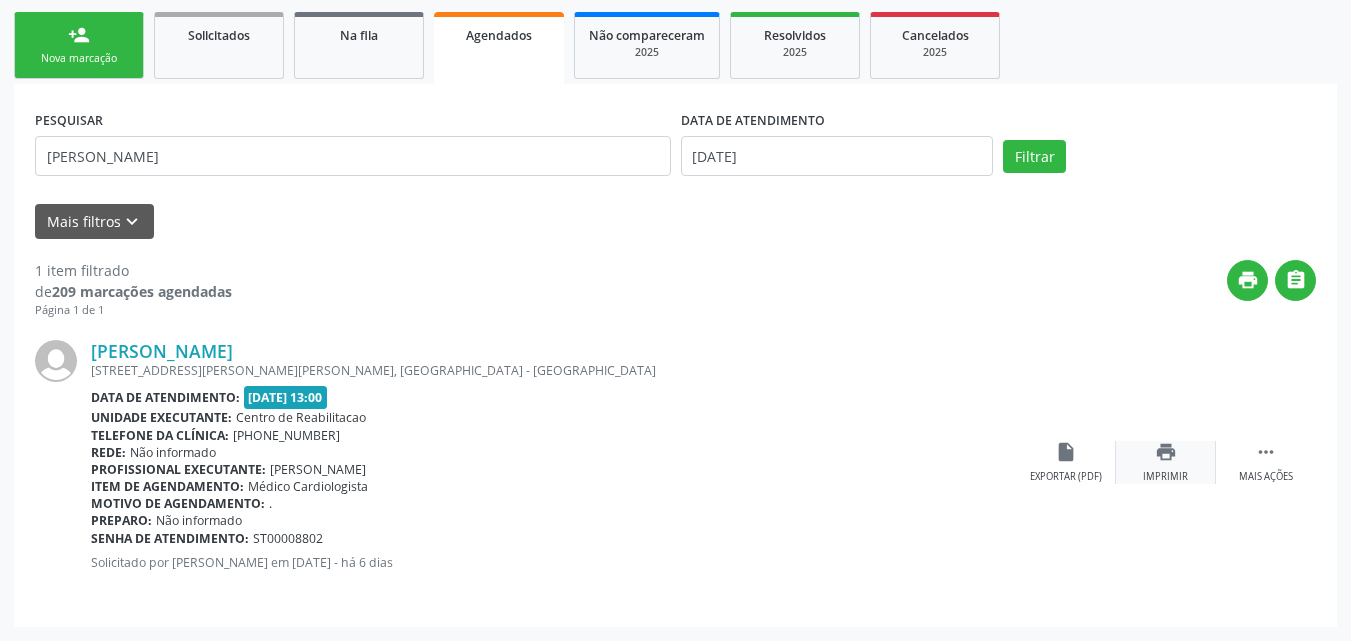 click on "print
Imprimir" at bounding box center (1166, 462) 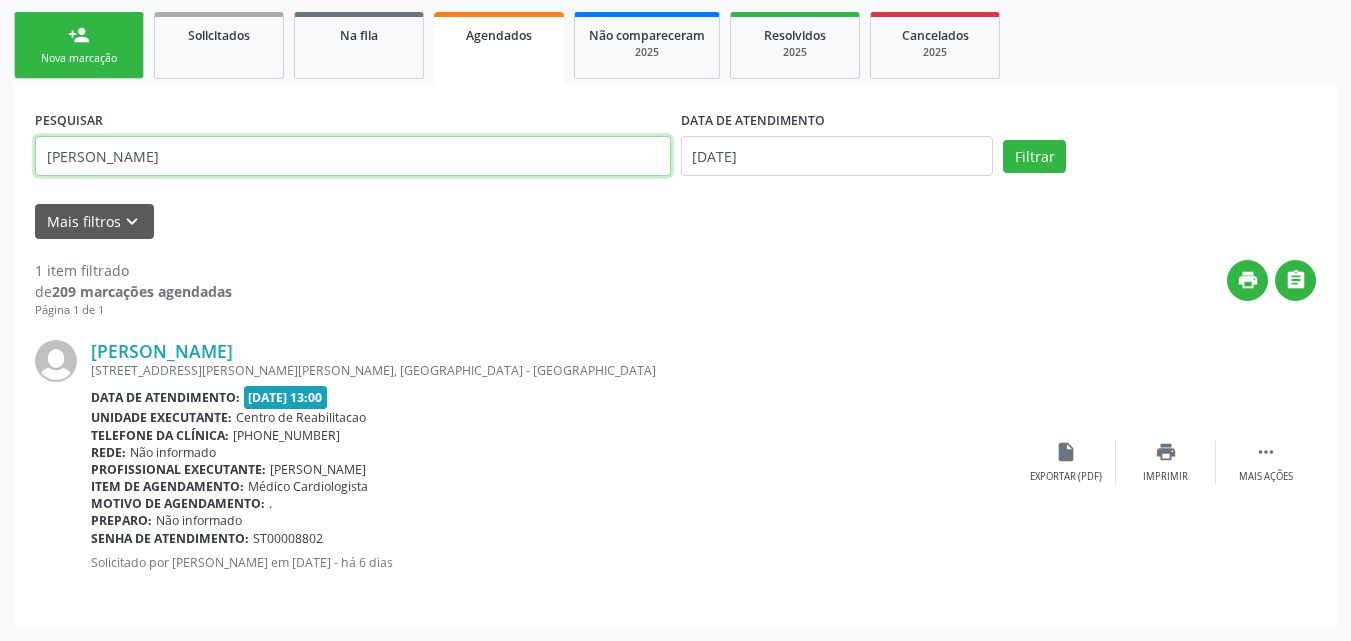 drag, startPoint x: 150, startPoint y: 160, endPoint x: 27, endPoint y: 155, distance: 123.101585 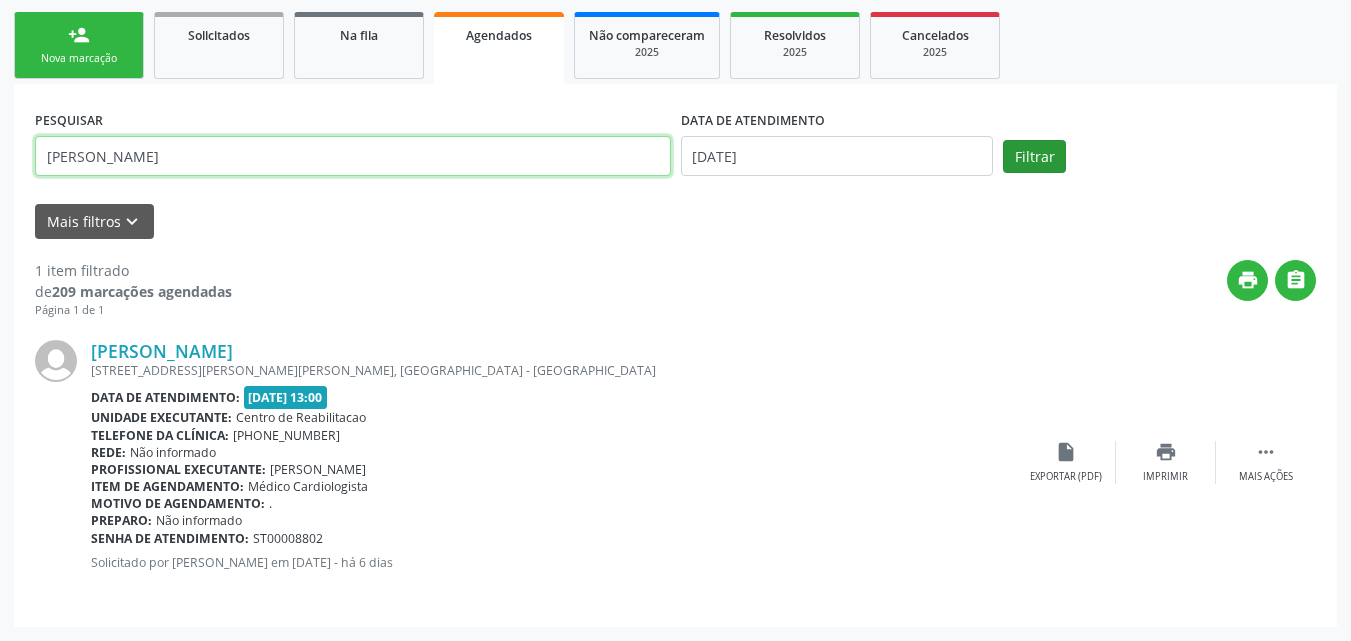 type on "josefa paula" 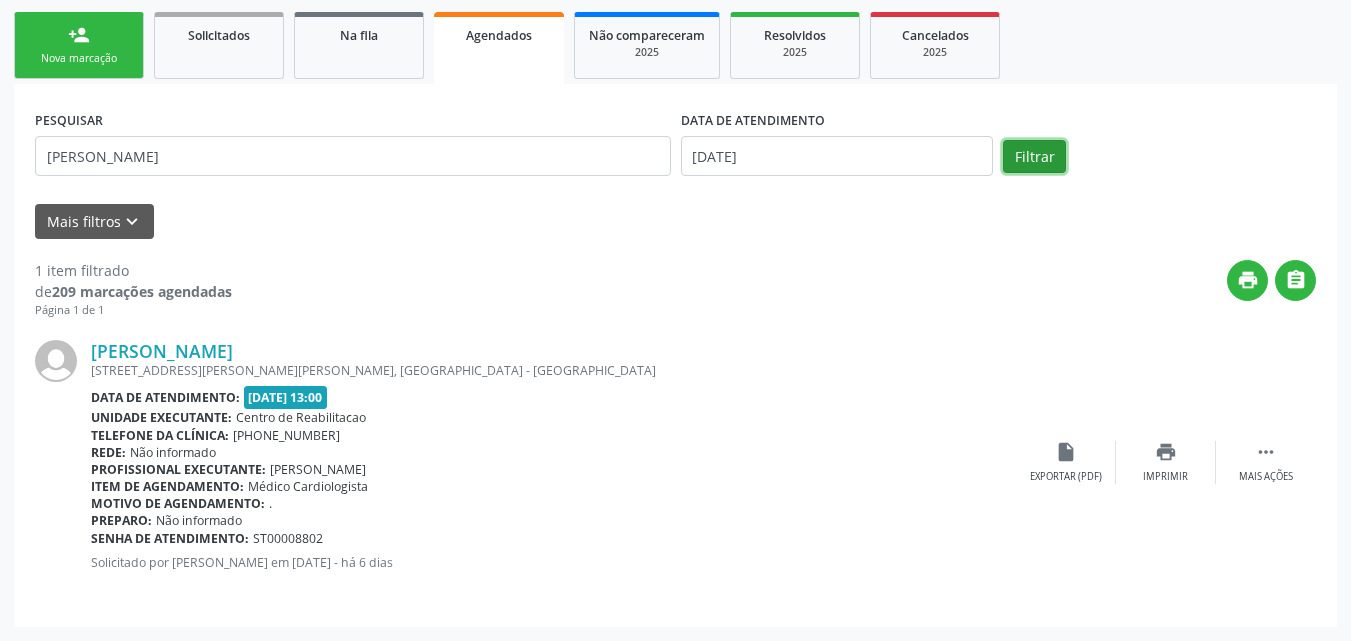 click on "Filtrar" at bounding box center [1034, 157] 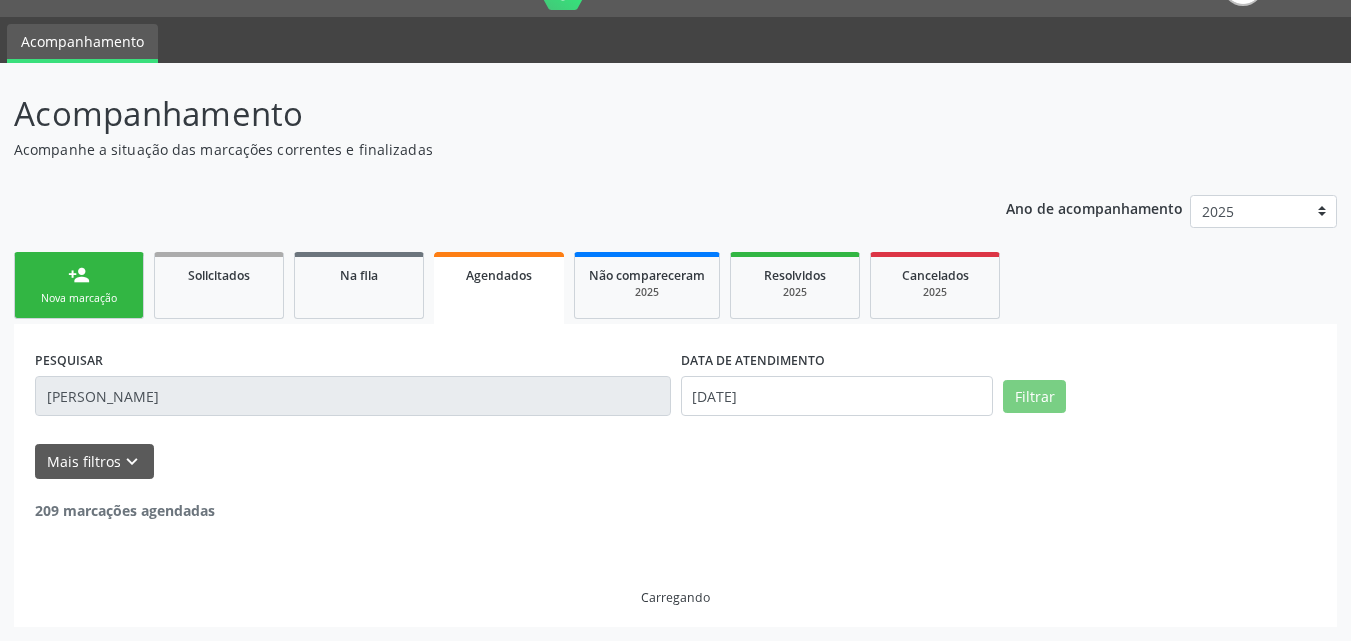 scroll, scrollTop: 287, scrollLeft: 0, axis: vertical 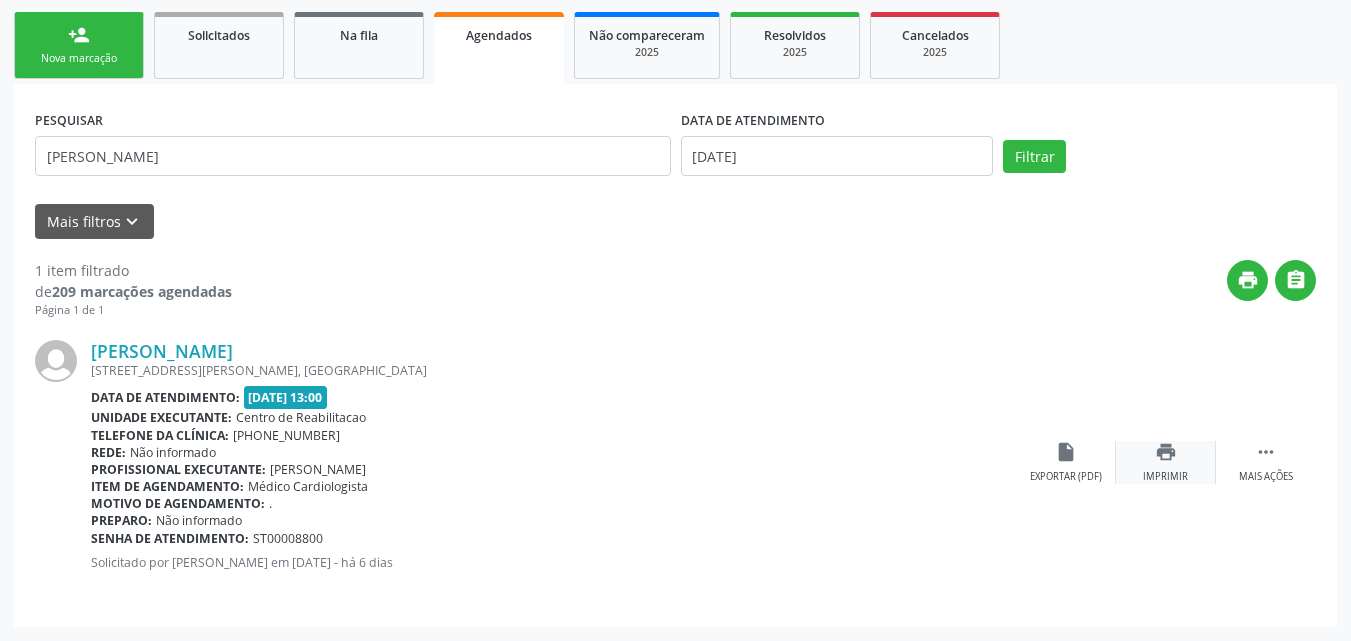 click on "print" at bounding box center (1166, 452) 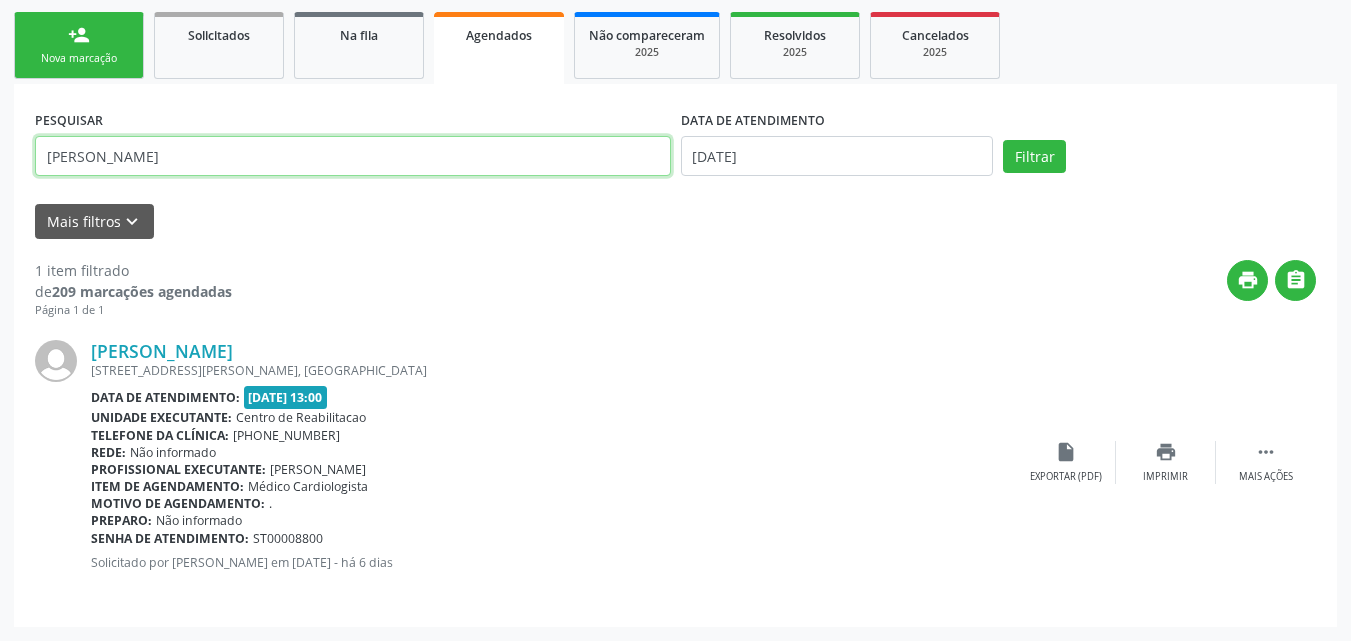 drag, startPoint x: 329, startPoint y: 159, endPoint x: 252, endPoint y: 182, distance: 80.36168 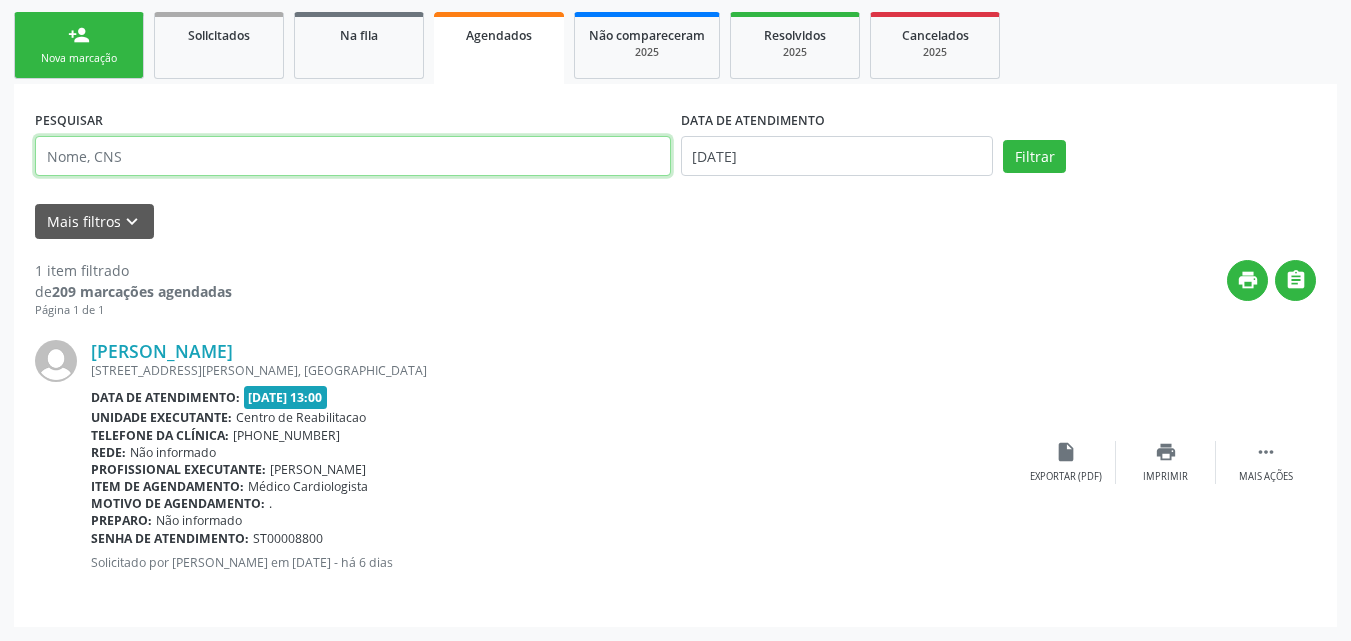 click at bounding box center (353, 156) 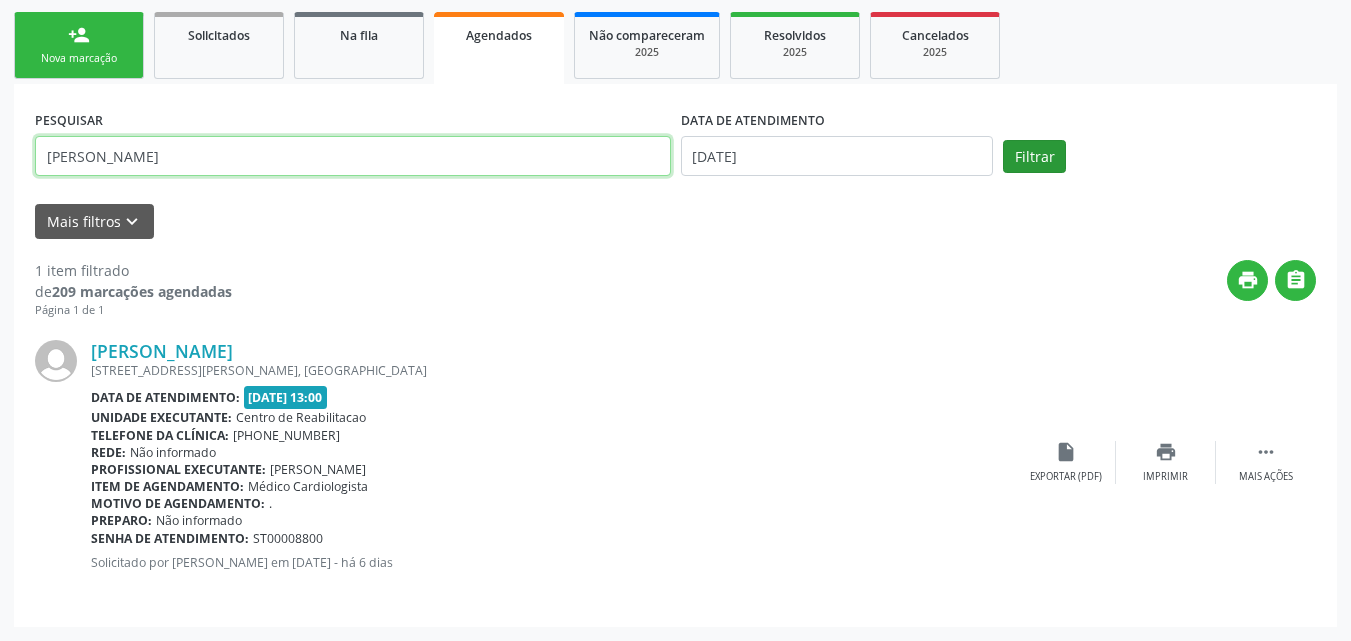 type on "daniel pereira de mendonça" 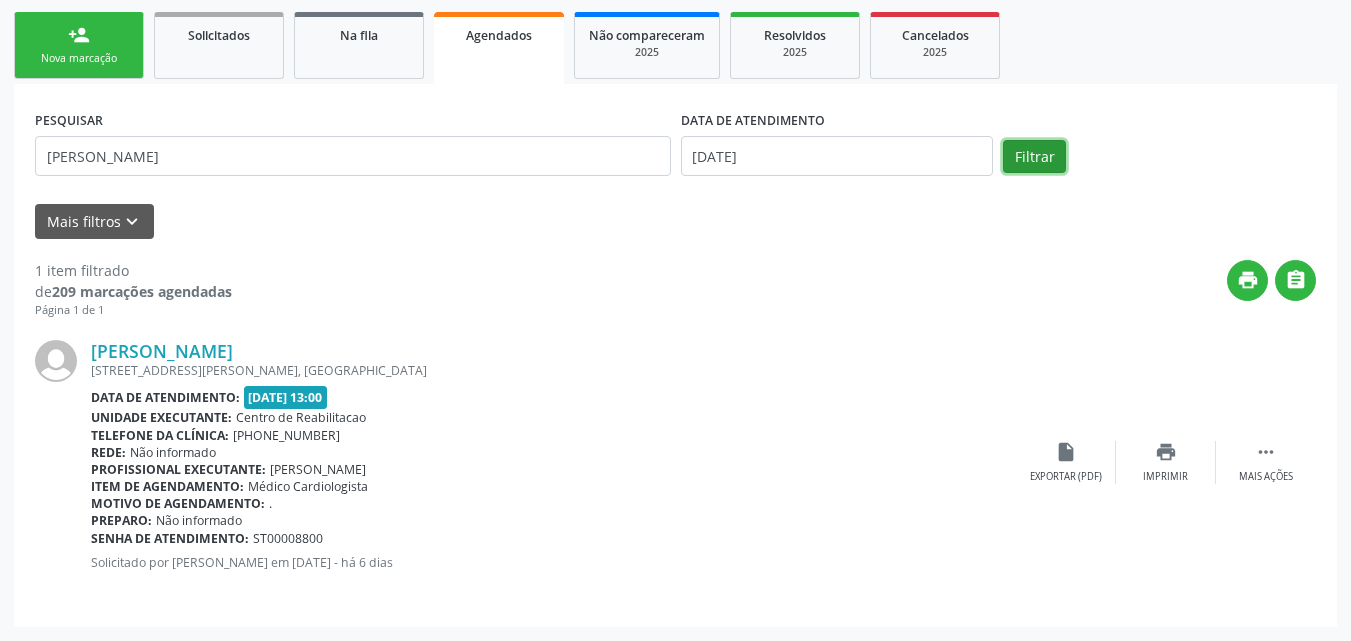 click on "Filtrar" at bounding box center [1034, 157] 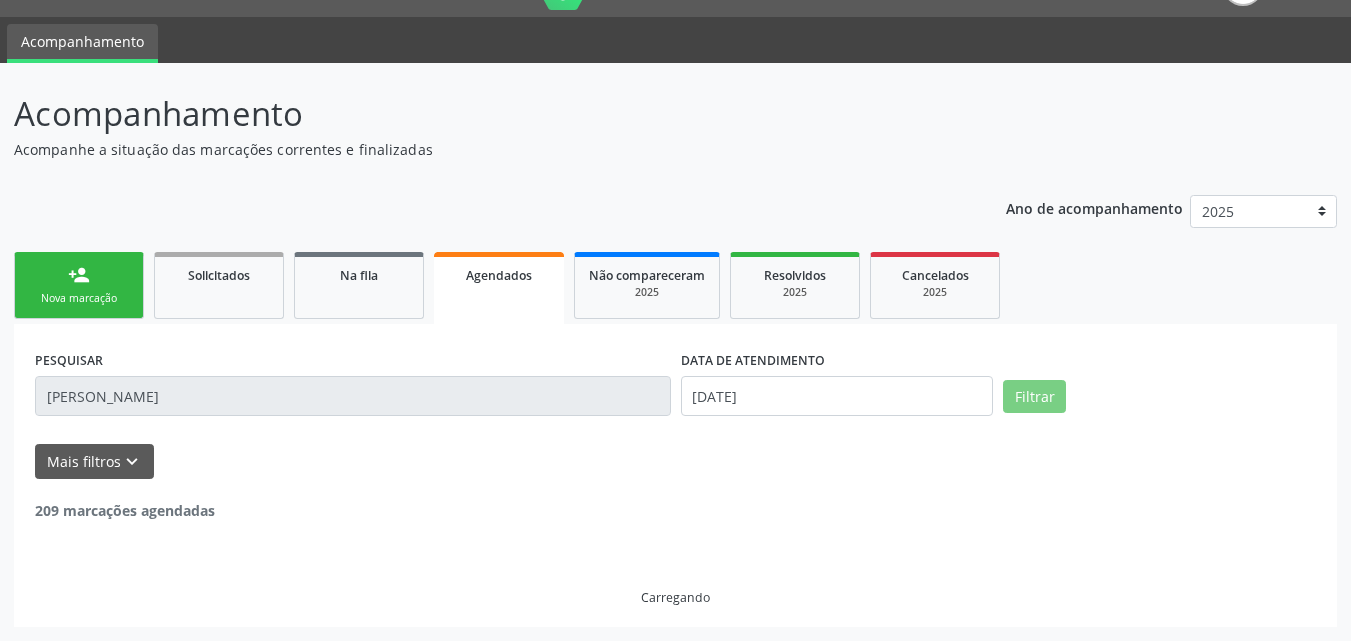 scroll, scrollTop: 0, scrollLeft: 0, axis: both 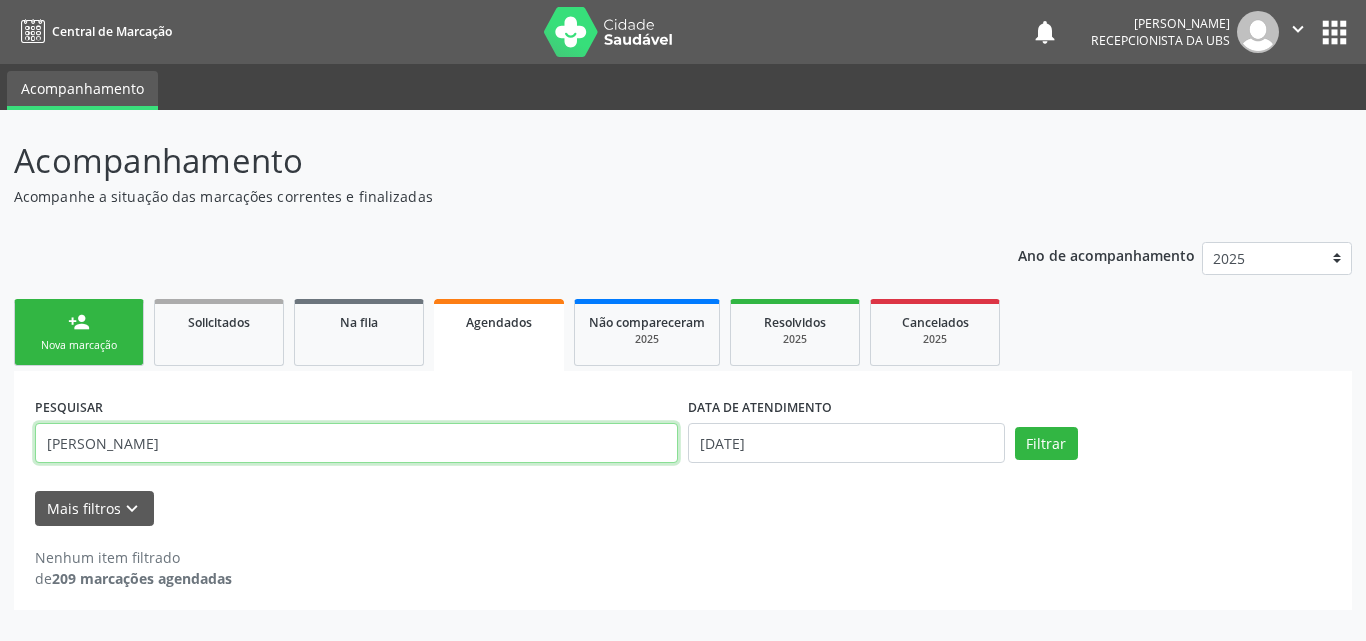 drag, startPoint x: 101, startPoint y: 446, endPoint x: 86, endPoint y: 431, distance: 21.213203 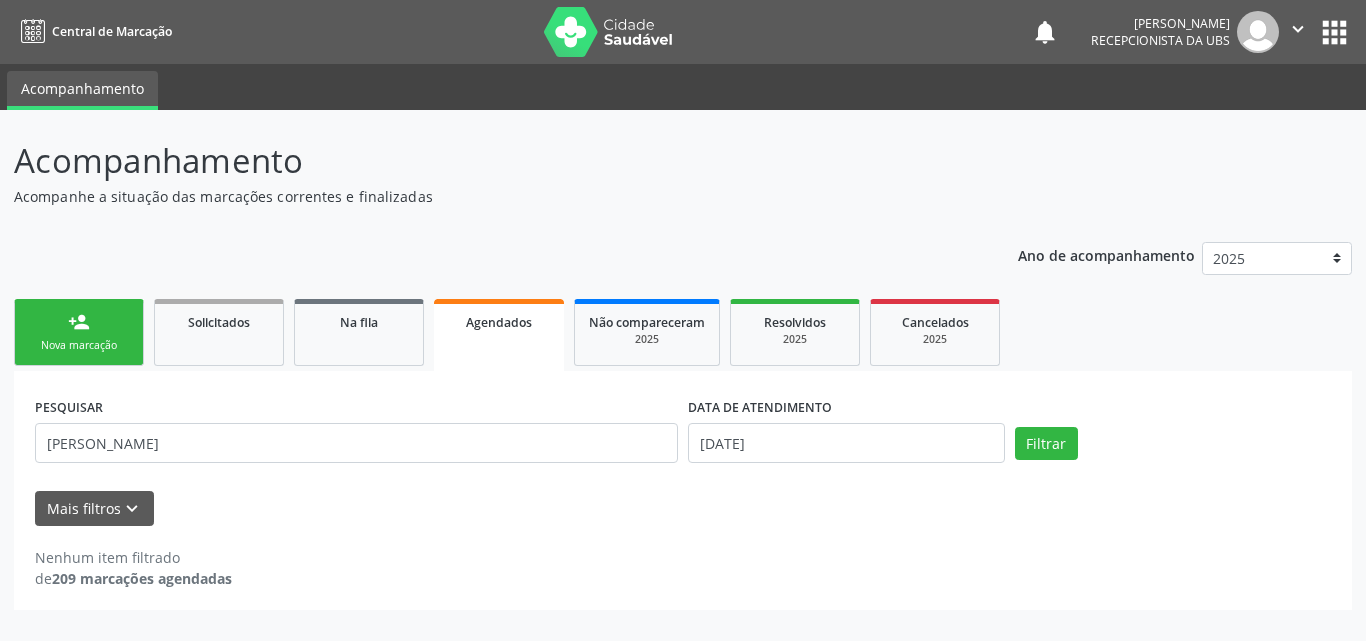 click on "person_add
Nova marcação" at bounding box center (79, 332) 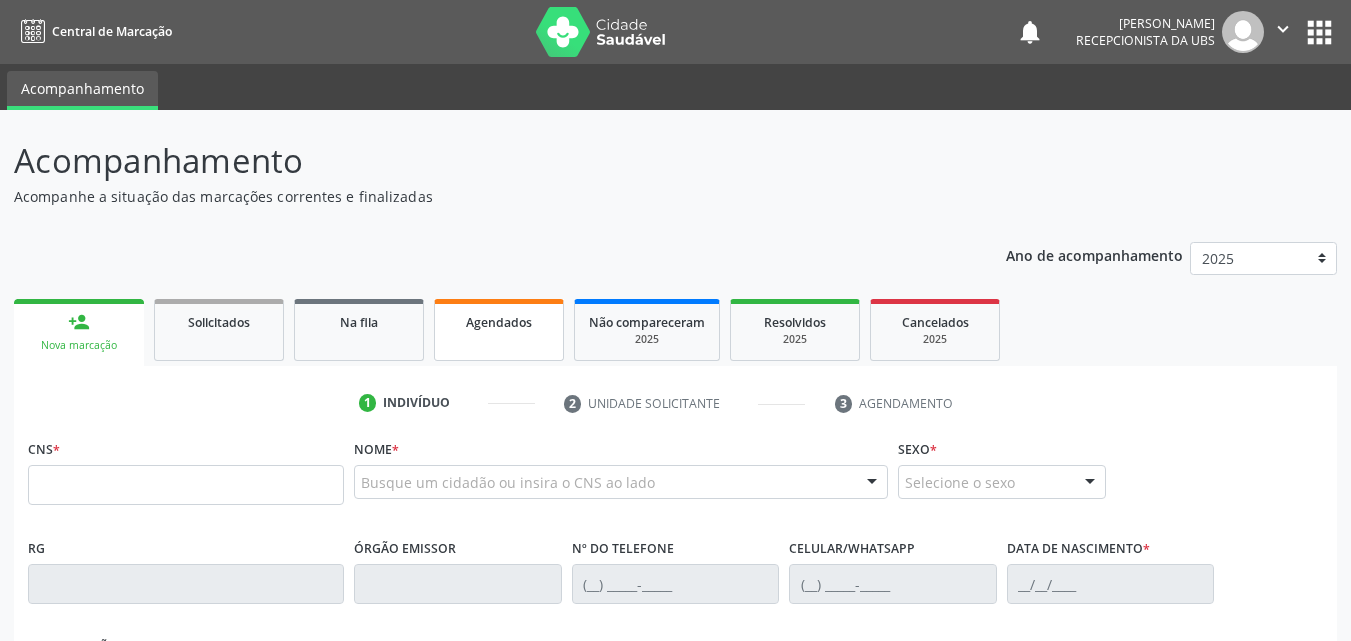 click on "Agendados" at bounding box center [499, 322] 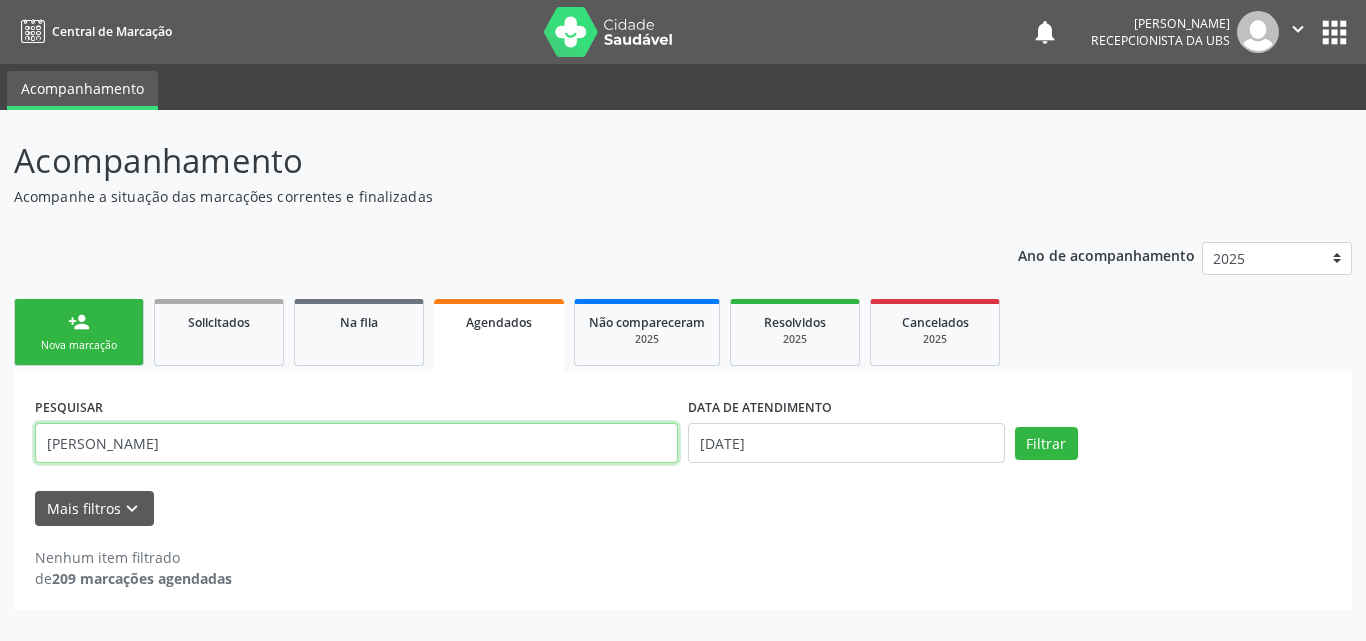click on "daniel pereira de mendonça" at bounding box center (356, 443) 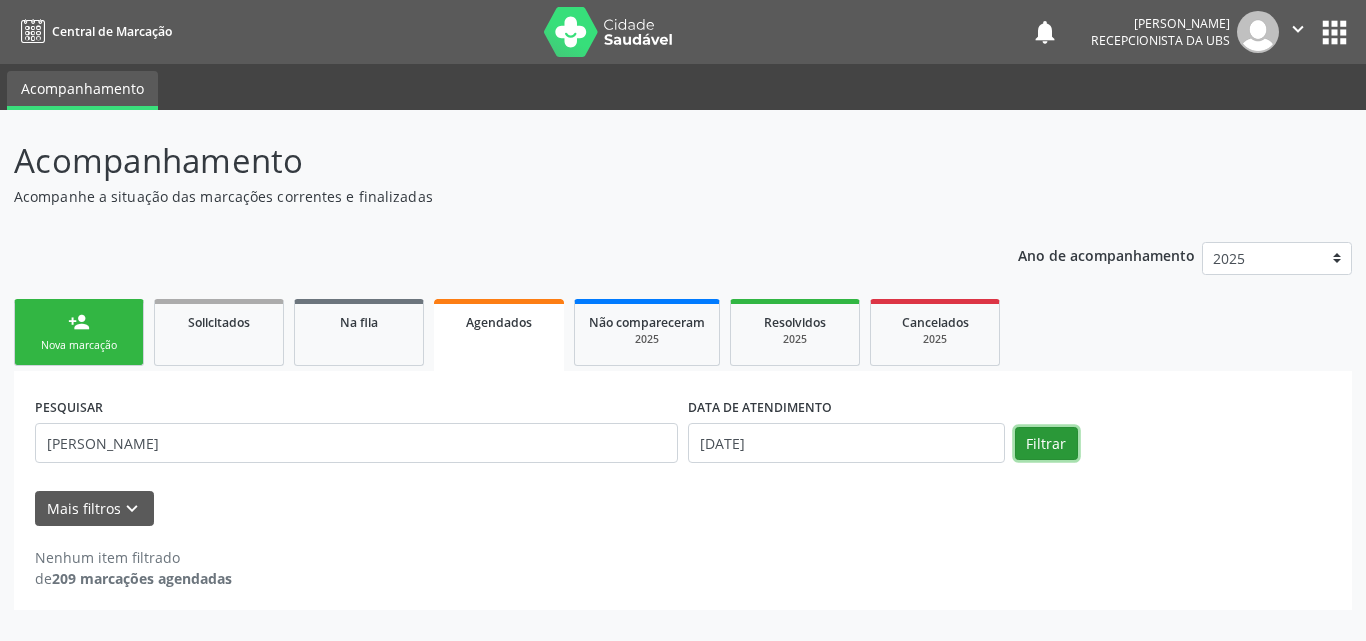 click on "Filtrar" at bounding box center (1046, 444) 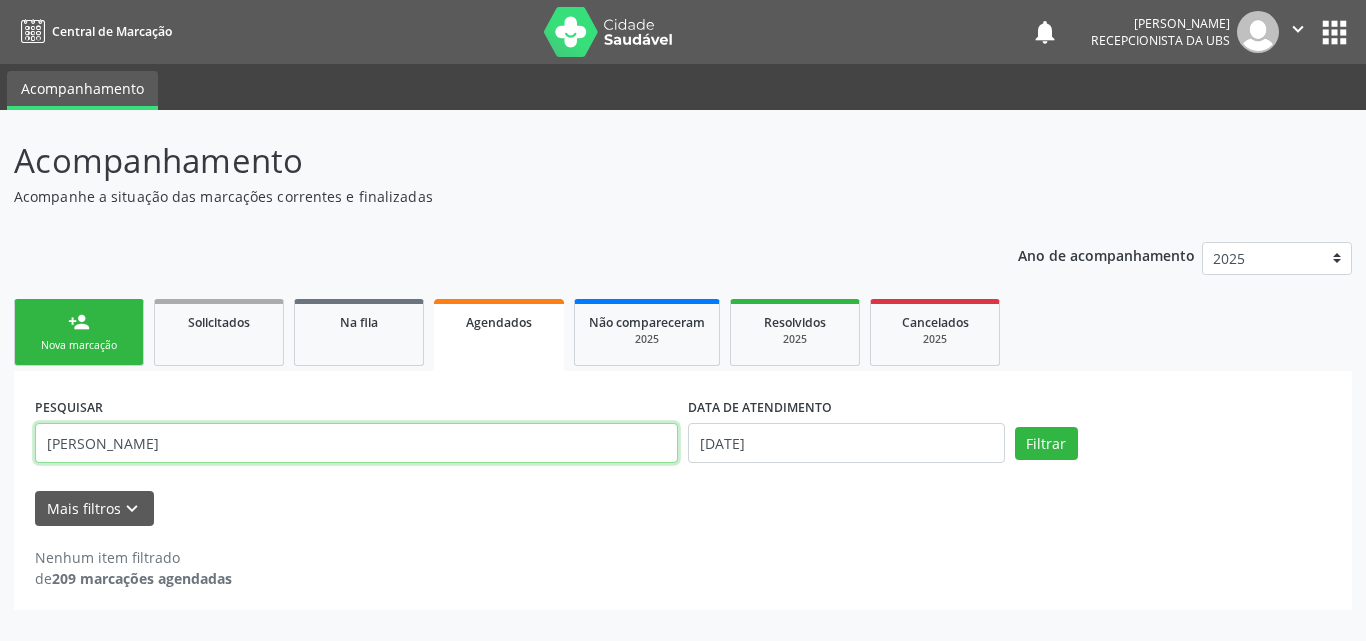 click on "daniel pereira de mendonça" at bounding box center [356, 443] 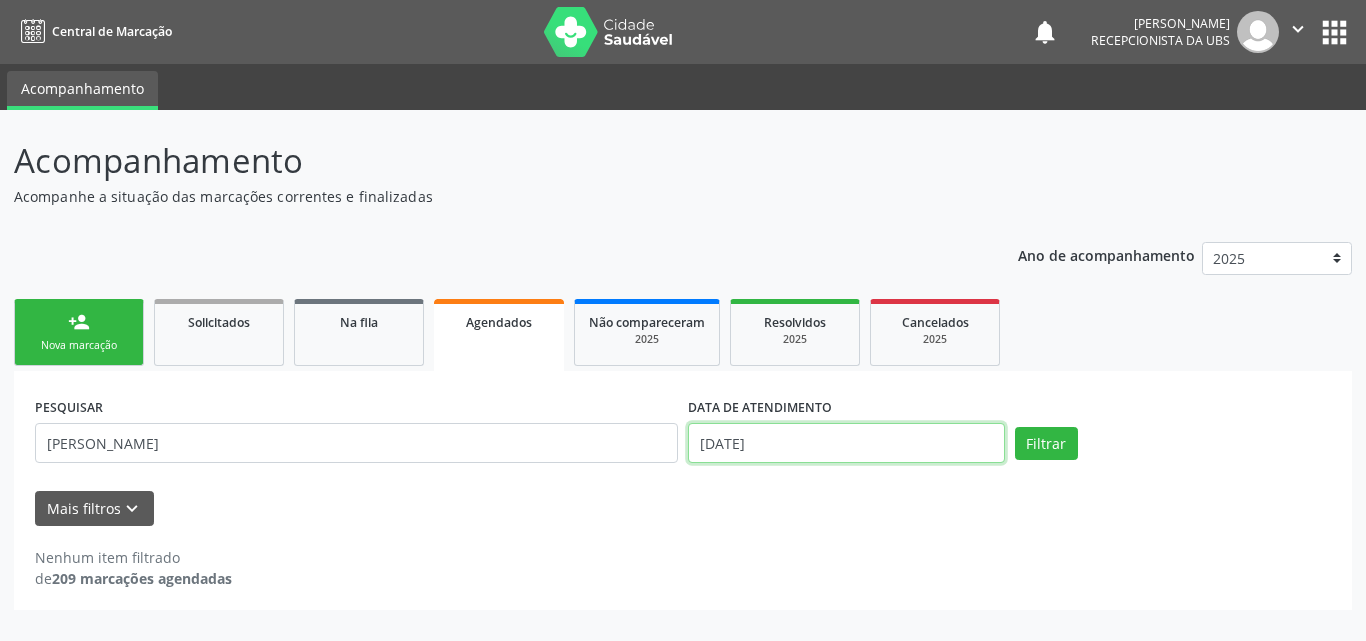 click on "1[DATE]" at bounding box center (846, 443) 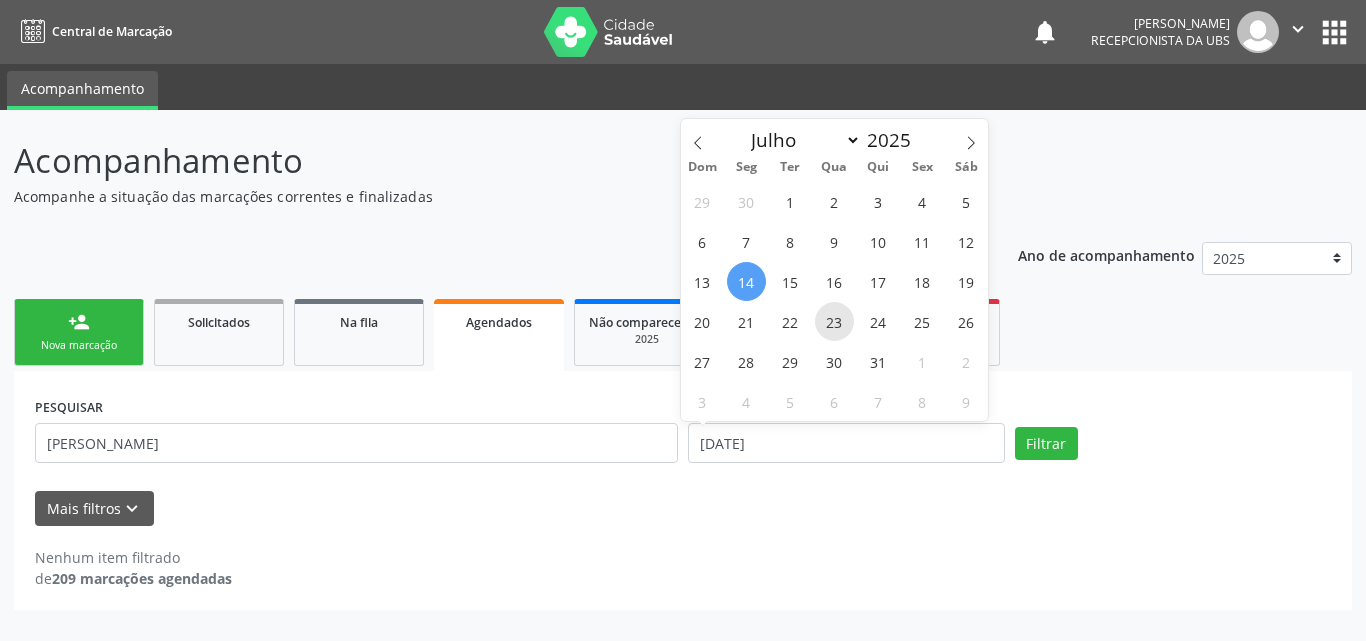 click on "23" at bounding box center (834, 321) 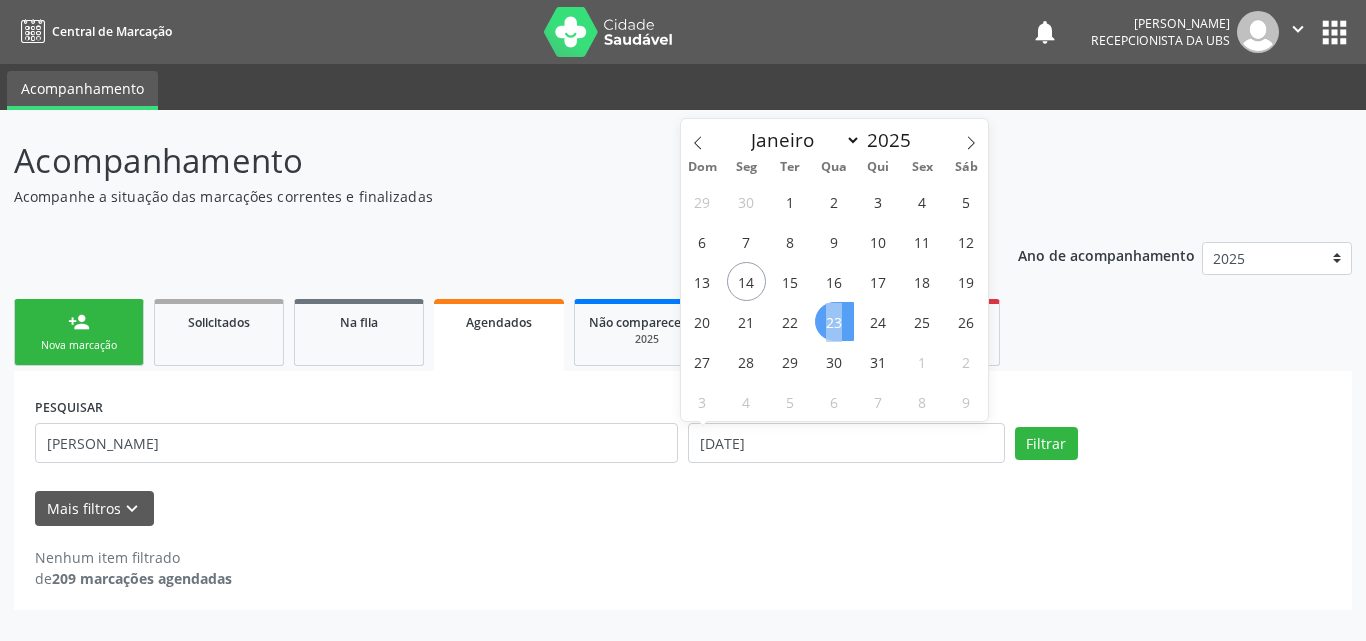 click on "23" at bounding box center [834, 321] 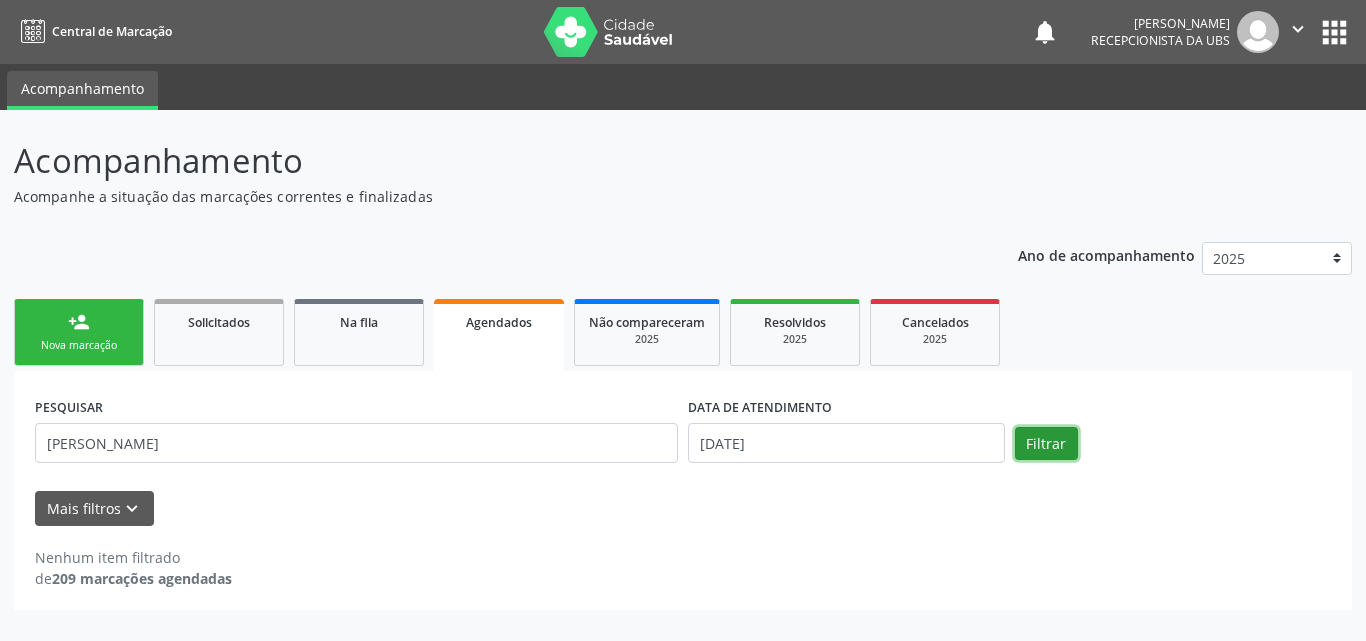 click on "Filtrar" at bounding box center (1046, 444) 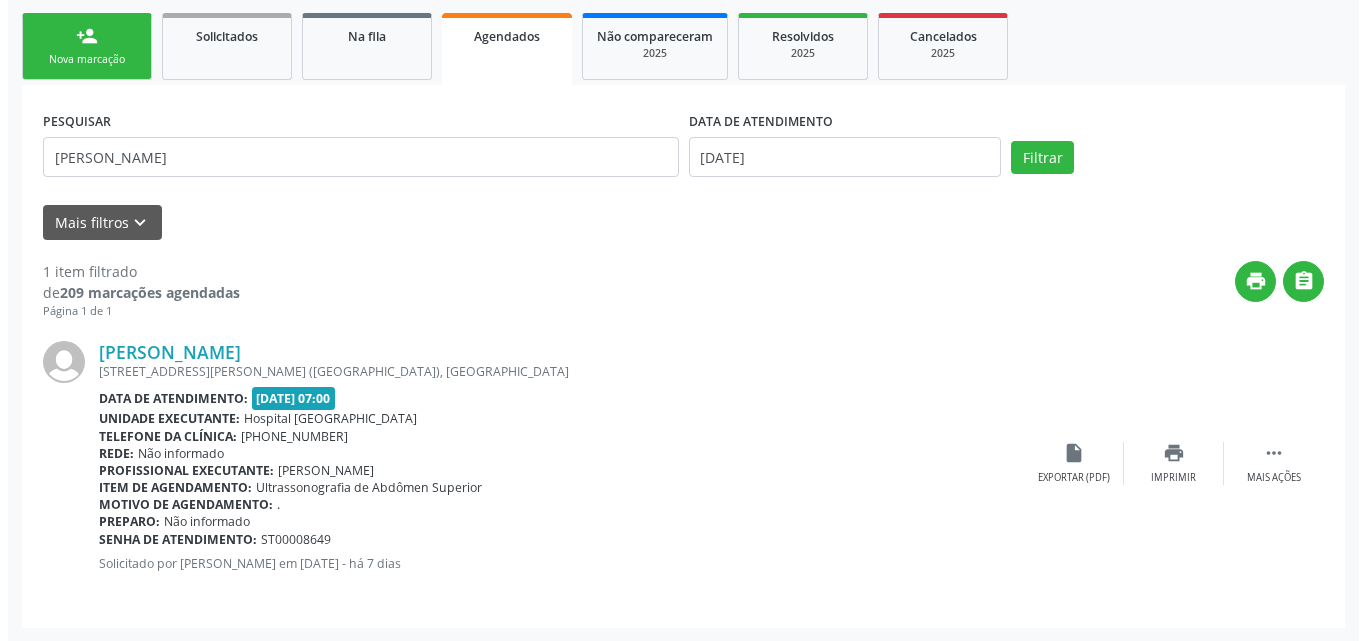 scroll, scrollTop: 287, scrollLeft: 0, axis: vertical 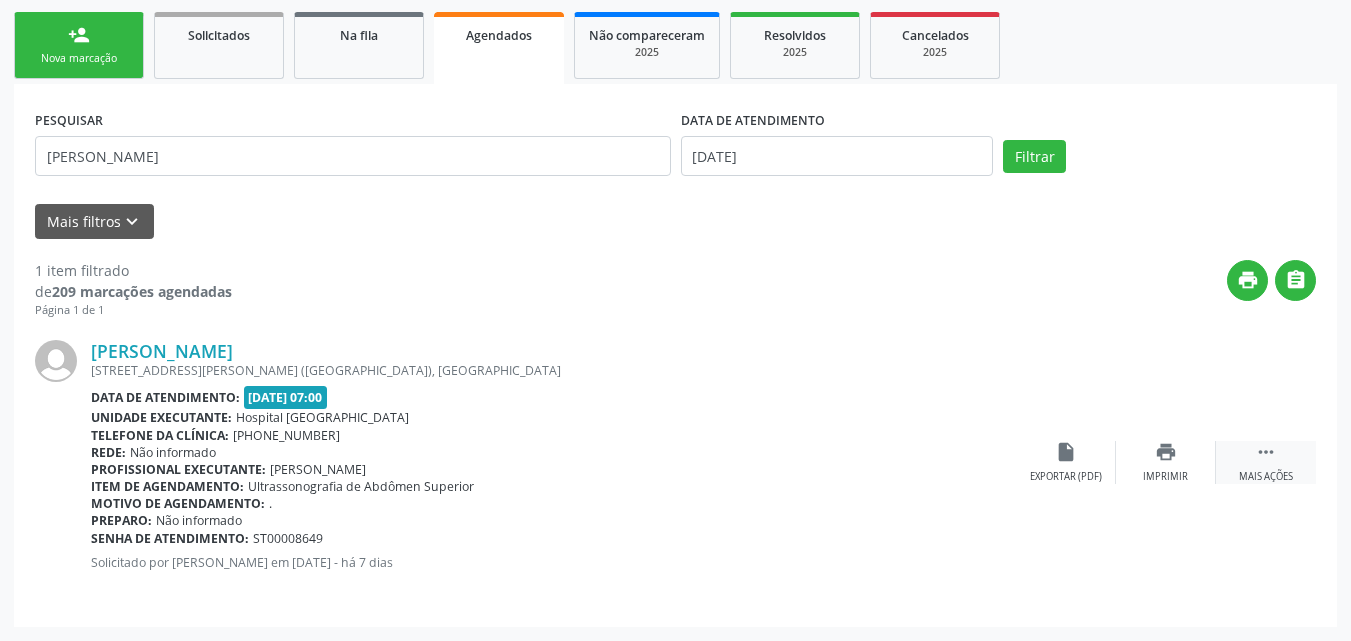 click on "" at bounding box center (1266, 452) 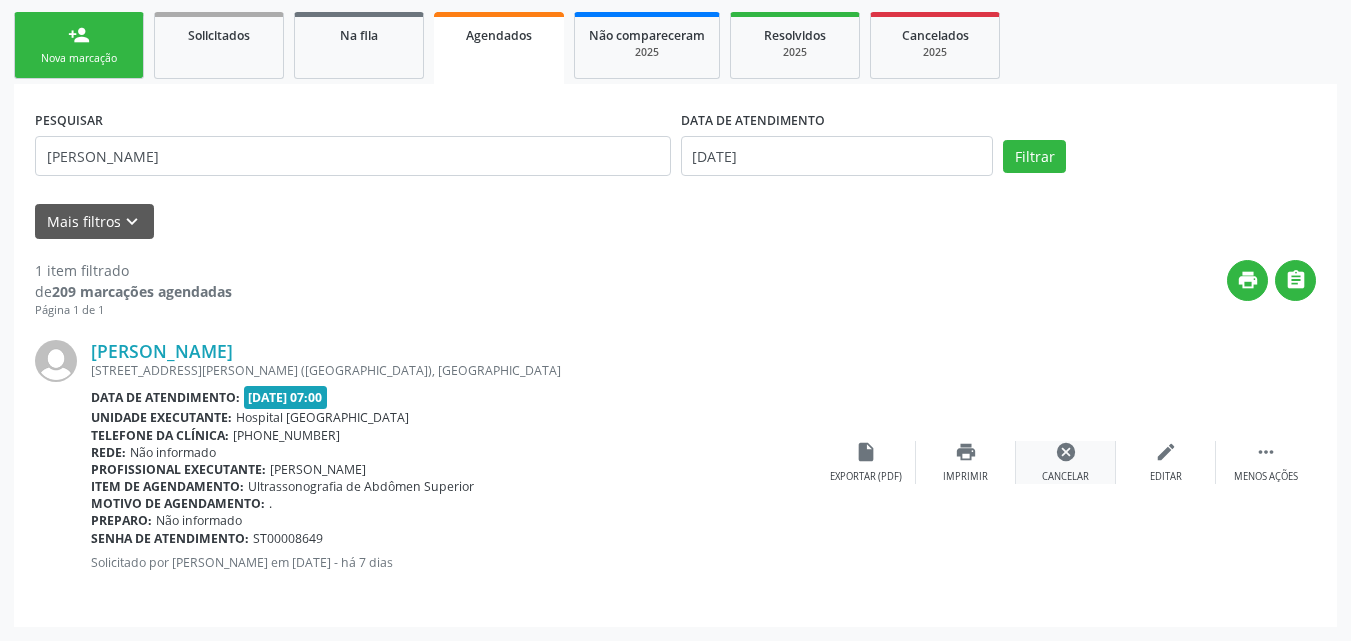 click on "cancel" at bounding box center (1066, 452) 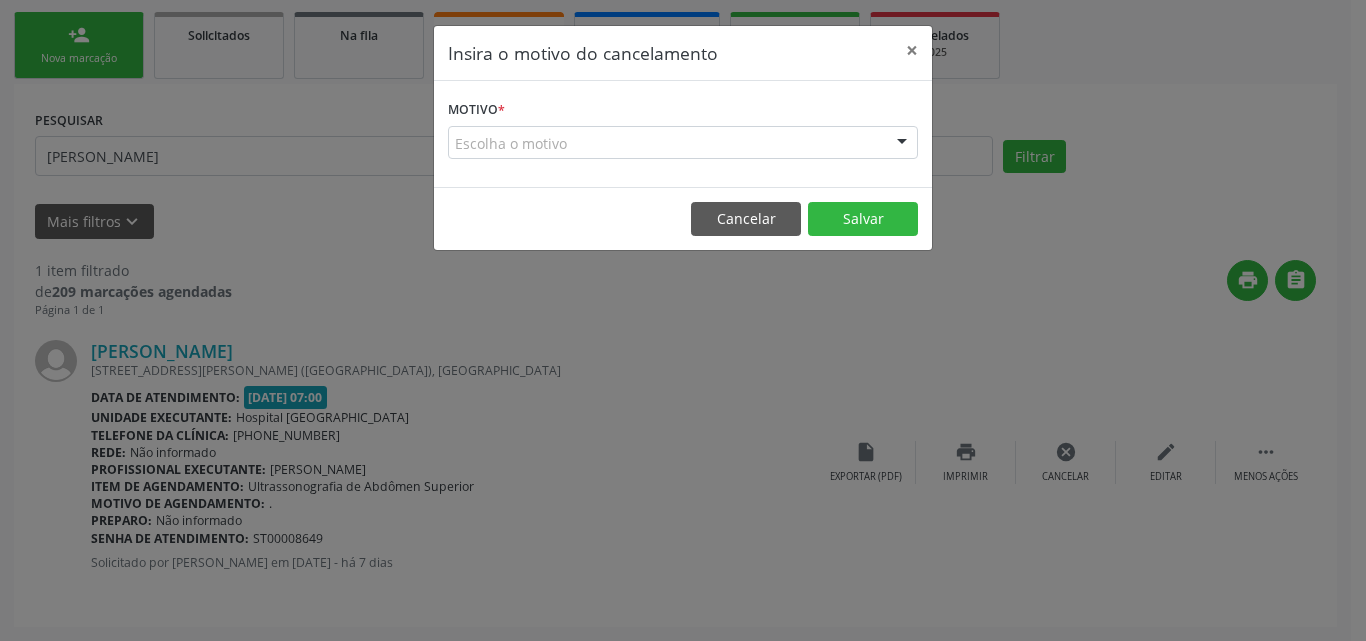 click on "Escolha o motivo" at bounding box center (683, 143) 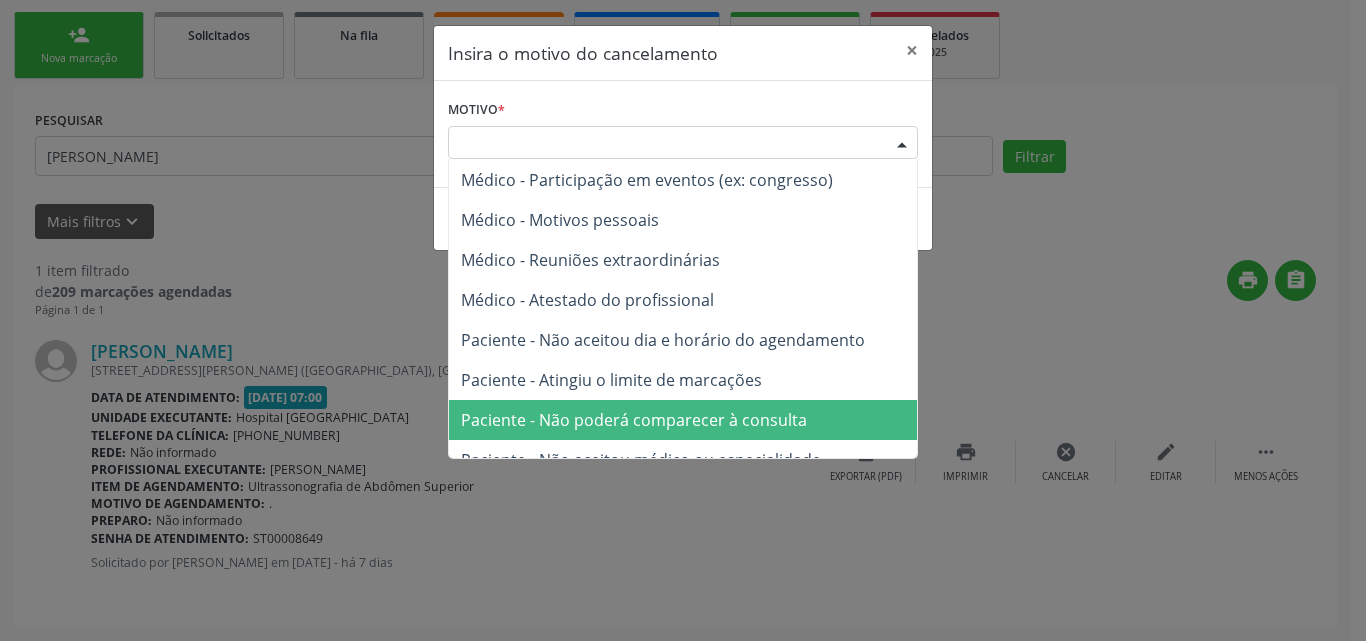 scroll, scrollTop: 0, scrollLeft: 0, axis: both 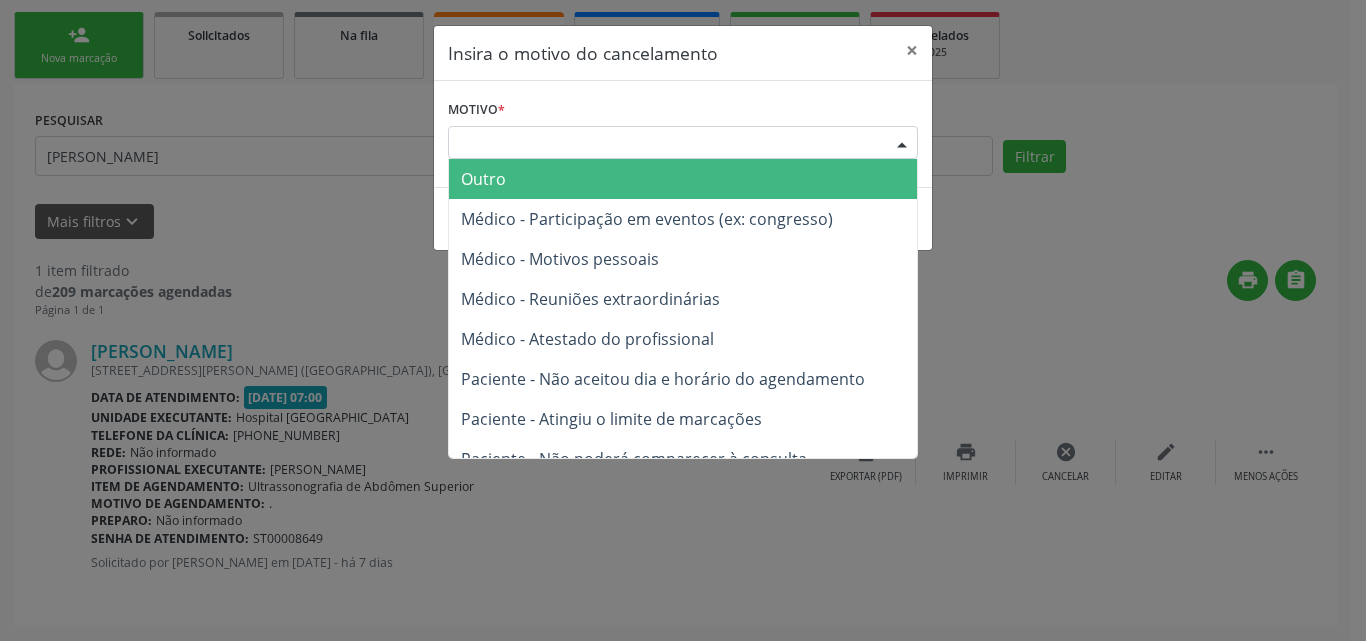 click on "Outro" at bounding box center [483, 179] 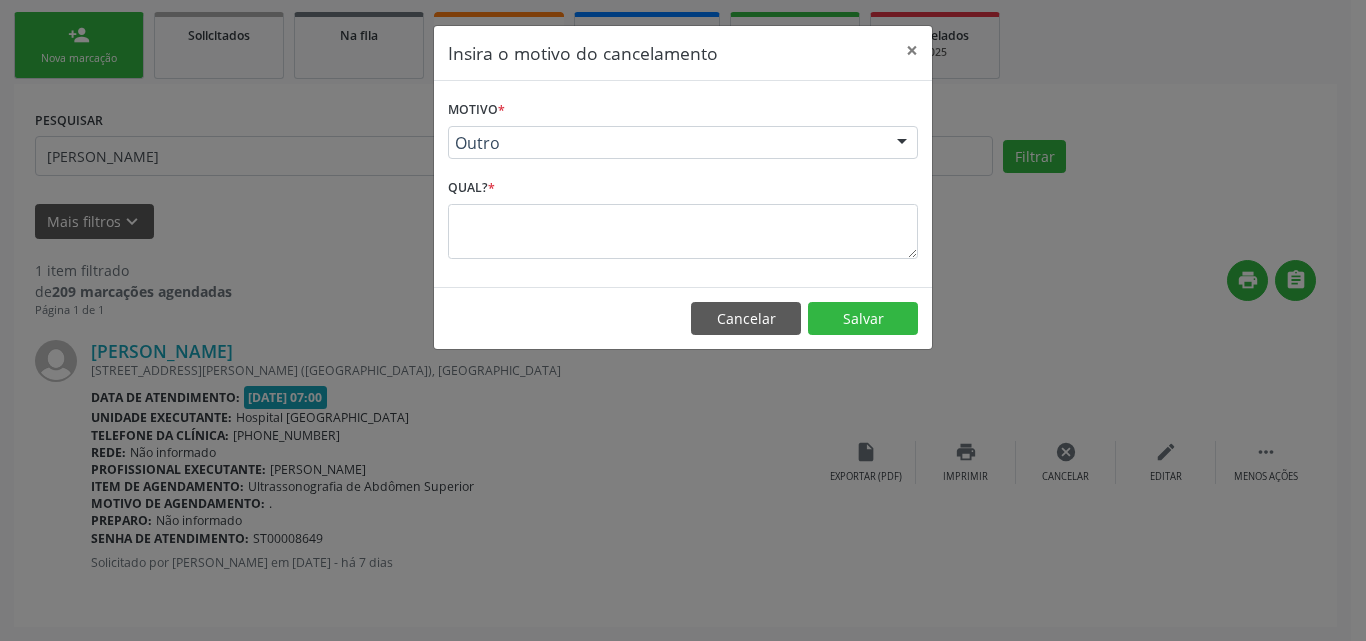 click on "Motivo
*
Outro         Outro   Médico - Participação em eventos (ex: congresso)   Médico - Motivos pessoais   Médico - Reuniões extraordinárias   Médico - Atestado do profissional   Paciente - Não aceitou dia e horário do agendamento   Paciente - Atingiu o limite de marcações   Paciente - Não poderá comparecer à consulta   Paciente - Não aceitou médico ou especialidade   Médico - Sem vaga disponível
Nenhum resultado encontrado para: "   "
Não há nenhuma opção para ser exibida.
Qual?
*" at bounding box center (683, 184) 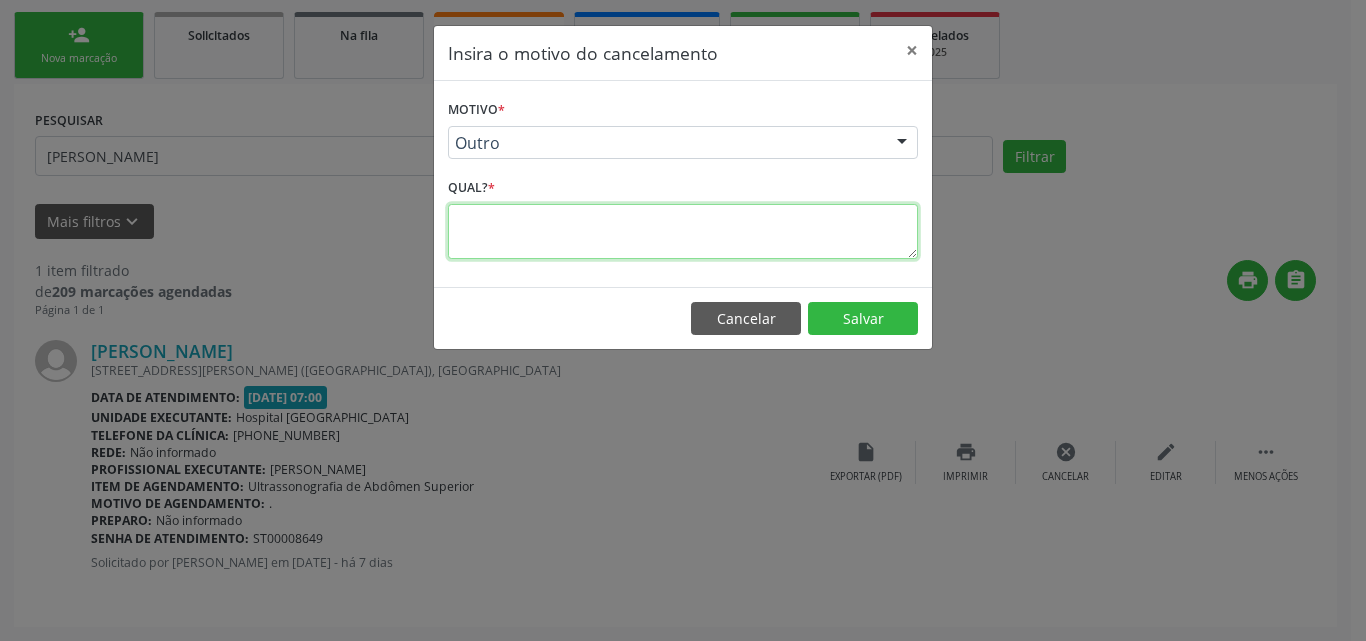 click at bounding box center (683, 231) 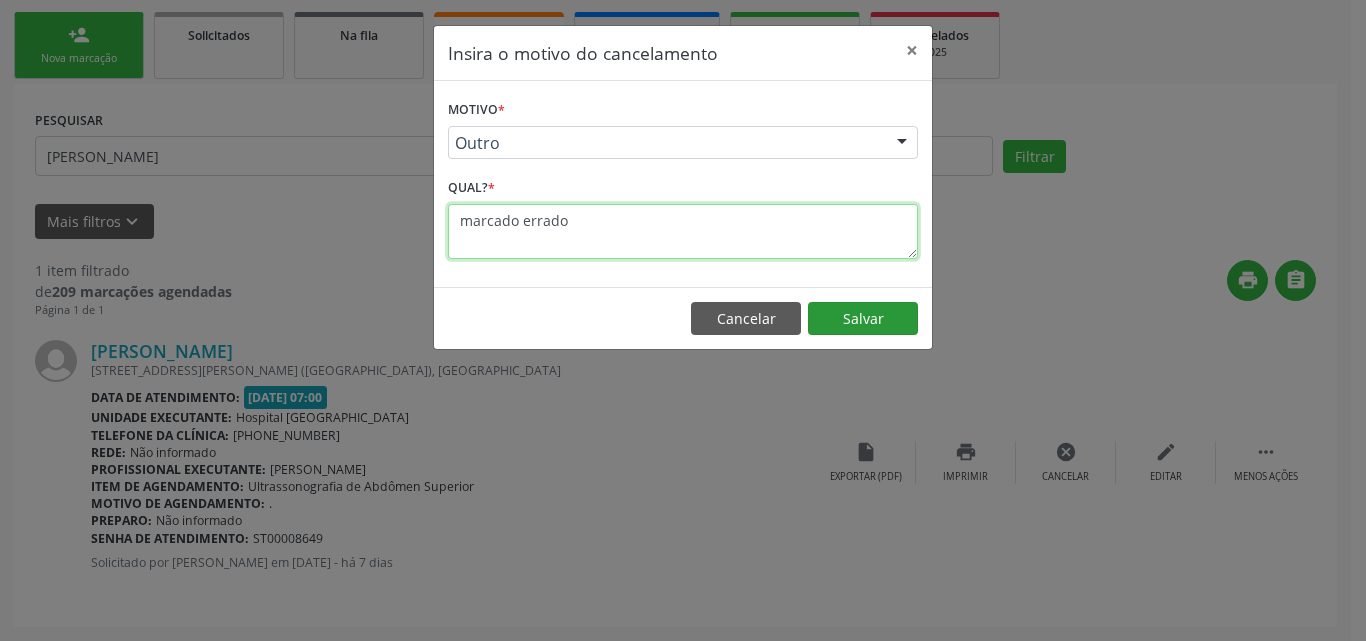 type on "marcado errado" 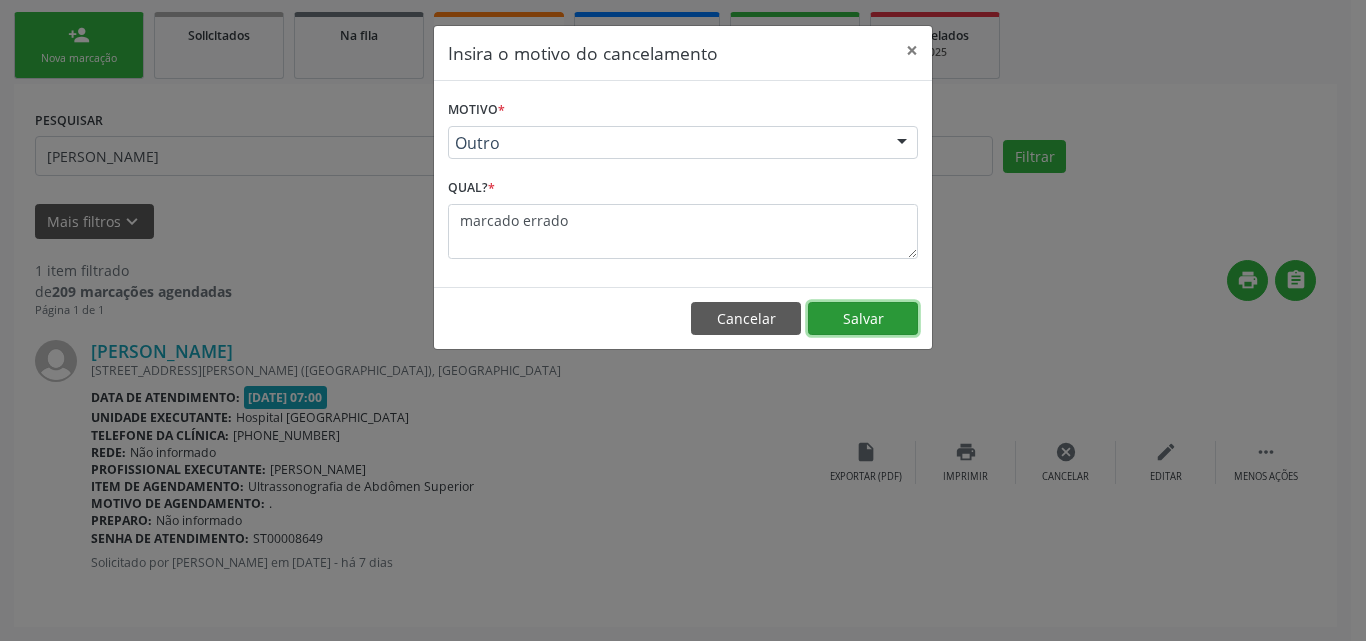 click on "Salvar" at bounding box center (863, 319) 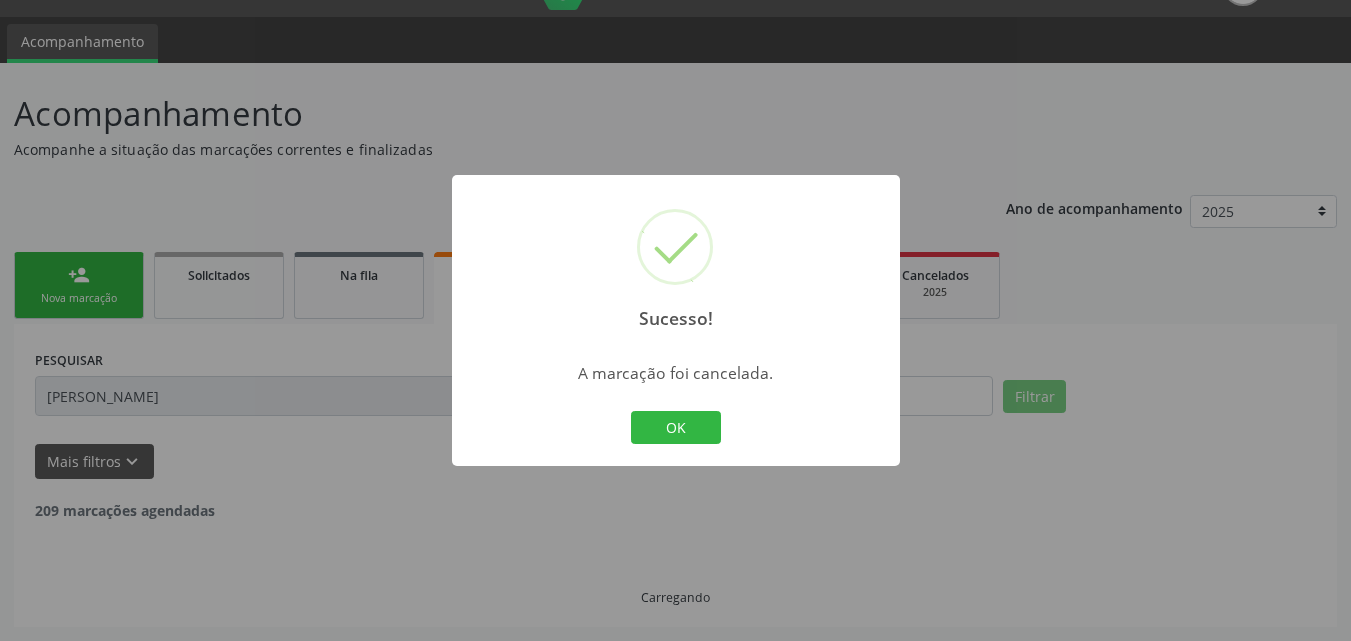 scroll, scrollTop: 0, scrollLeft: 0, axis: both 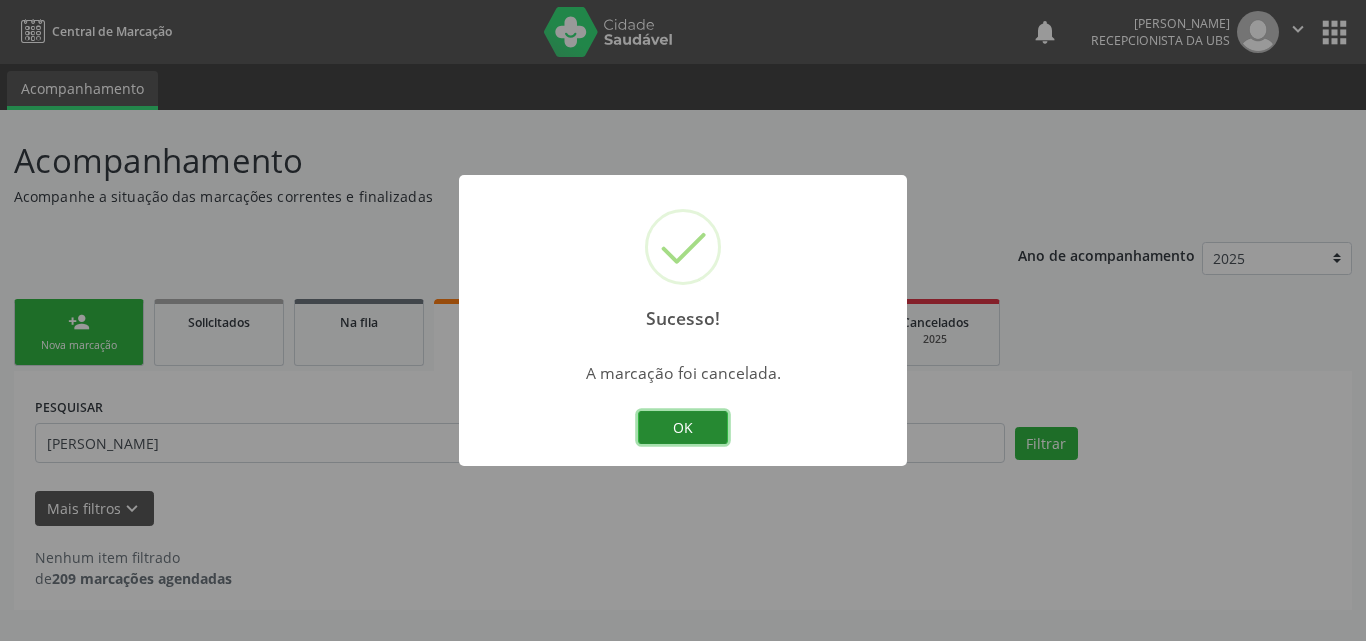 click on "OK" at bounding box center [683, 428] 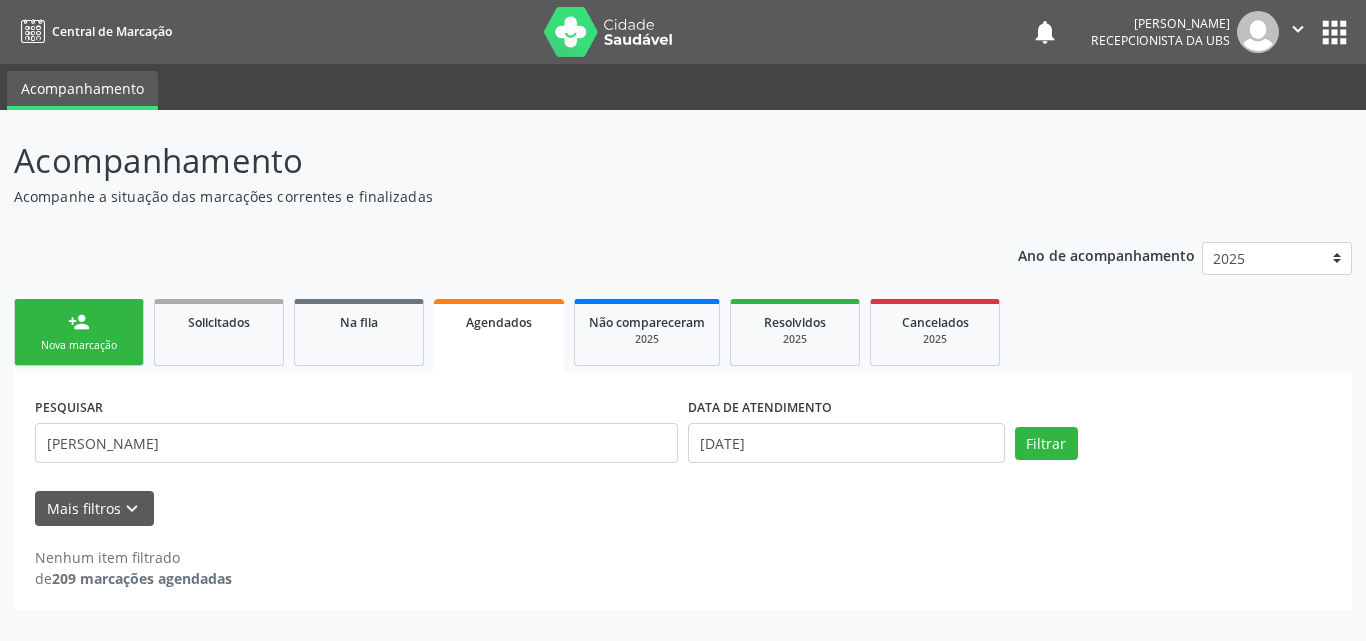 click on "person_add
Nova marcação" at bounding box center [79, 332] 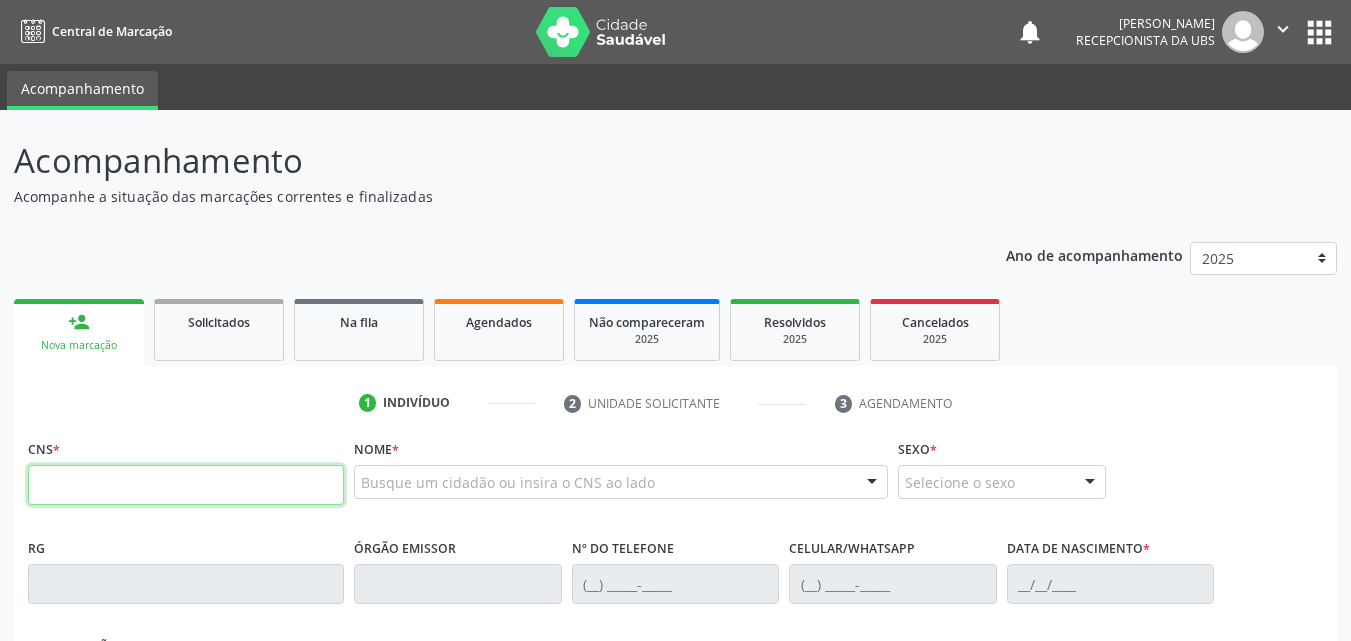 click at bounding box center [186, 485] 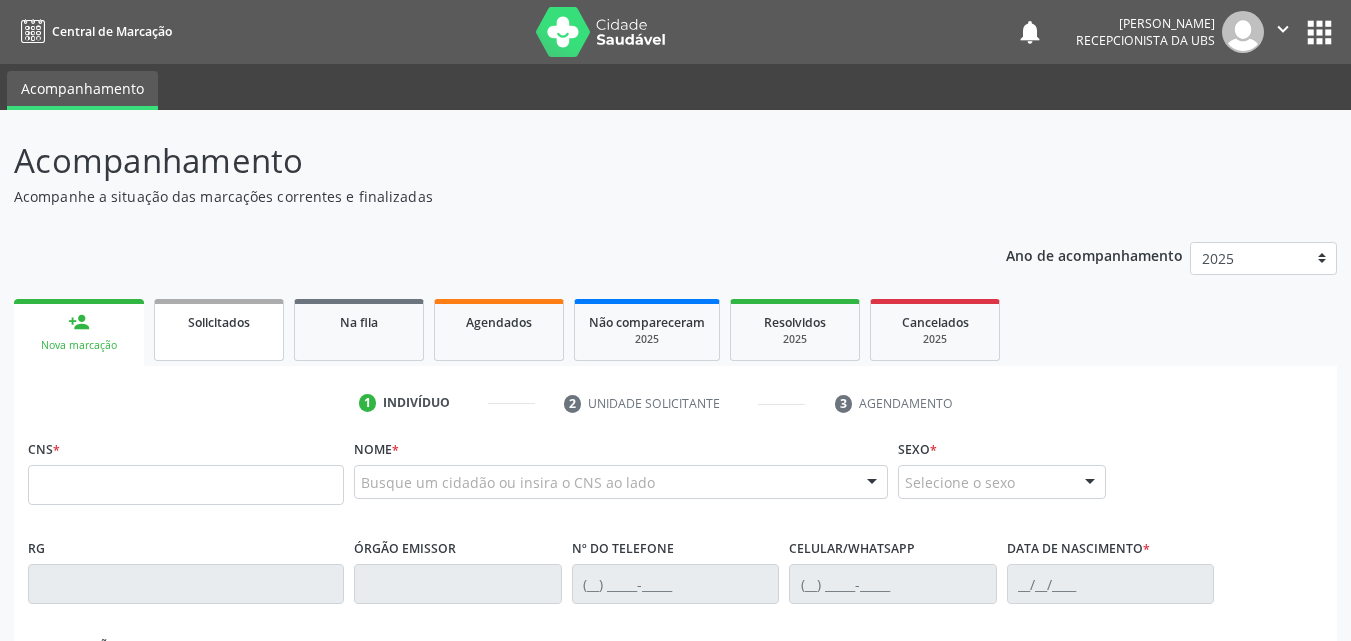 scroll, scrollTop: 0, scrollLeft: 0, axis: both 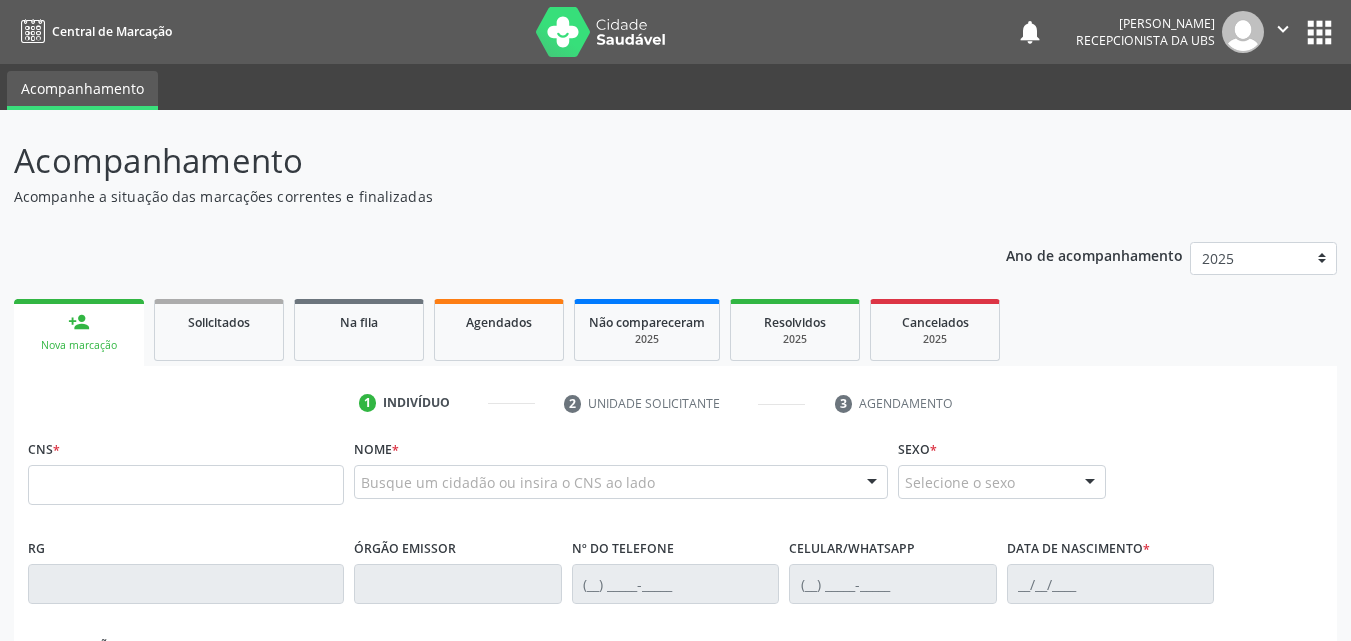 click at bounding box center [186, 485] 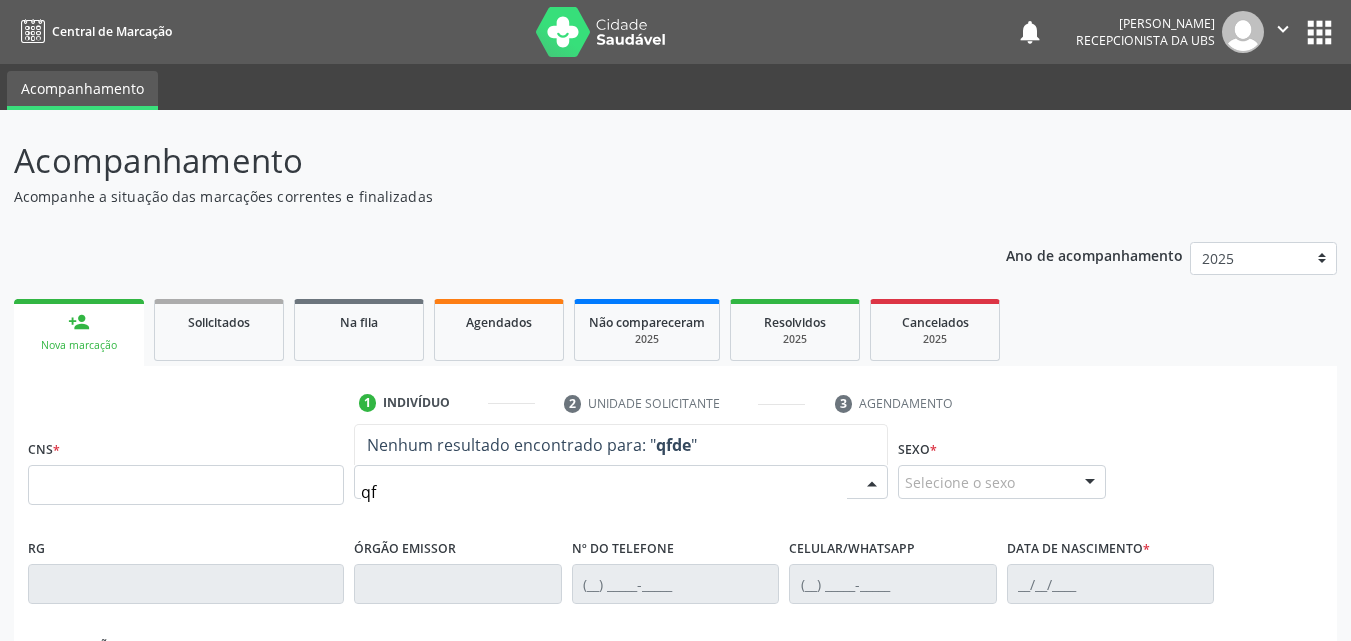 type on "q" 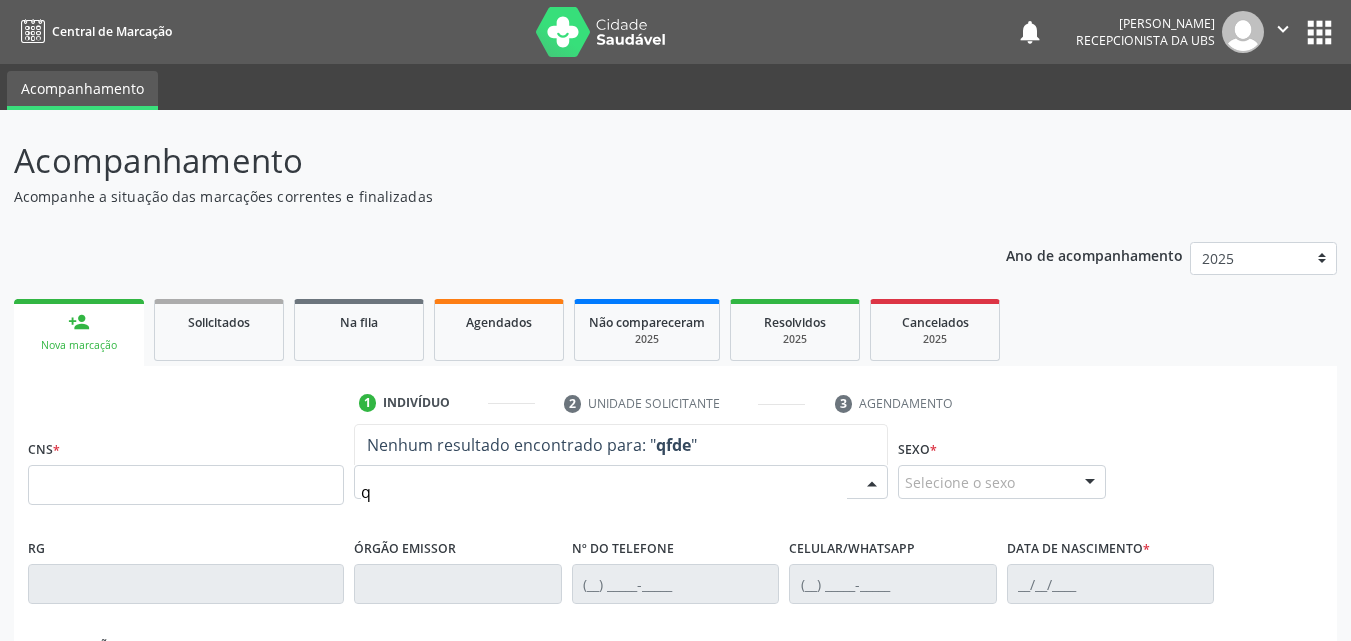 type 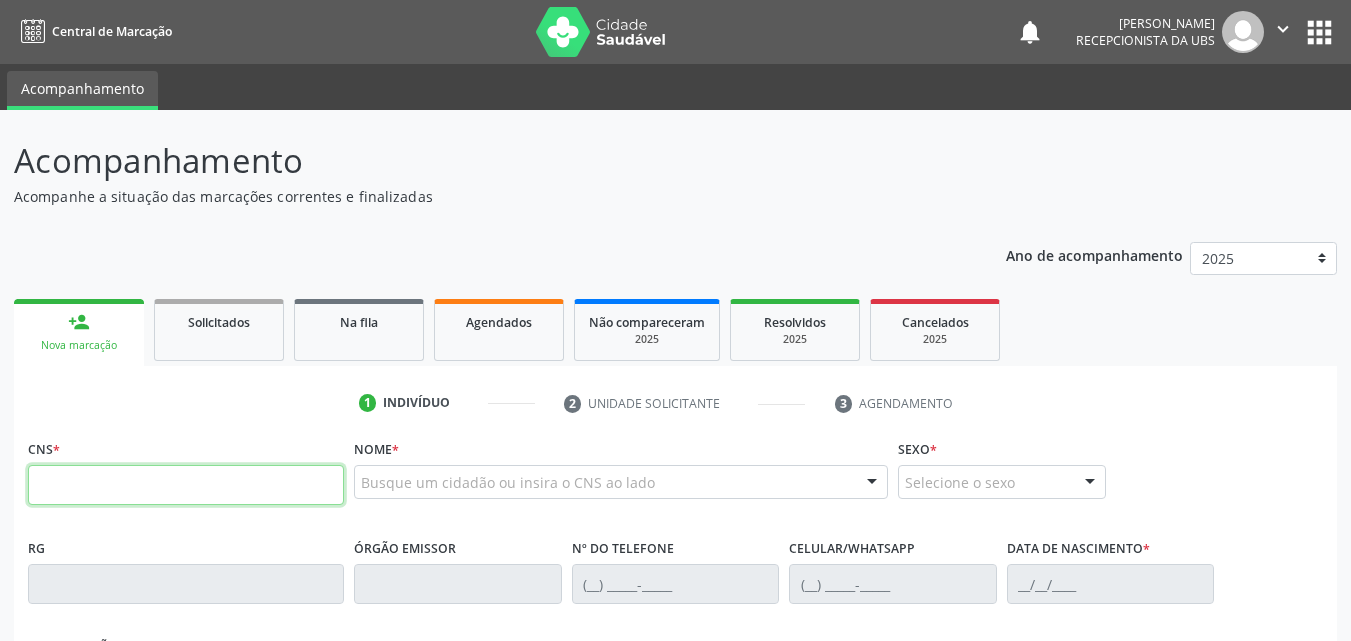 click at bounding box center [186, 485] 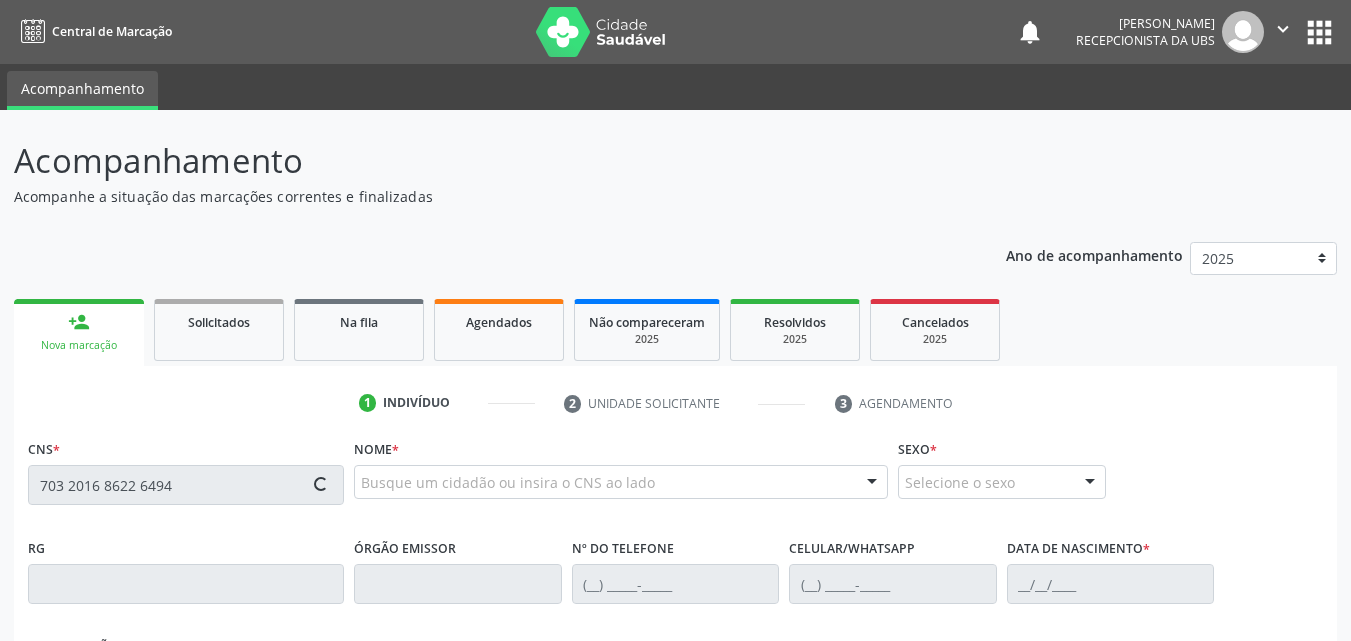 type on "703 2016 8622 6494" 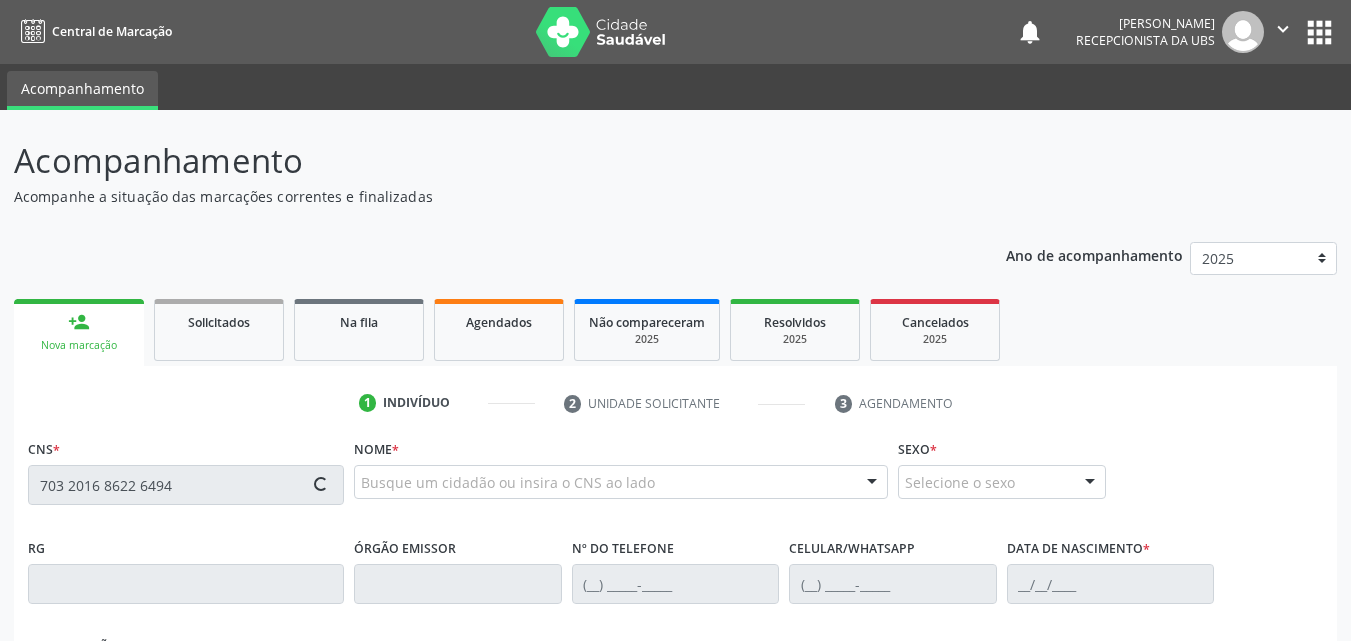type 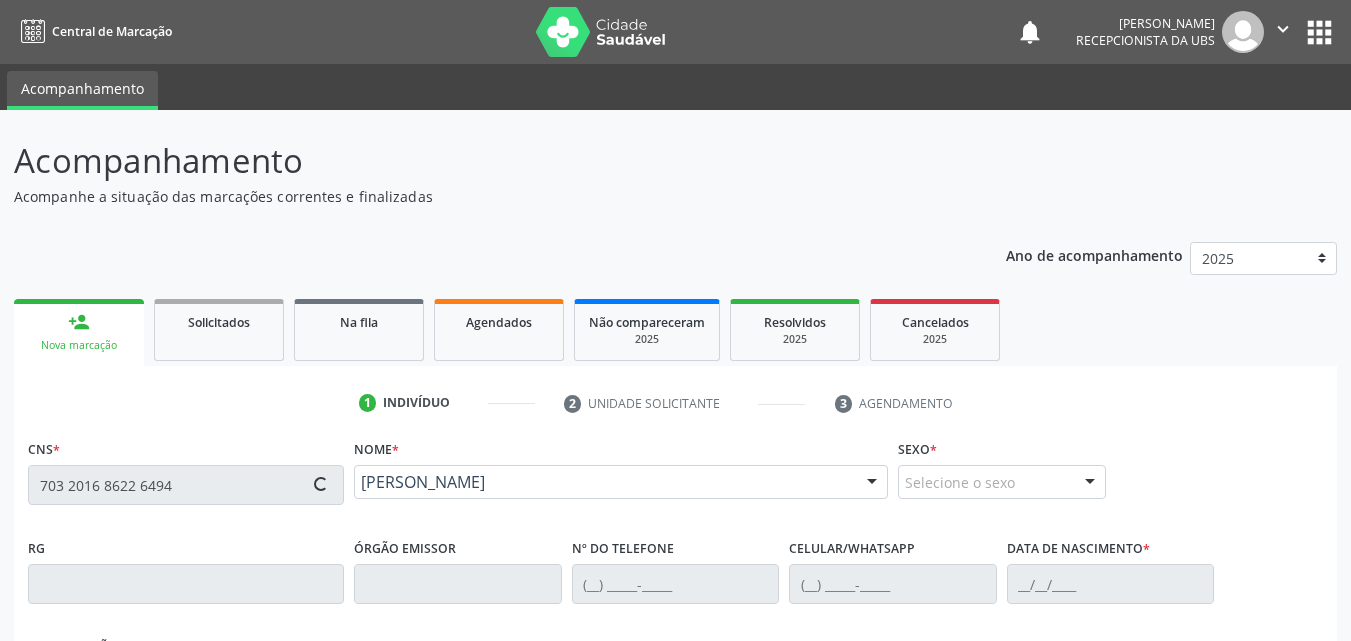 type on "[PHONE_NUMBER]" 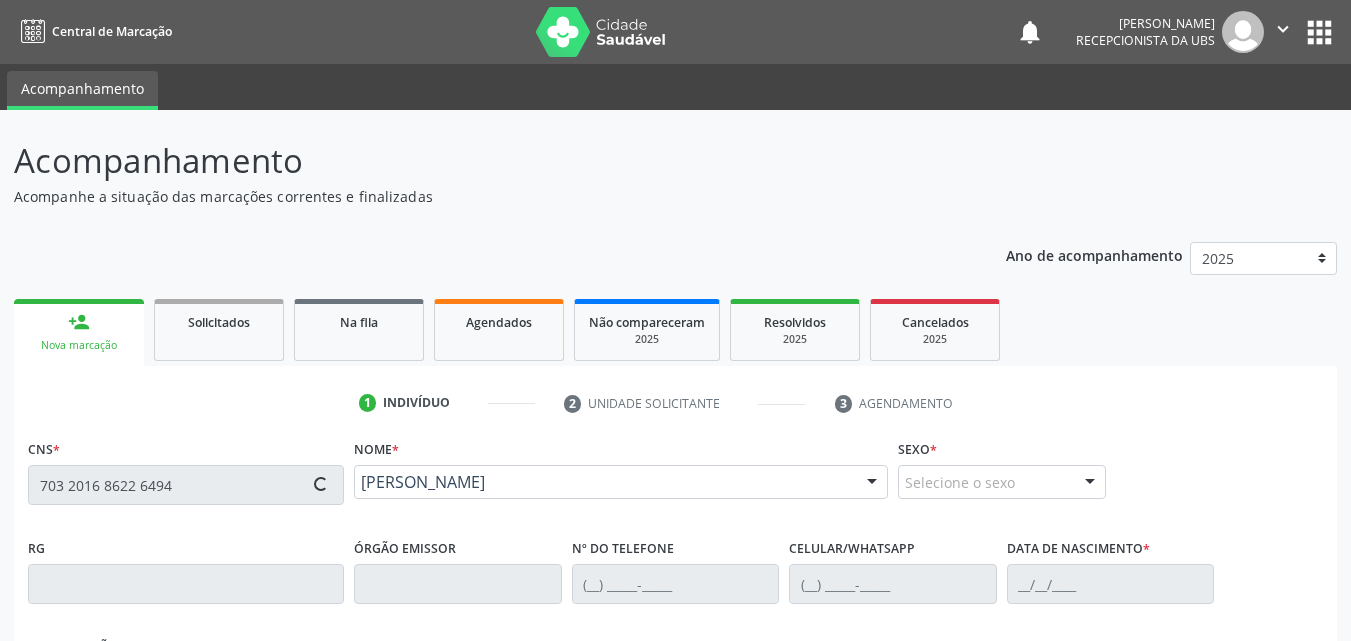 type on "[PHONE_NUMBER]" 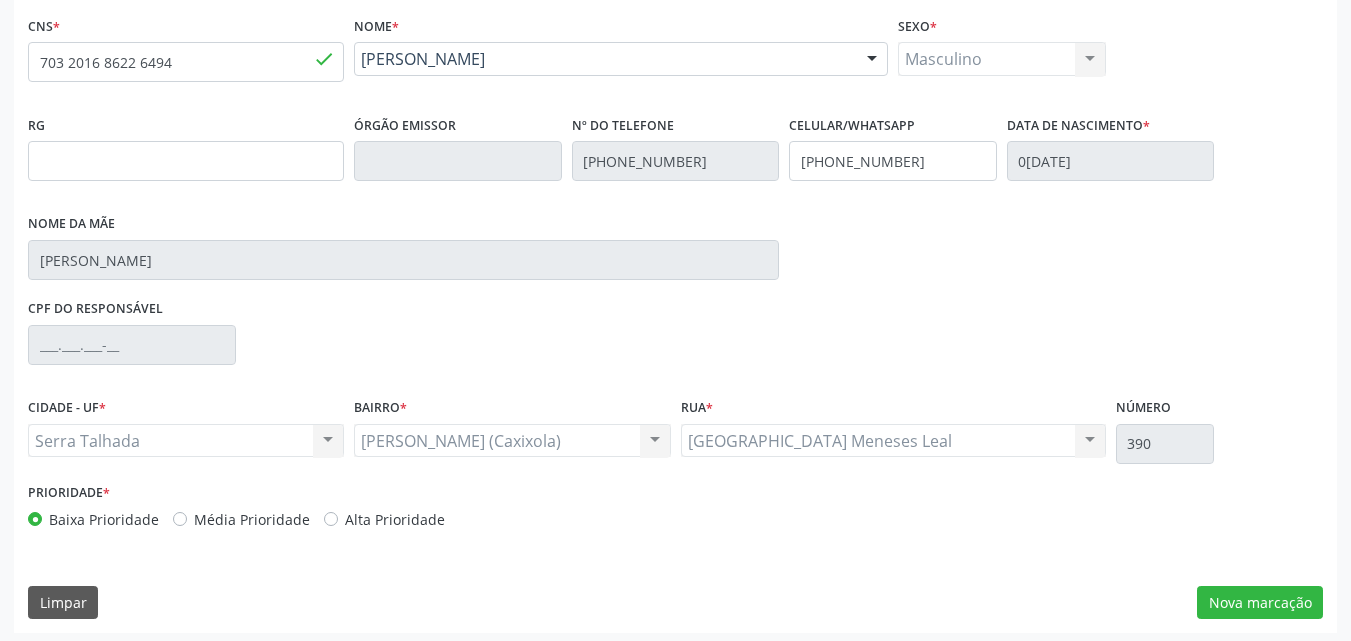 scroll, scrollTop: 429, scrollLeft: 0, axis: vertical 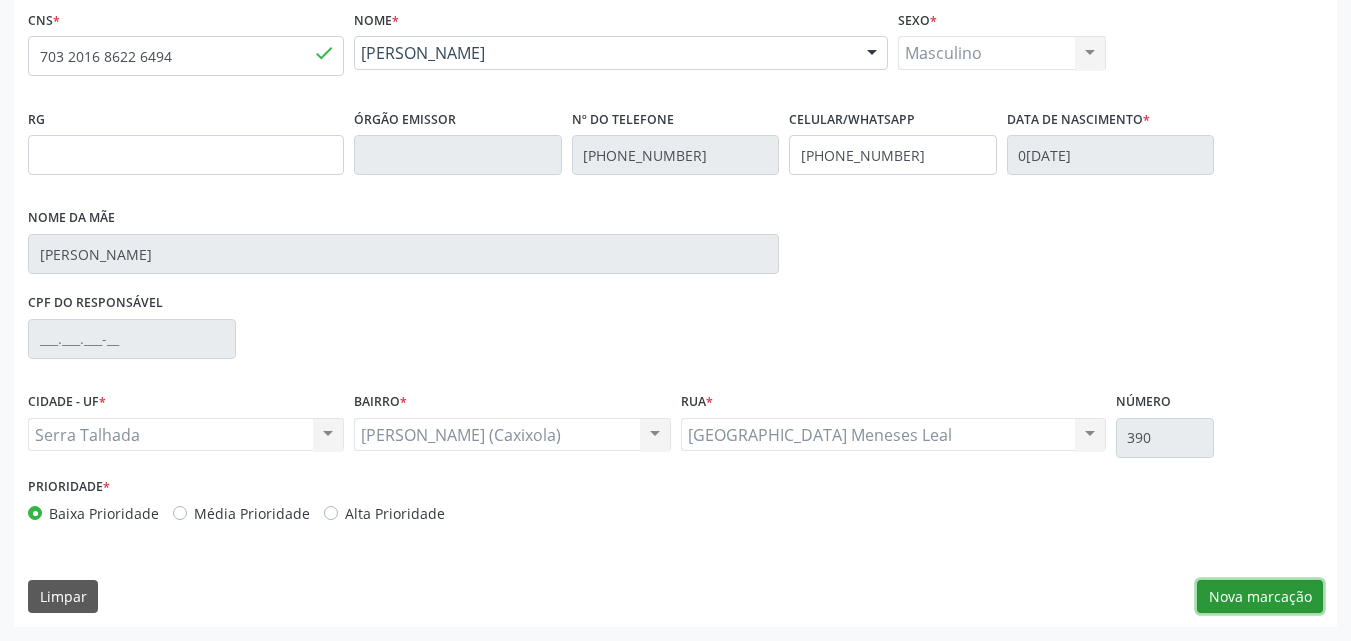click on "Nova marcação" at bounding box center (1260, 597) 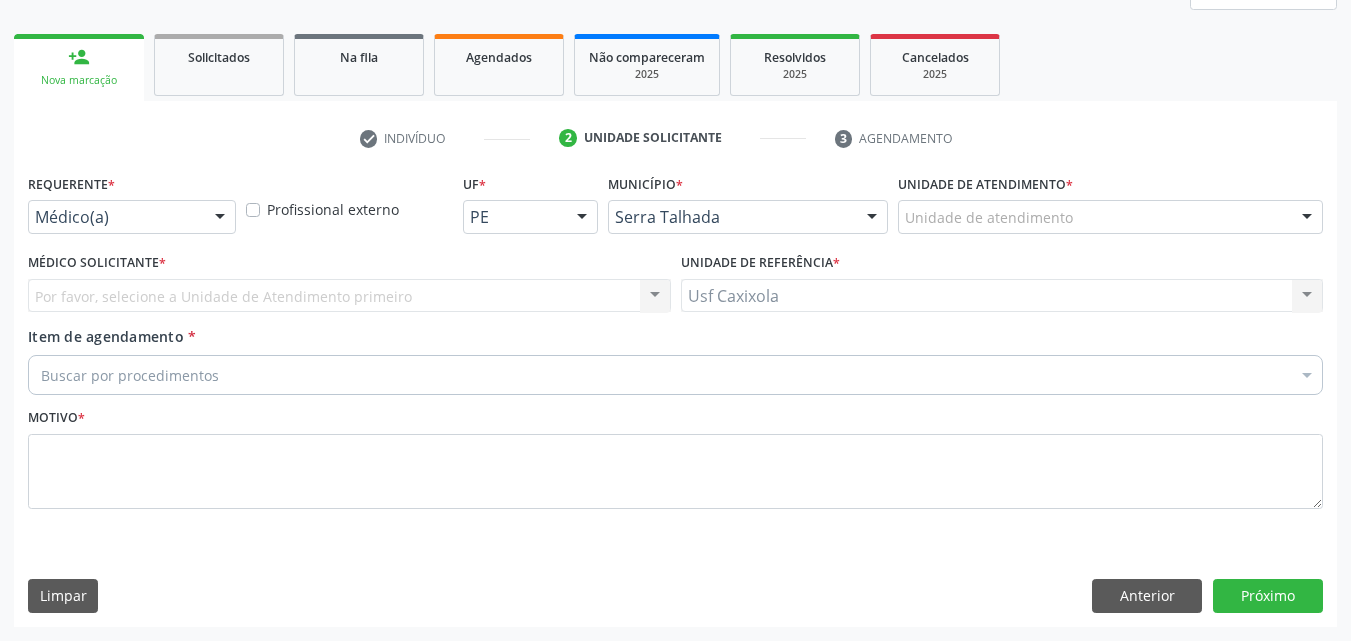 scroll, scrollTop: 265, scrollLeft: 0, axis: vertical 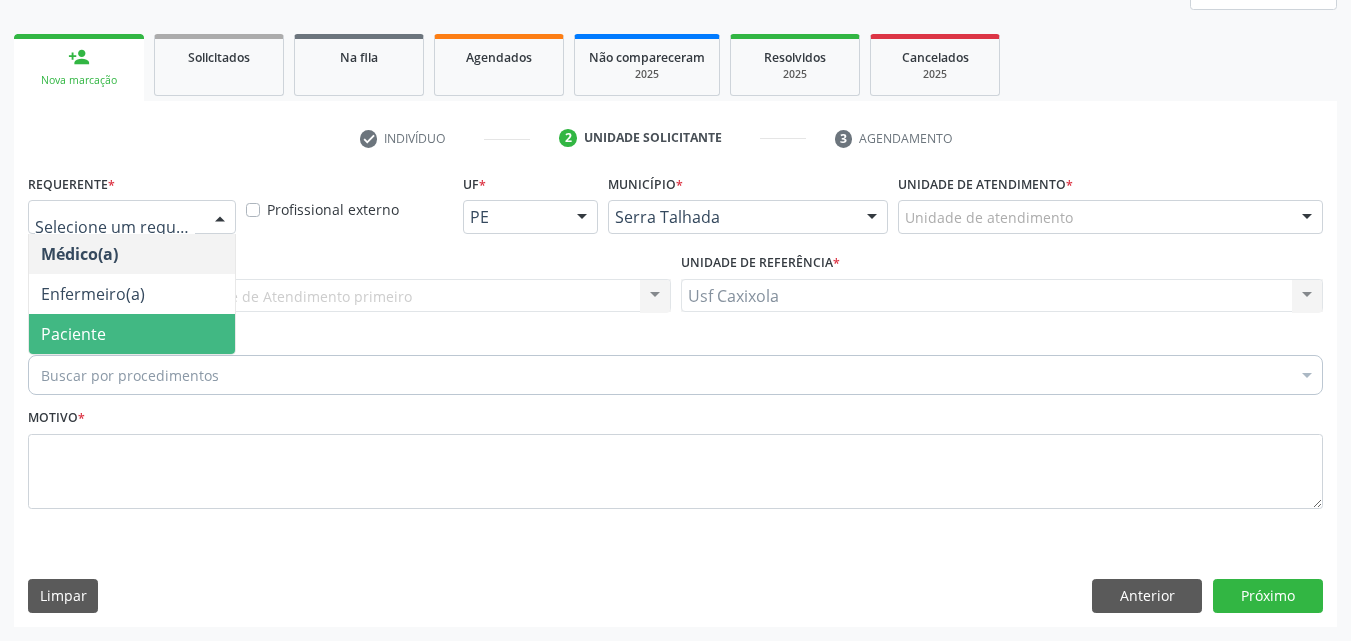click on "Paciente" at bounding box center [132, 334] 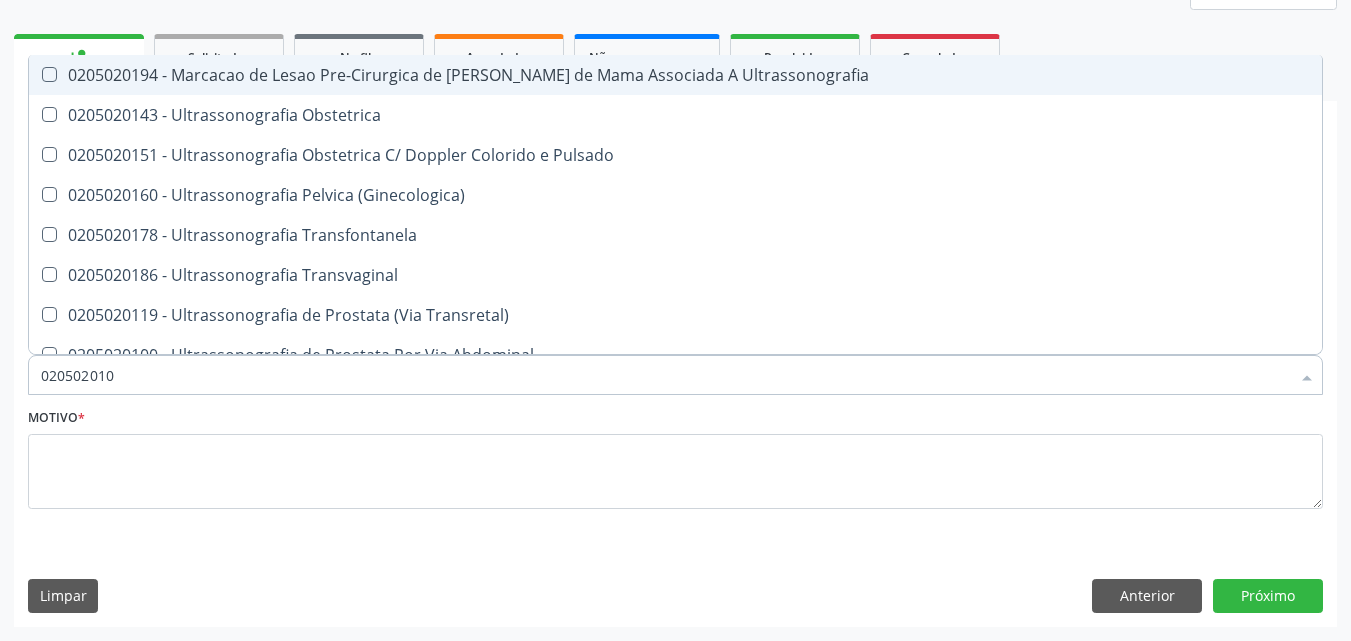 type on "0205020100" 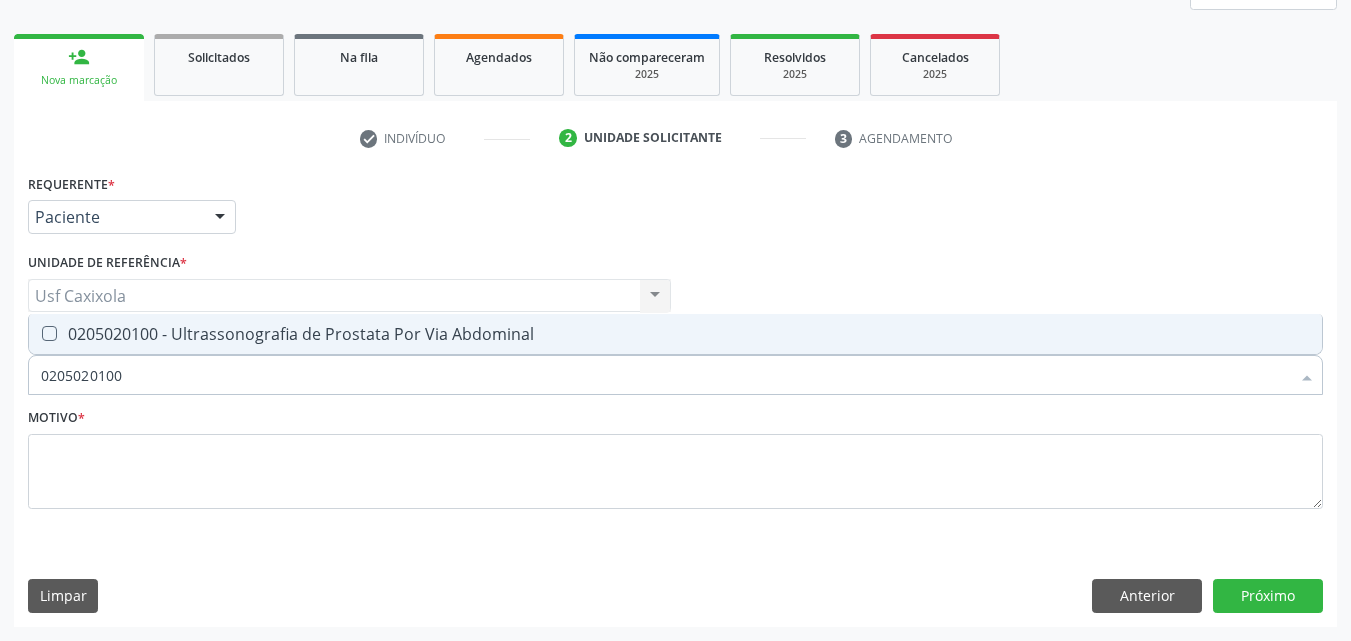 click on "0205020100 - Ultrassonografia de Prostata Por Via Abdominal" at bounding box center [675, 334] 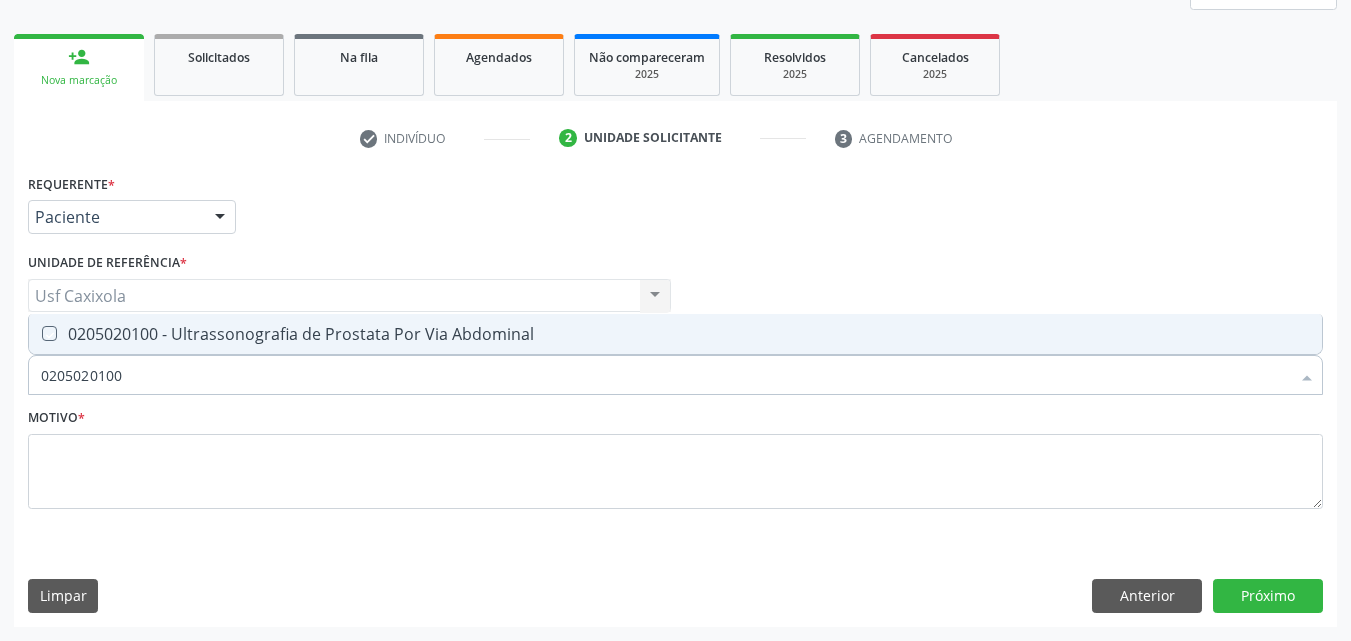 checkbox on "true" 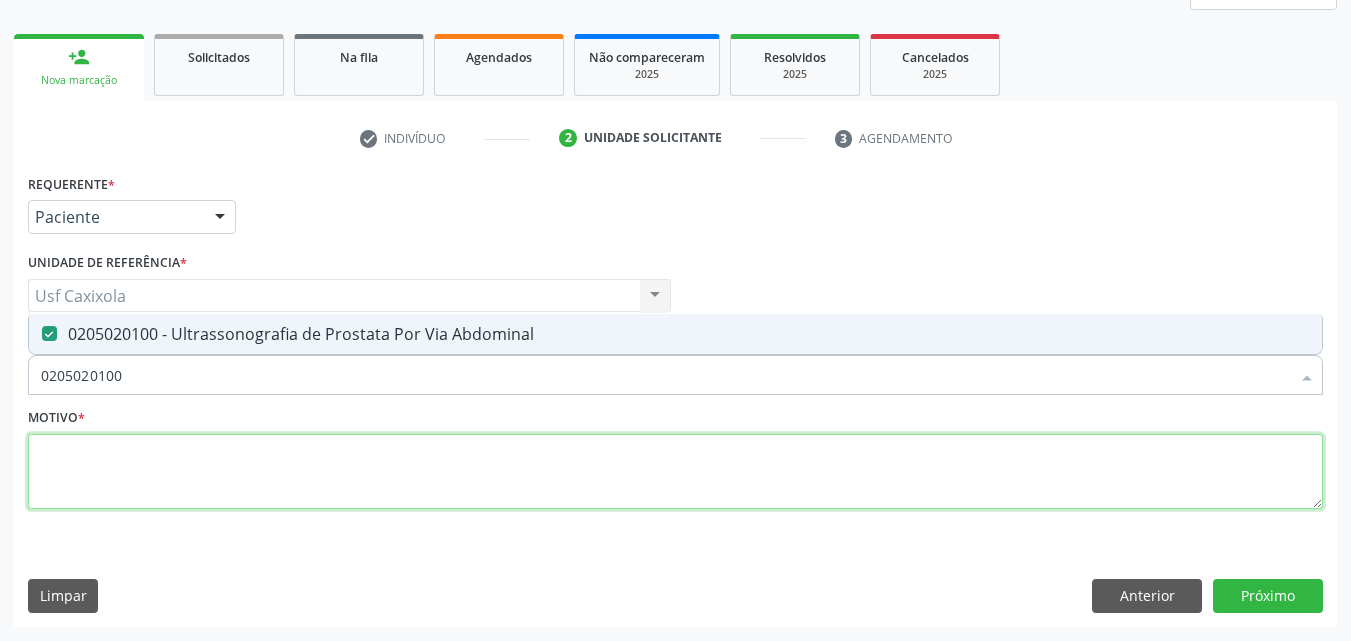 click at bounding box center [675, 472] 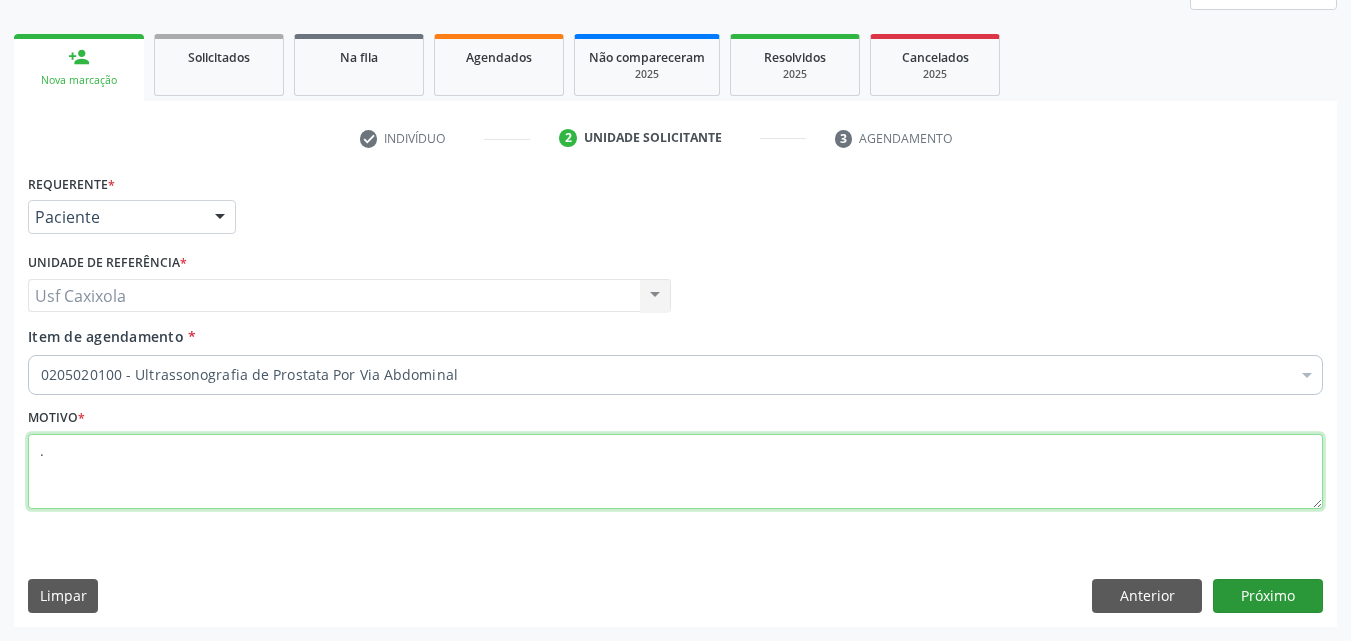 type on "." 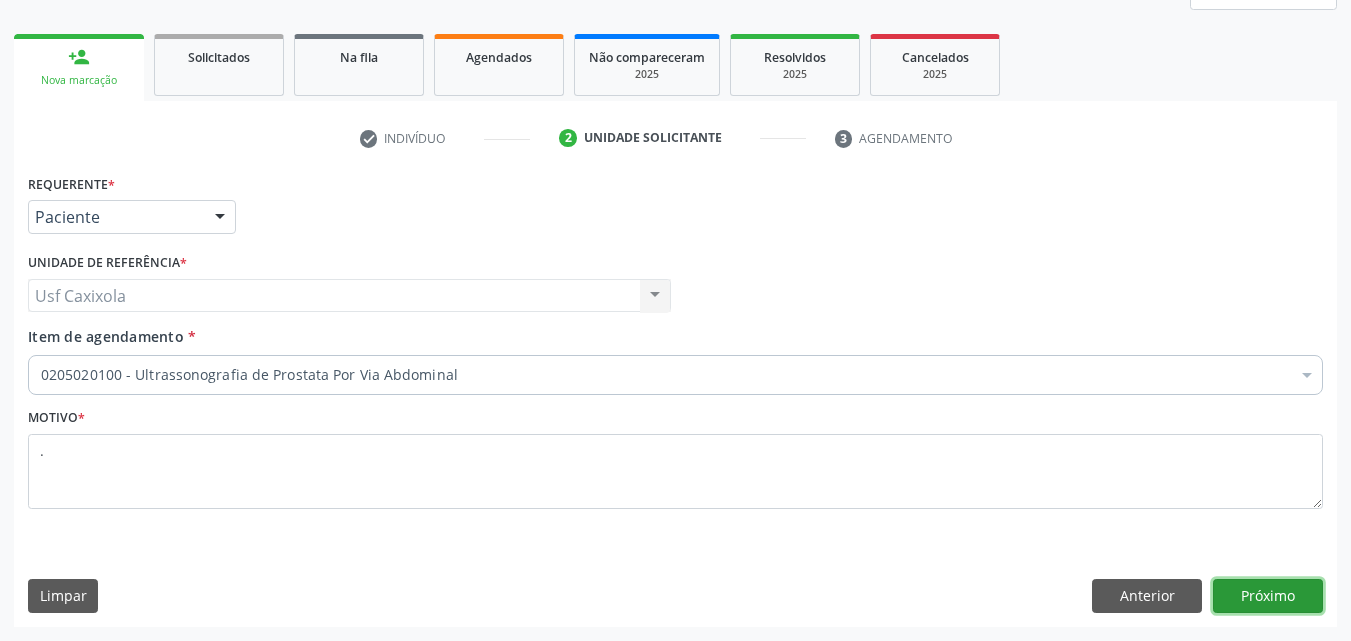 click on "Próximo" at bounding box center (1268, 596) 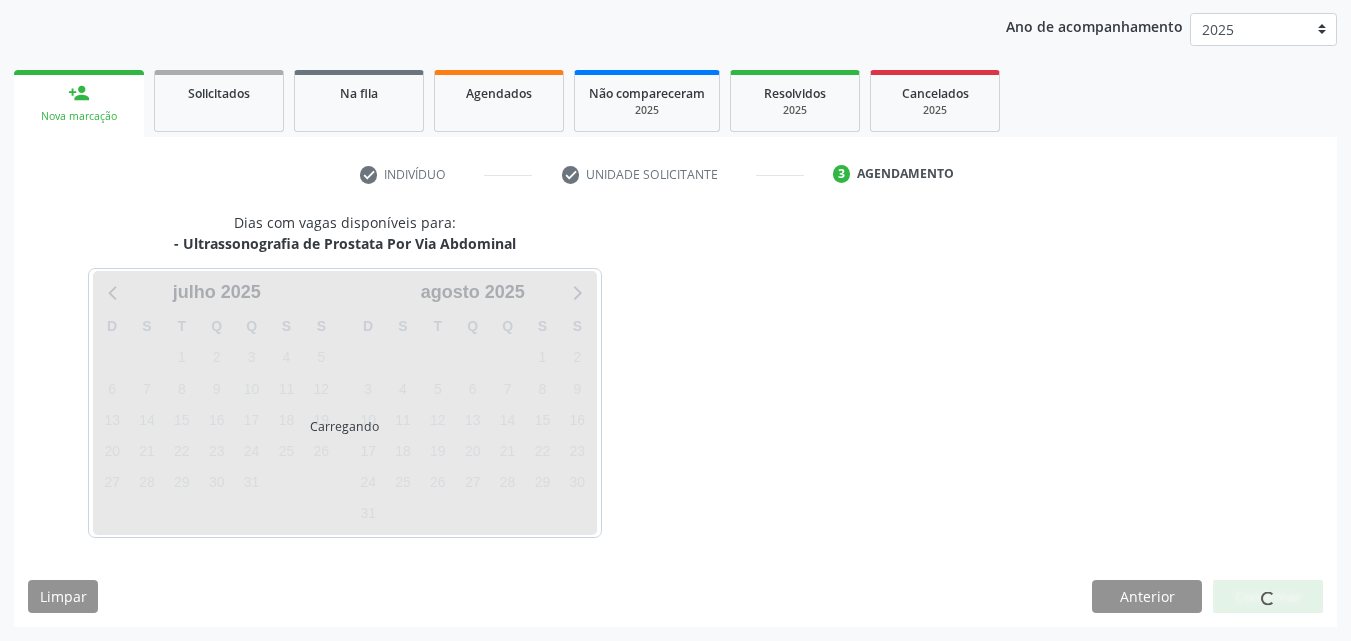 scroll, scrollTop: 229, scrollLeft: 0, axis: vertical 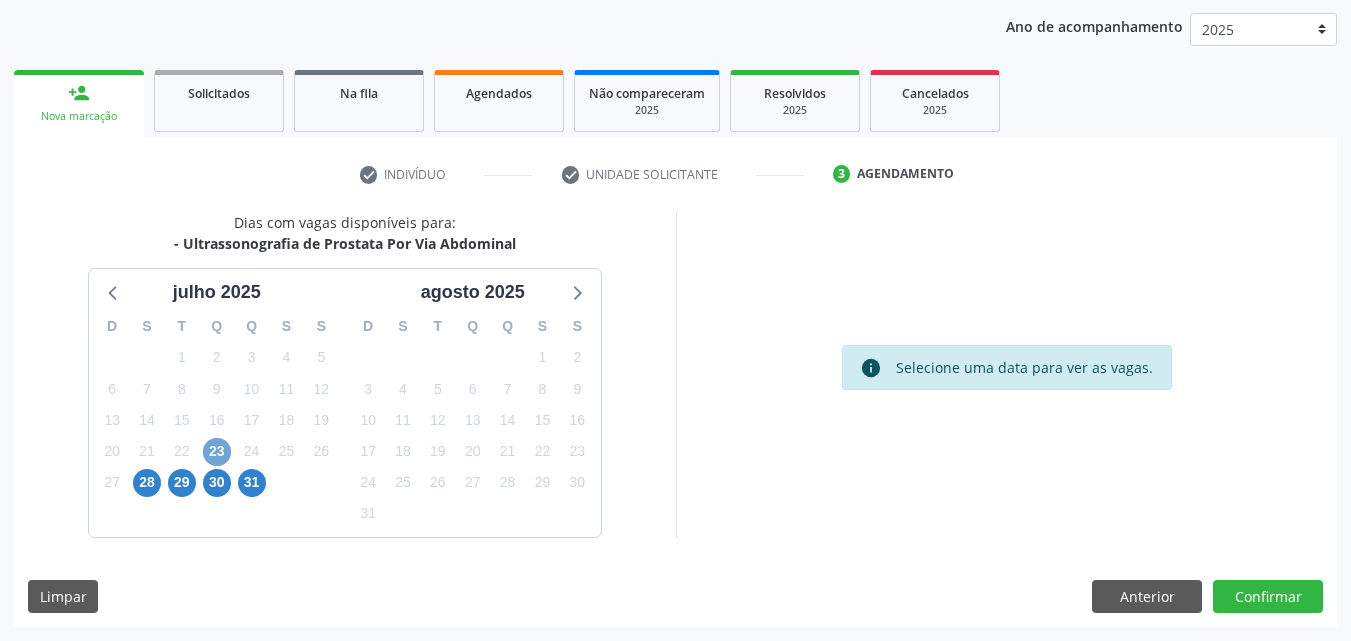 click on "23" at bounding box center [217, 452] 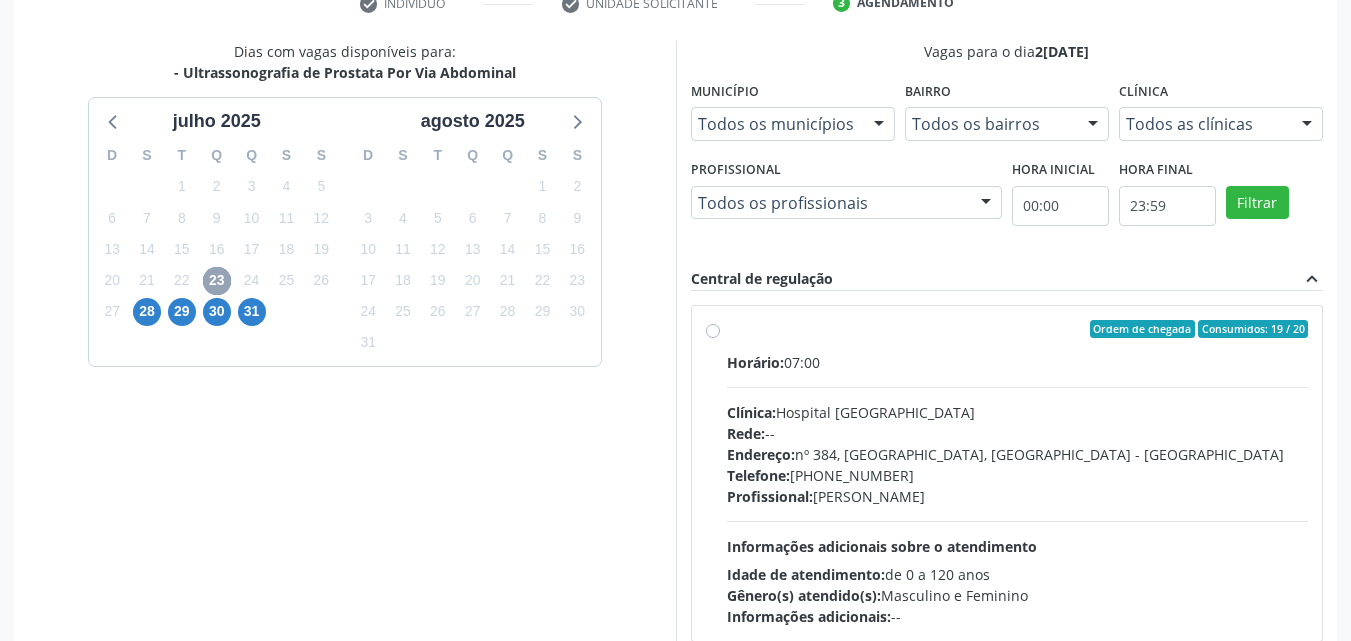 scroll, scrollTop: 429, scrollLeft: 0, axis: vertical 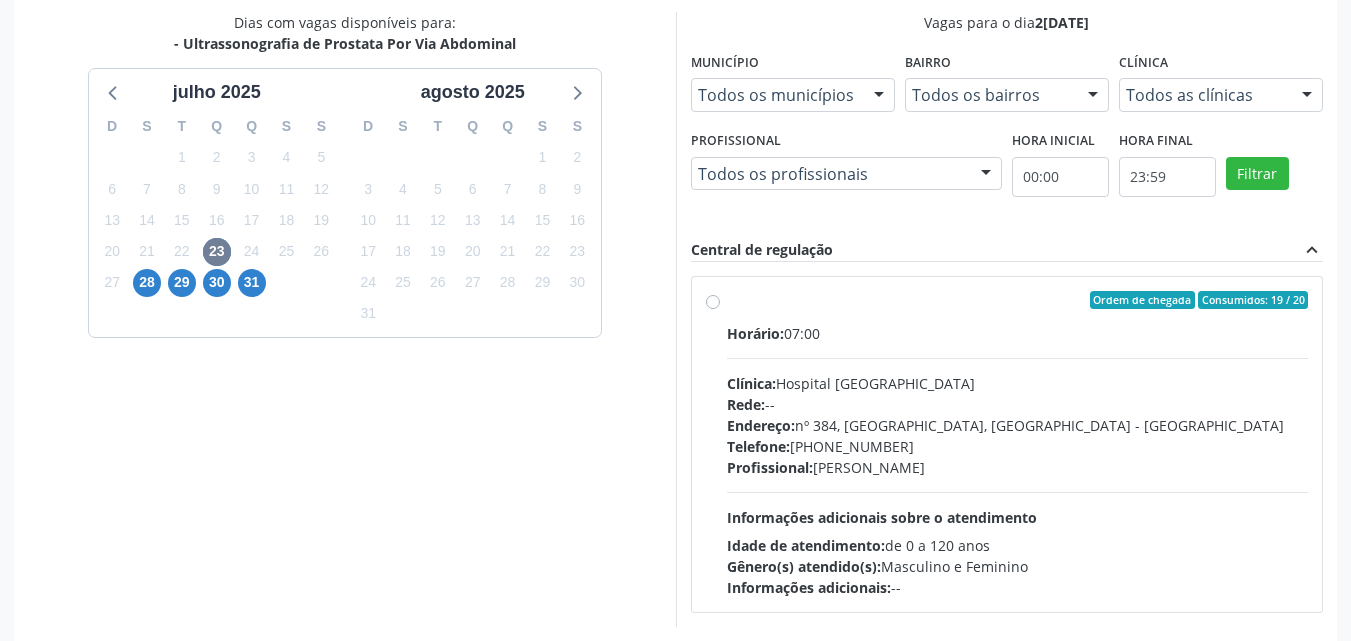 click on "Ordem de chegada
Consumidos: 19 / 20
Horário:   07:00
Clínica:  Hospital [GEOGRAPHIC_DATA]
Rede:
--
Endereço:   [STREET_ADDRESS]
Telefone:   [PHONE_NUMBER]
Profissional:
[PERSON_NAME]
Informações adicionais sobre o atendimento
Idade de atendimento:
de 0 a 120 anos
Gênero(s) atendido(s):
Masculino e Feminino
Informações adicionais:
--" at bounding box center [1018, 444] 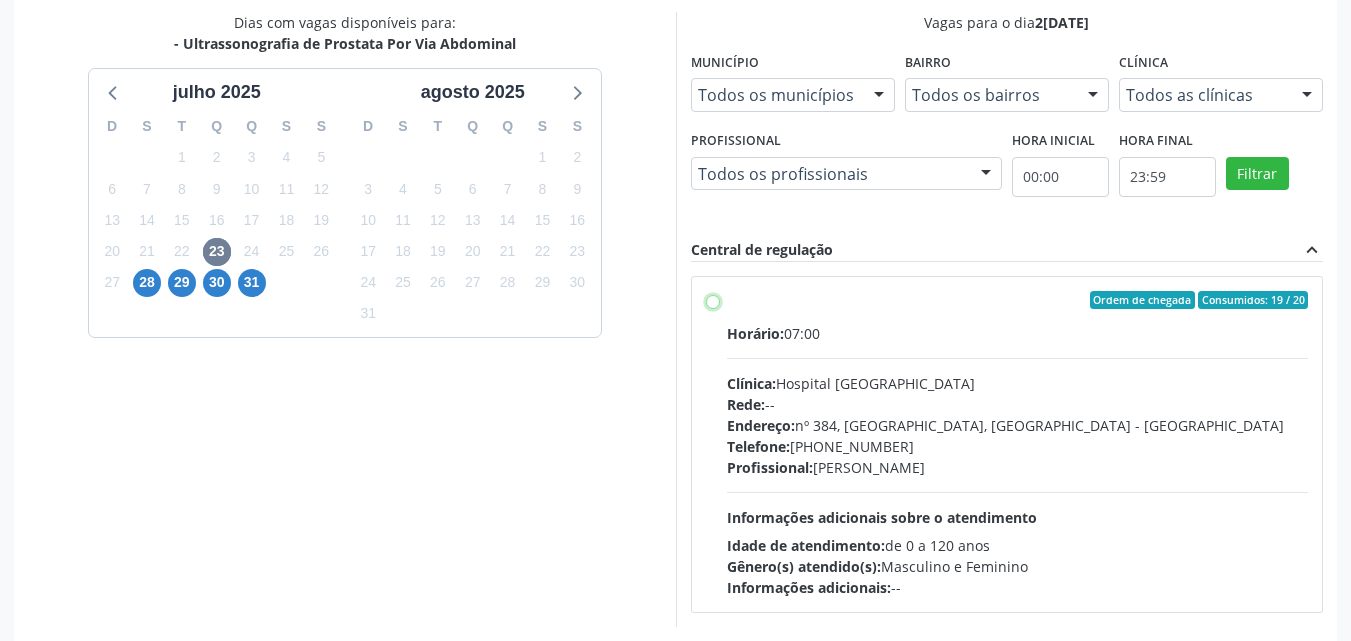 radio on "true" 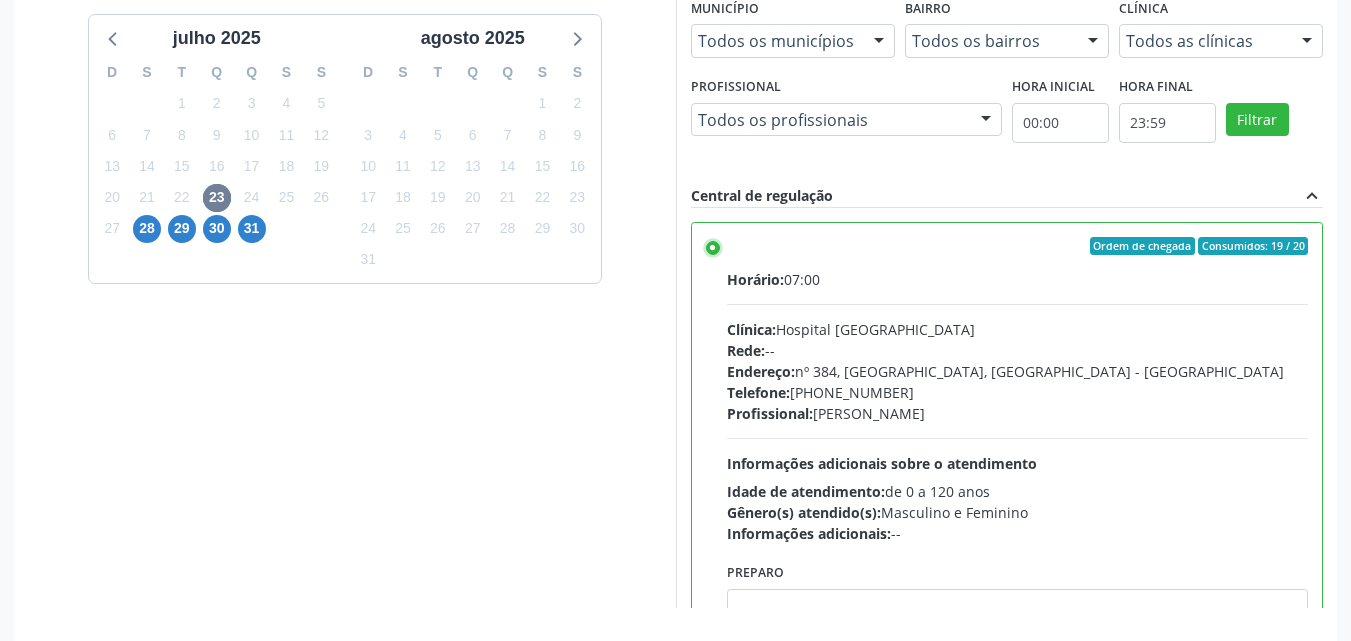 scroll, scrollTop: 554, scrollLeft: 0, axis: vertical 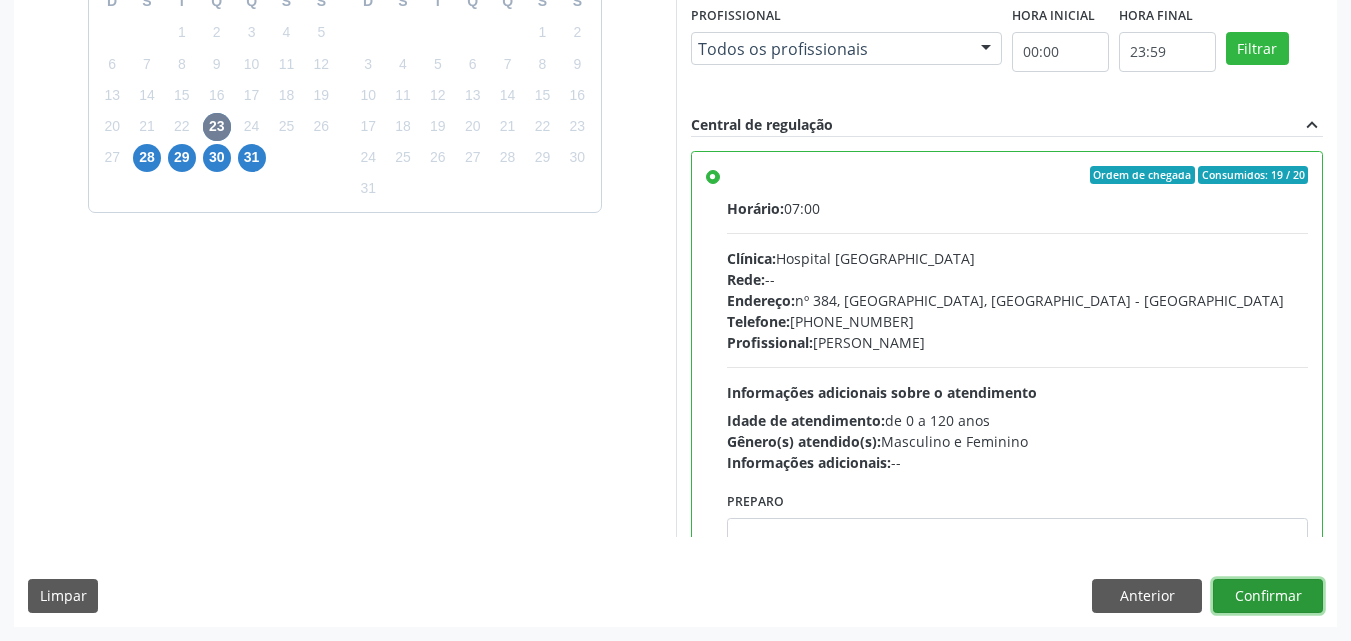 click on "Confirmar" at bounding box center [1268, 596] 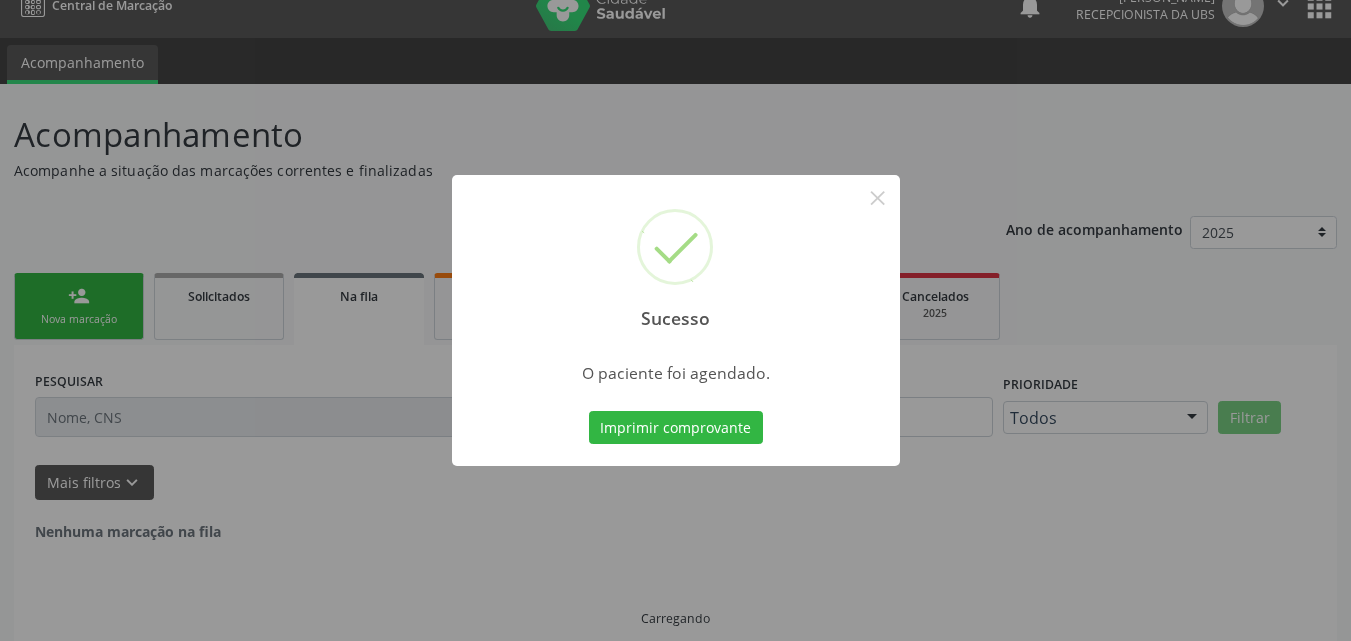 scroll, scrollTop: 0, scrollLeft: 0, axis: both 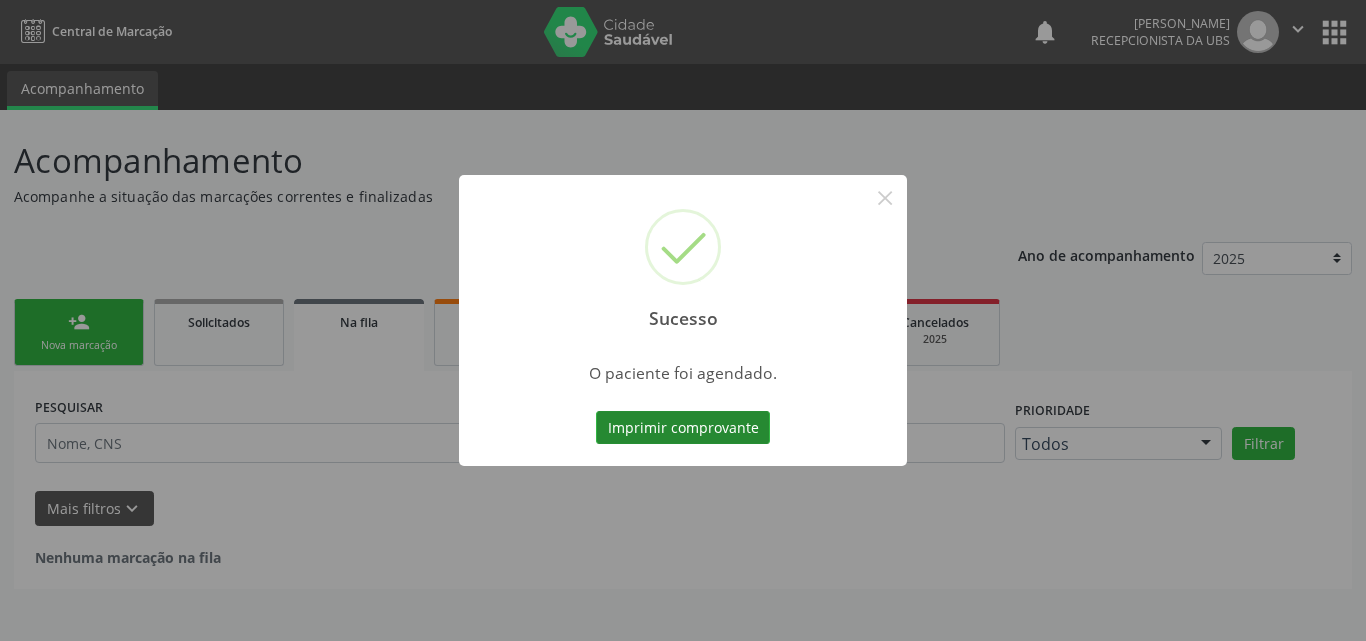 click on "Imprimir comprovante" at bounding box center [683, 428] 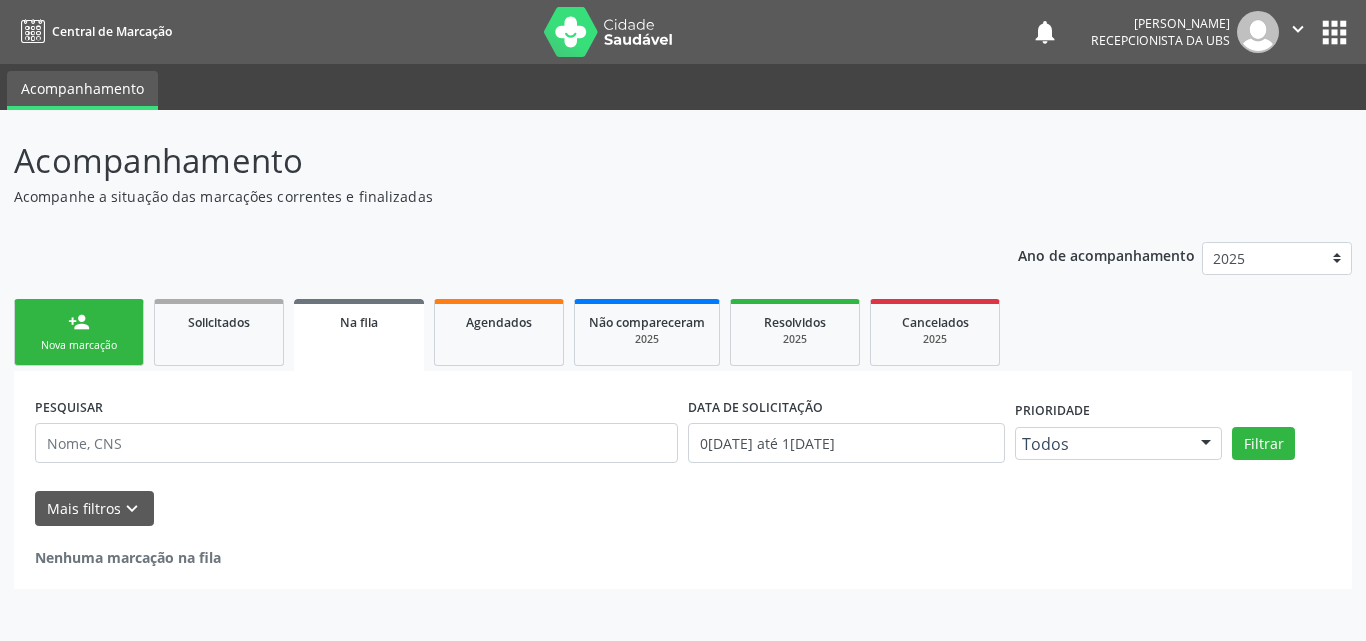 click on "person_add
Nova marcação" at bounding box center (79, 332) 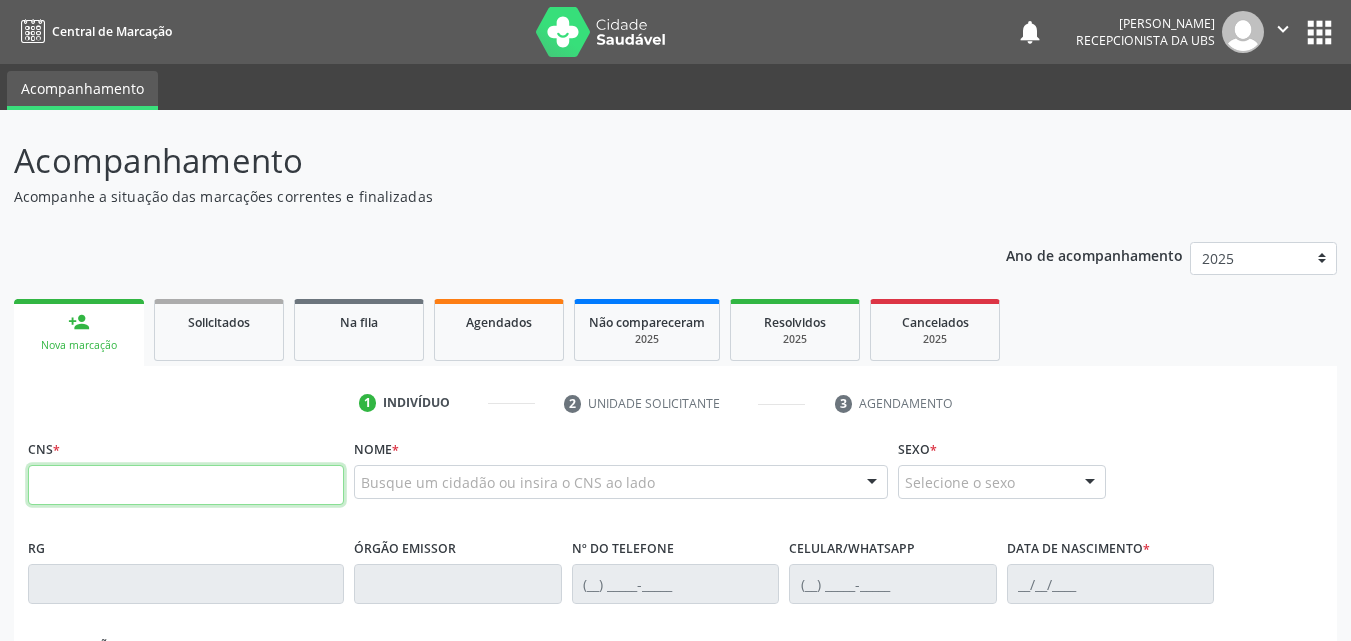 click at bounding box center (186, 485) 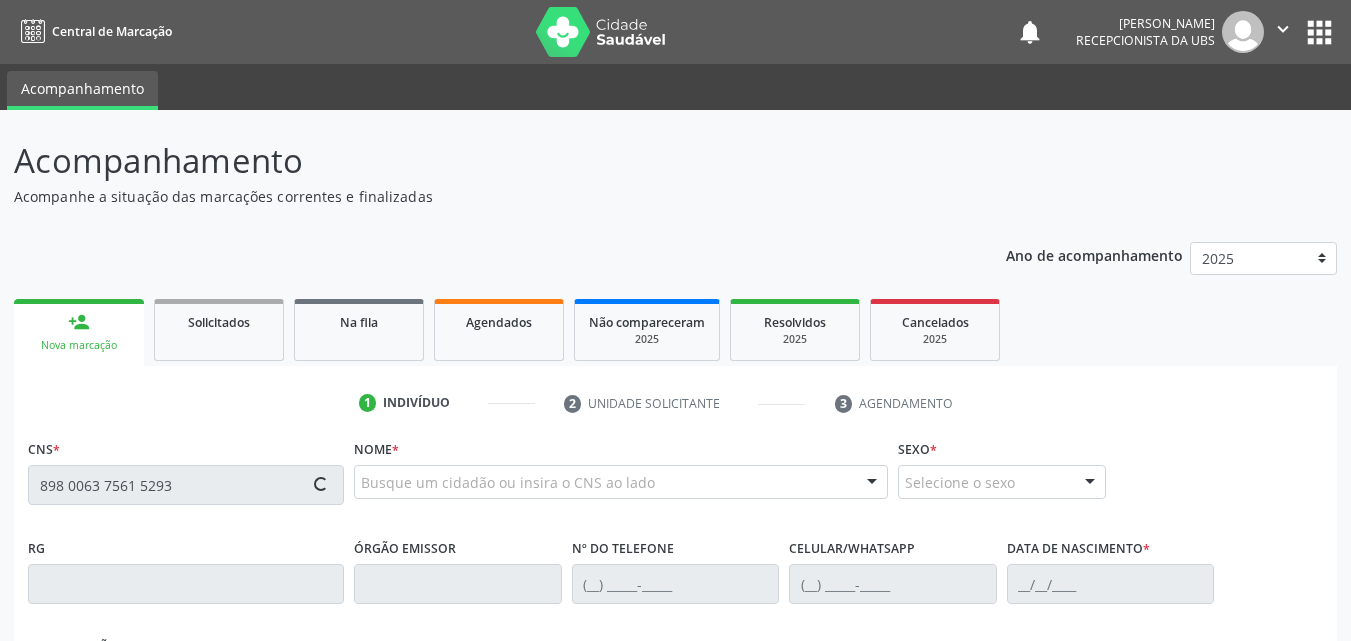 type on "898 0063 7561 5293" 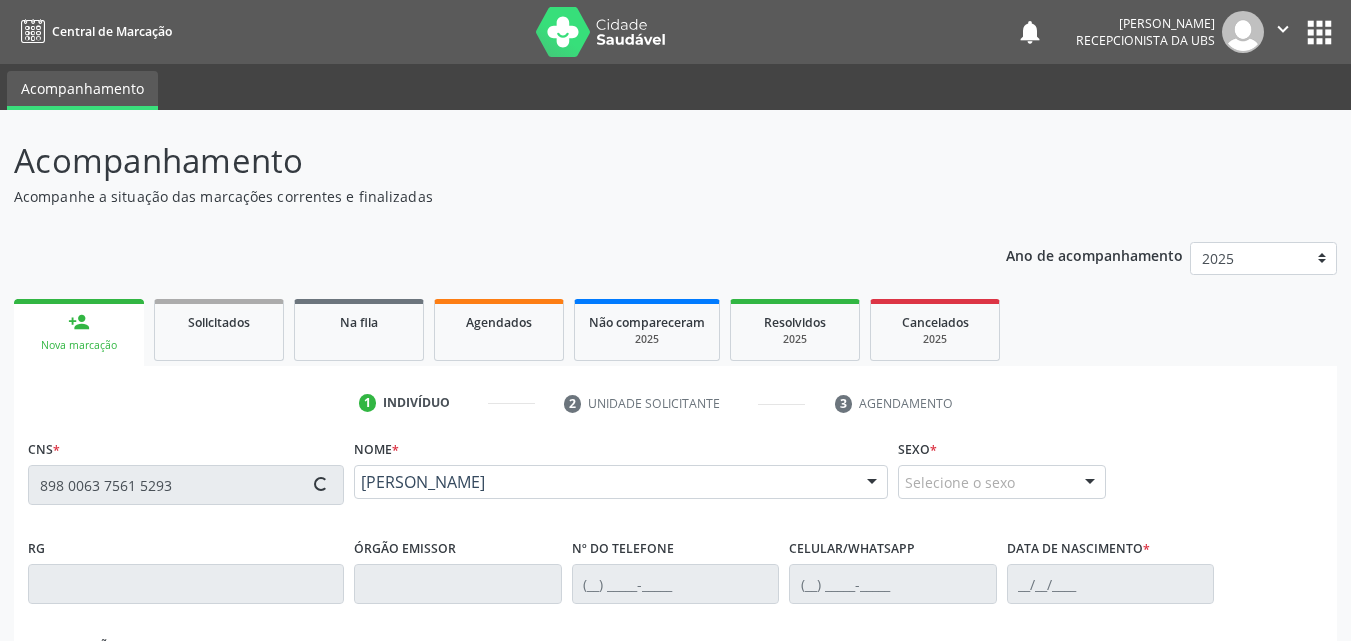 type on "[PHONE_NUMBER]" 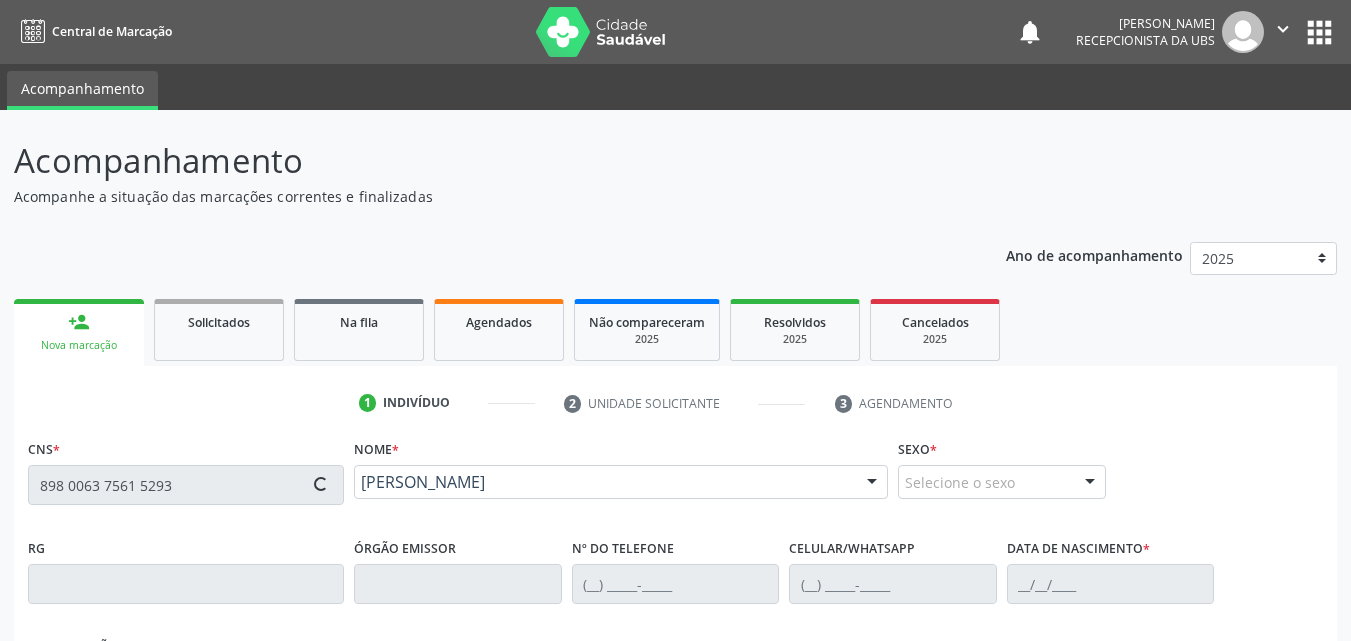 type on "[DATE]" 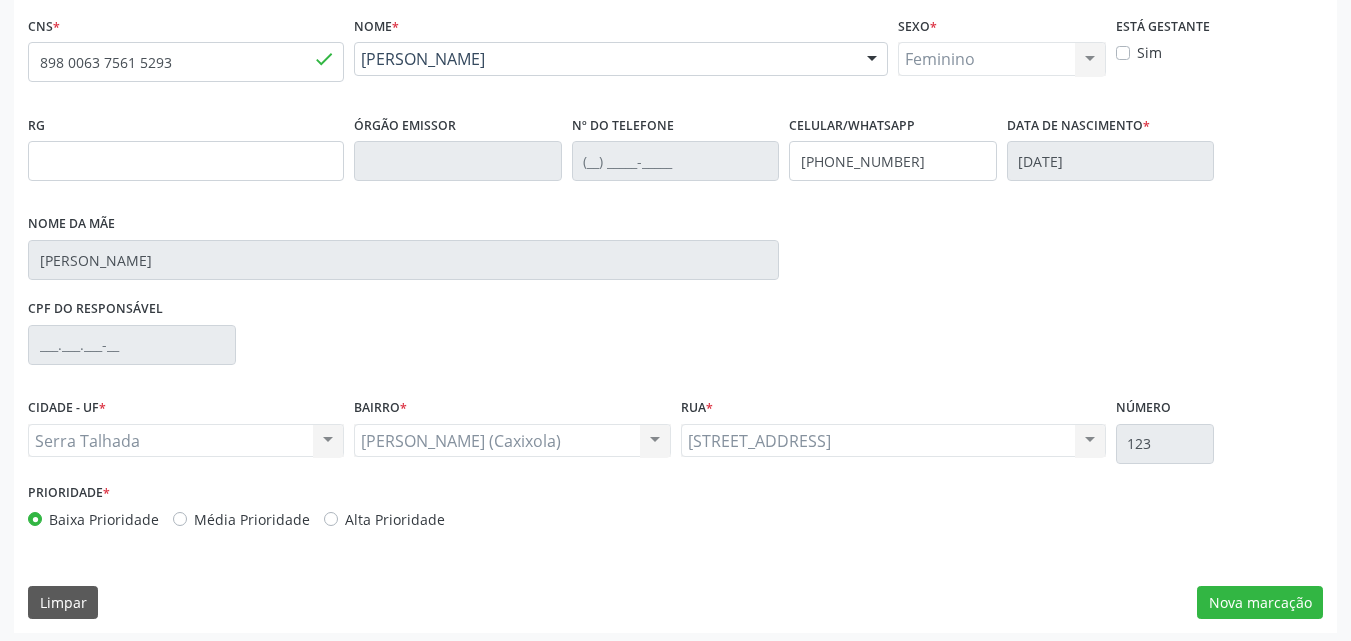 scroll, scrollTop: 429, scrollLeft: 0, axis: vertical 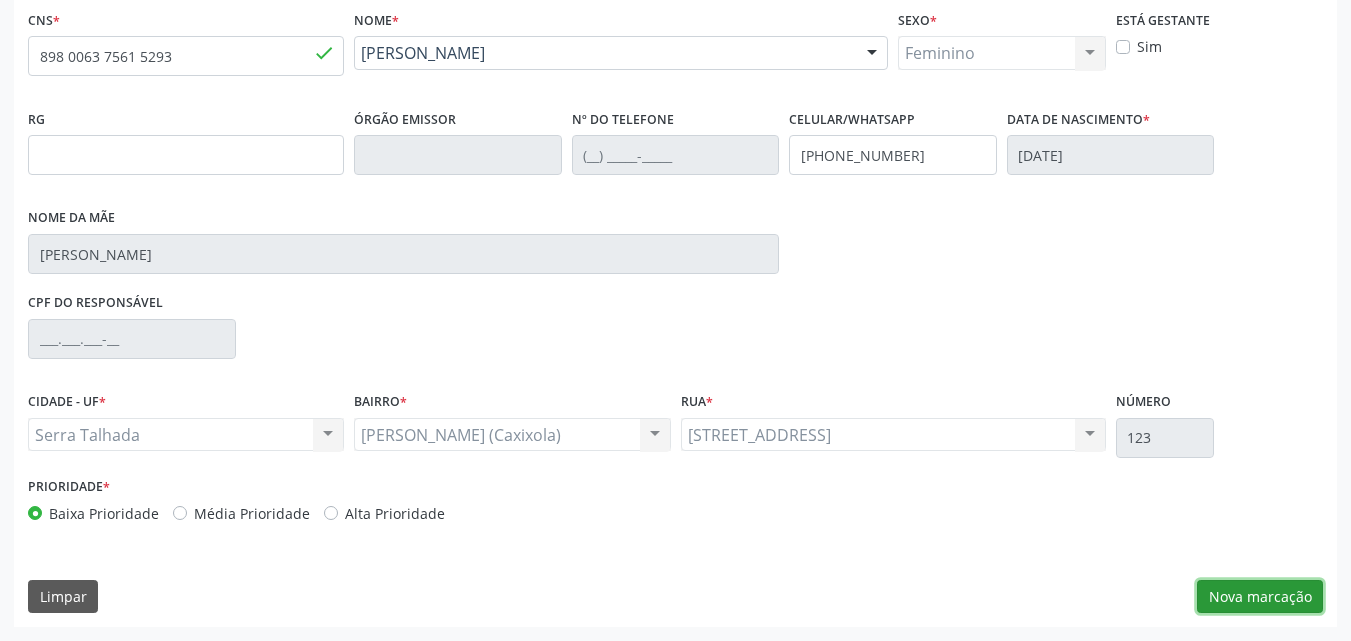 click on "Nova marcação" at bounding box center (1260, 597) 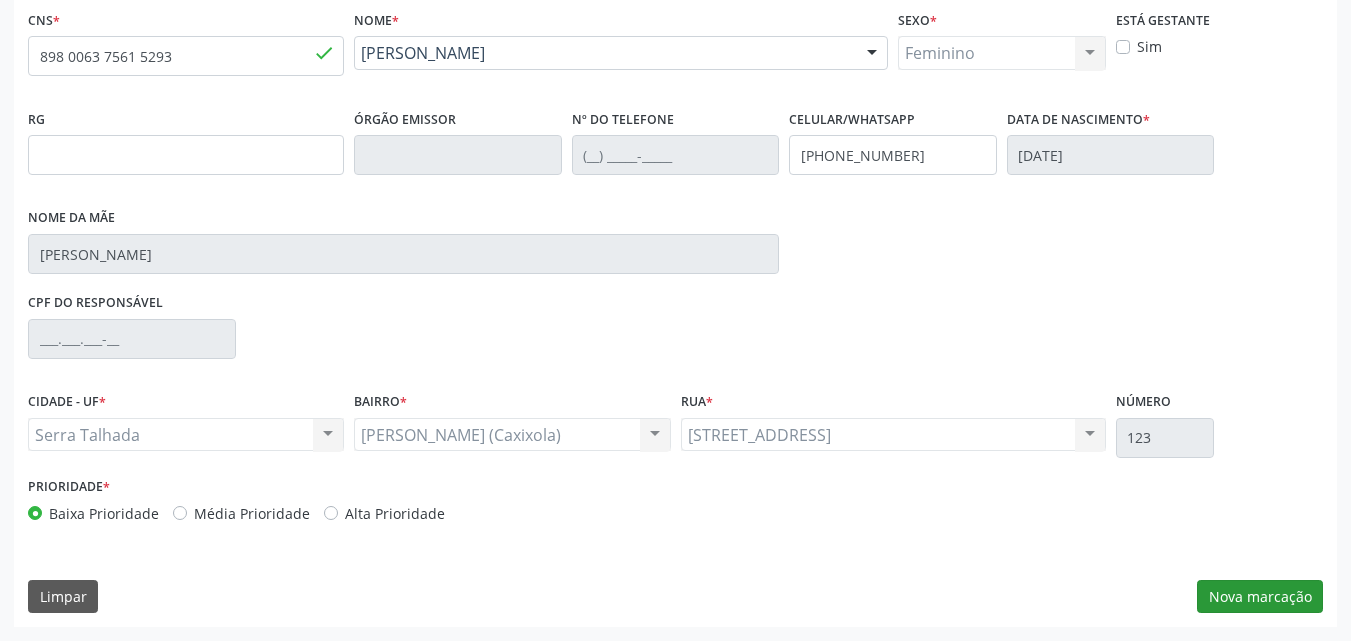 scroll, scrollTop: 265, scrollLeft: 0, axis: vertical 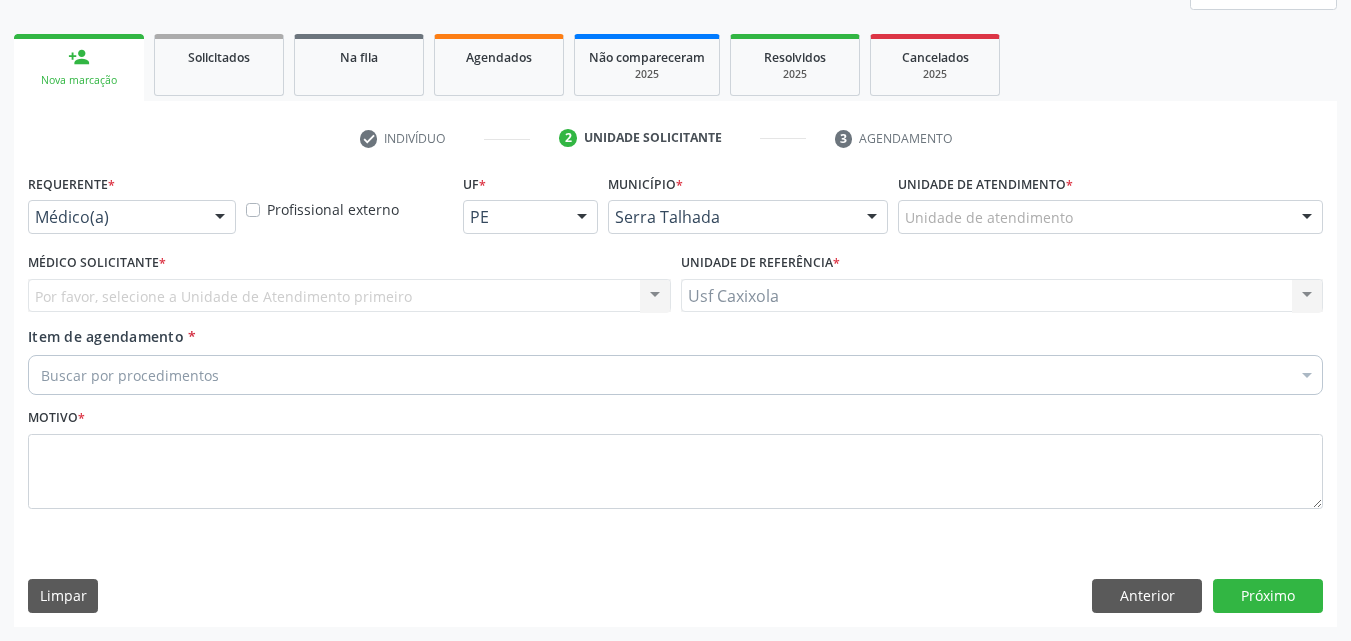 click on "Médico(a)" at bounding box center [132, 217] 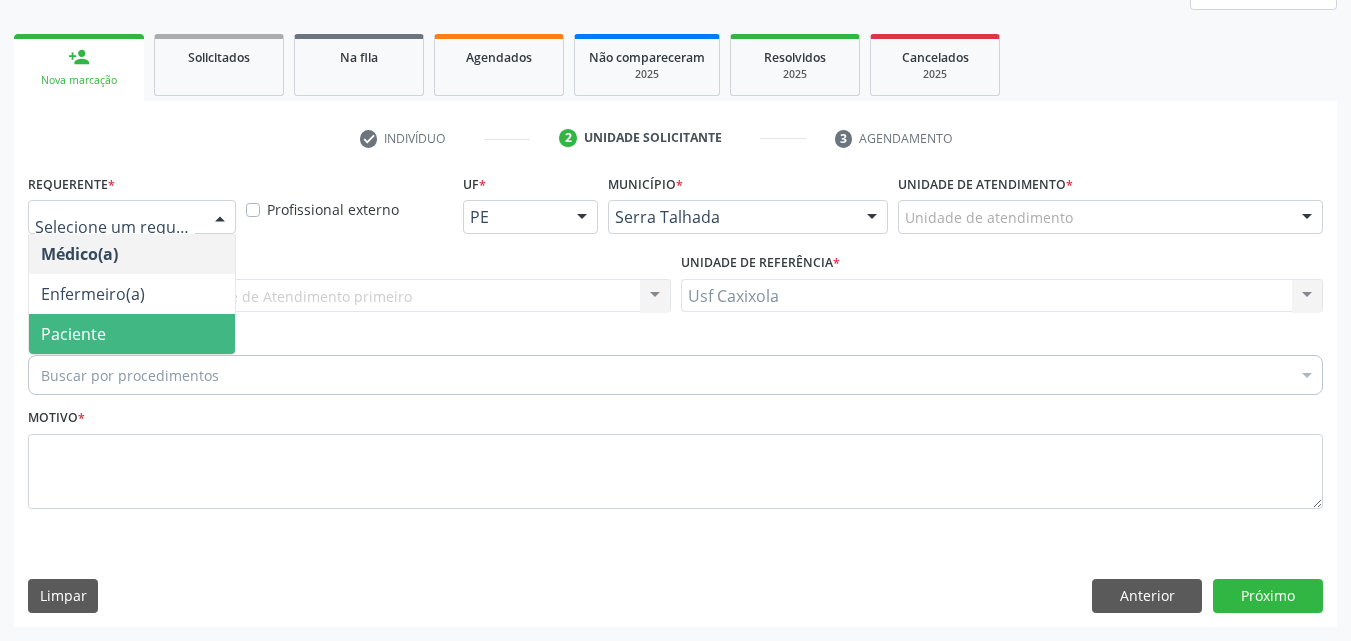 click on "Paciente" at bounding box center [132, 334] 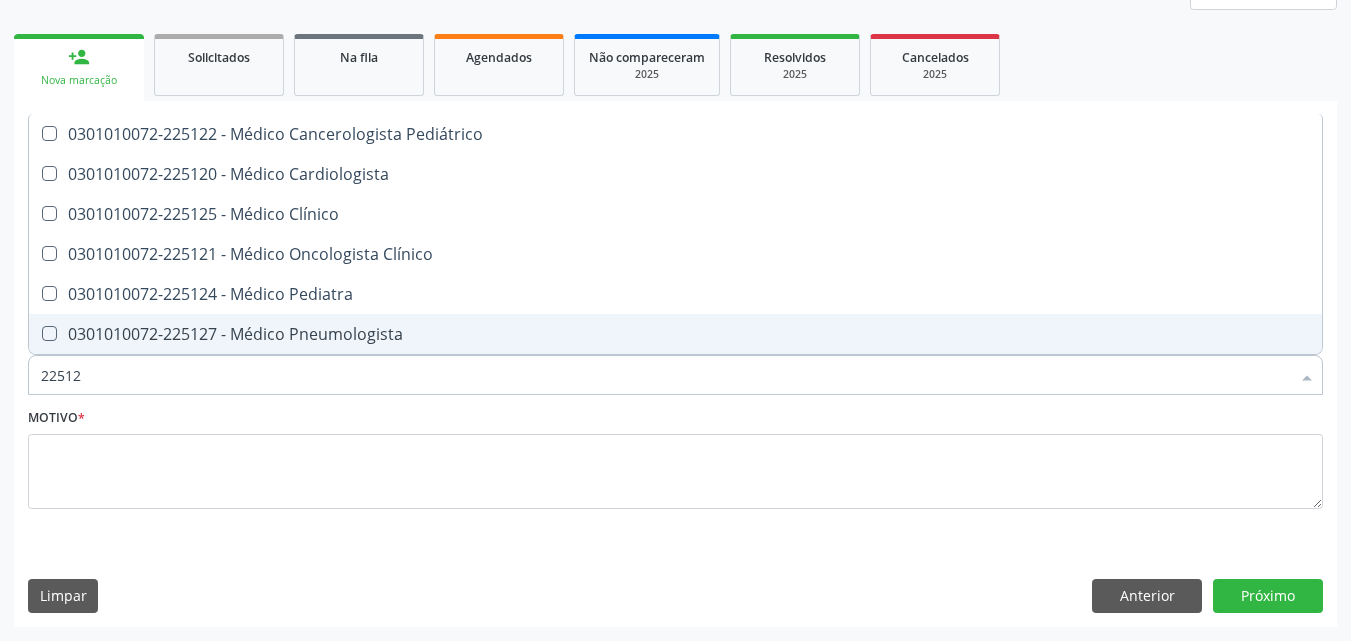 type on "225124" 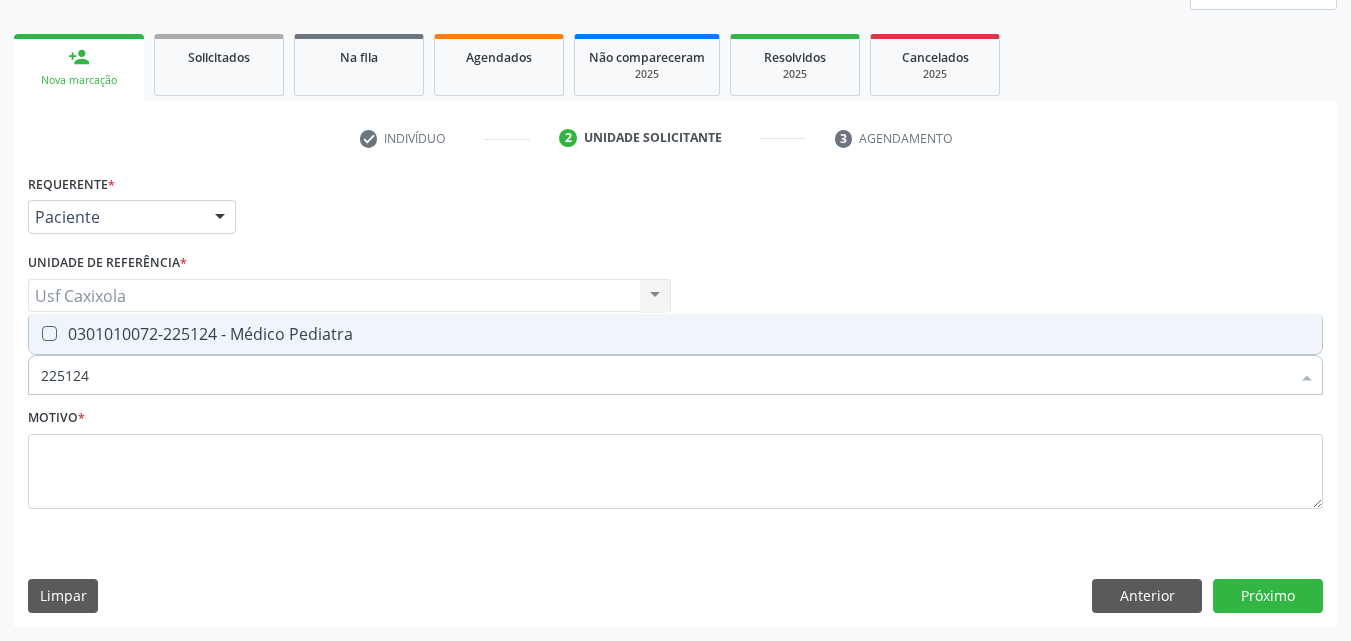 click on "0301010072-225124 - Médico Pediatra" at bounding box center [675, 334] 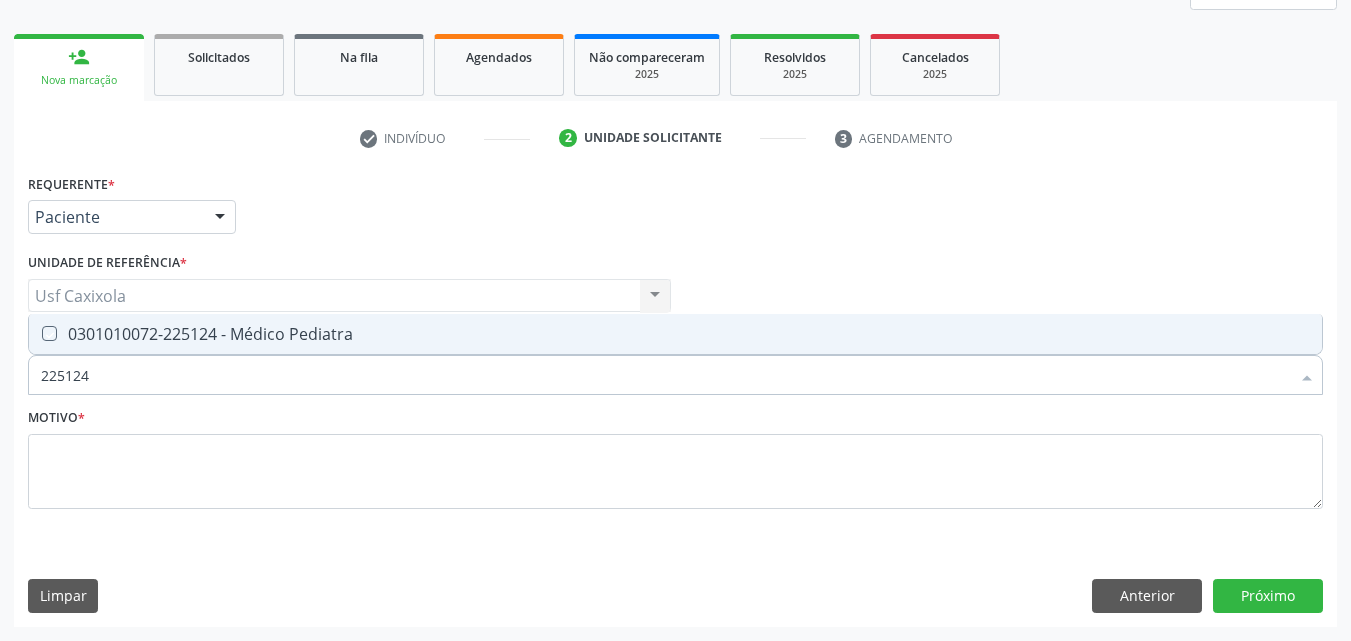 checkbox on "true" 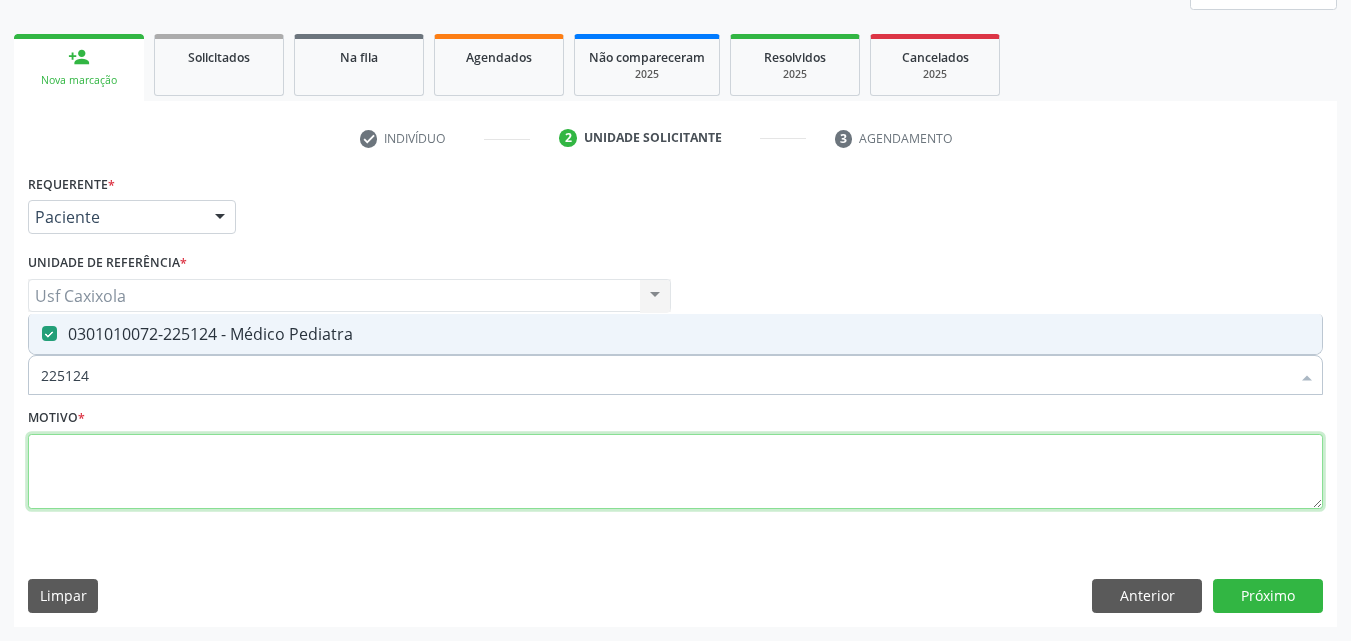 click at bounding box center (675, 472) 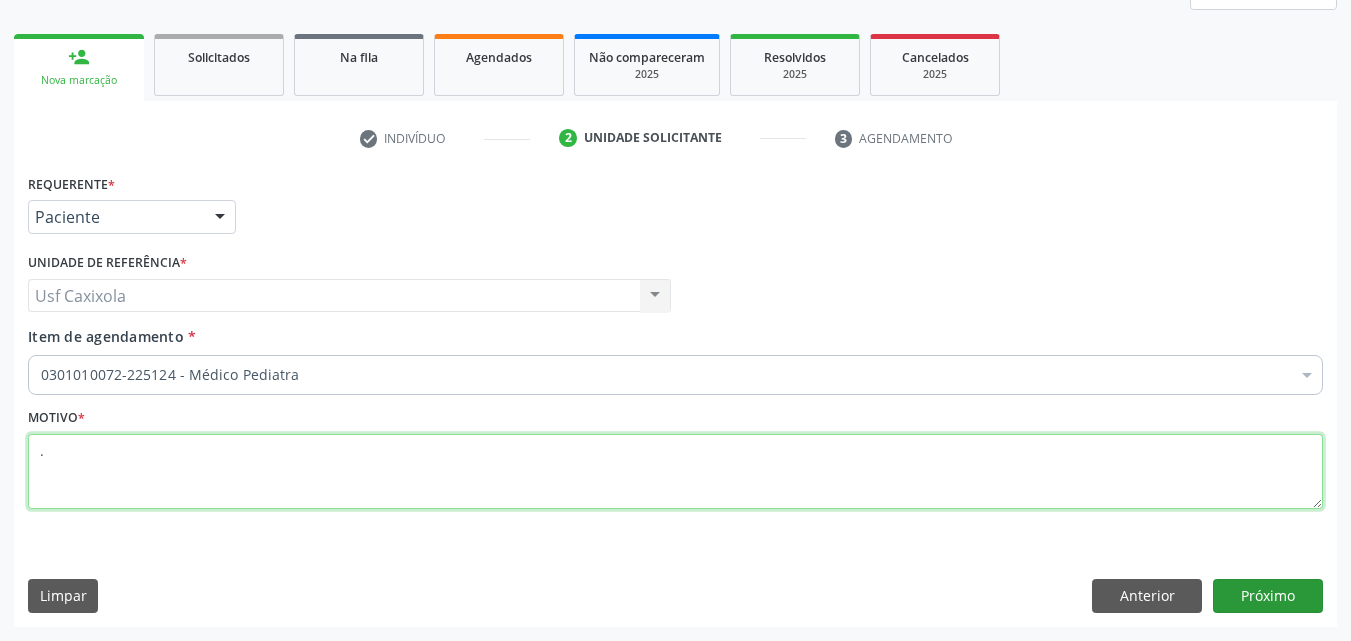 type on "." 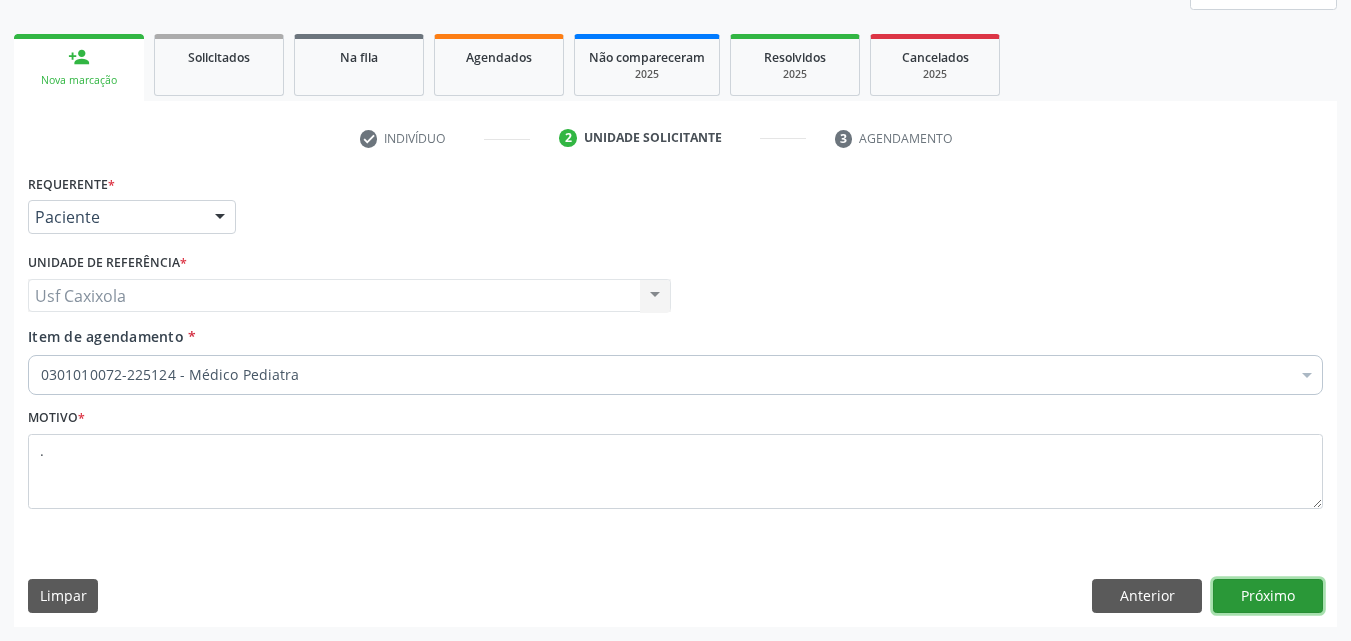 click on "Próximo" at bounding box center (1268, 596) 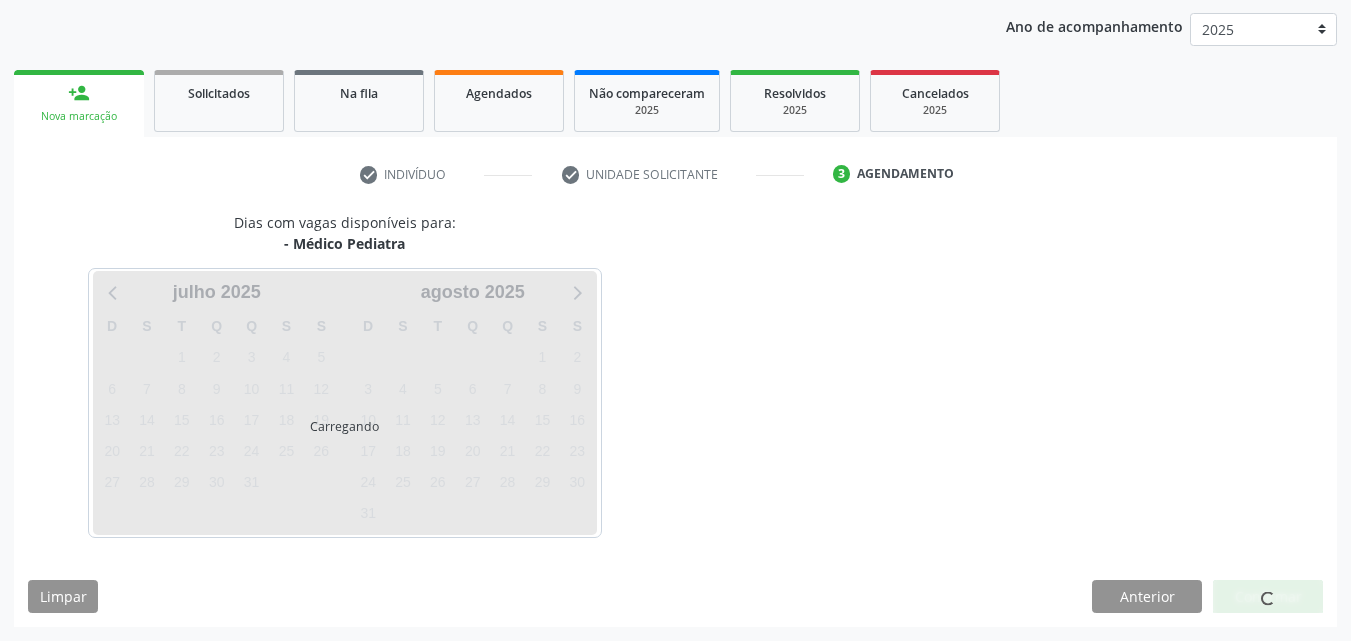 scroll, scrollTop: 265, scrollLeft: 0, axis: vertical 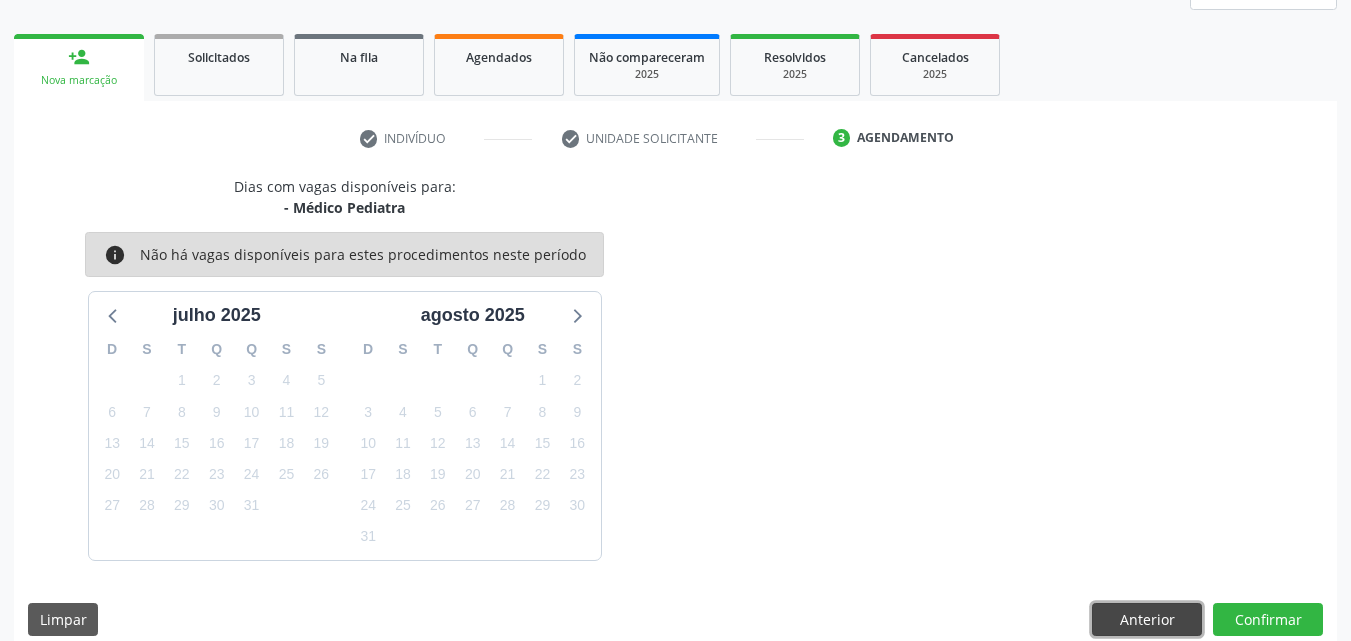 click on "Anterior" at bounding box center (1147, 620) 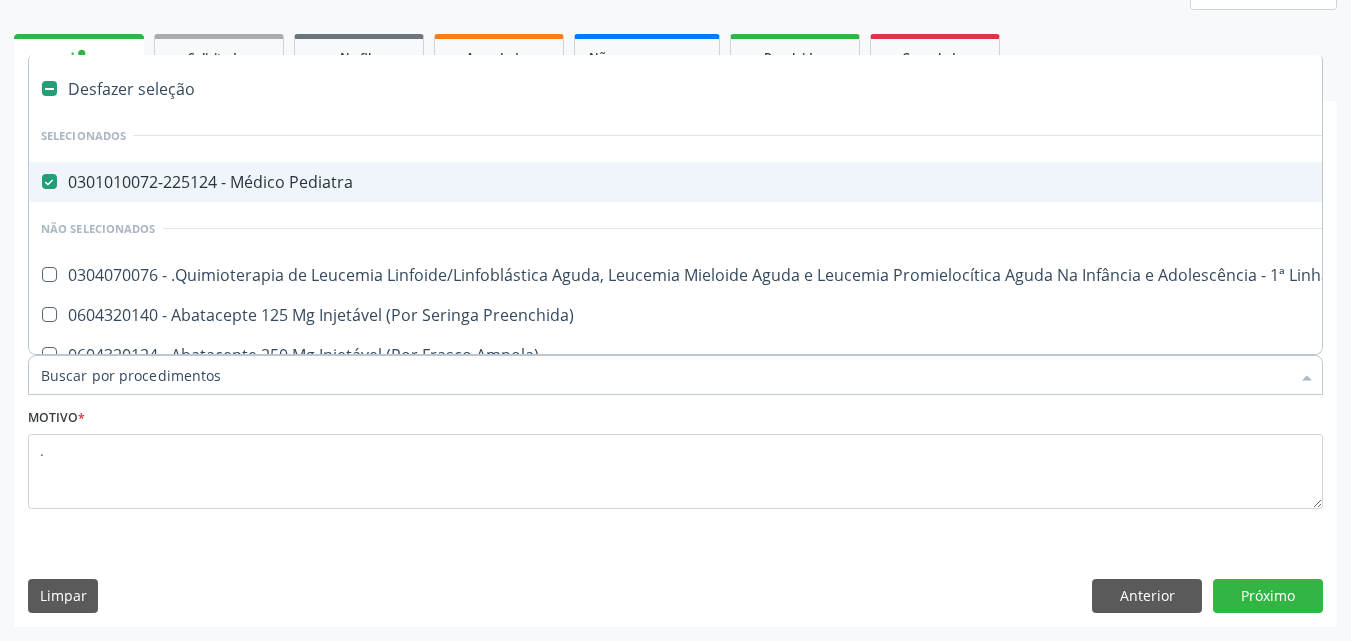 click at bounding box center [49, 181] 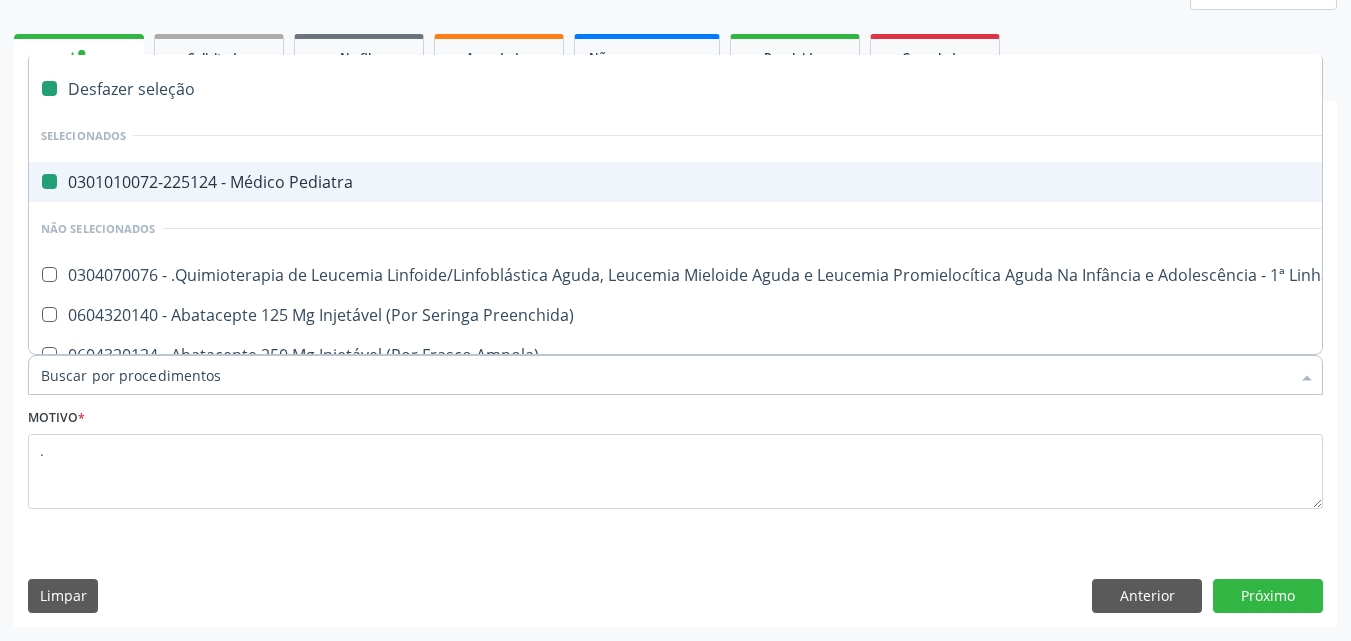 checkbox on "false" 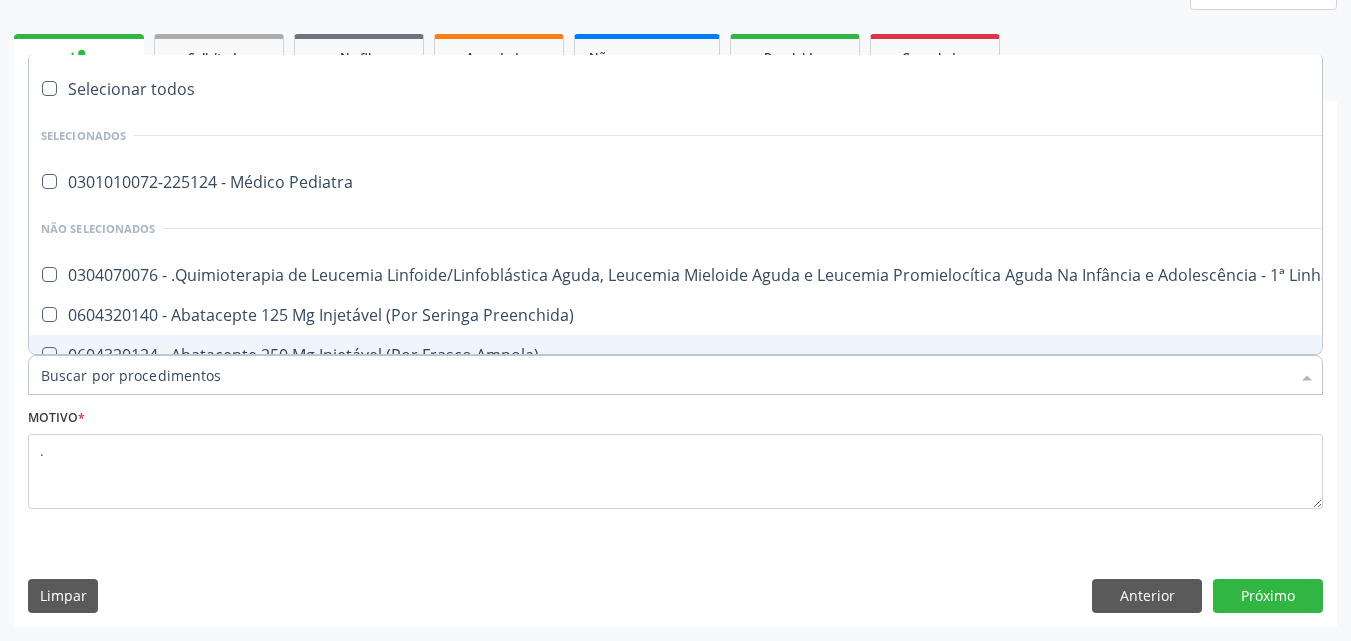 click on "Item de agendamento
*" at bounding box center [665, 375] 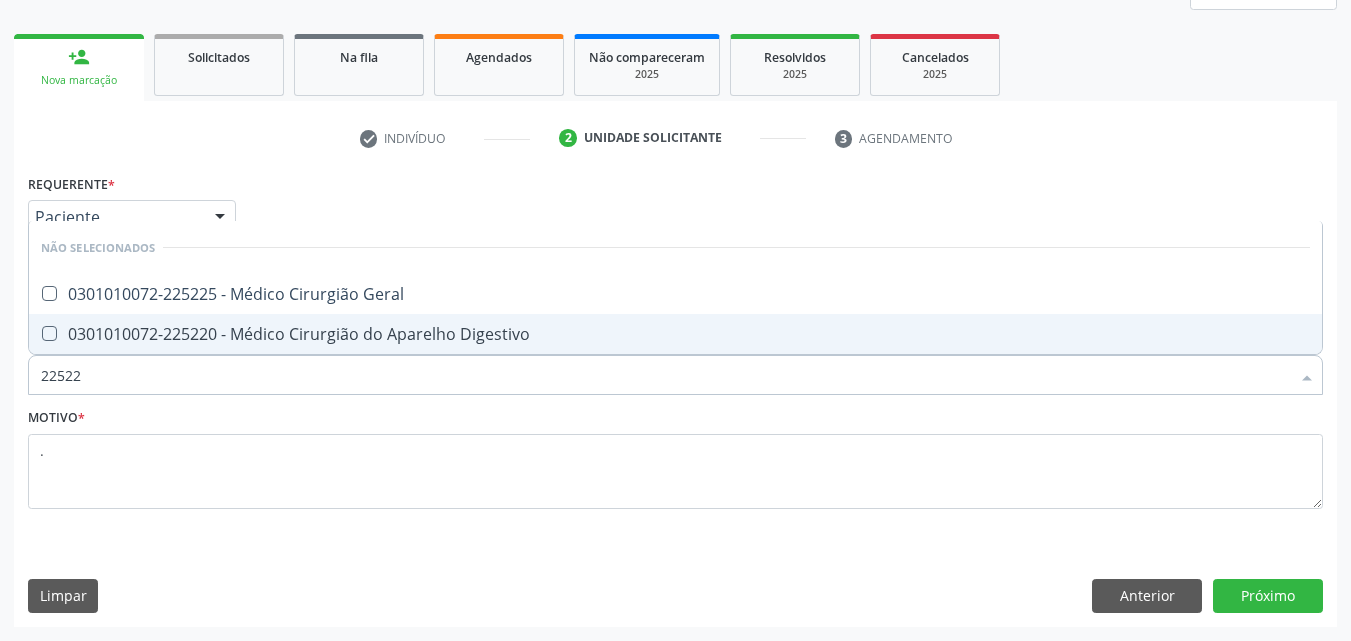type on "225225" 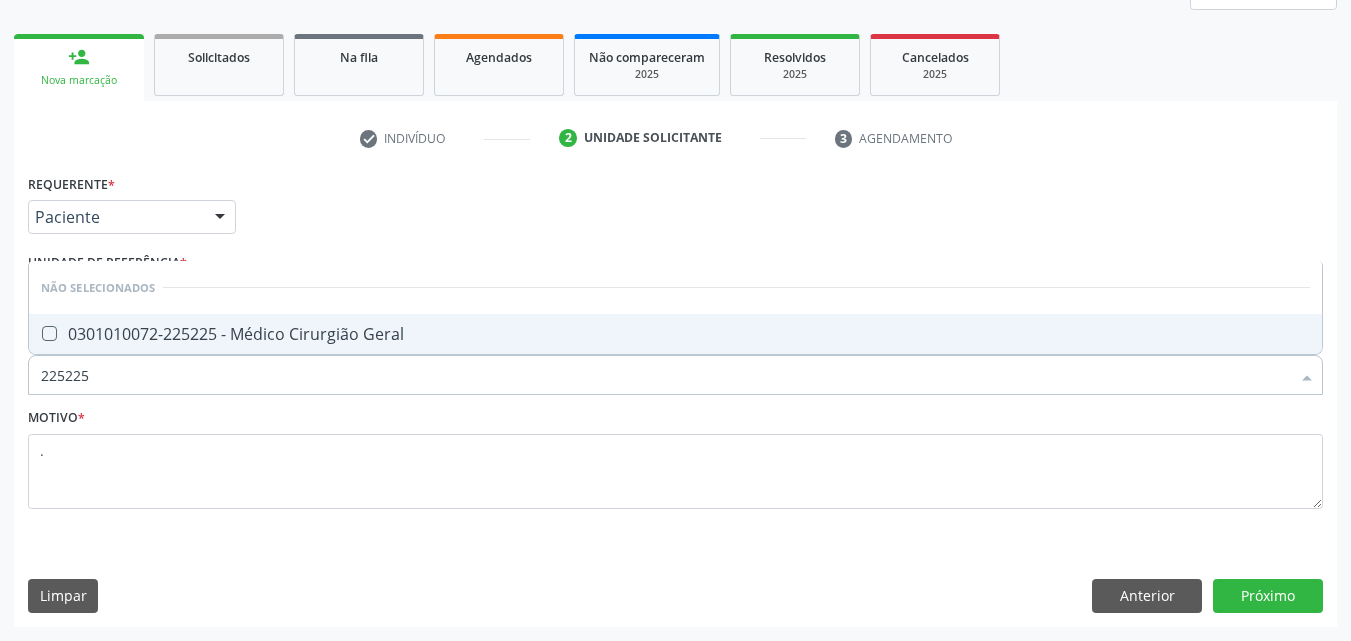 click on "0301010072-225225 - Médico Cirurgião Geral" at bounding box center (675, 334) 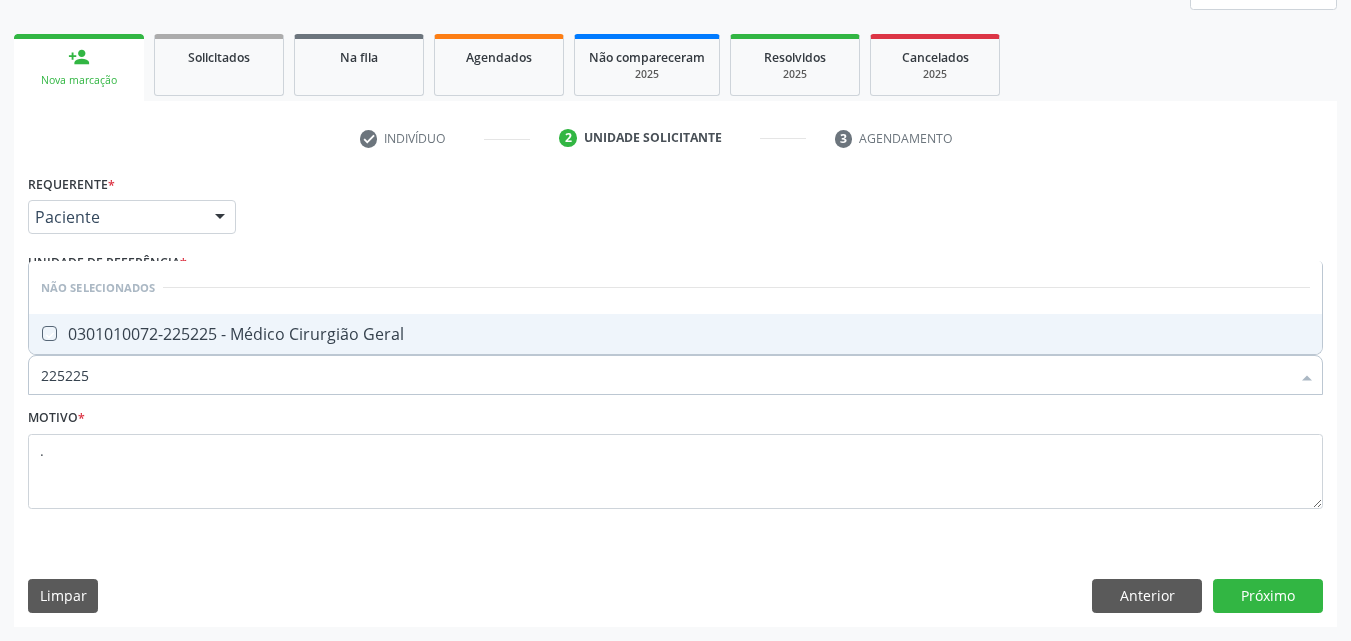 checkbox on "true" 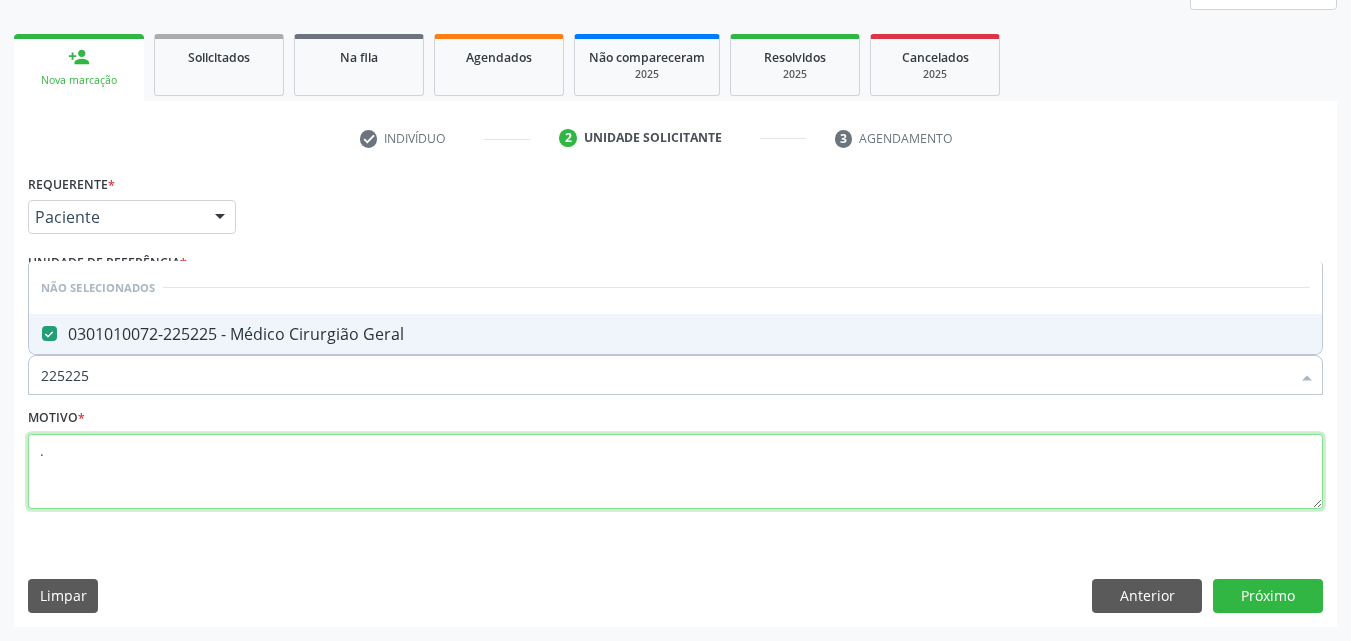 click on "." at bounding box center [675, 472] 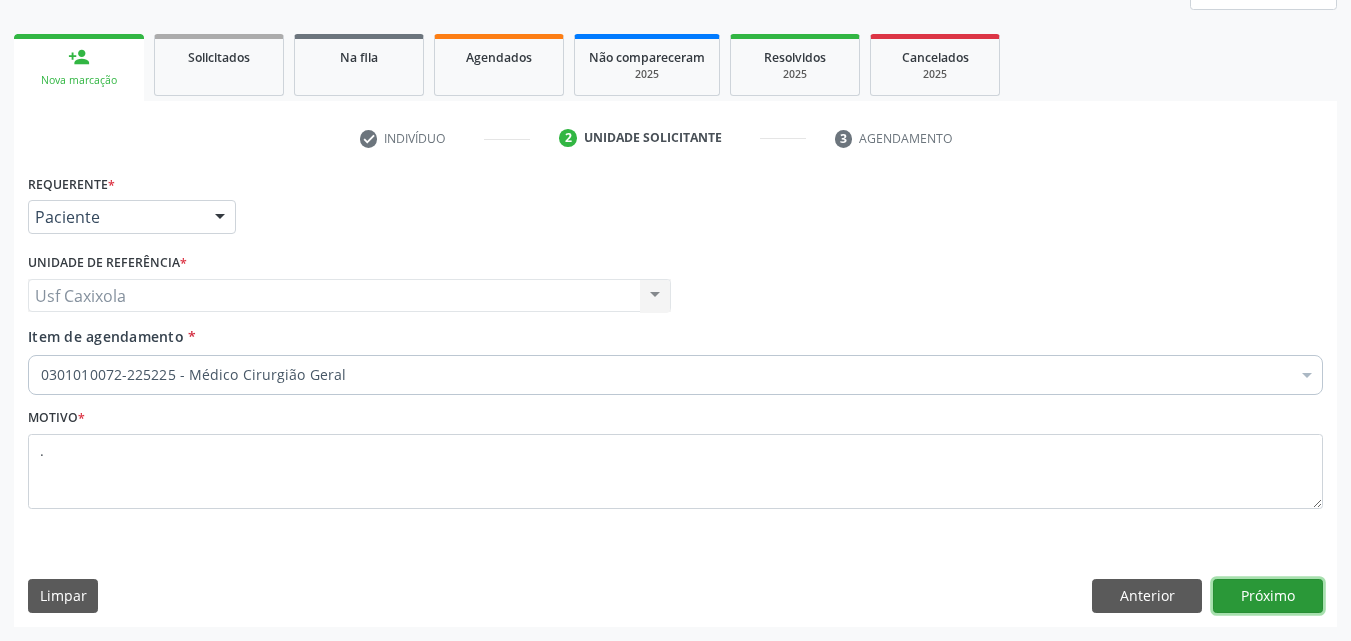 click on "Próximo" at bounding box center [1268, 596] 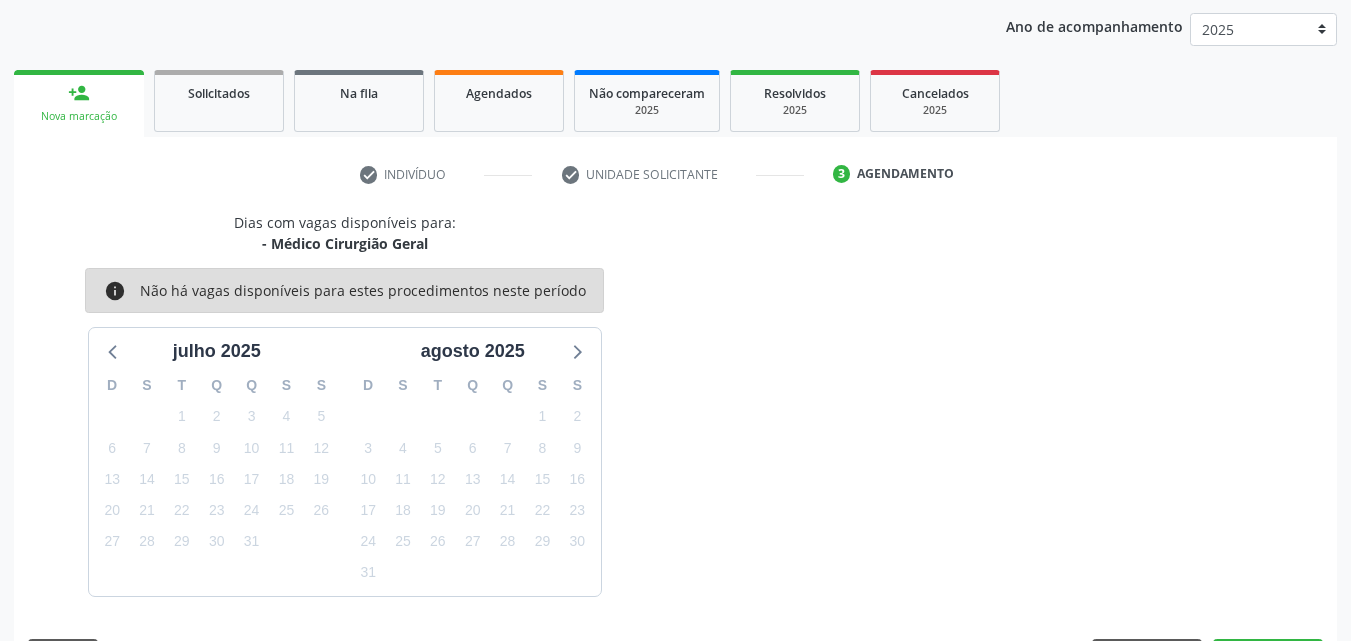 scroll, scrollTop: 265, scrollLeft: 0, axis: vertical 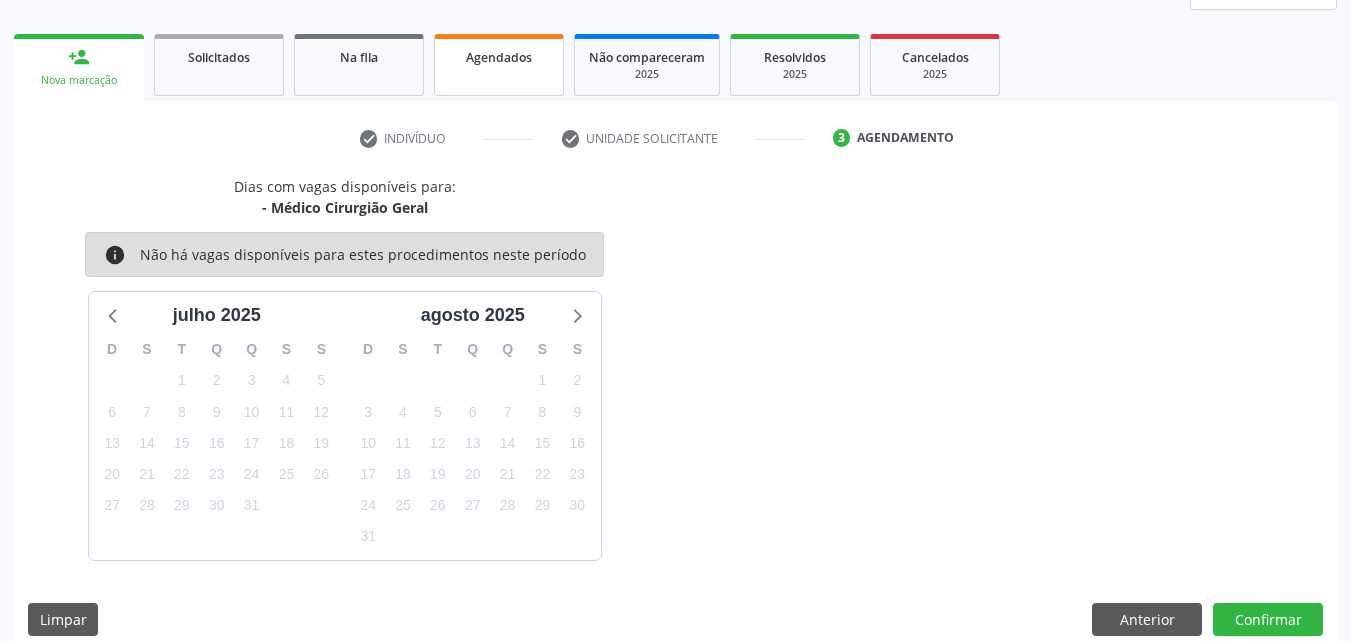 click on "Agendados" at bounding box center (499, 57) 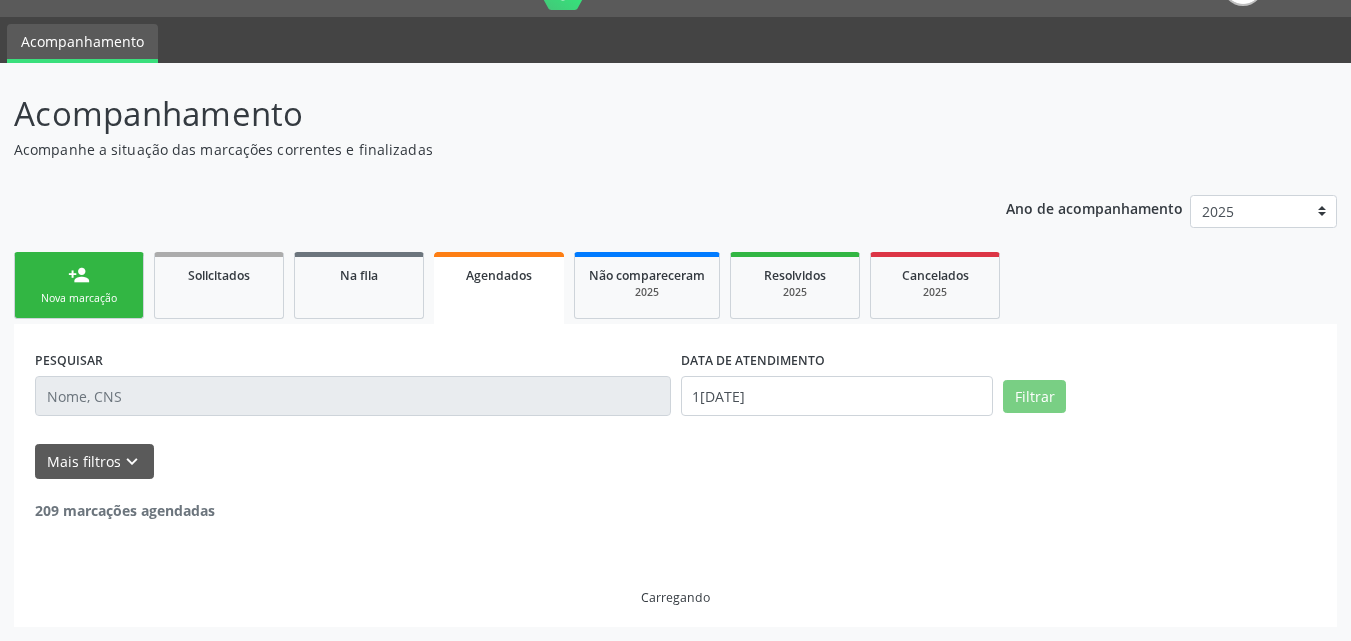 scroll, scrollTop: 265, scrollLeft: 0, axis: vertical 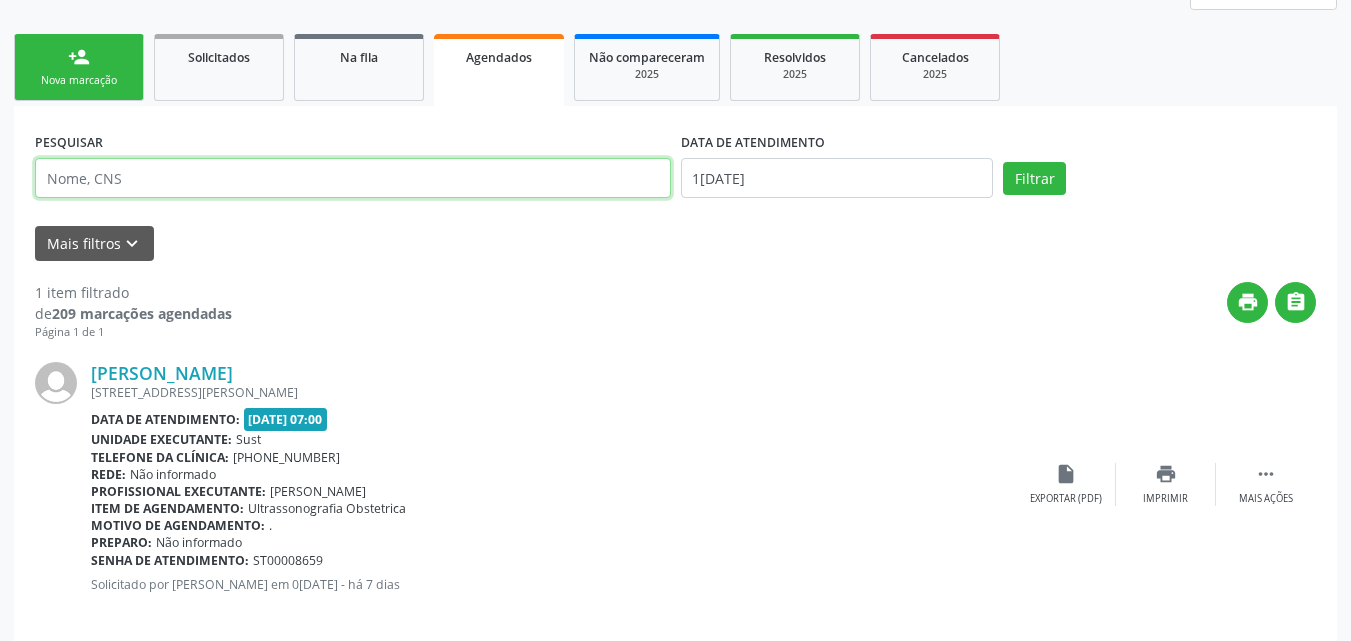 click at bounding box center (353, 178) 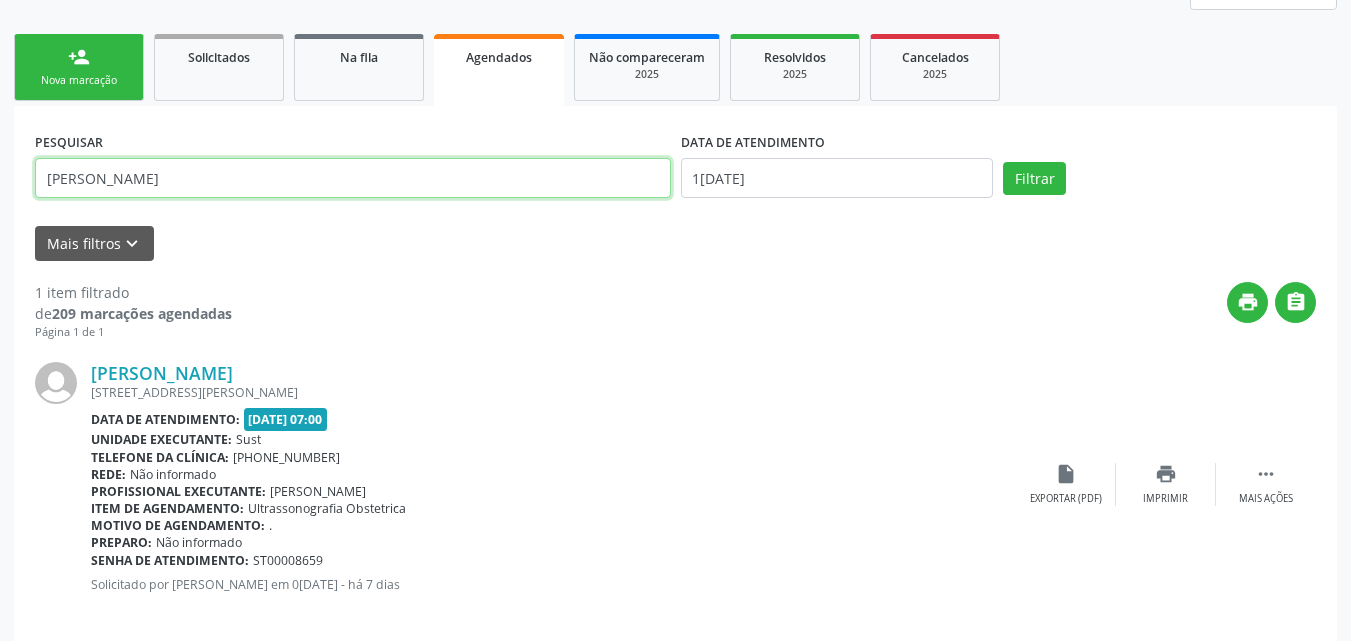 type on "[PERSON_NAME]" 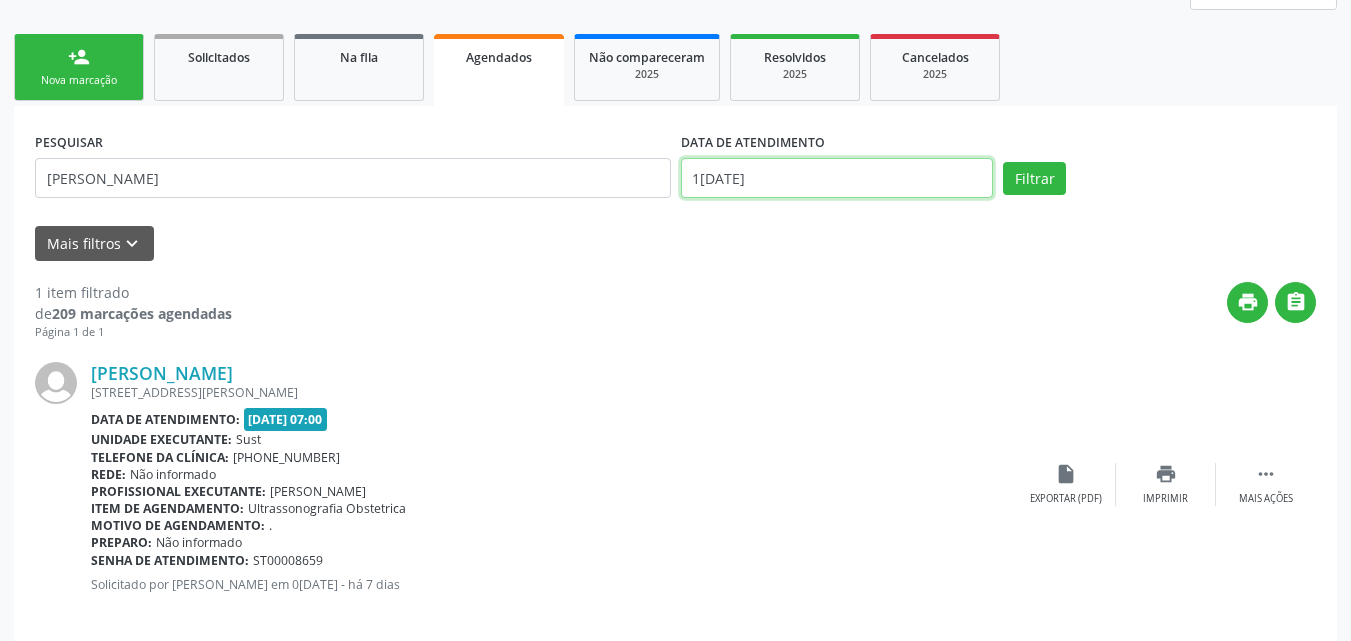 click on "1[DATE]" at bounding box center [837, 178] 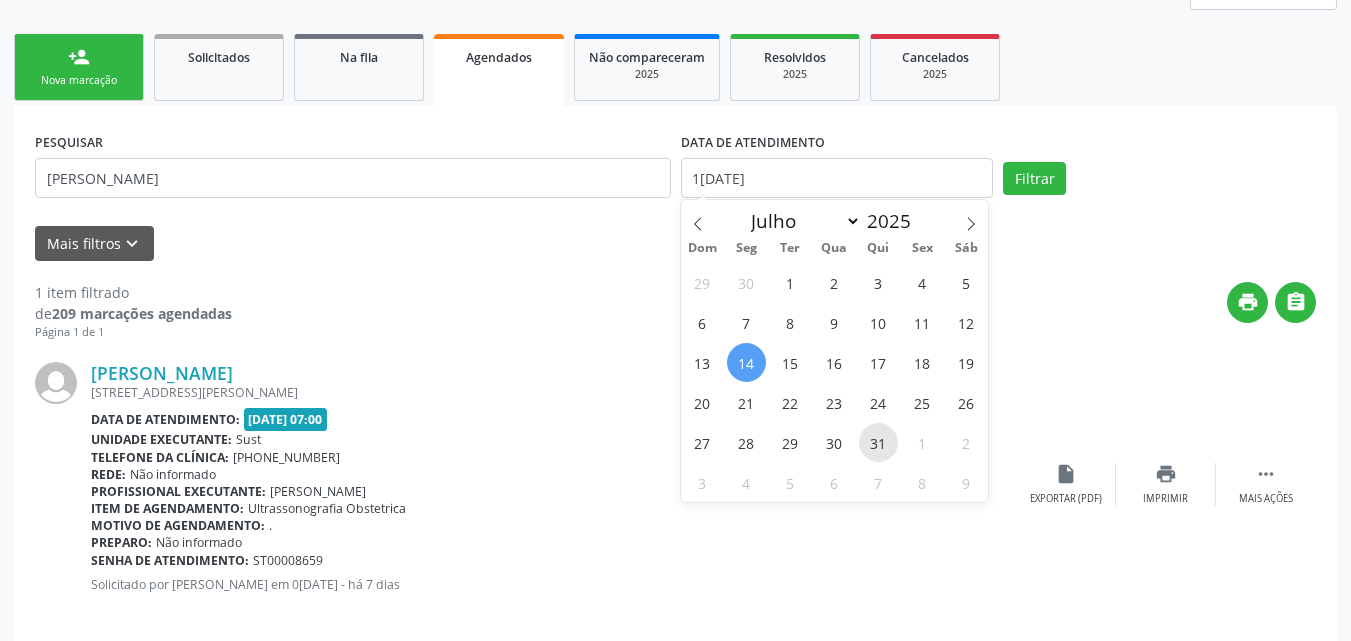 click on "31" at bounding box center [878, 442] 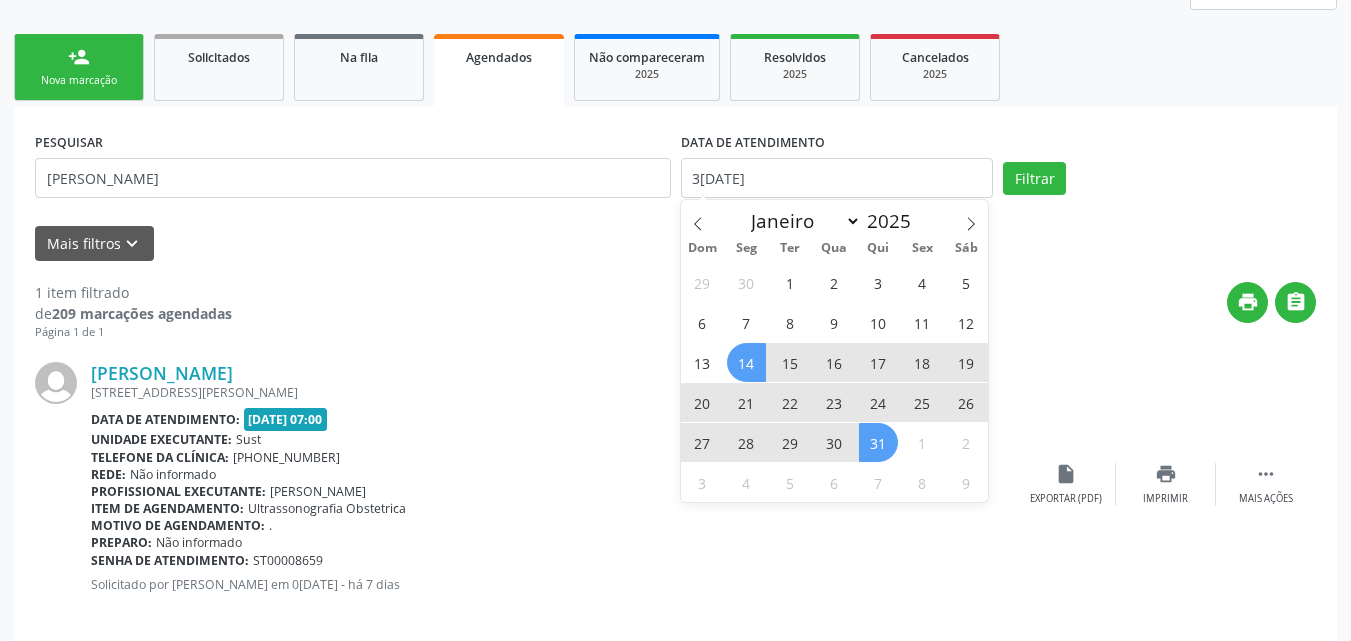 click on "14" at bounding box center (746, 362) 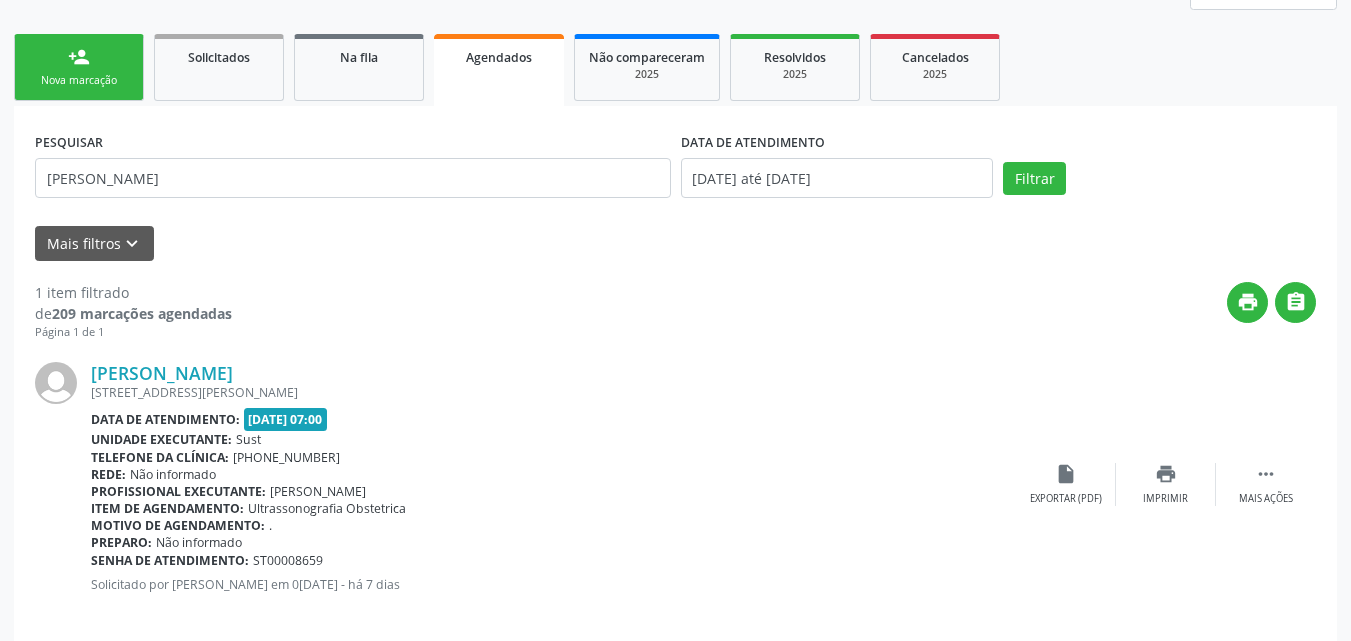 click on "Filtrar" at bounding box center (1159, 179) 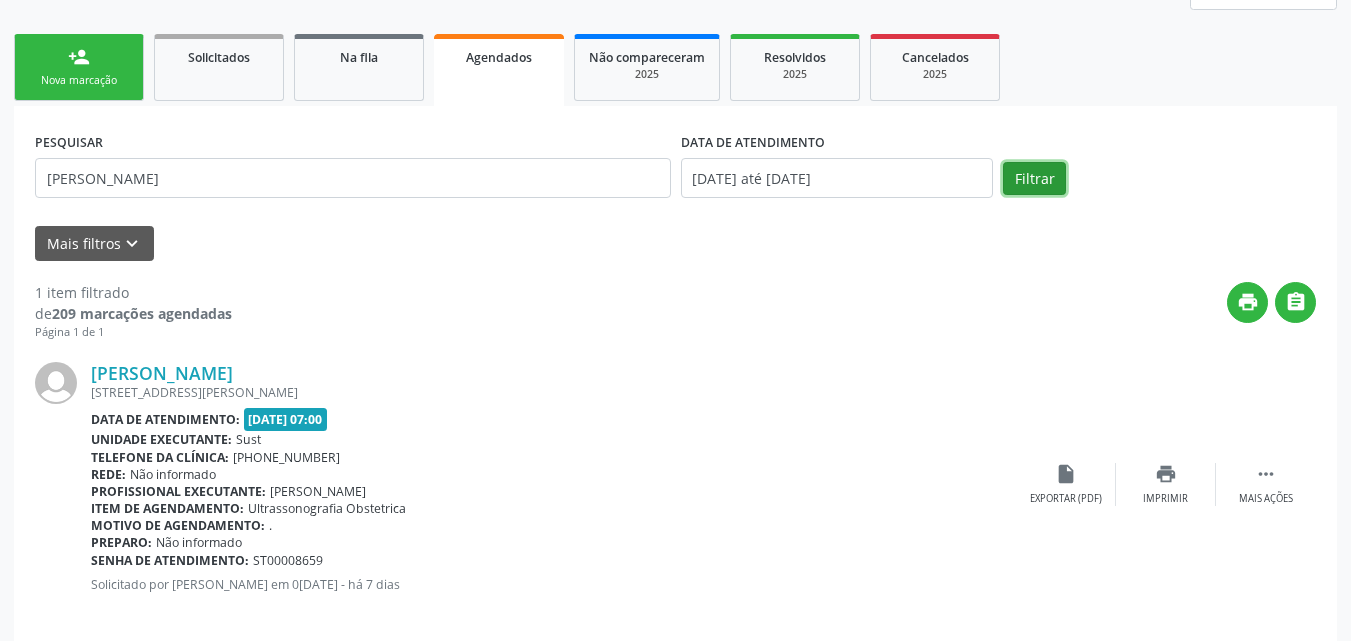 click on "Filtrar" at bounding box center (1034, 179) 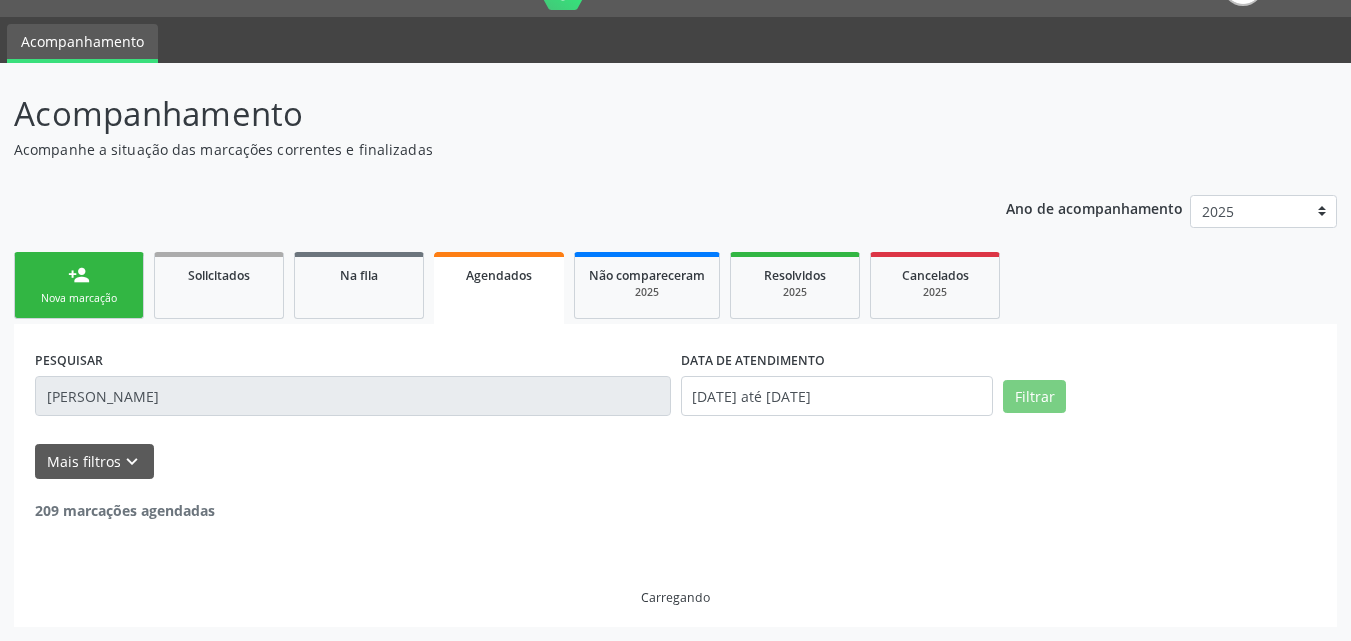 scroll, scrollTop: 0, scrollLeft: 0, axis: both 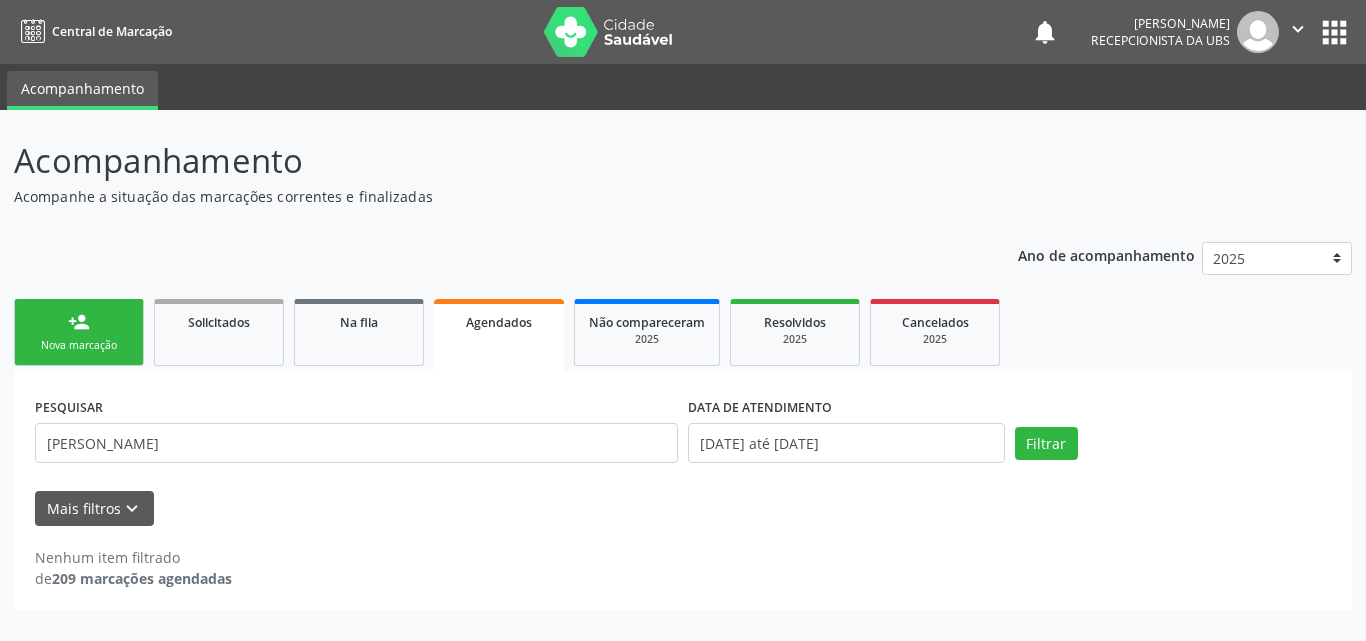click on "person_add
Nova marcação" at bounding box center [79, 332] 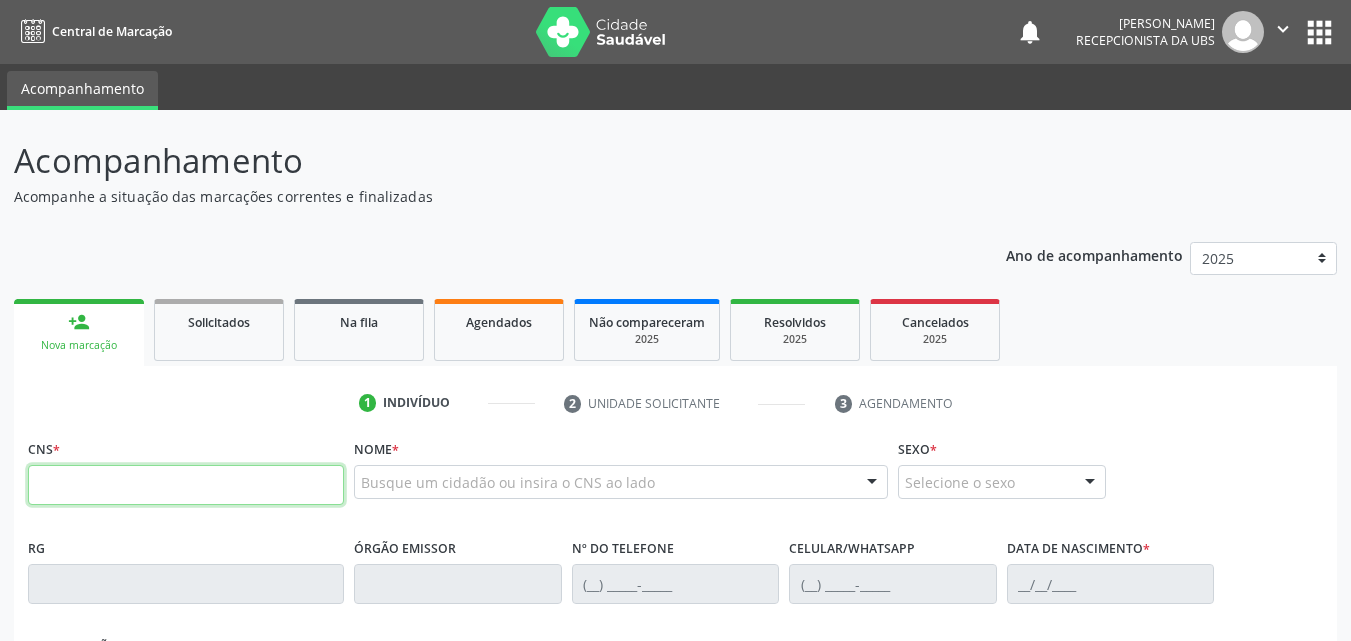 click at bounding box center [186, 485] 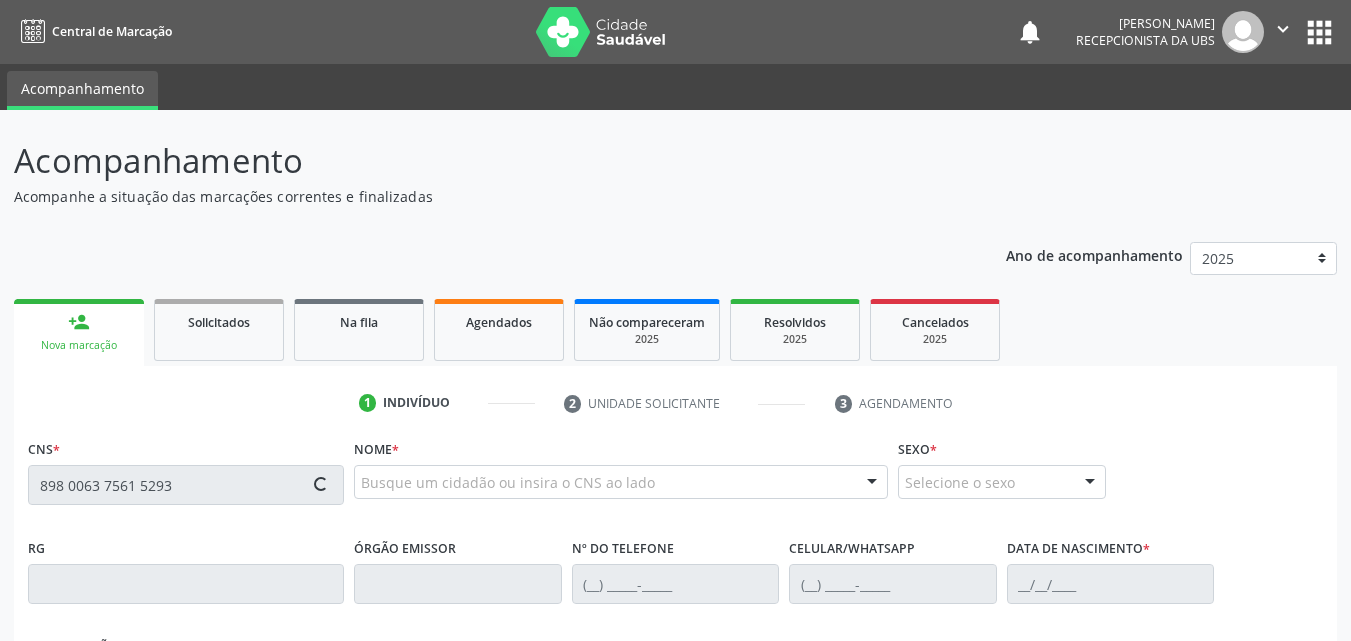 type on "898 0063 7561 5293" 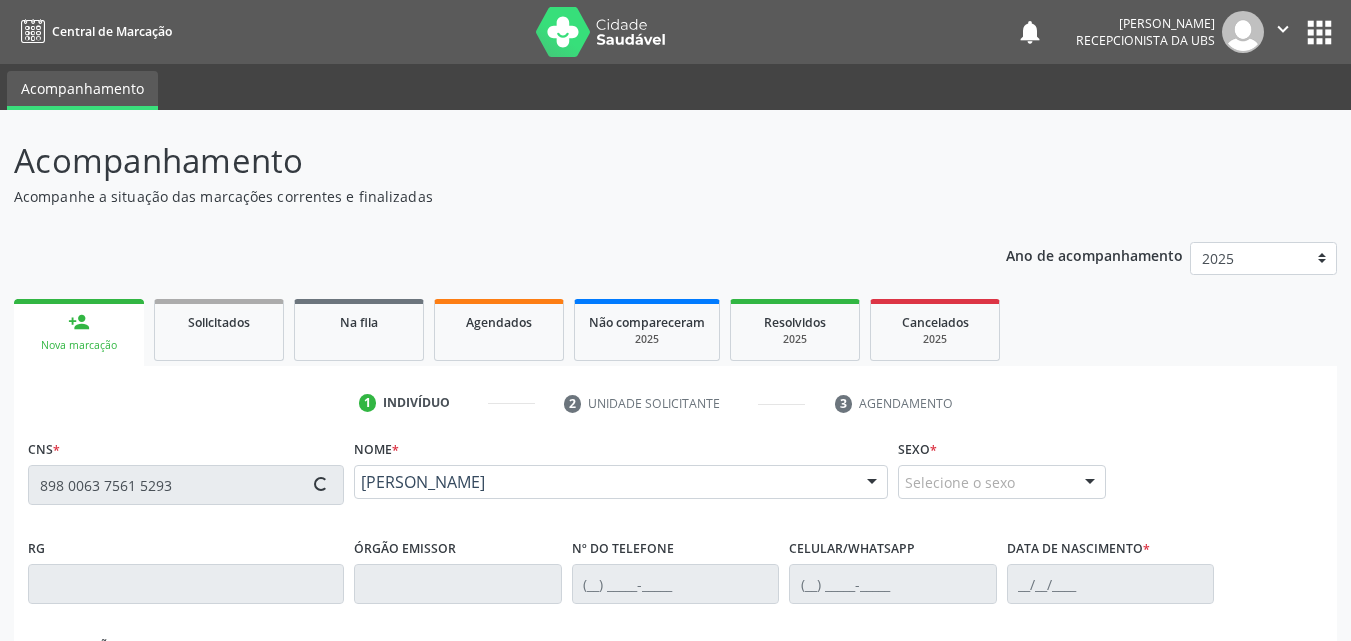 type on "[PHONE_NUMBER]" 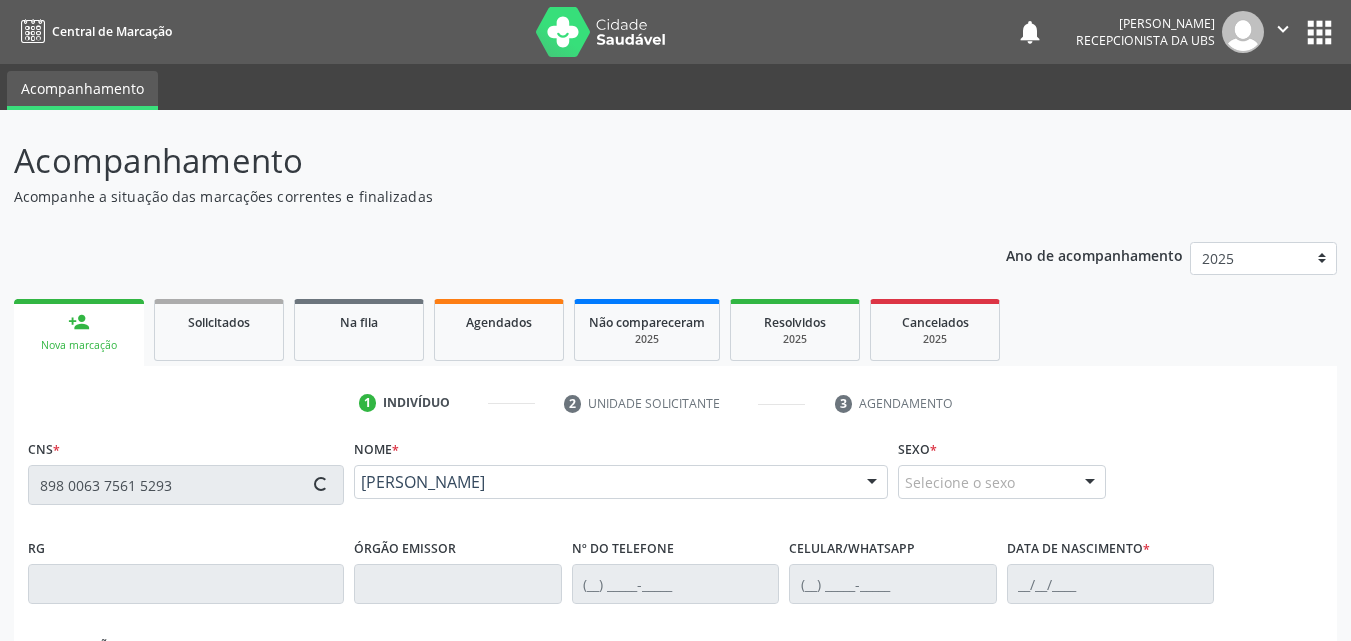 type on "[DATE]" 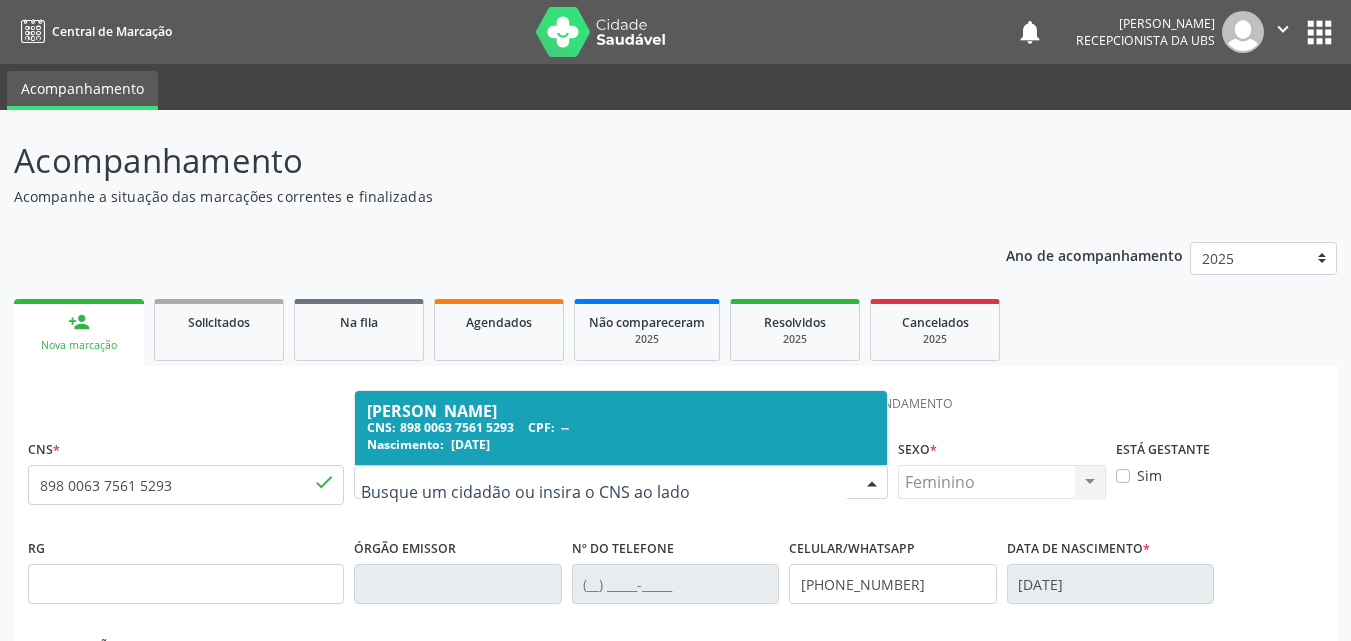 drag, startPoint x: 574, startPoint y: 486, endPoint x: 395, endPoint y: 489, distance: 179.02513 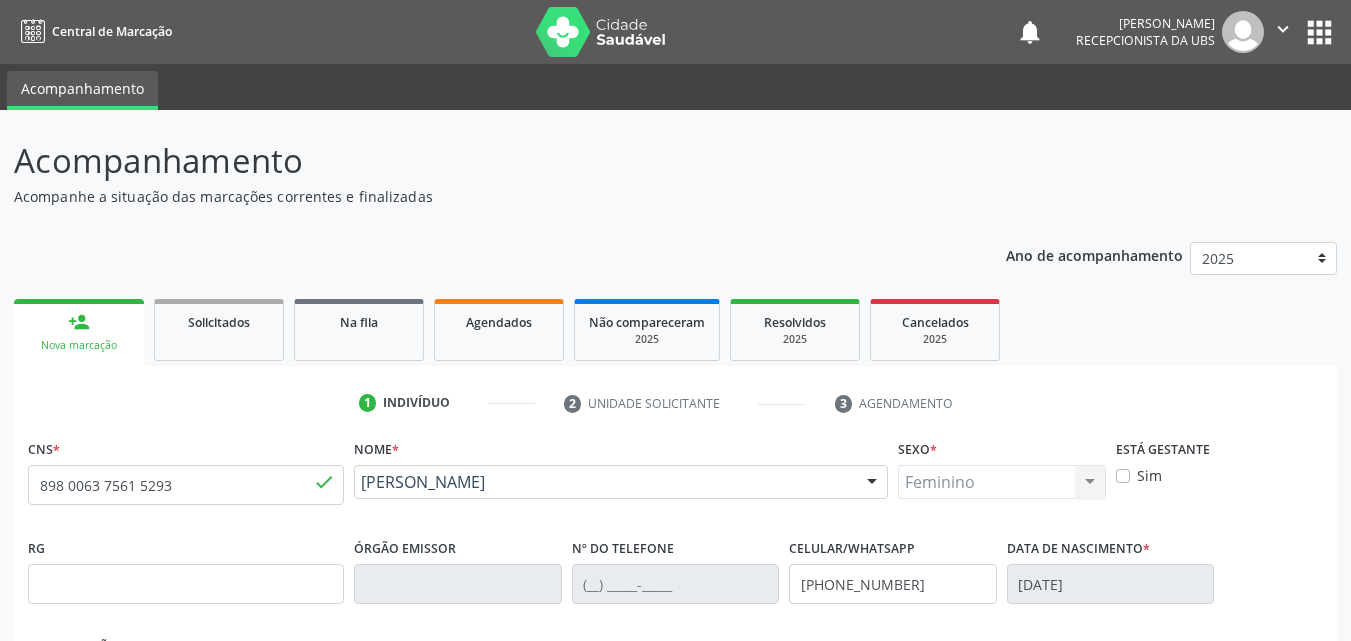 click on "Nome
*
[PERSON_NAME]
[PERSON_NAME]
CNS:
898 0063 7561 5293
CPF:    --   Nascimento:
2[DATE]
Nenhum resultado encontrado para: "   "
Digite o nome ou CNS para buscar um indivíduo" at bounding box center (621, 483) 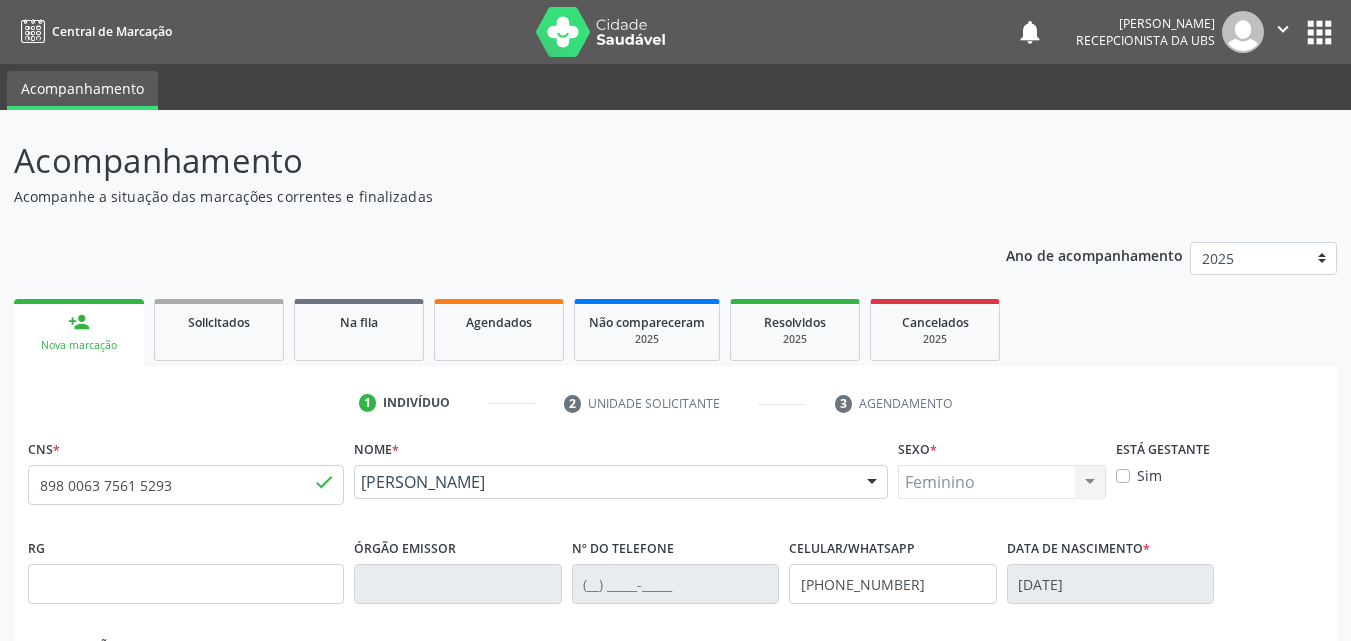 drag, startPoint x: 612, startPoint y: 513, endPoint x: 354, endPoint y: 481, distance: 259.97693 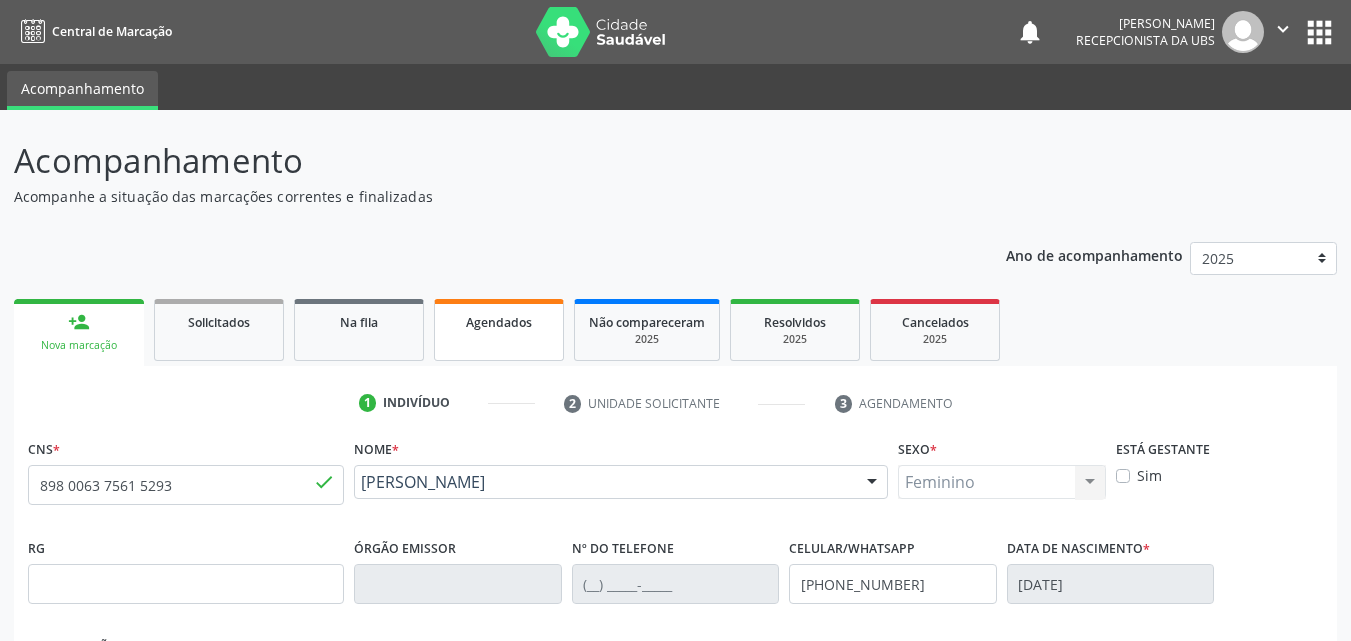 click on "Agendados" at bounding box center (499, 330) 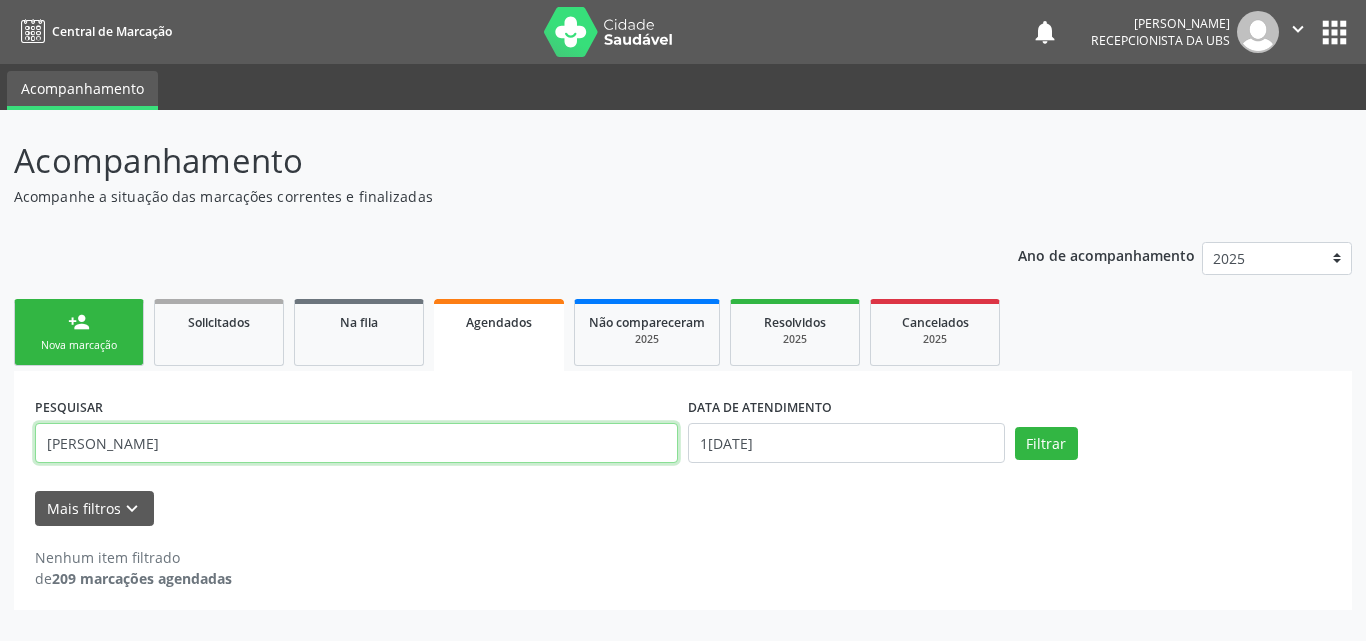 click on "[PERSON_NAME]" at bounding box center [356, 443] 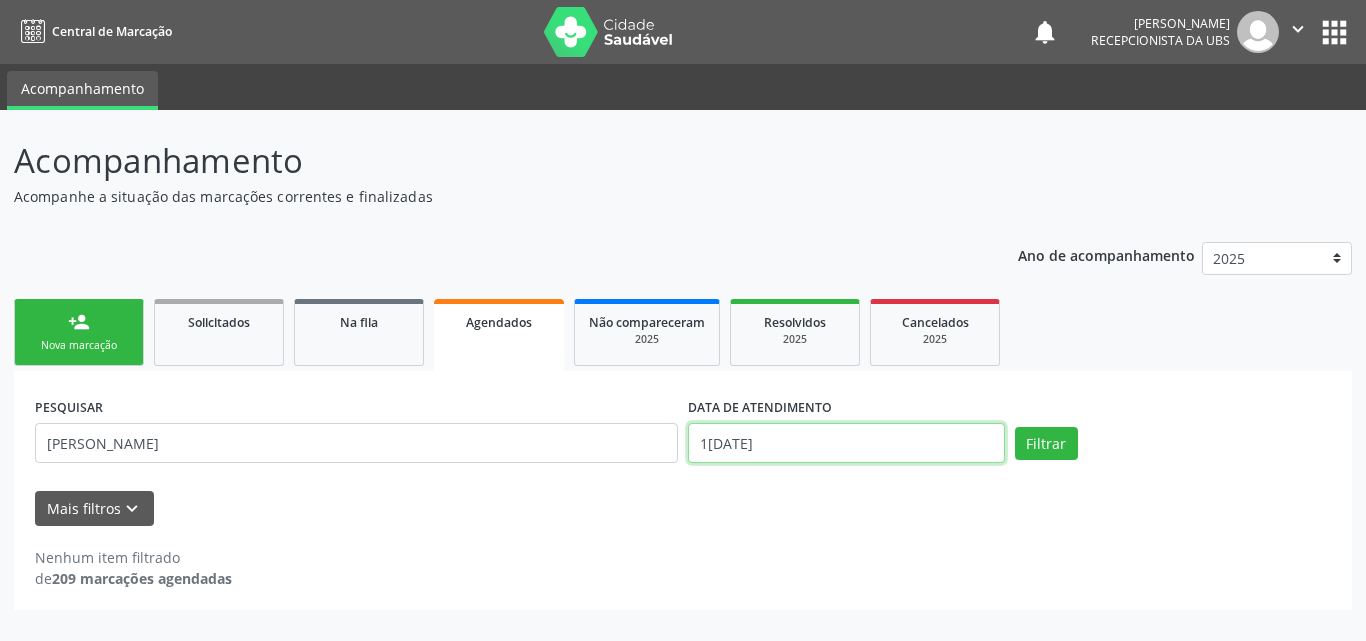 click on "1[DATE]" at bounding box center (846, 443) 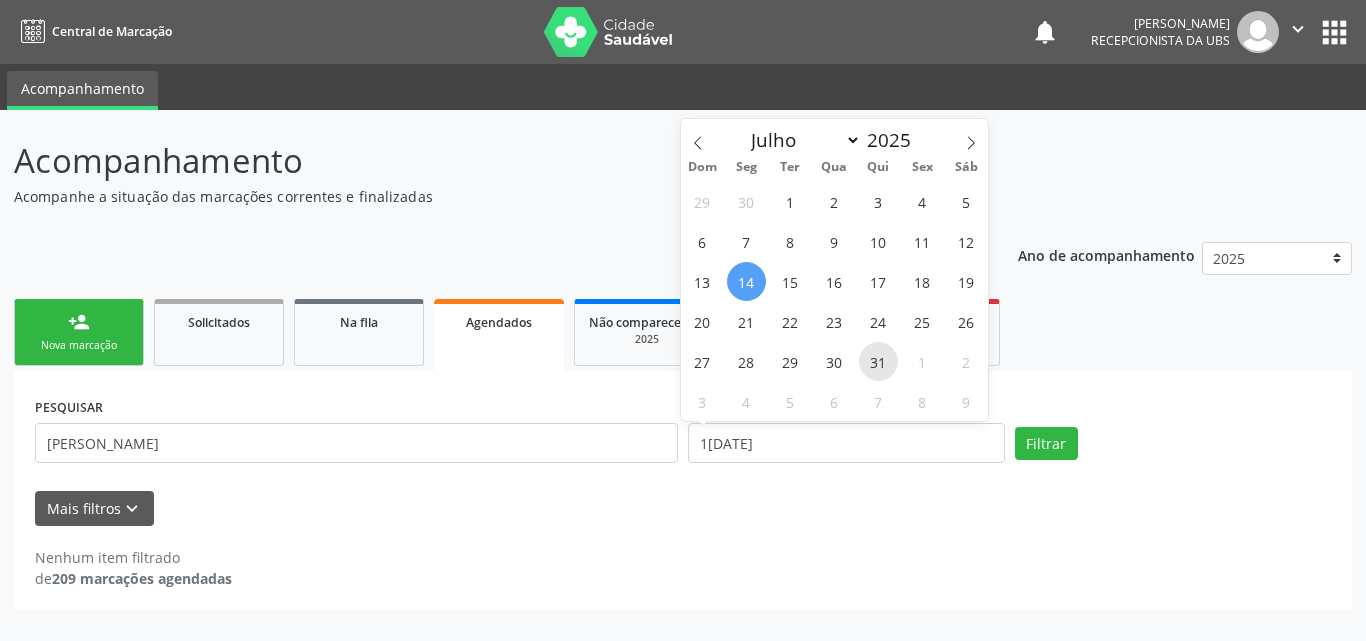 click on "31" at bounding box center [878, 361] 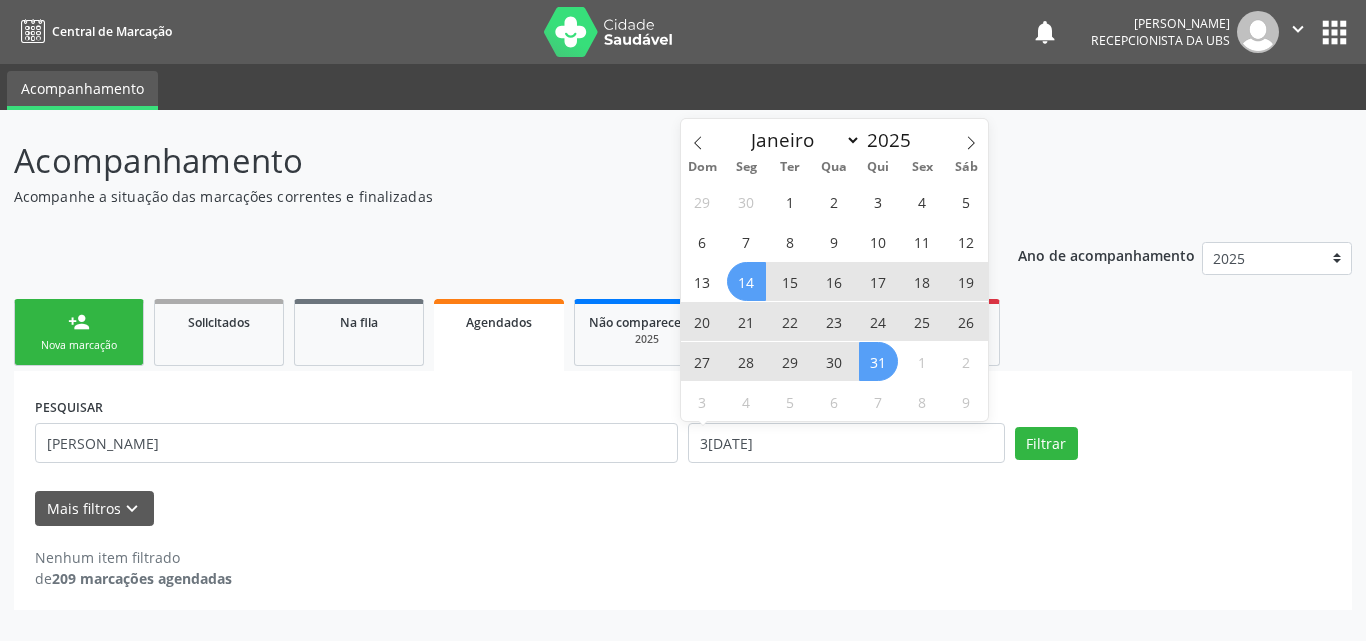 click on "14" at bounding box center [746, 281] 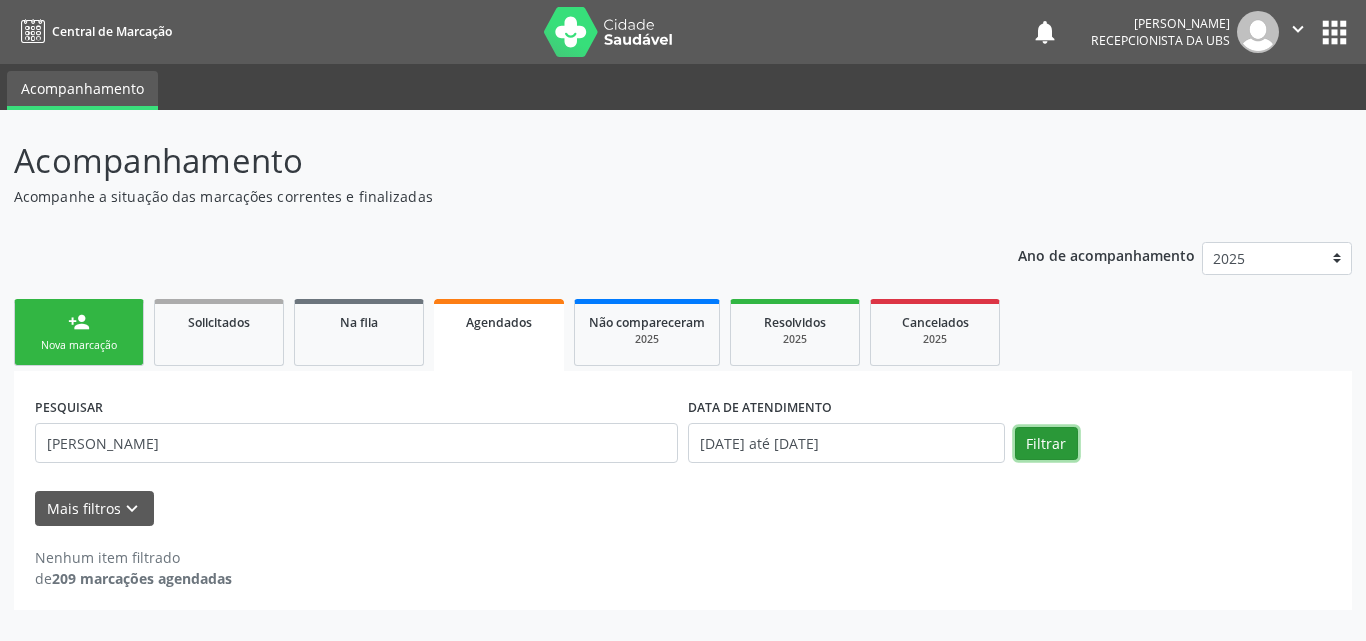 click on "Filtrar" at bounding box center (1046, 444) 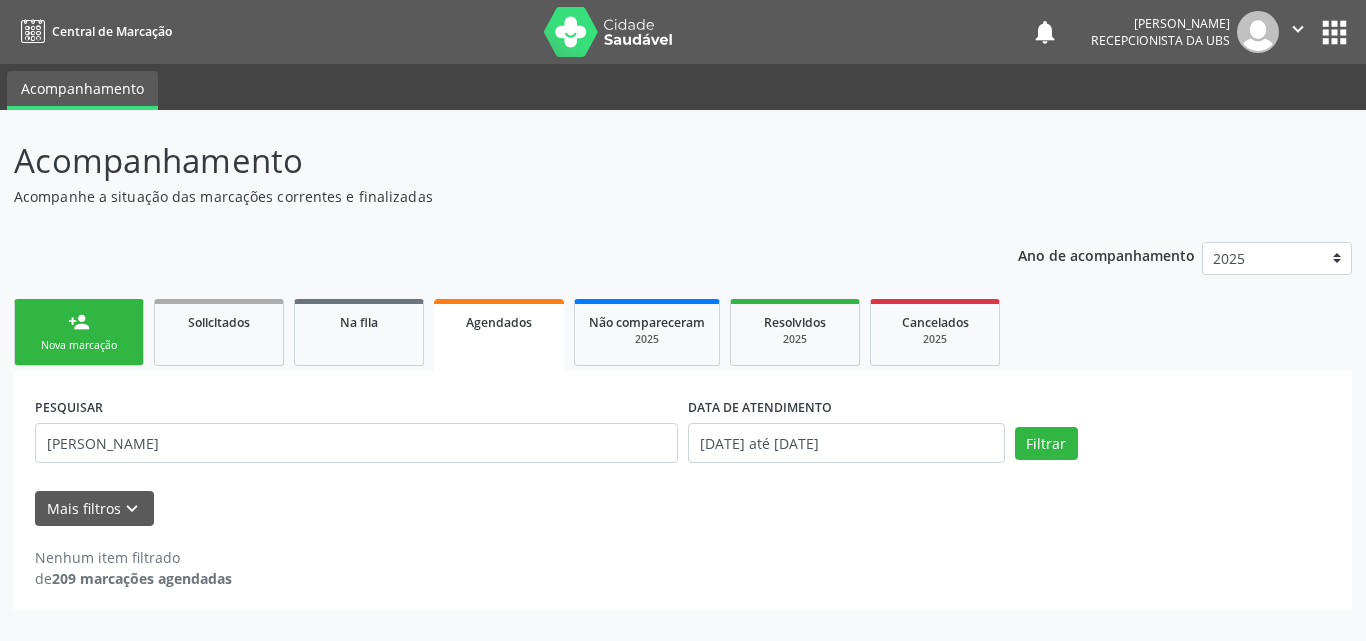 click on "person_add
Nova marcação" at bounding box center [79, 332] 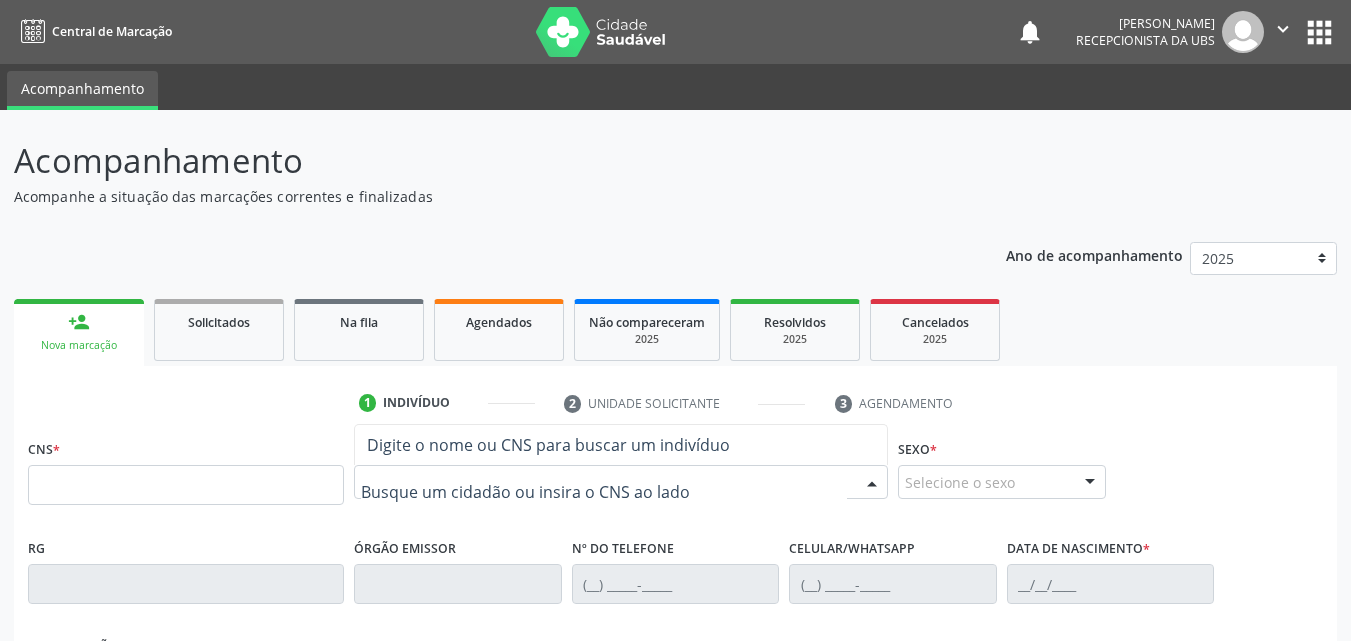 paste on "[PERSON_NAME]" 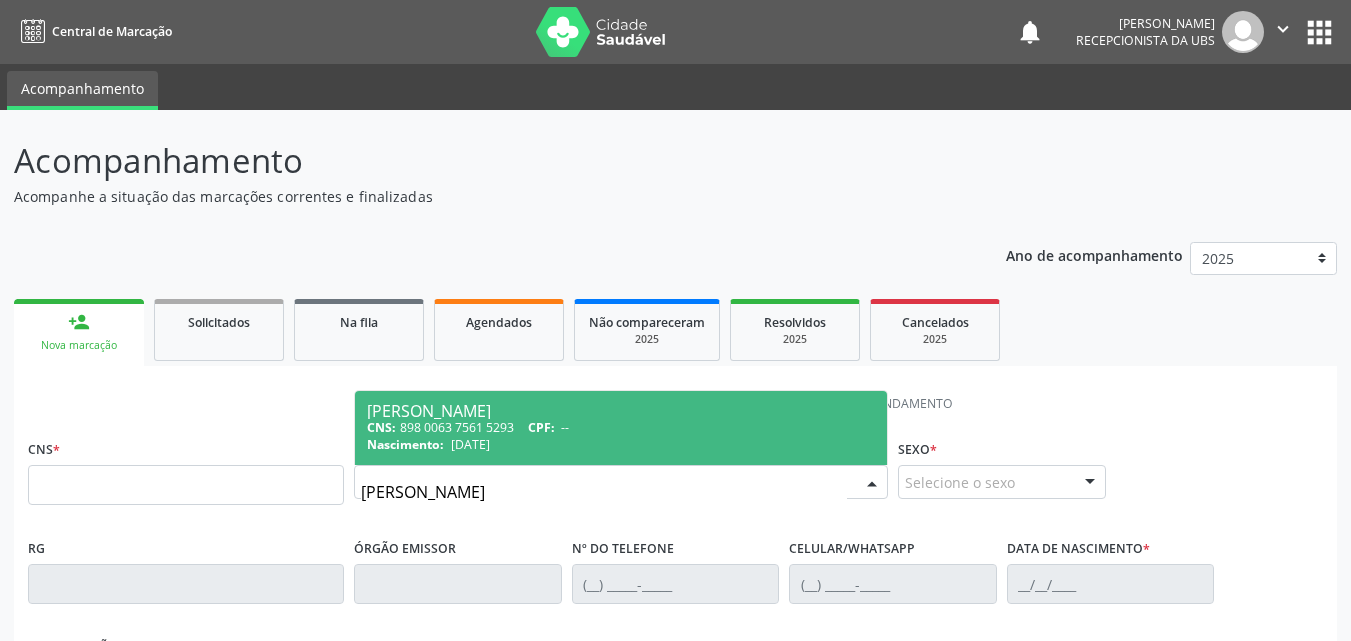 click on "CPF:" at bounding box center (541, 427) 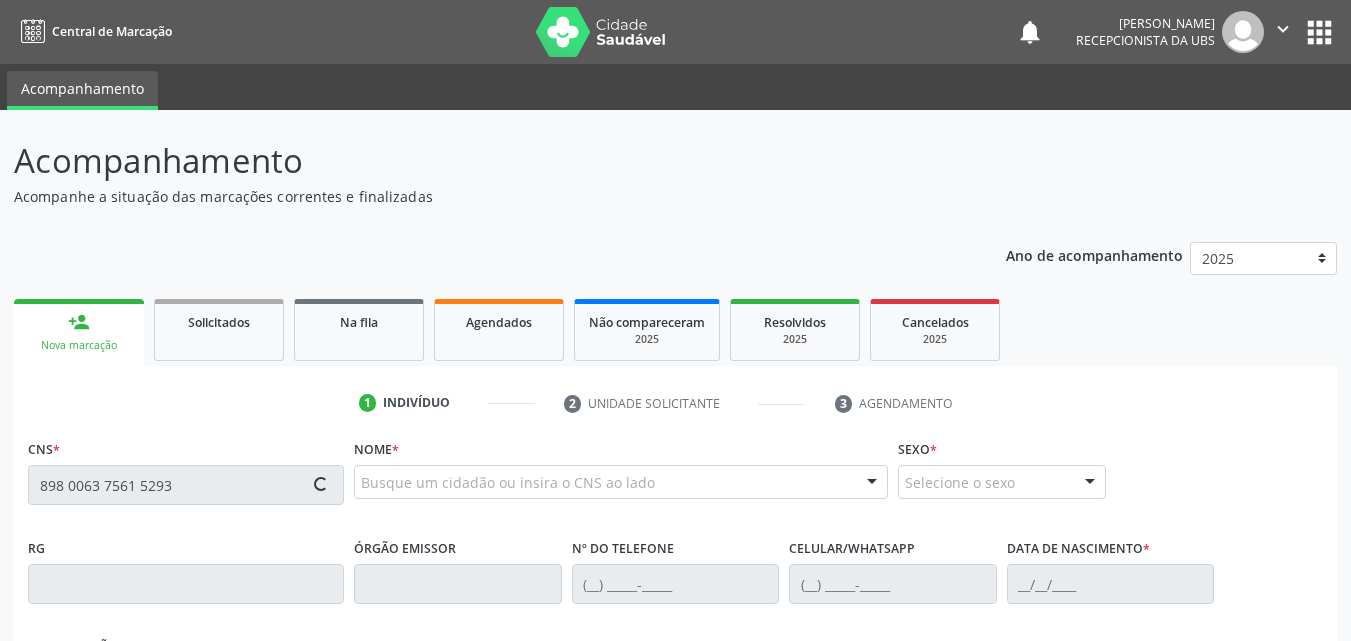 type on "898 0063 7561 5293" 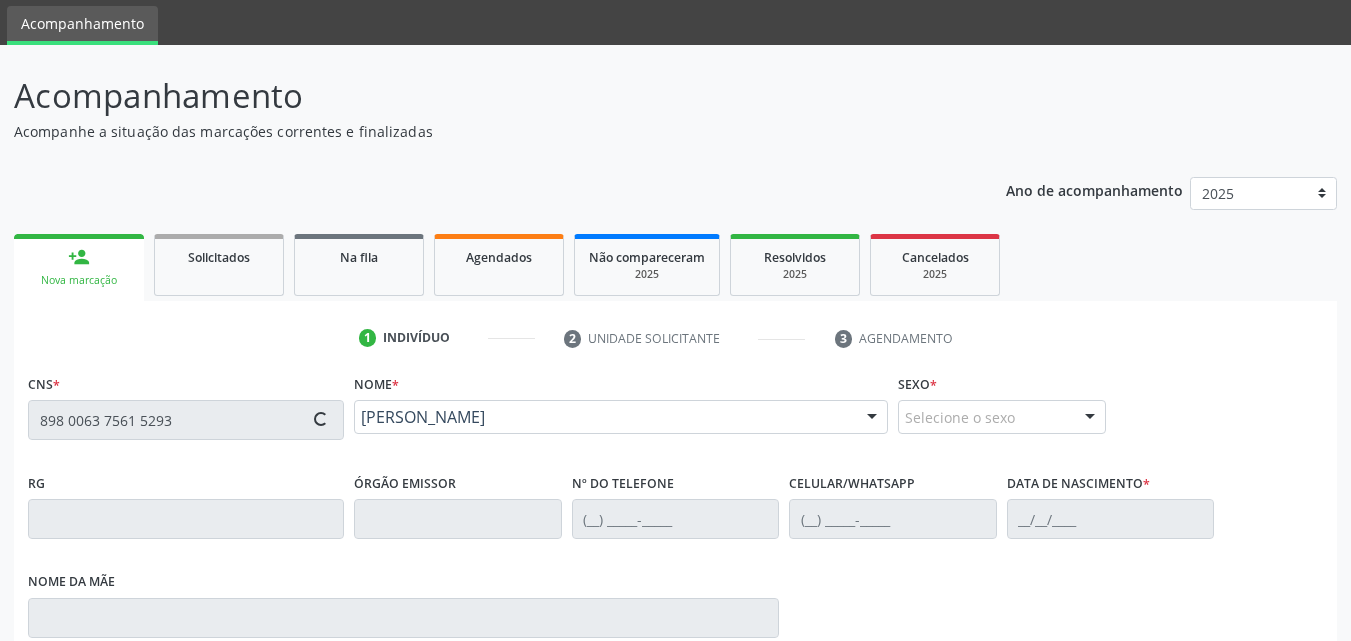 type on "[PHONE_NUMBER]" 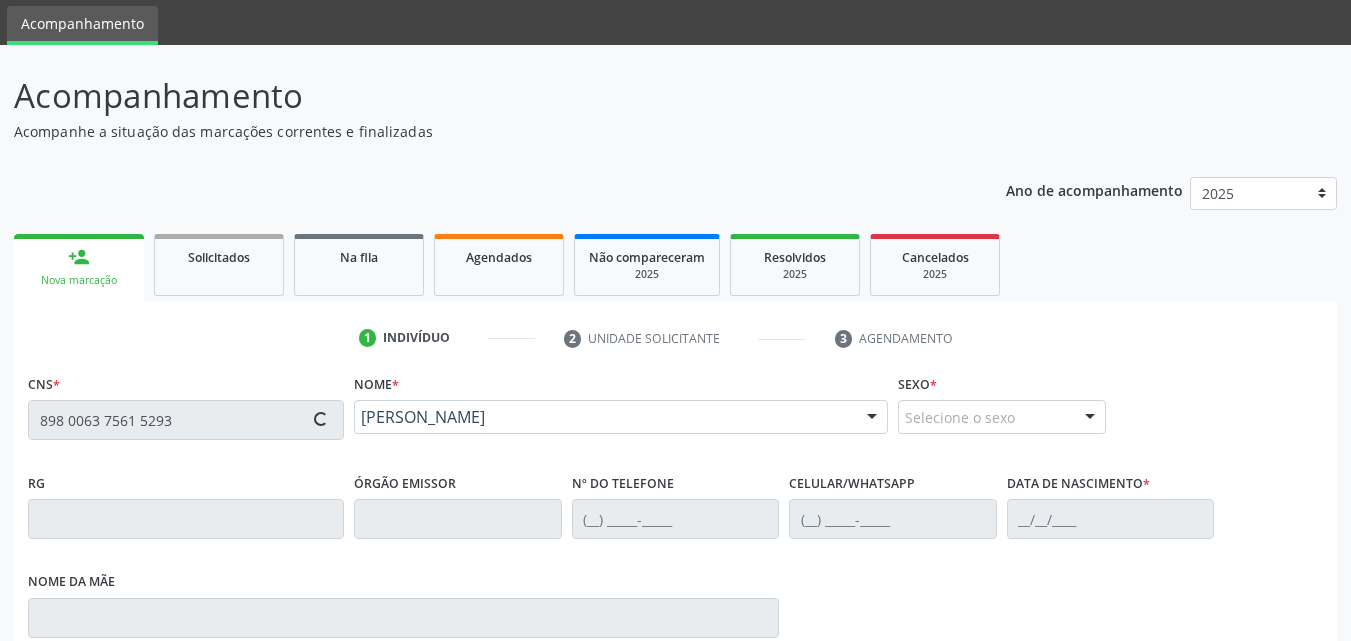 type on "[DATE]" 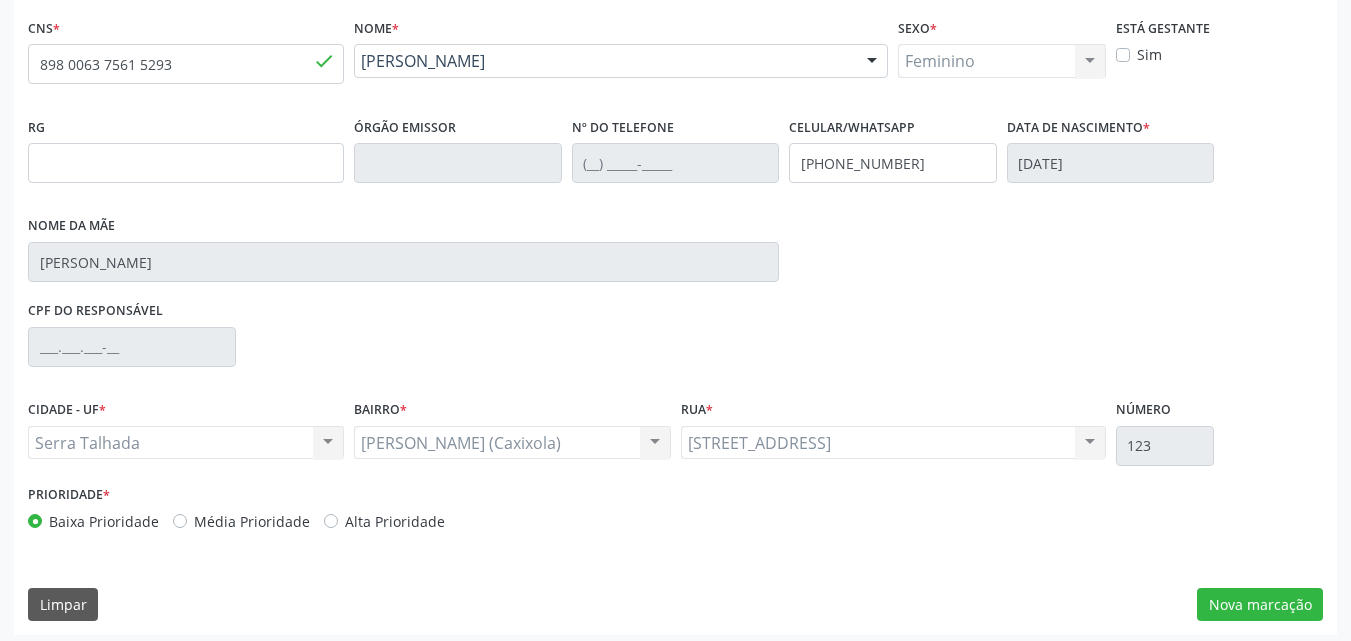 scroll, scrollTop: 429, scrollLeft: 0, axis: vertical 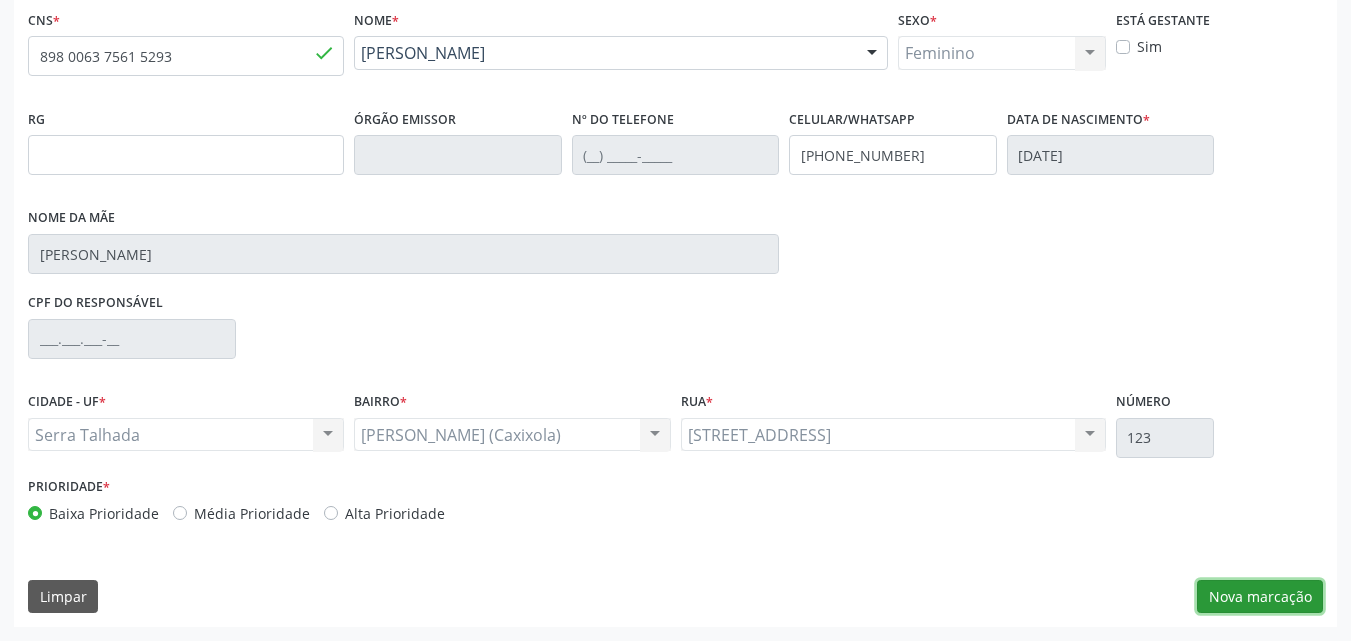 click on "Nova marcação" at bounding box center (1260, 597) 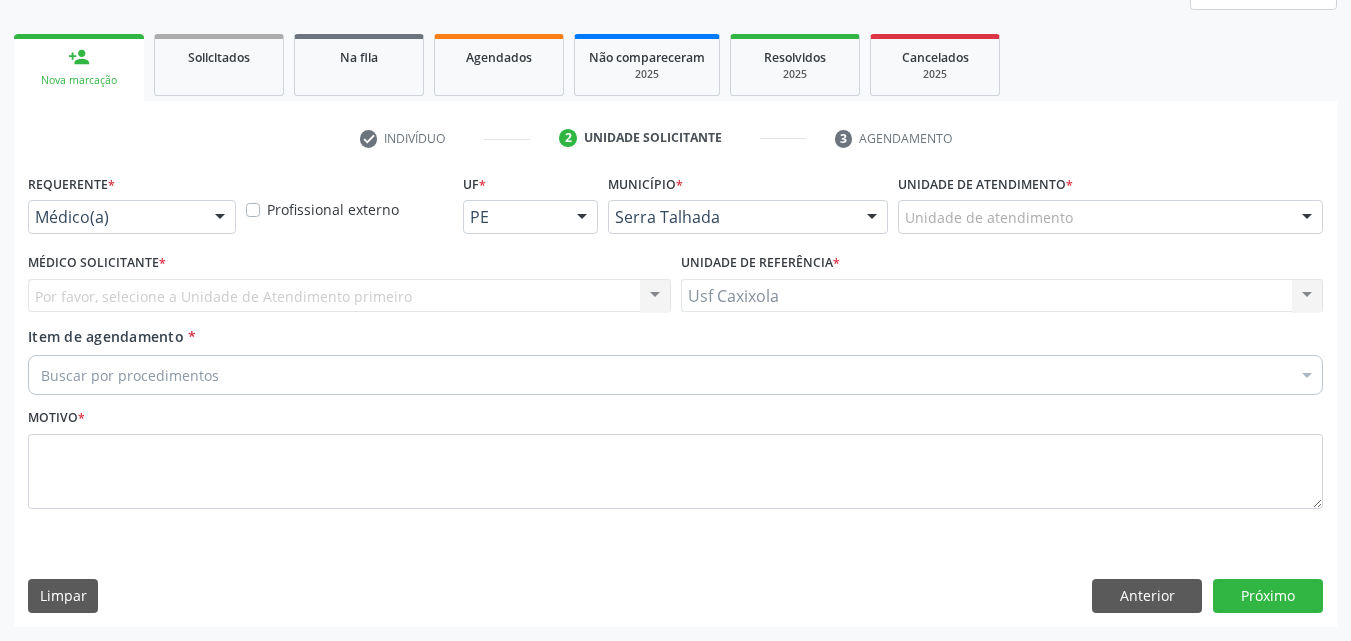 scroll, scrollTop: 265, scrollLeft: 0, axis: vertical 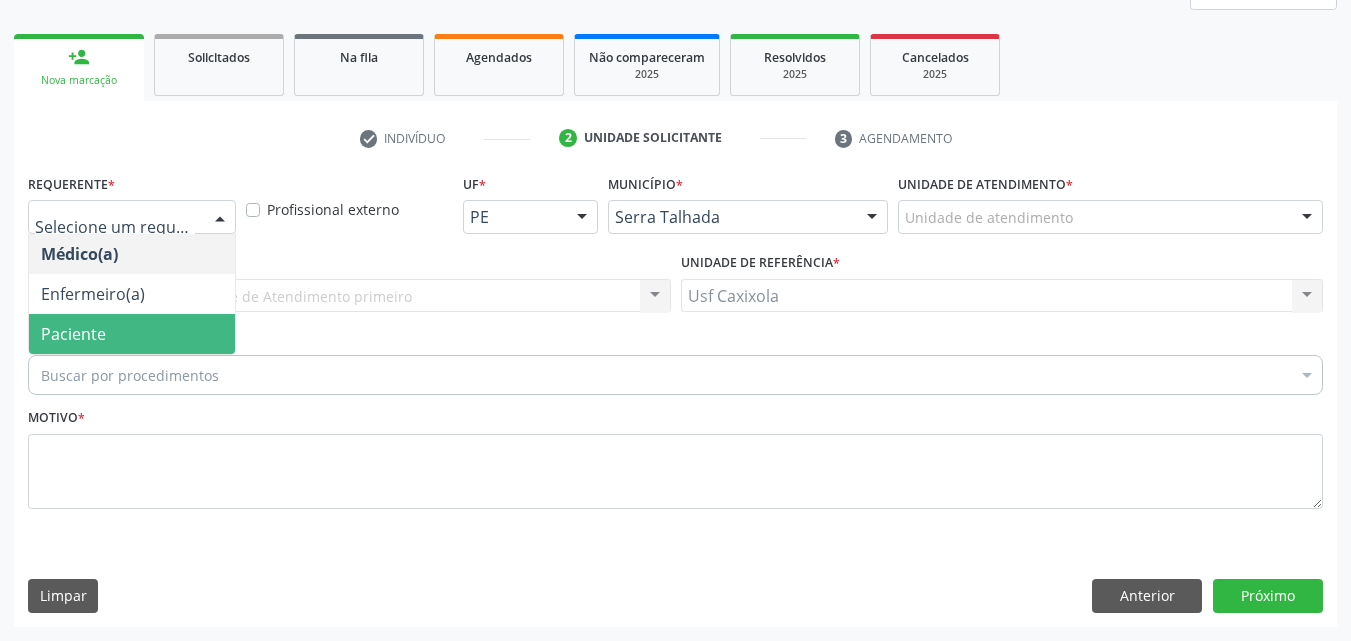 click on "Paciente" at bounding box center (132, 334) 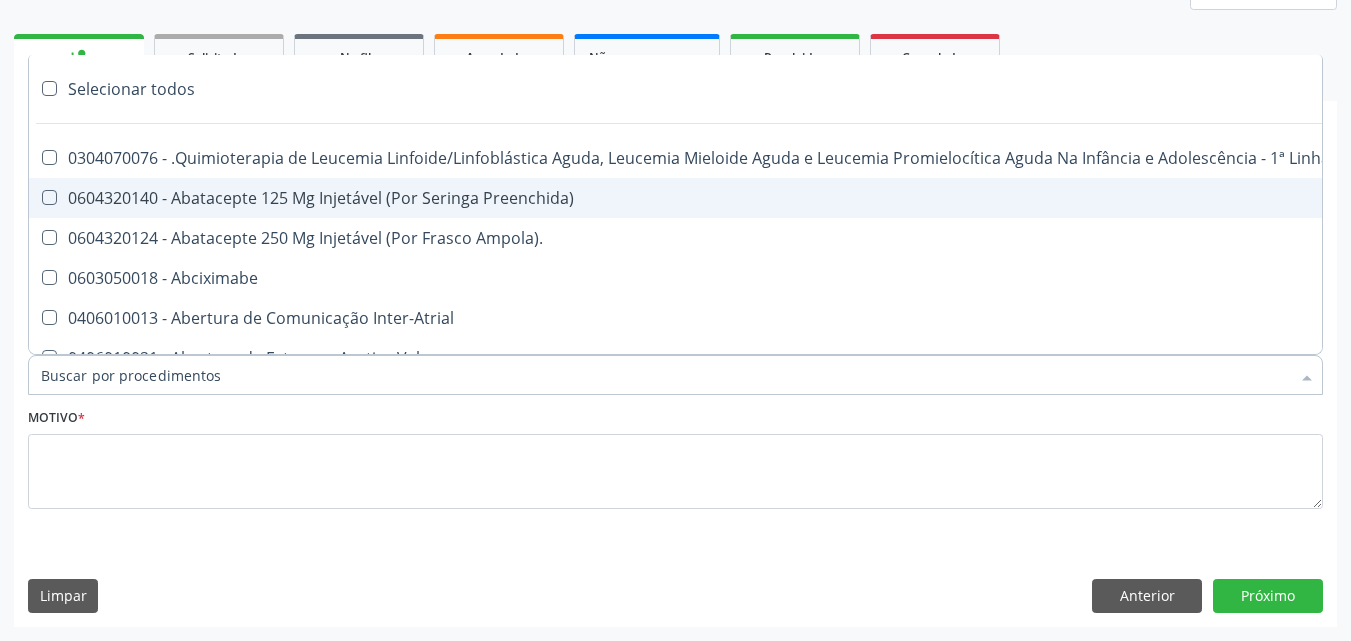 click on "person_add
Nova marcação
Solicitados   Na fila   Agendados   Não compareceram
2025
Resolvidos
2025
Cancelados
2025" at bounding box center [675, 65] 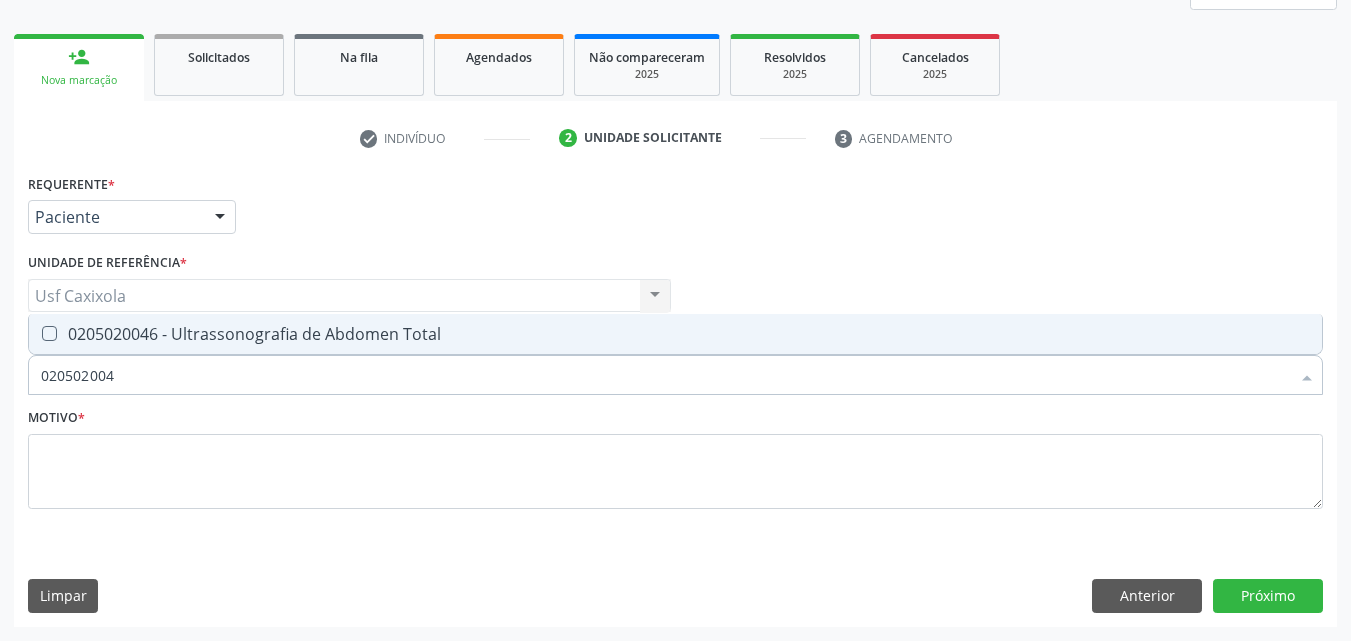 type on "0205020046" 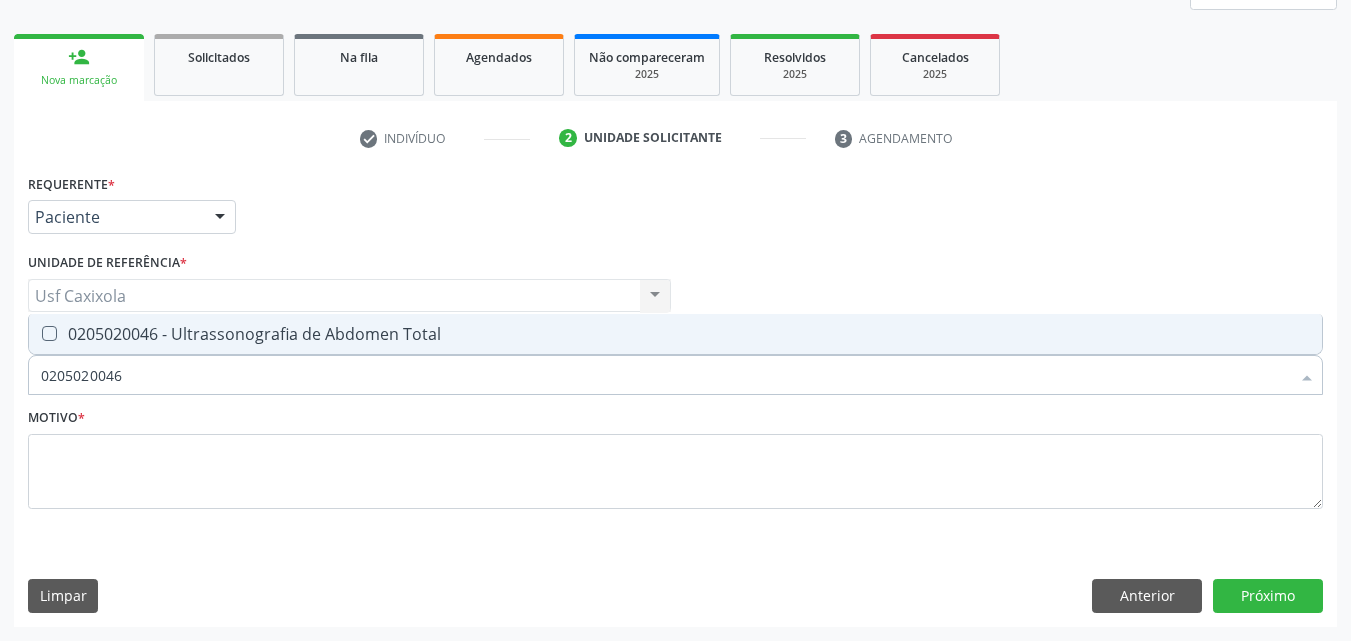 click on "0205020046 - Ultrassonografia de Abdomen Total" at bounding box center (675, 334) 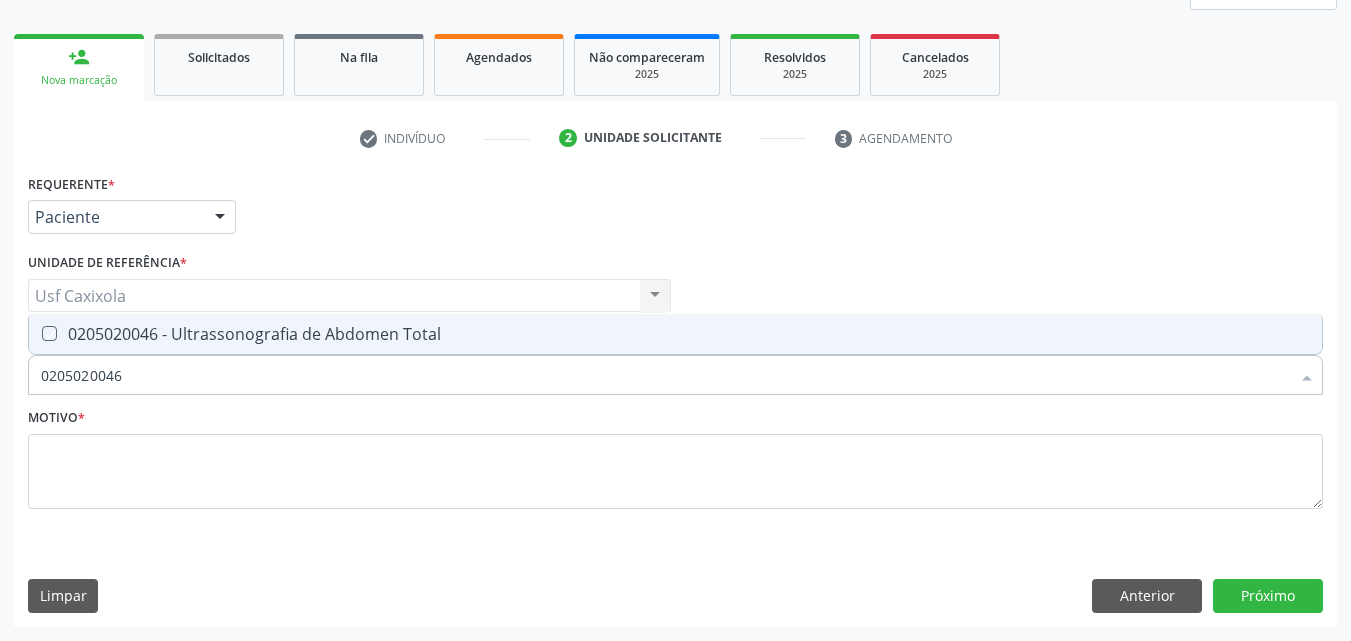 checkbox on "true" 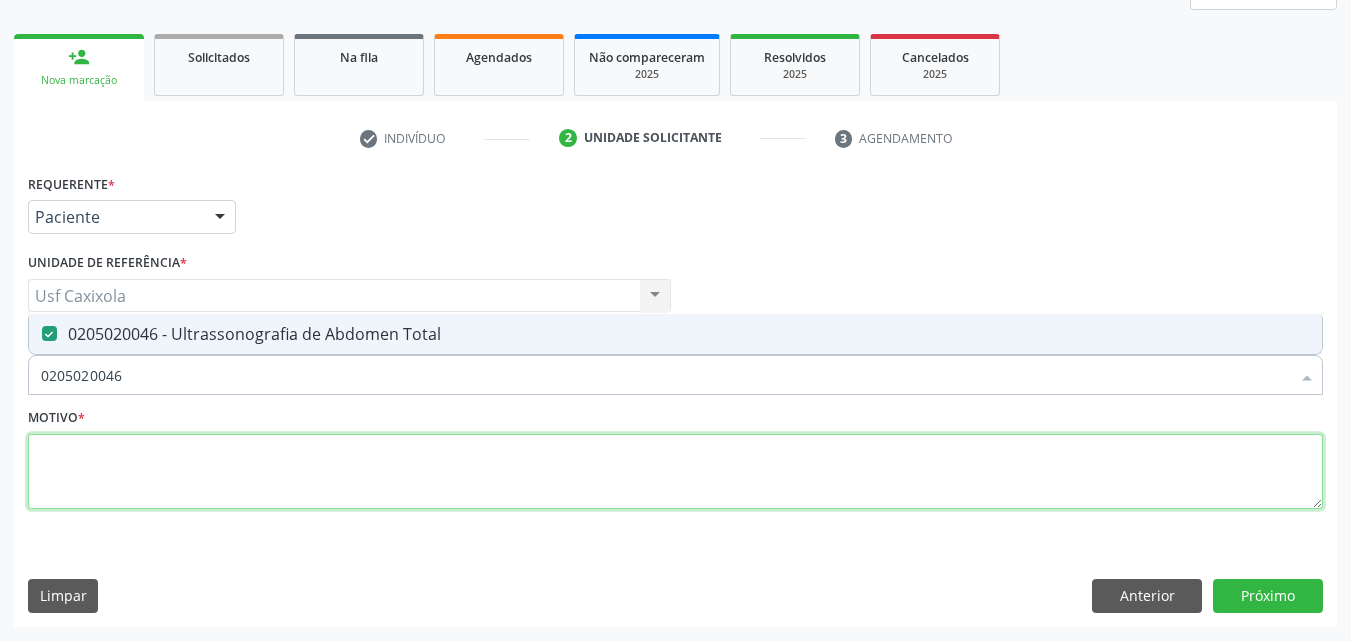 click at bounding box center (675, 472) 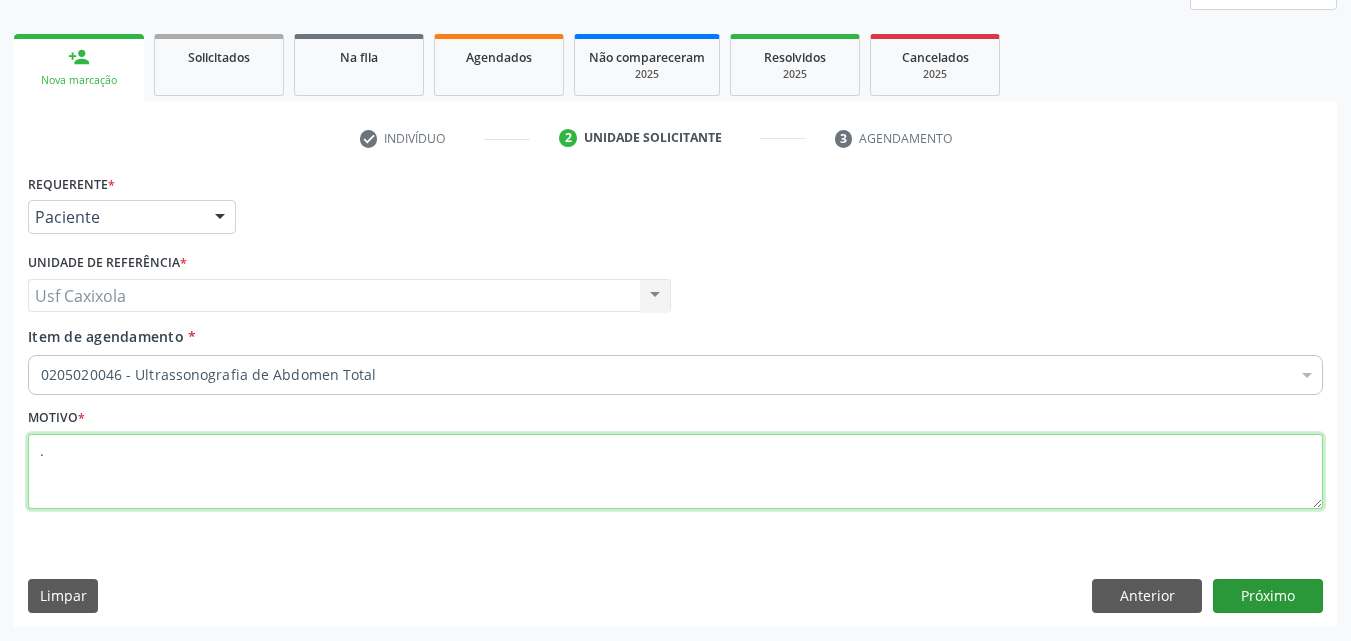 type on "." 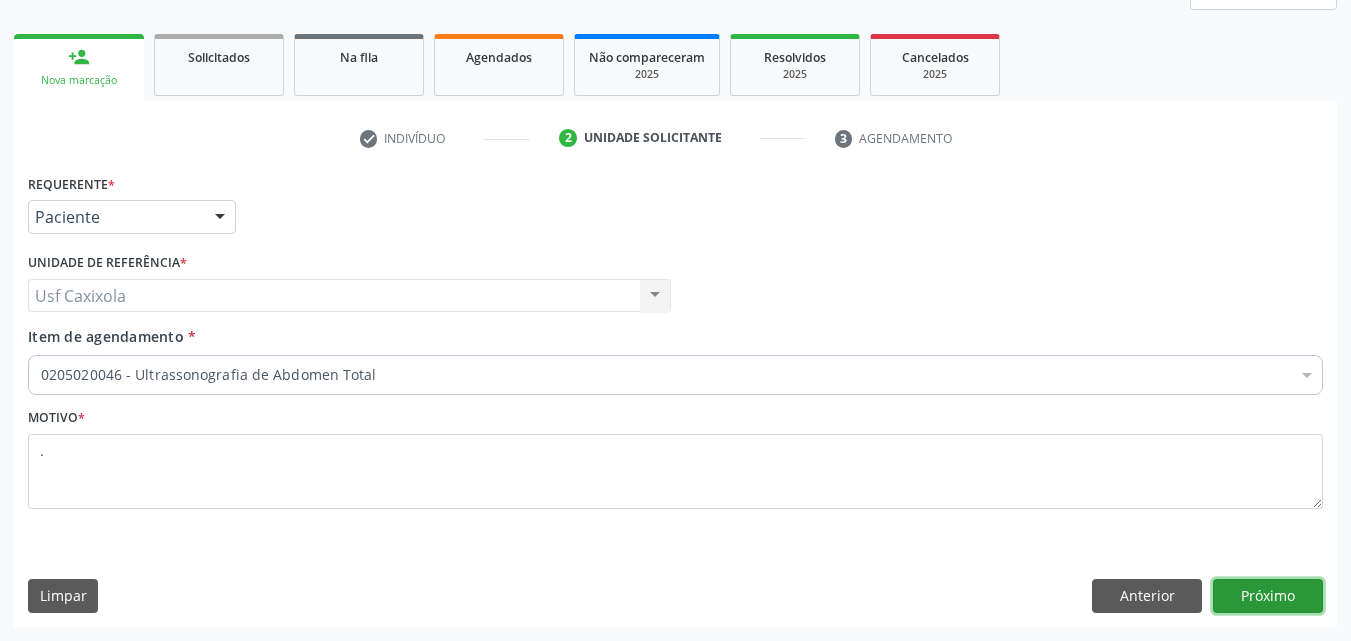 click on "Próximo" at bounding box center (1268, 596) 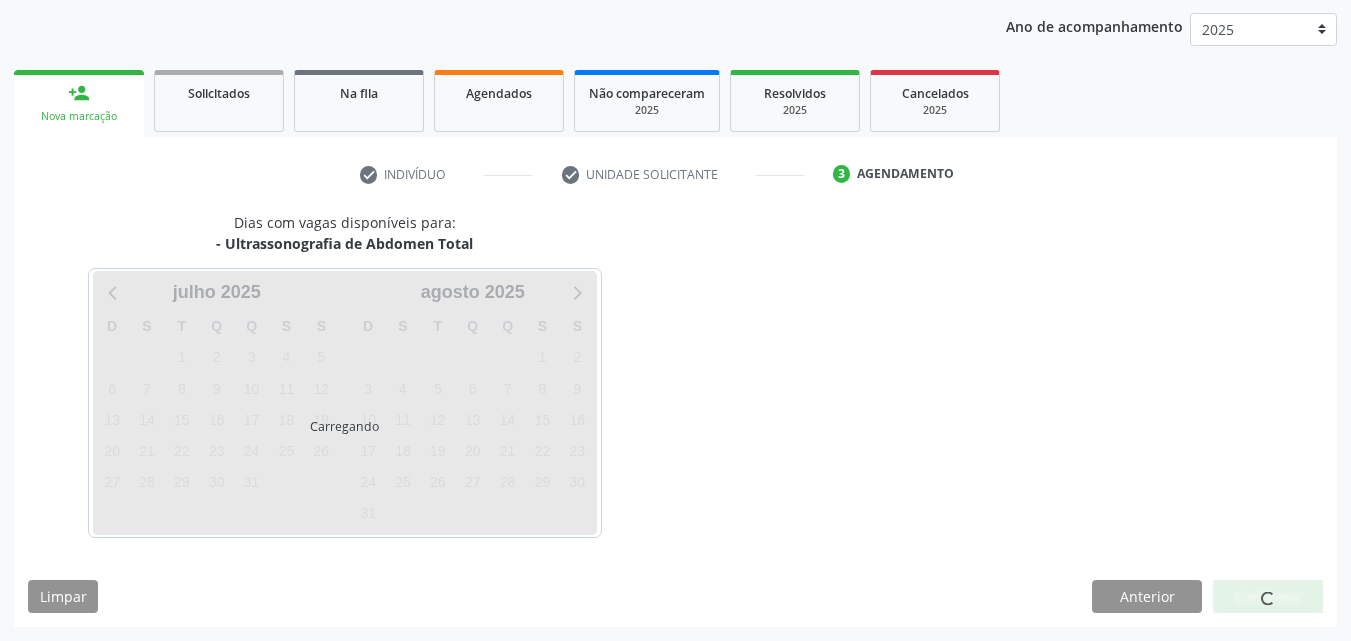 scroll, scrollTop: 229, scrollLeft: 0, axis: vertical 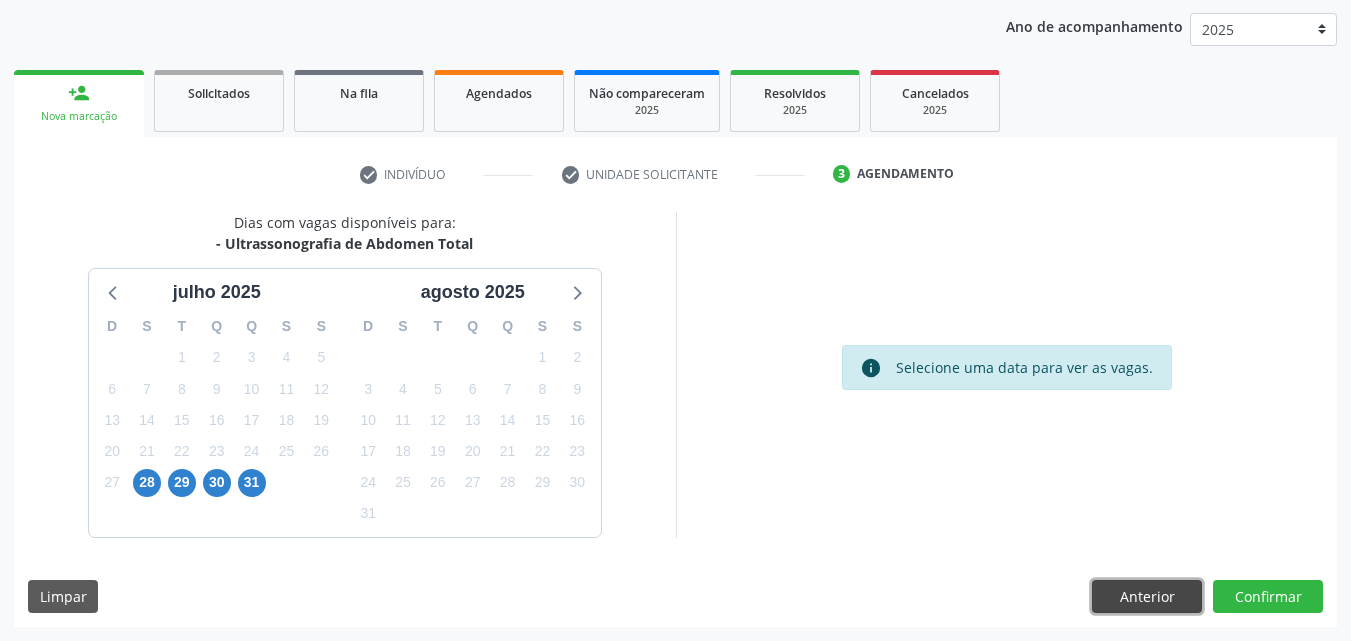 click on "Anterior" at bounding box center (1147, 597) 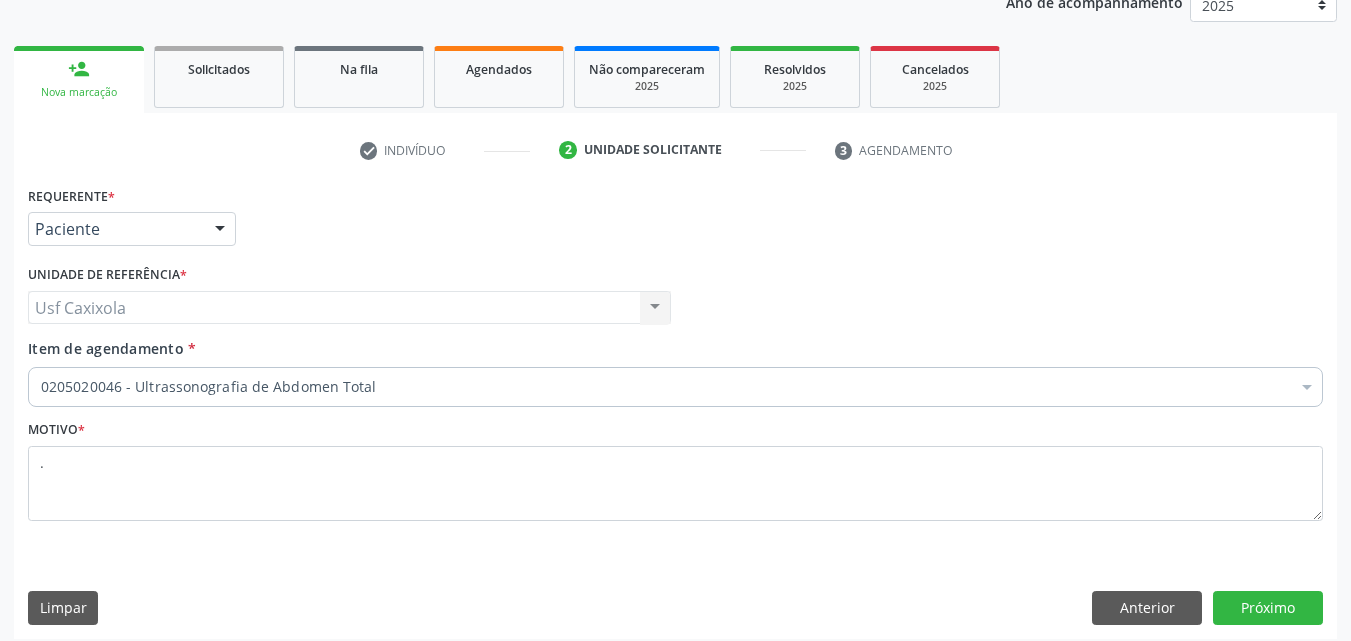 scroll, scrollTop: 265, scrollLeft: 0, axis: vertical 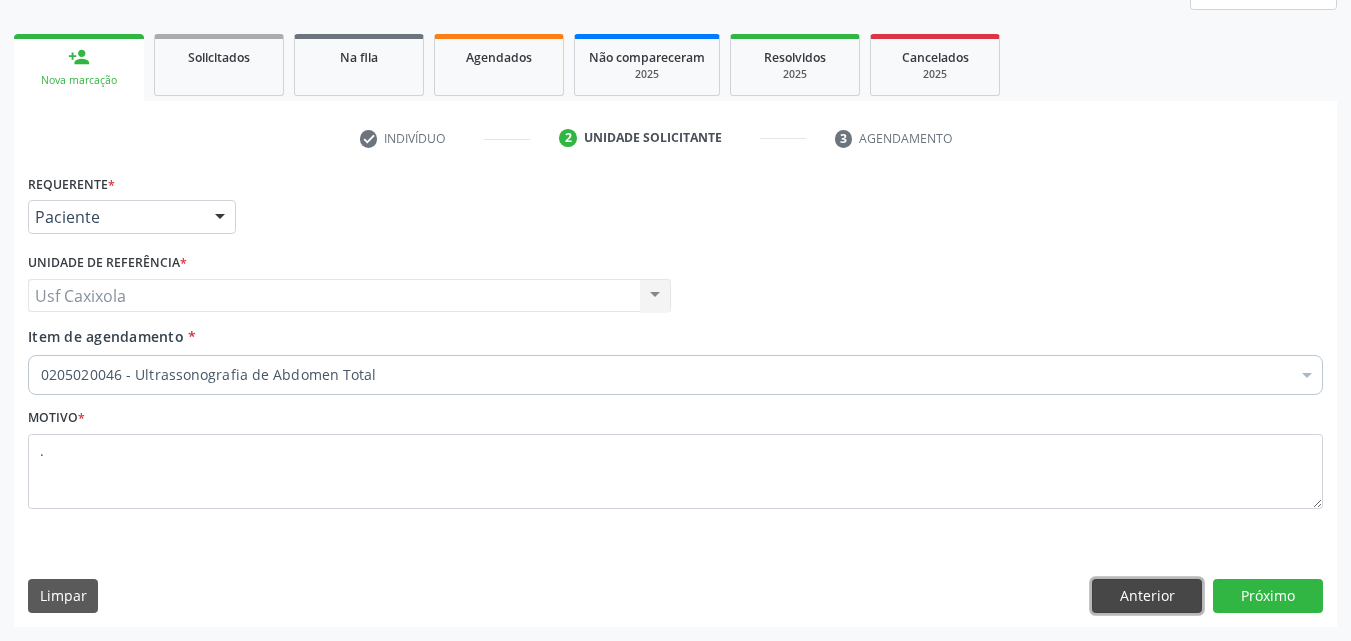 click on "Anterior" at bounding box center (1147, 596) 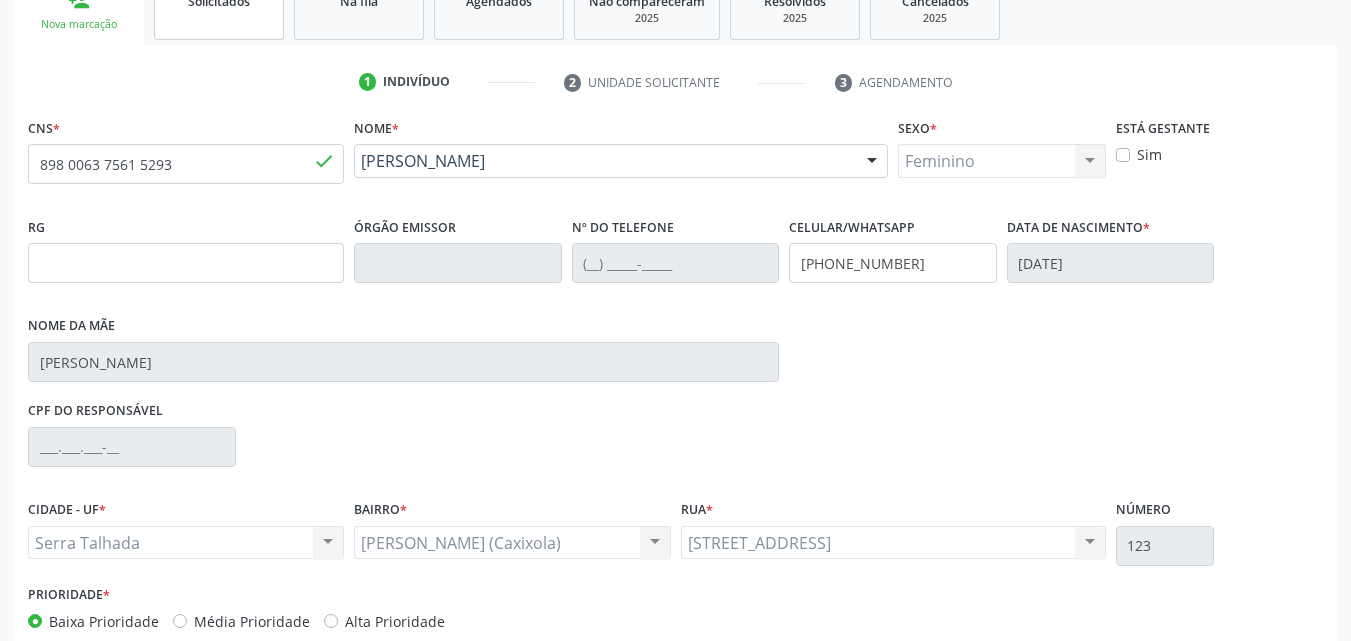 scroll, scrollTop: 0, scrollLeft: 0, axis: both 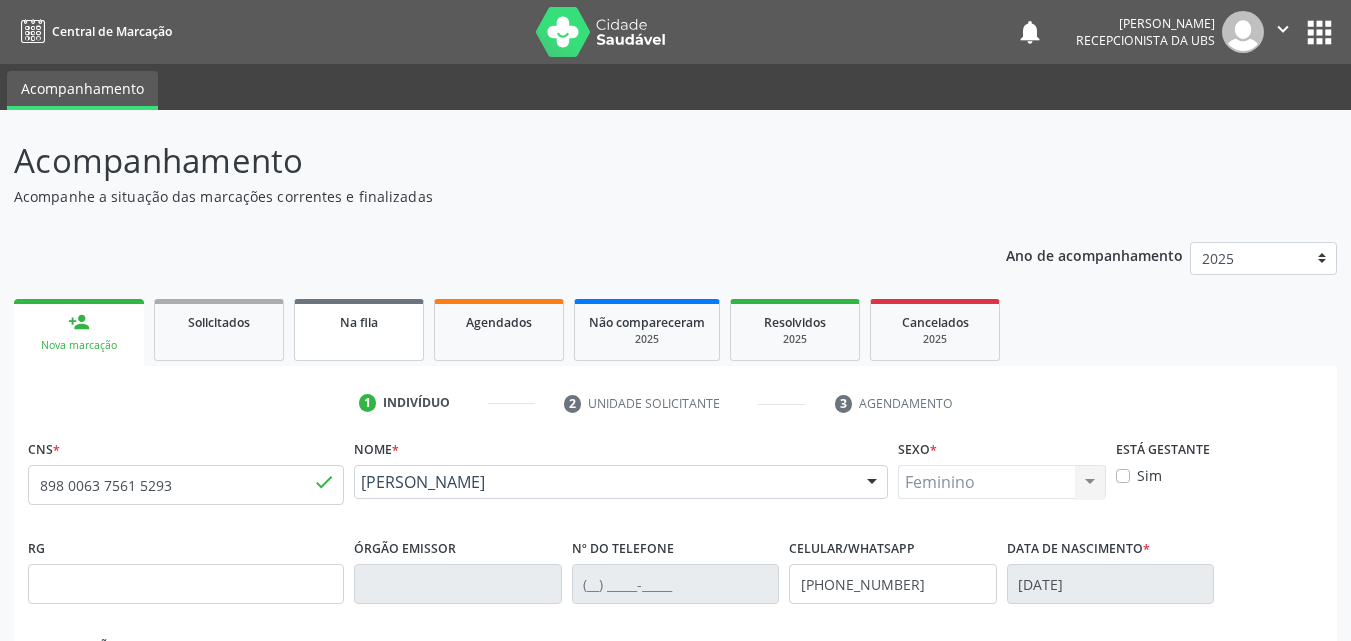 click on "Na fila" at bounding box center (359, 322) 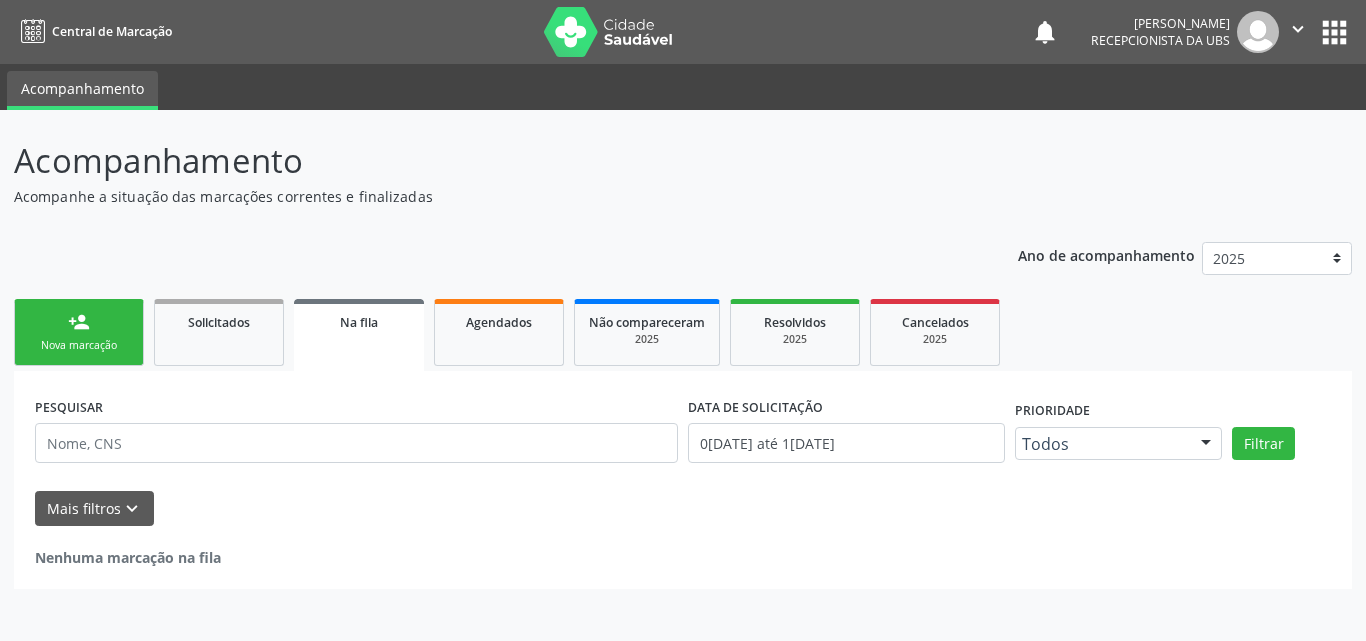 click on "Nova marcação" at bounding box center [79, 345] 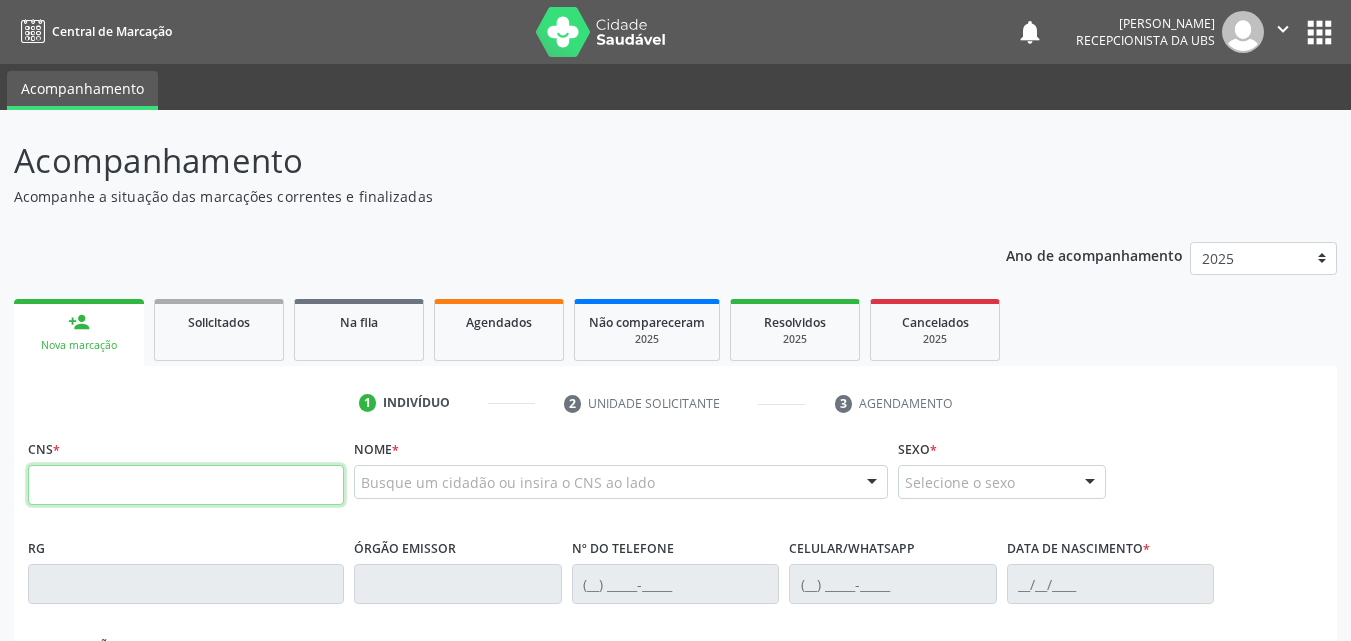 click at bounding box center (186, 485) 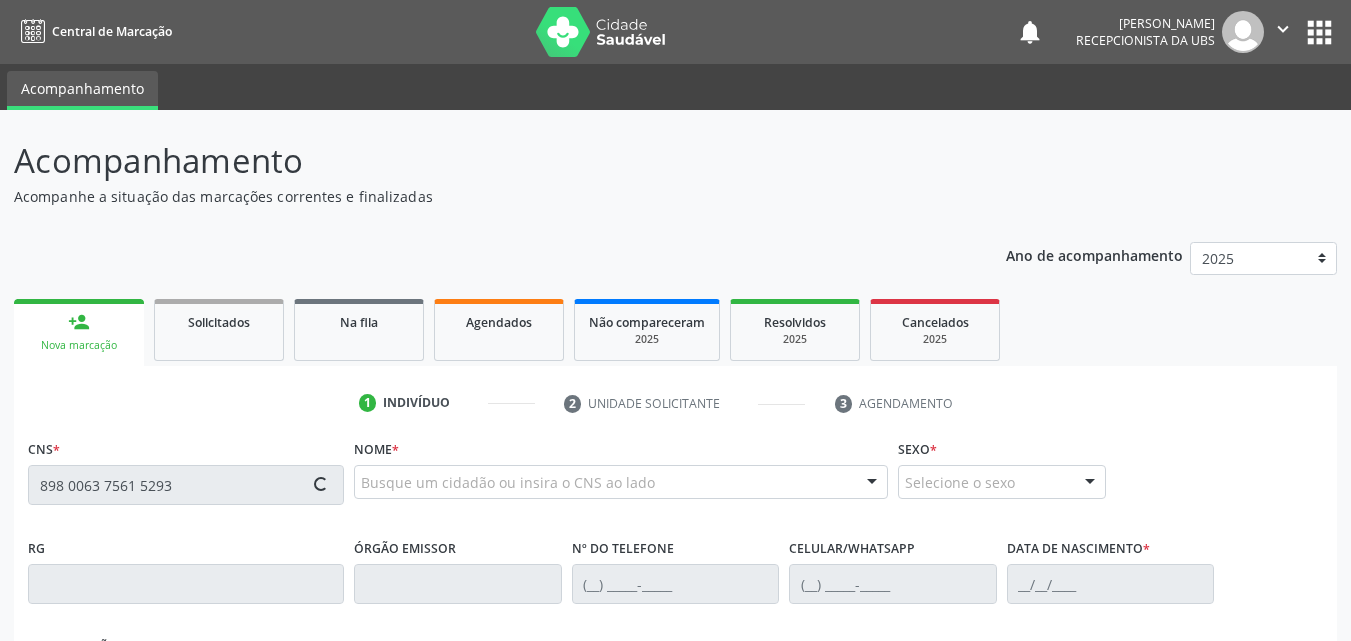 type on "898 0063 7561 5293" 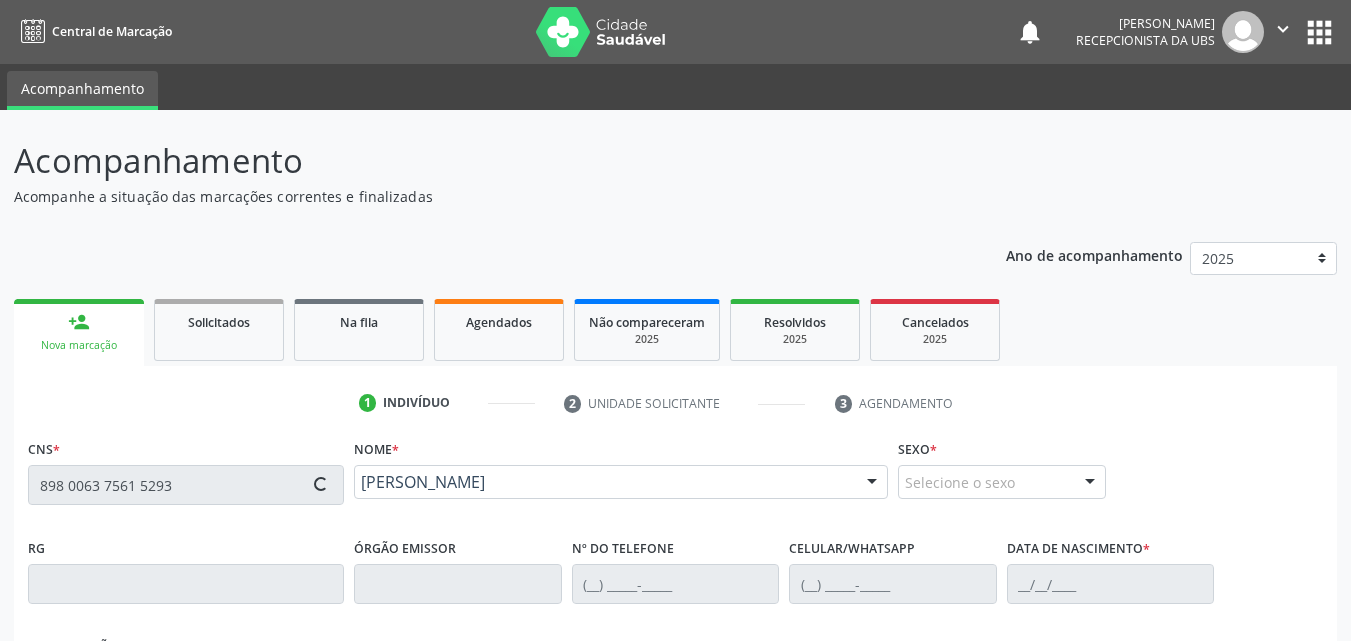type on "[PHONE_NUMBER]" 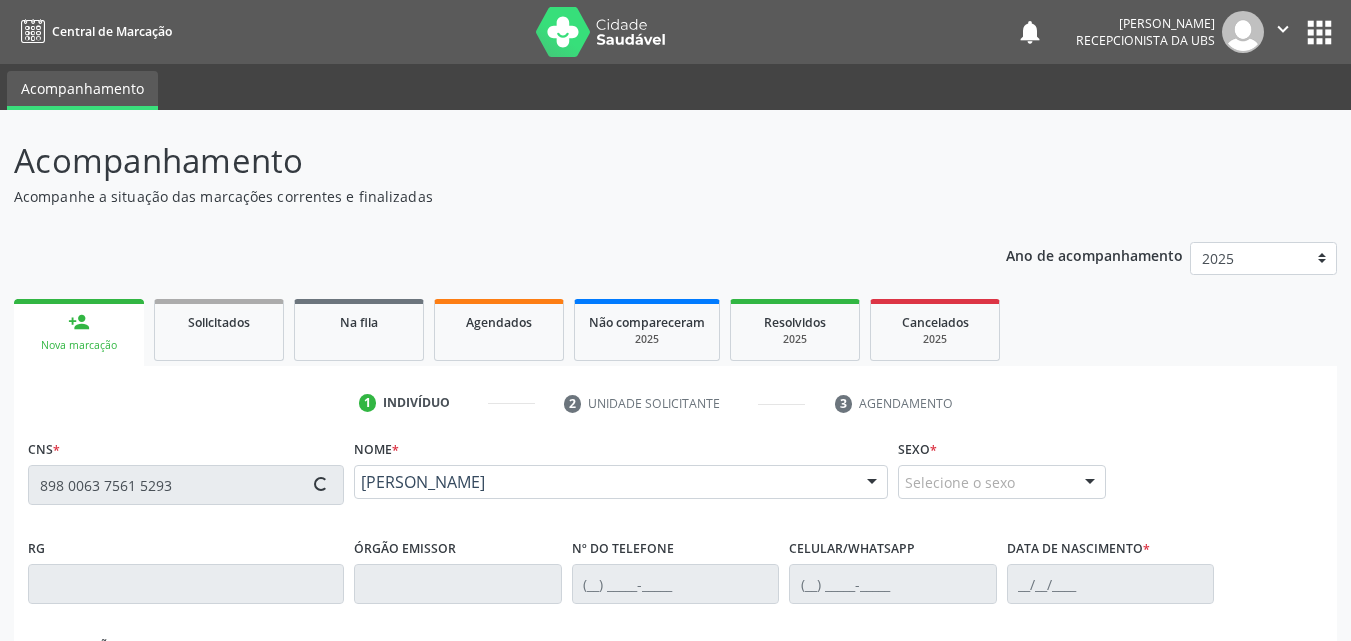 type on "[DATE]" 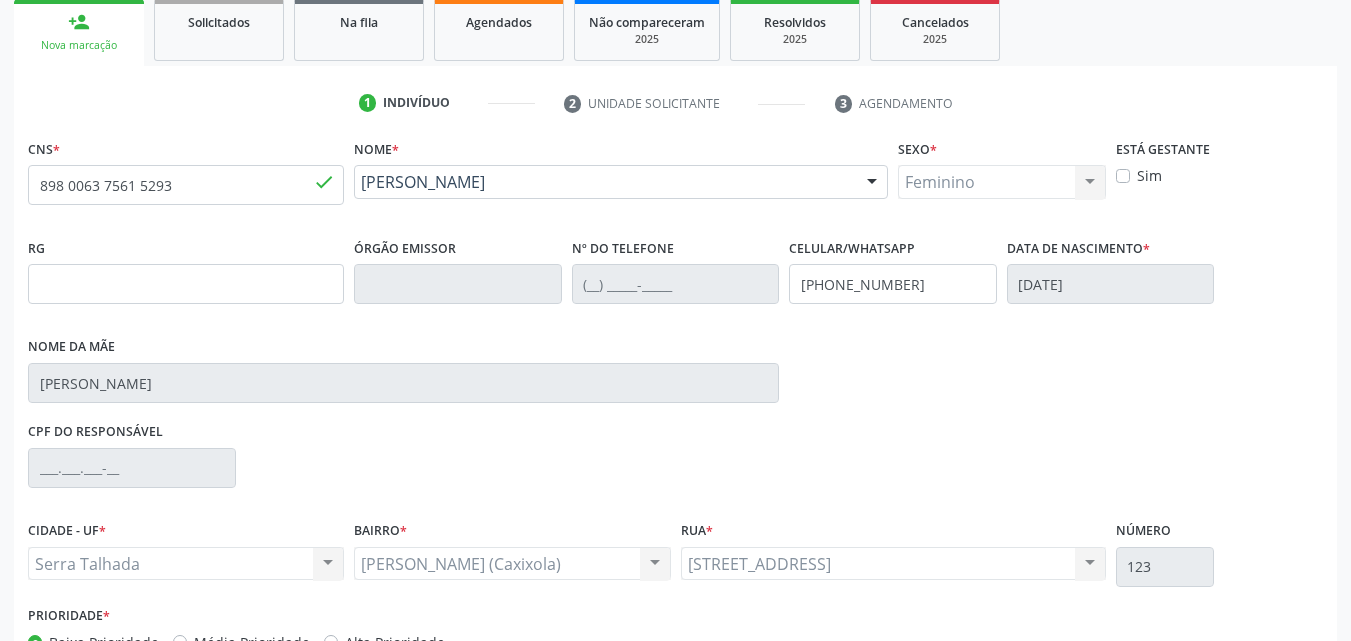 scroll, scrollTop: 429, scrollLeft: 0, axis: vertical 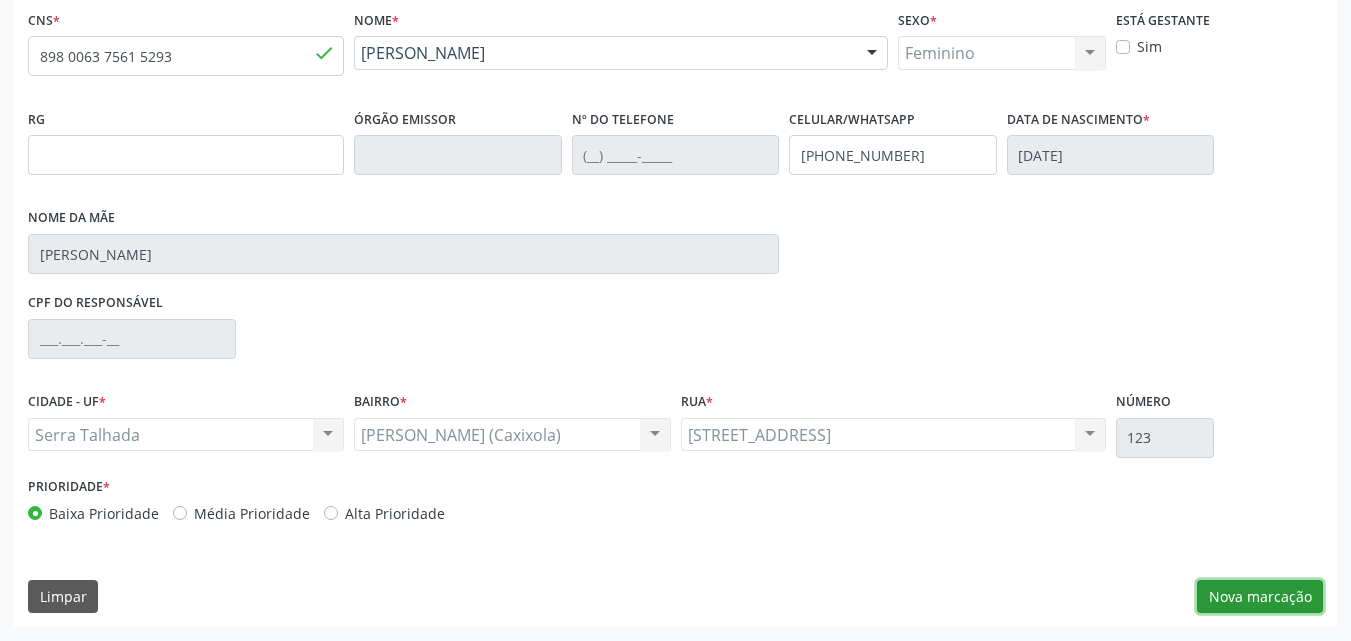click on "Nova marcação" at bounding box center (1260, 597) 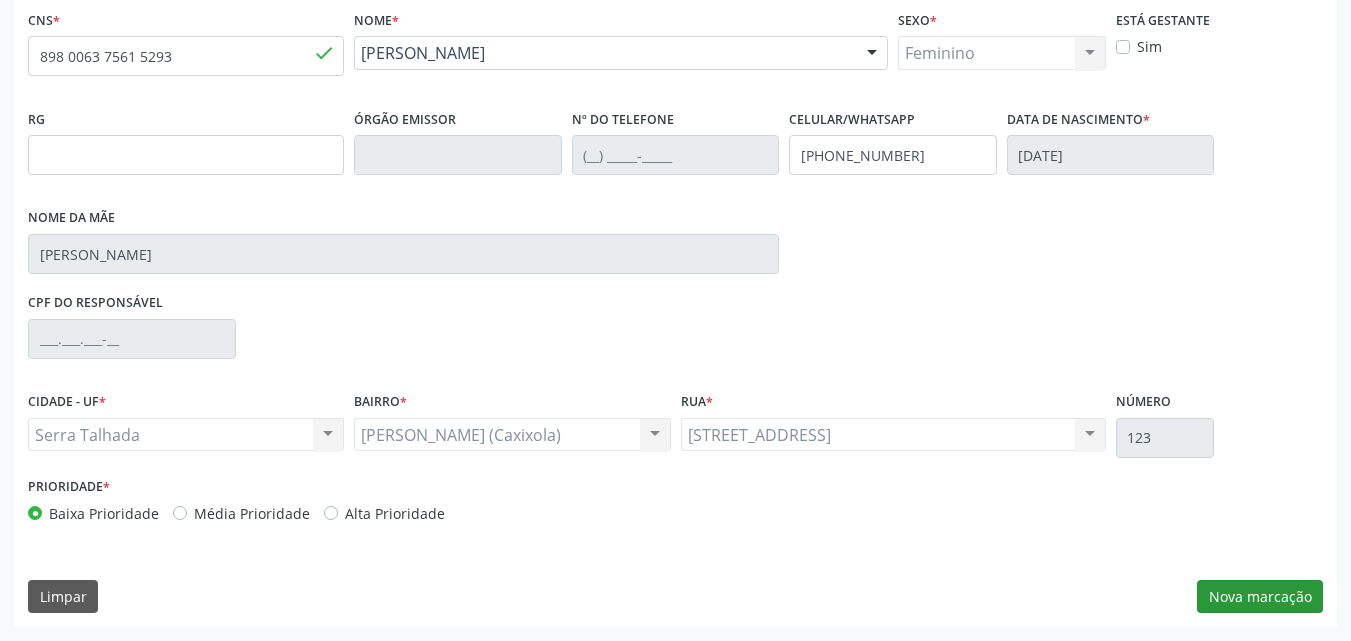 scroll, scrollTop: 265, scrollLeft: 0, axis: vertical 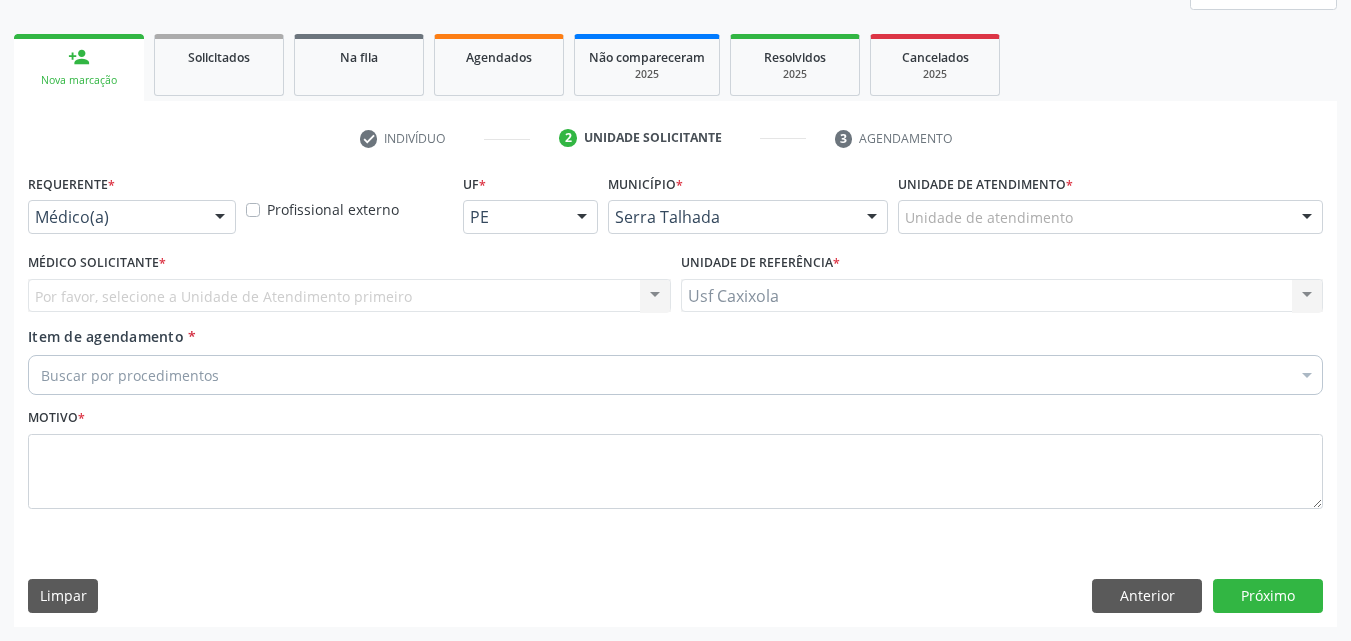click at bounding box center [220, 218] 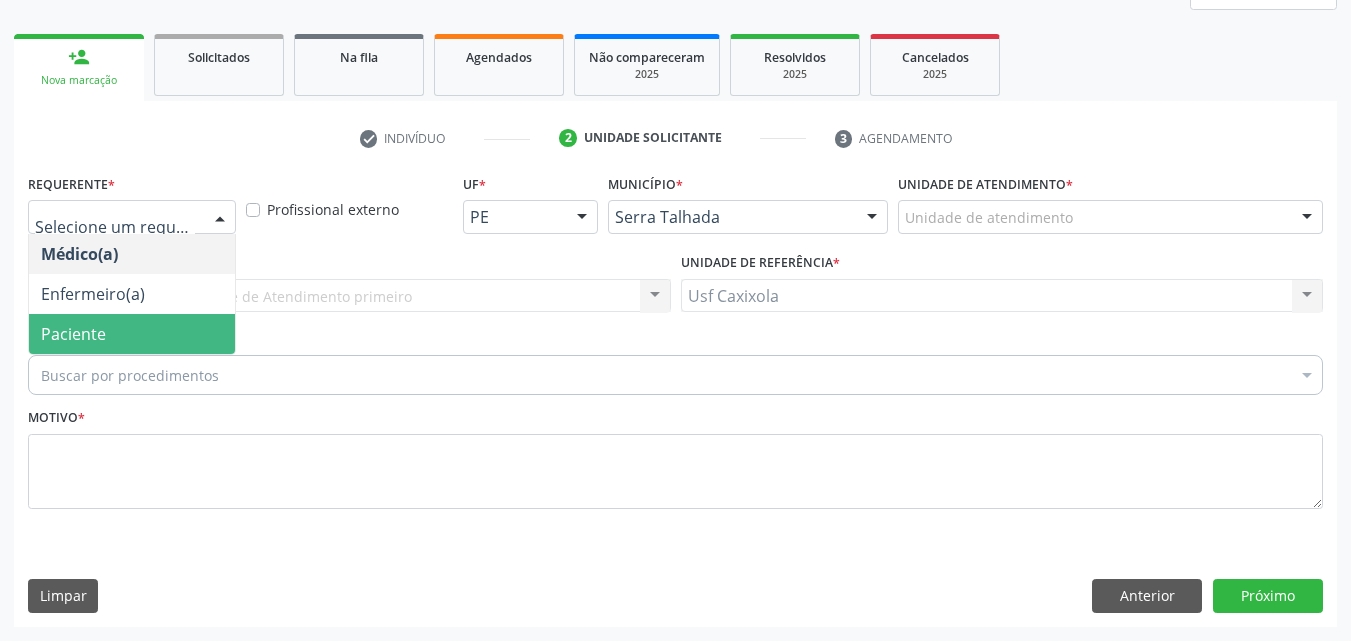 click on "Paciente" at bounding box center (132, 334) 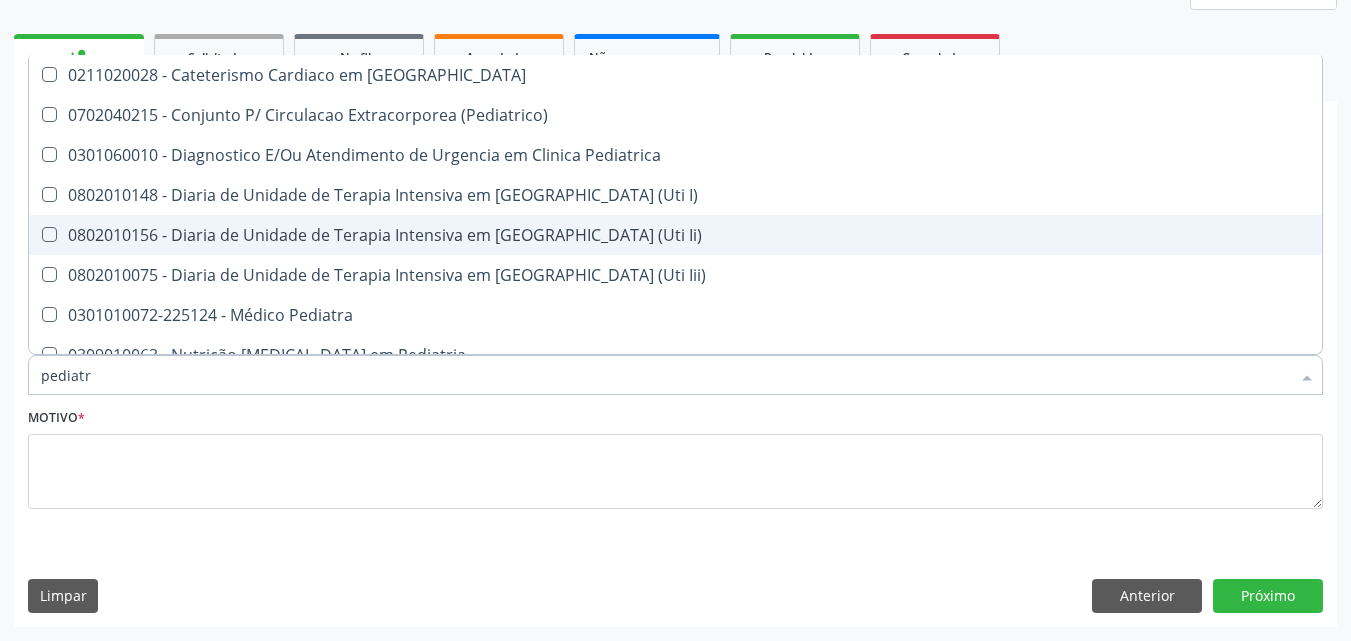 type on "pediatra" 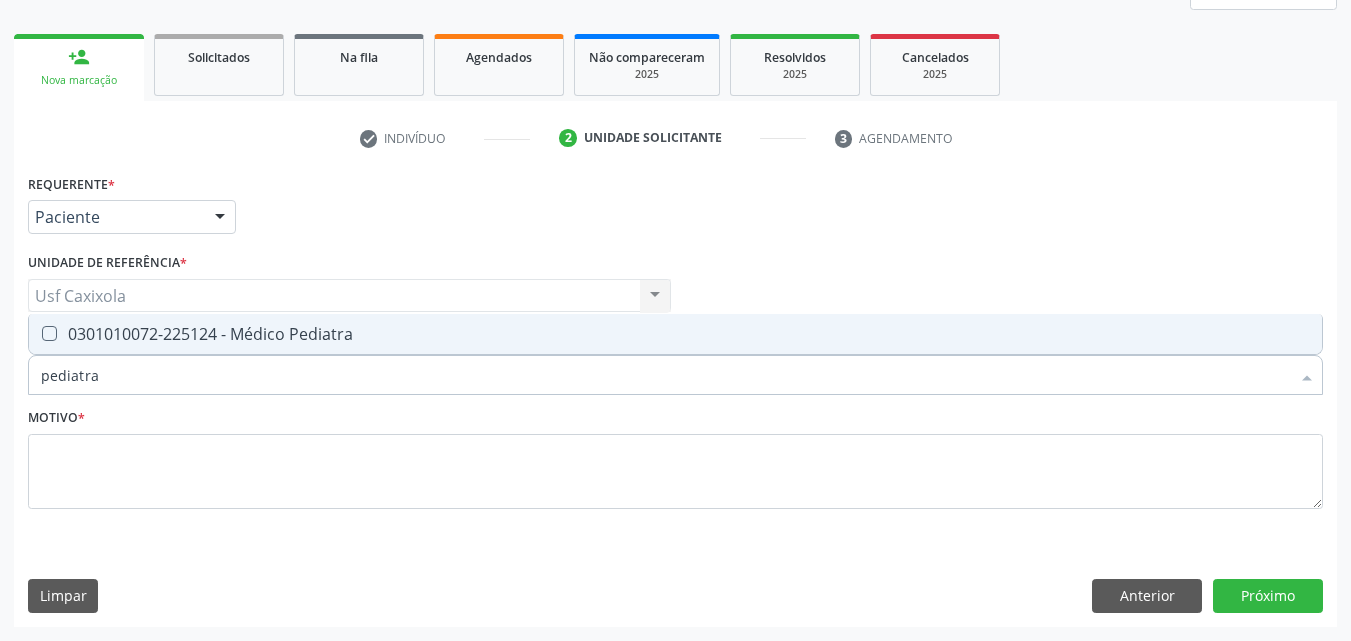click on "0301010072-225124 - Médico Pediatra" at bounding box center [675, 334] 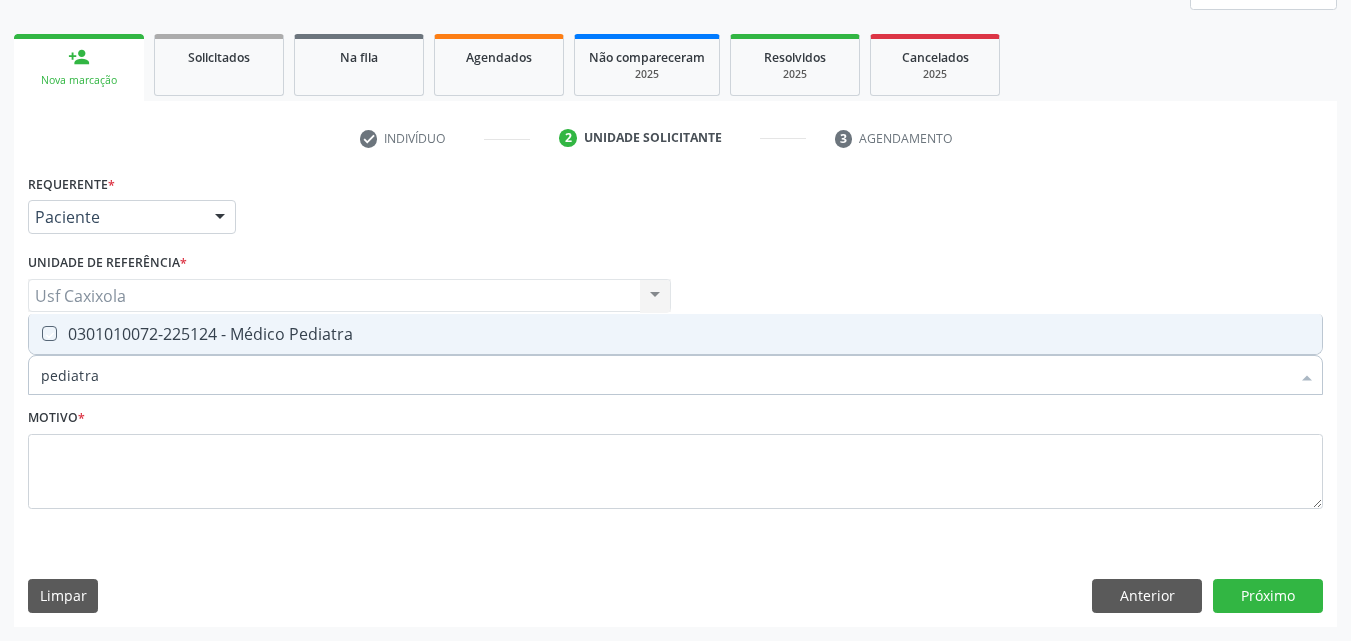 checkbox on "true" 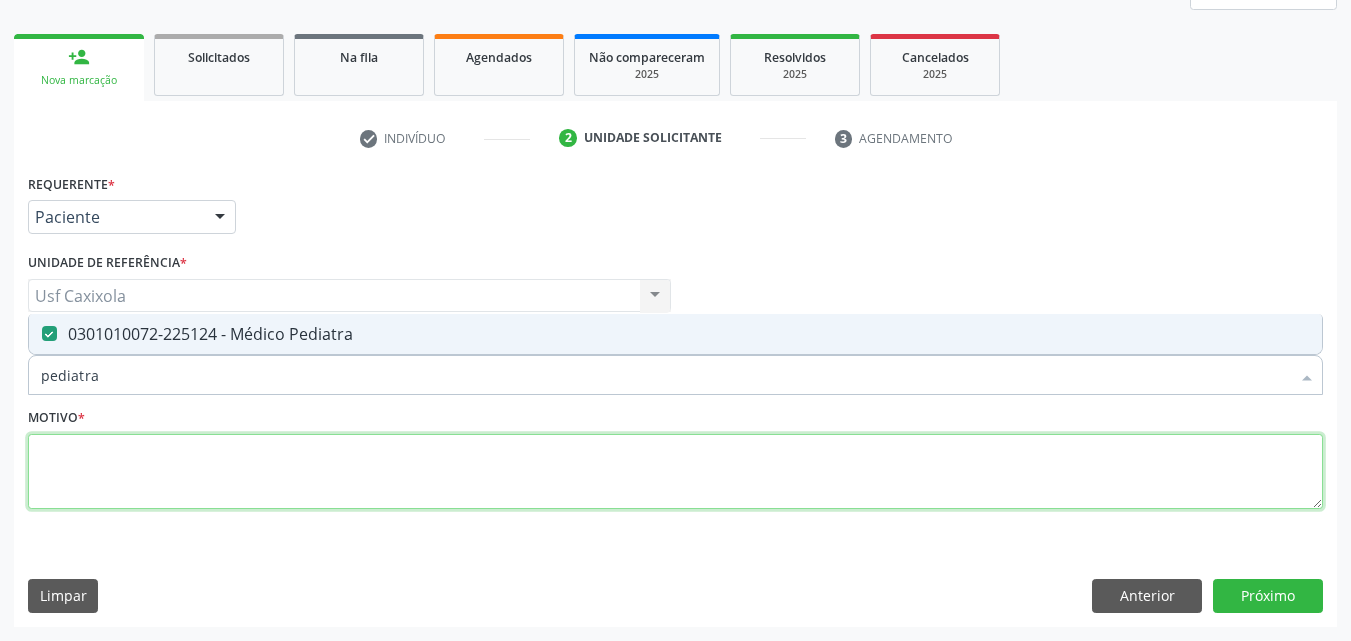 click at bounding box center (675, 472) 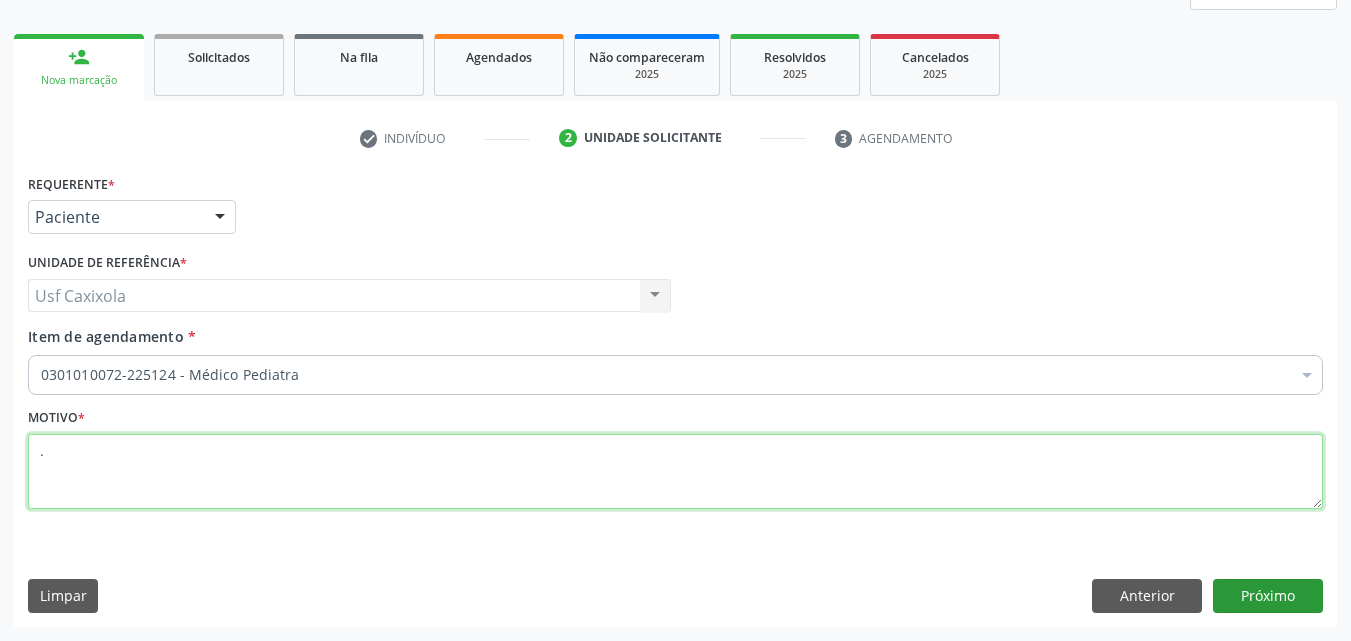 type on "." 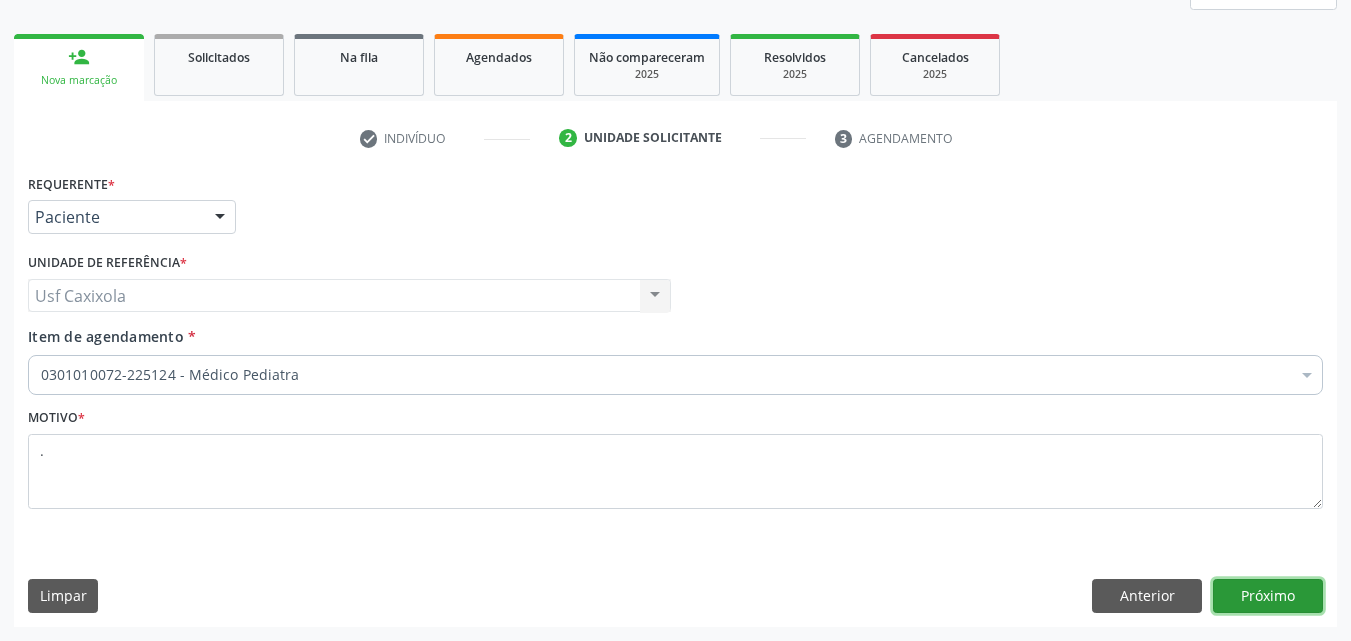 click on "Próximo" at bounding box center [1268, 596] 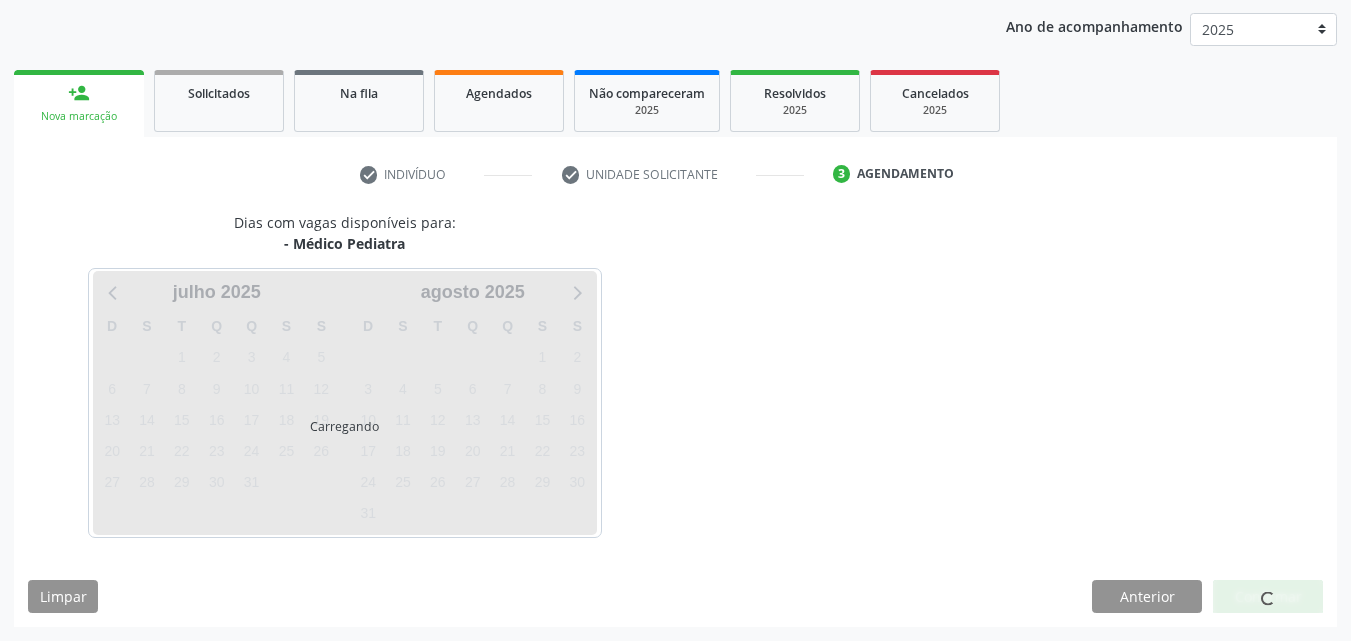 scroll, scrollTop: 229, scrollLeft: 0, axis: vertical 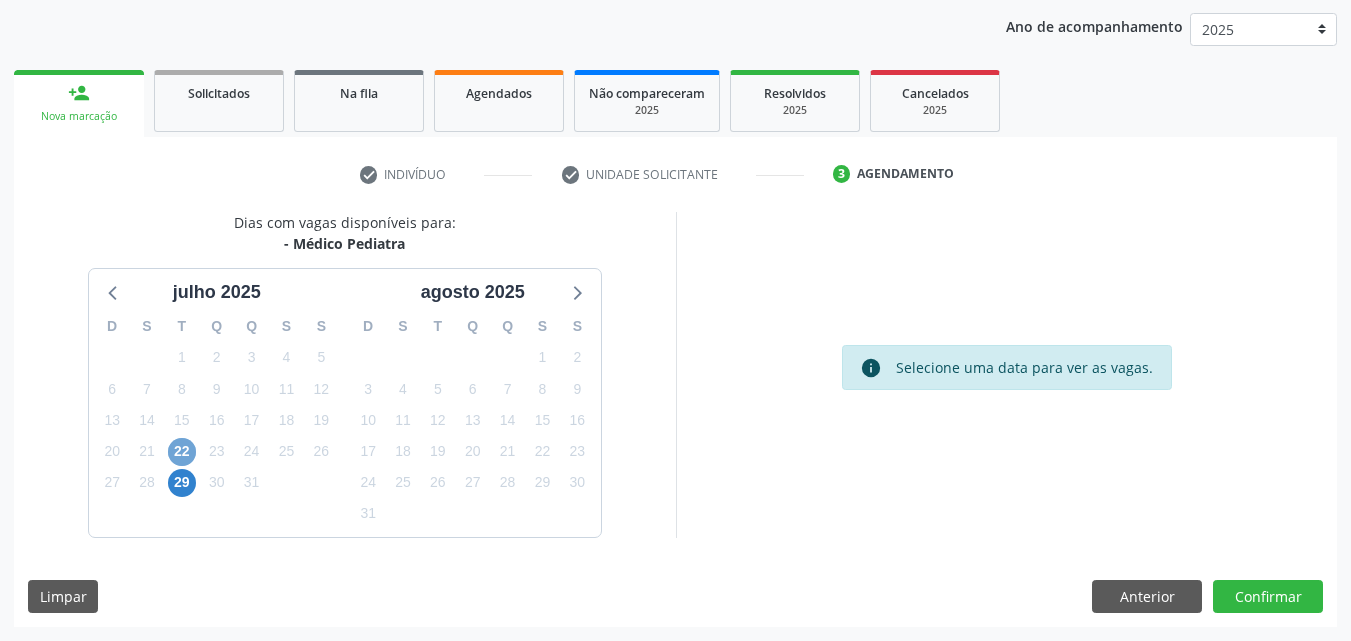 click on "22" at bounding box center (182, 452) 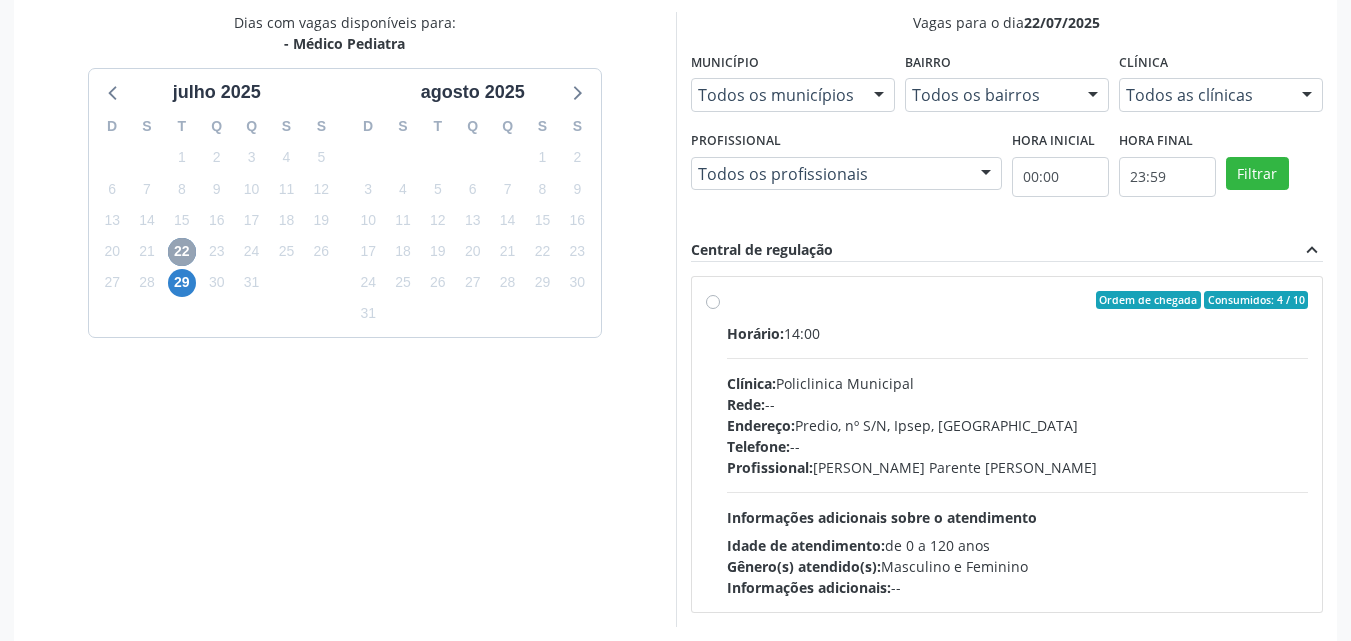 scroll, scrollTop: 518, scrollLeft: 0, axis: vertical 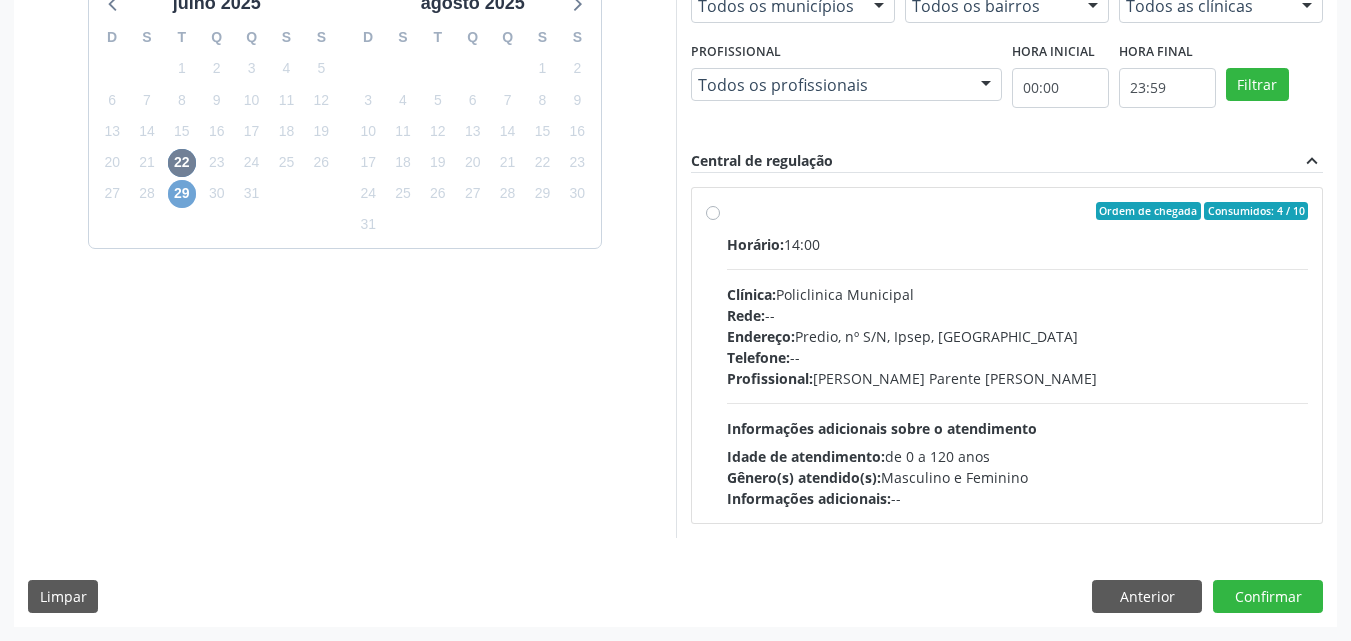 click on "29" at bounding box center (182, 194) 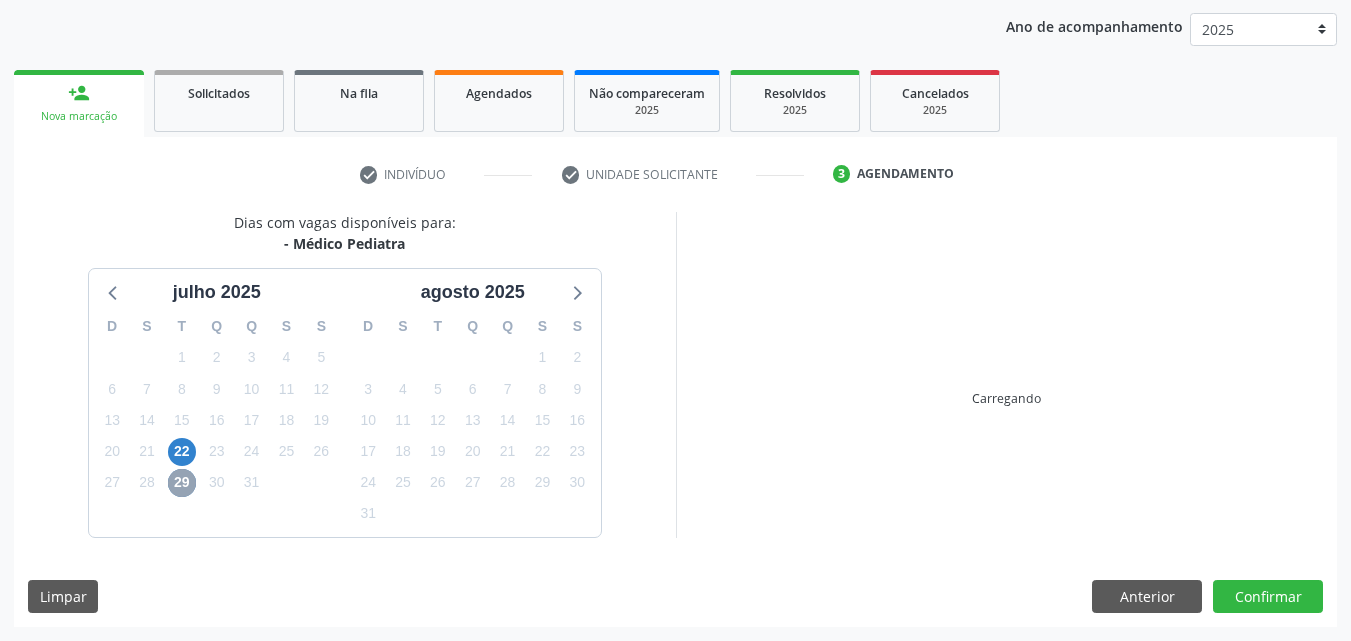 scroll, scrollTop: 518, scrollLeft: 0, axis: vertical 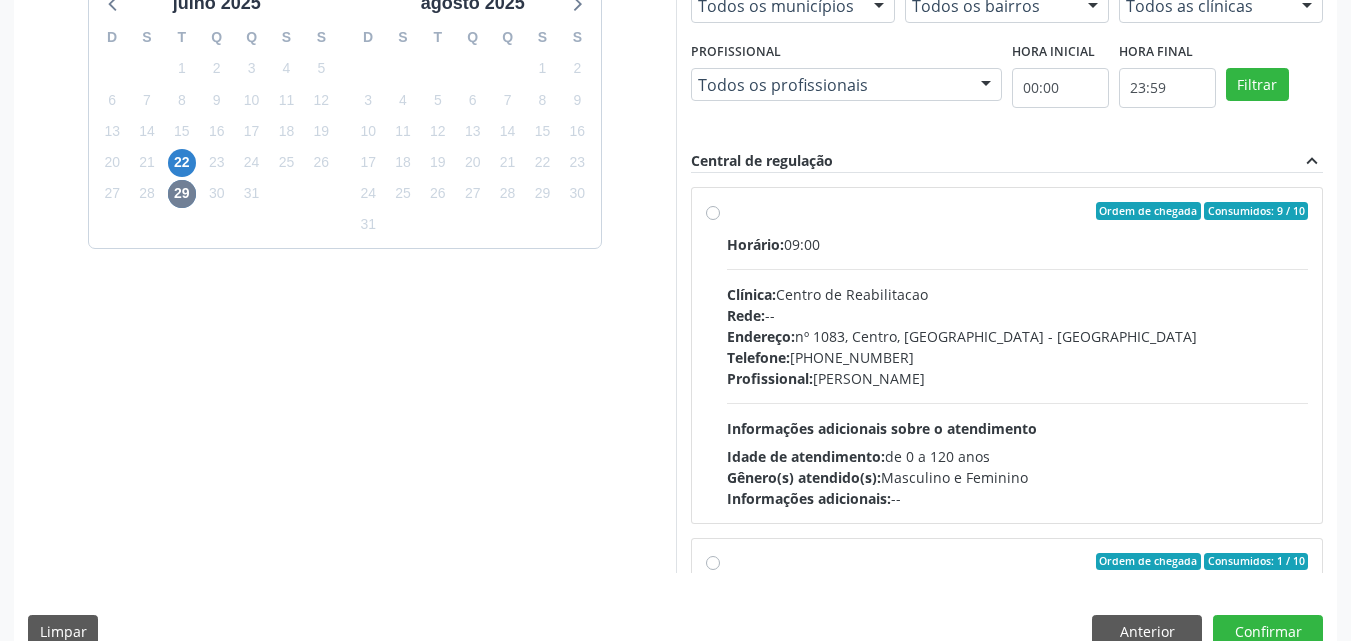 click on "Ordem de chegada
Consumidos: 9 / 10
Horário:   09:00
Clínica:  Centro de Reabilitacao
Rede:
--
Endereço:   [STREET_ADDRESS]
Telefone:   [PHONE_NUMBER]
Profissional:
[PERSON_NAME]
Informações adicionais sobre o atendimento
Idade de atendimento:
de 0 a 120 anos
Gênero(s) atendido(s):
Masculino e Feminino
Informações adicionais:
--" at bounding box center (1007, 355) 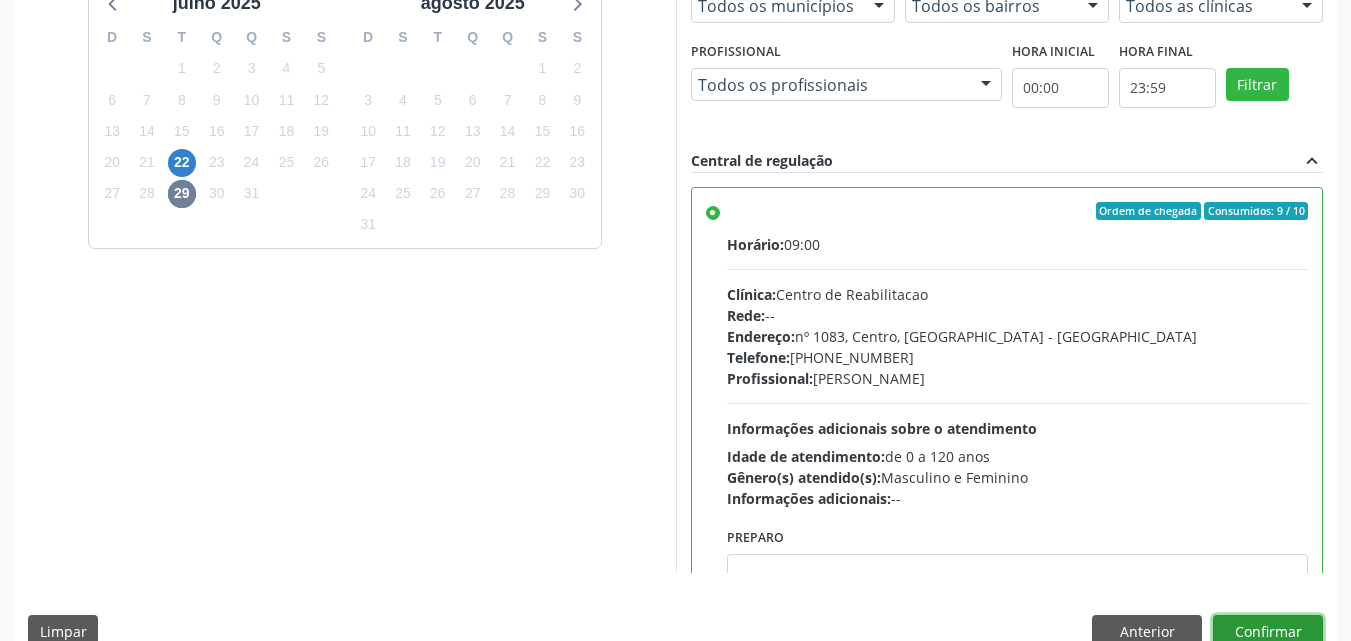 click on "Confirmar" at bounding box center (1268, 632) 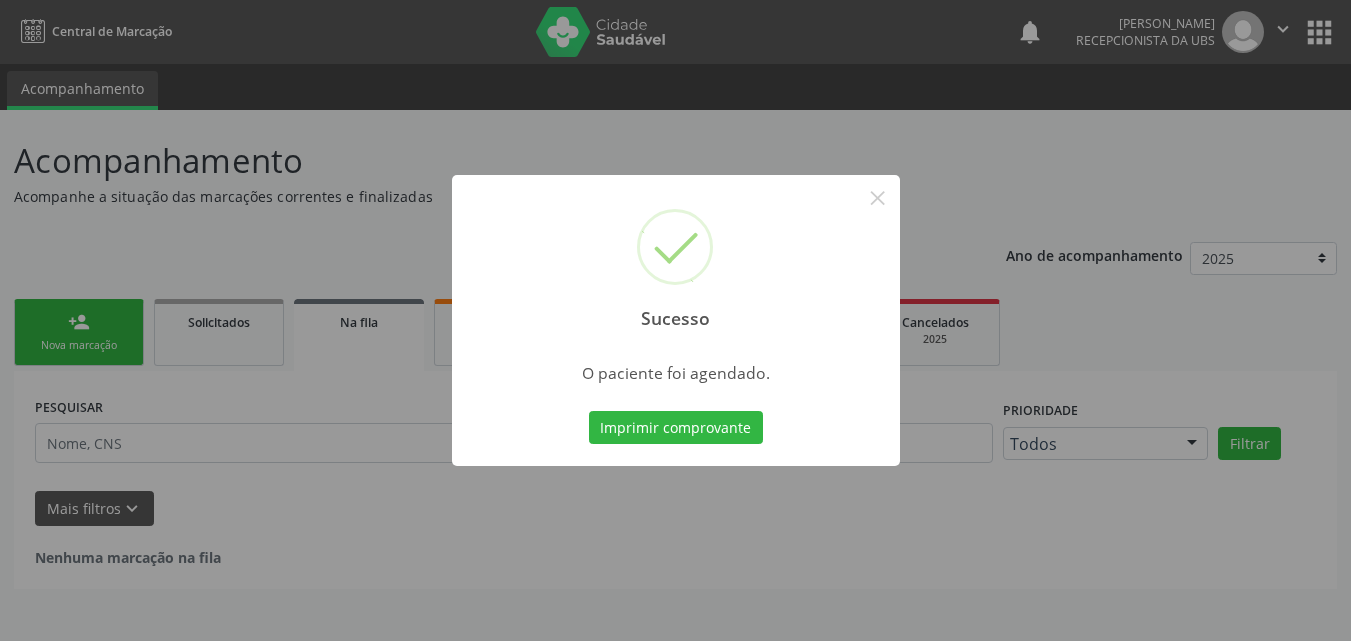 scroll, scrollTop: 0, scrollLeft: 0, axis: both 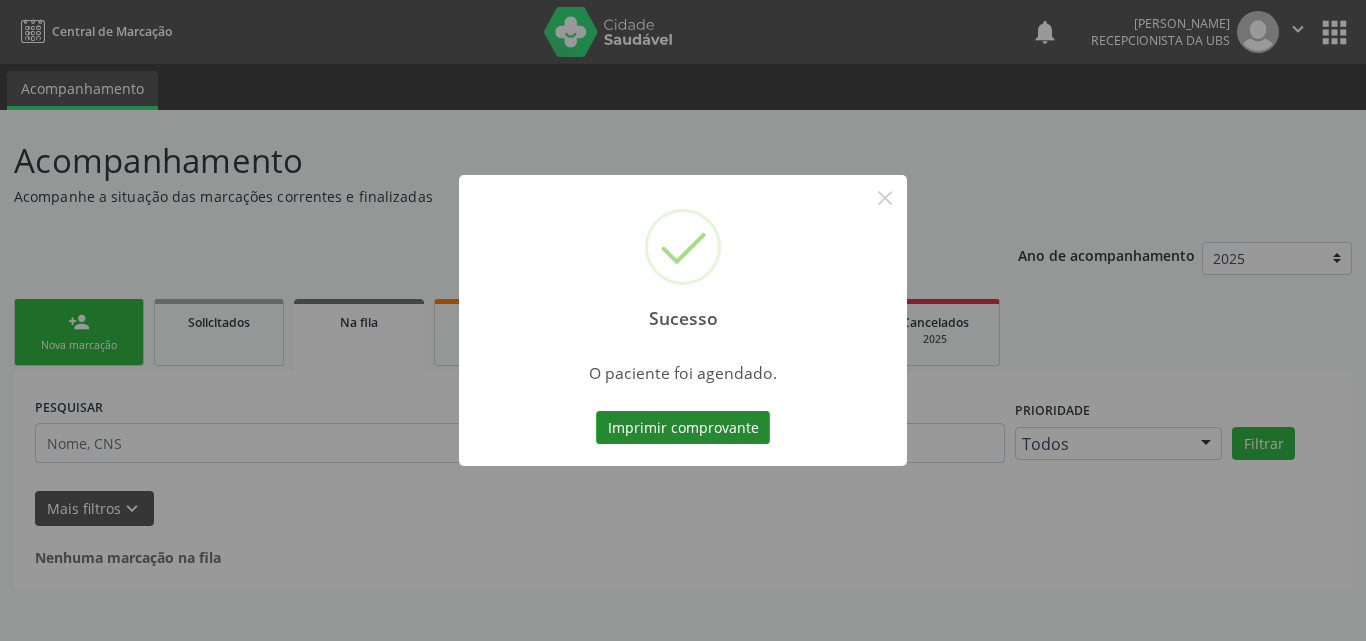 click on "Imprimir comprovante" at bounding box center (683, 428) 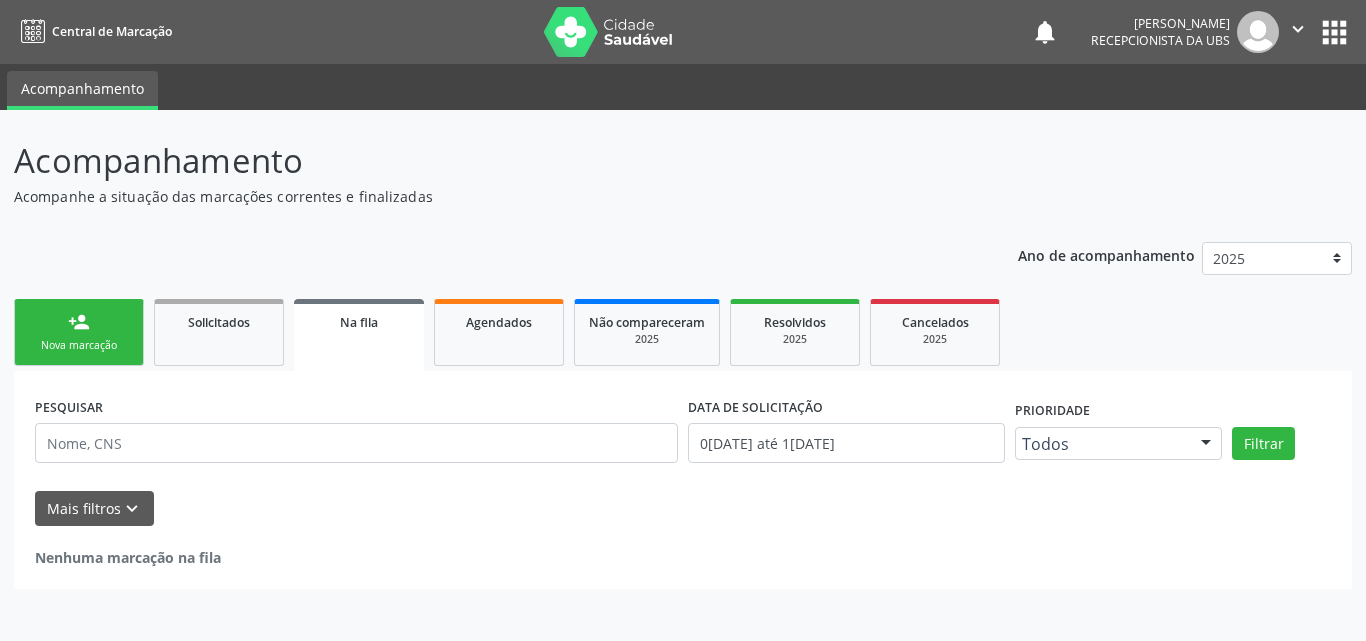 click on "apps" at bounding box center [1334, 32] 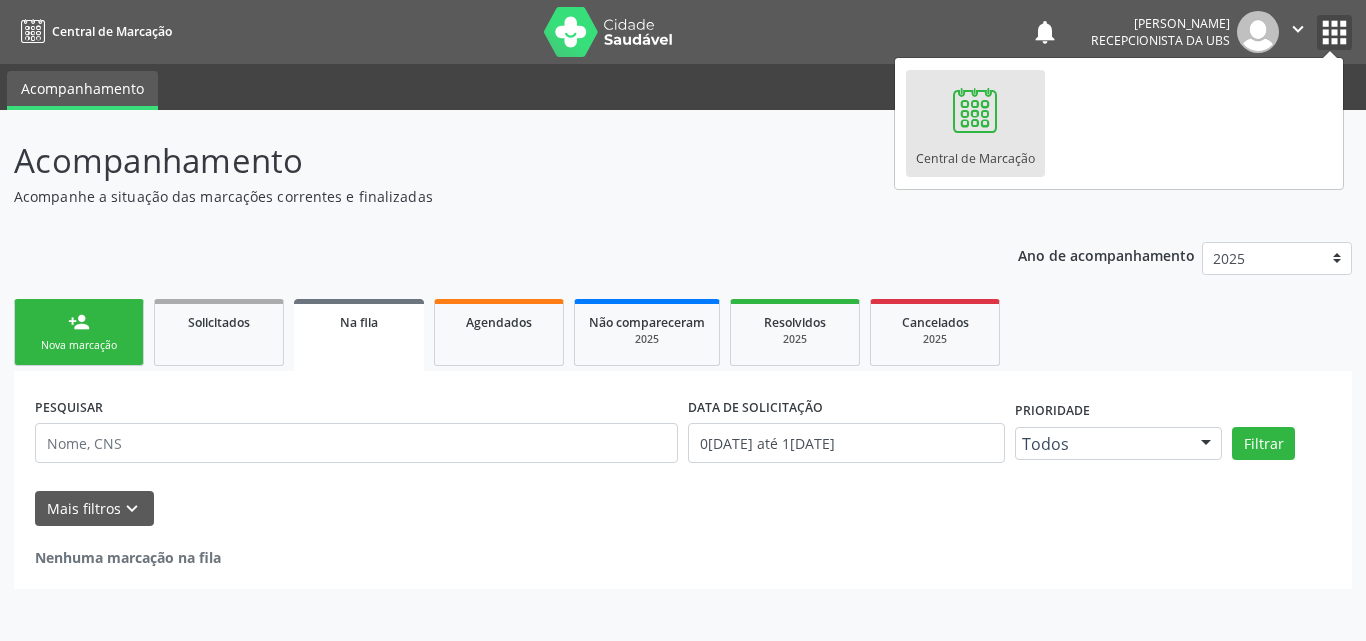 click on "" at bounding box center [1298, 29] 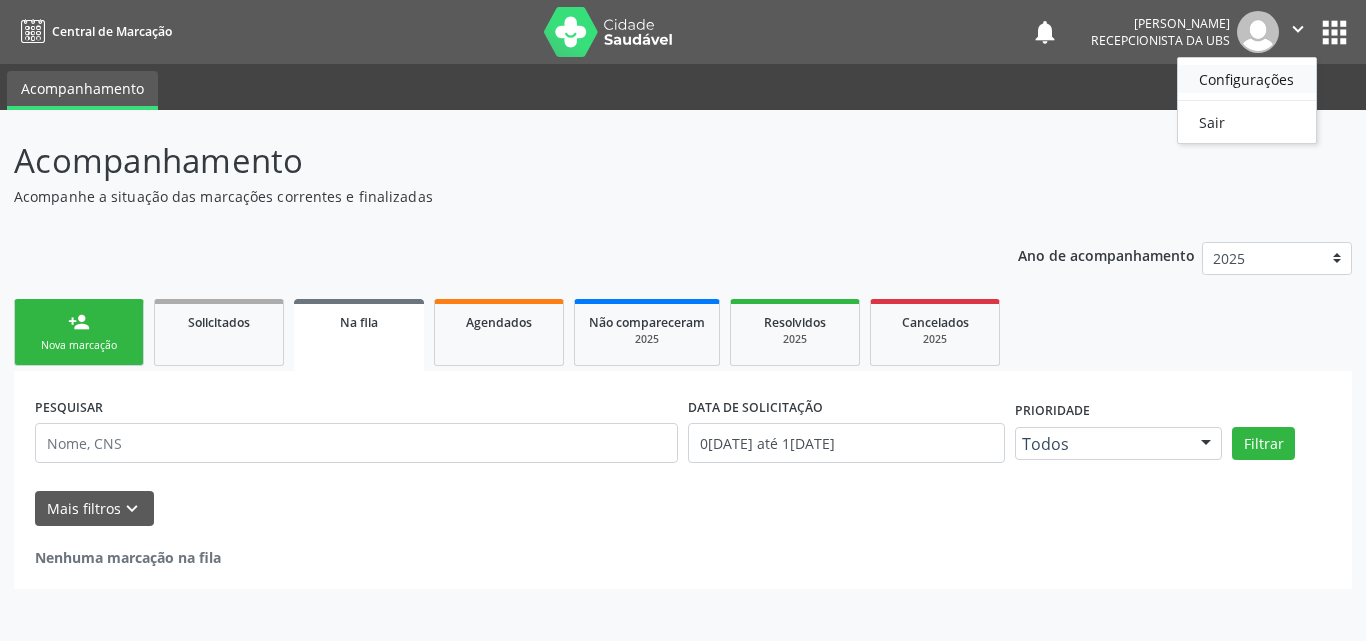 click on "Configurações" at bounding box center (1247, 79) 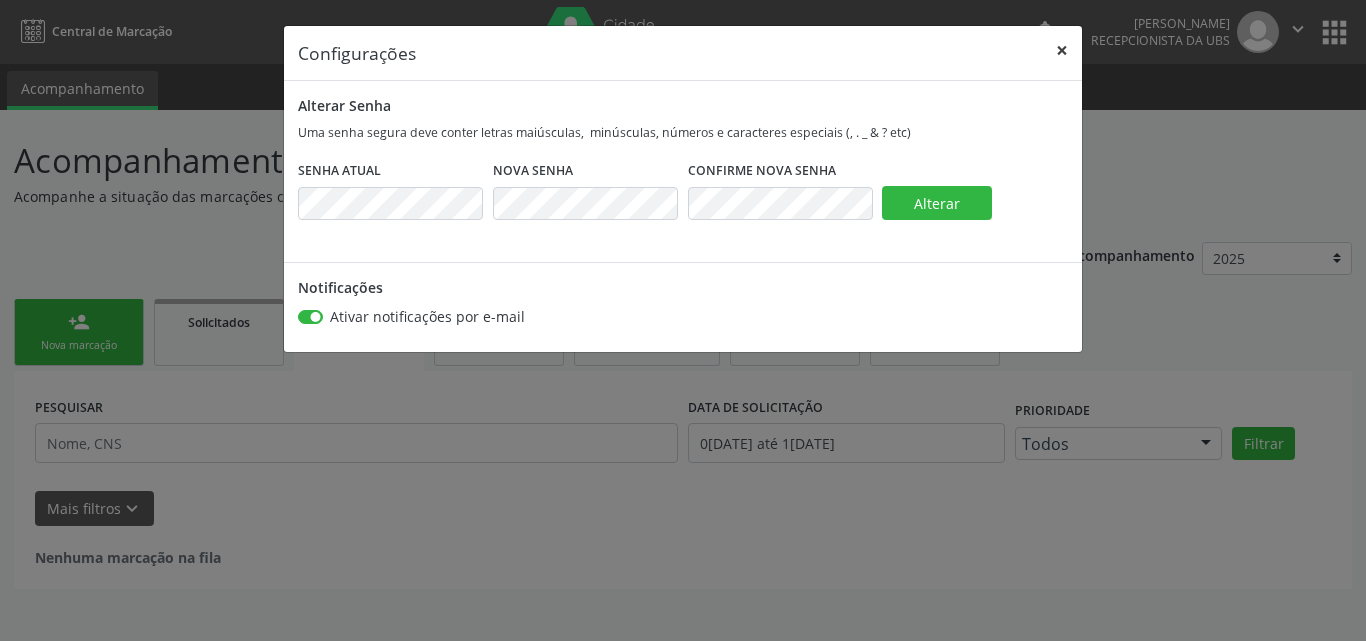 click on "×" at bounding box center [1062, 50] 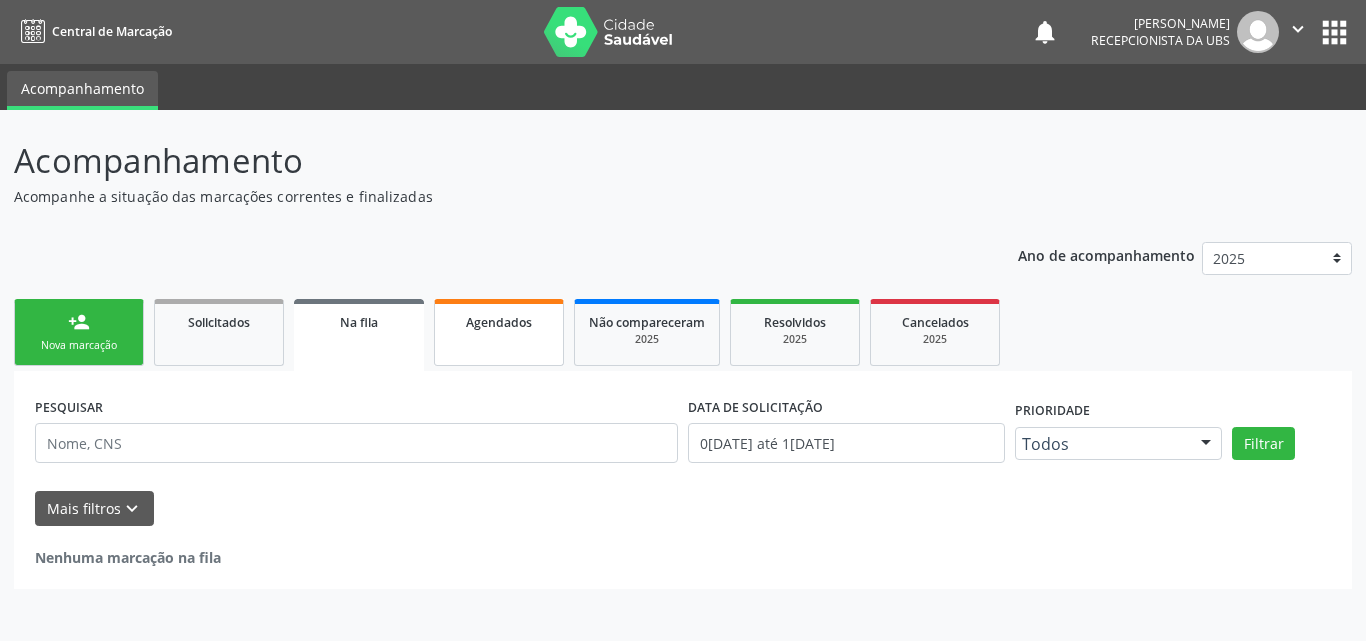 click on "Agendados" at bounding box center (499, 321) 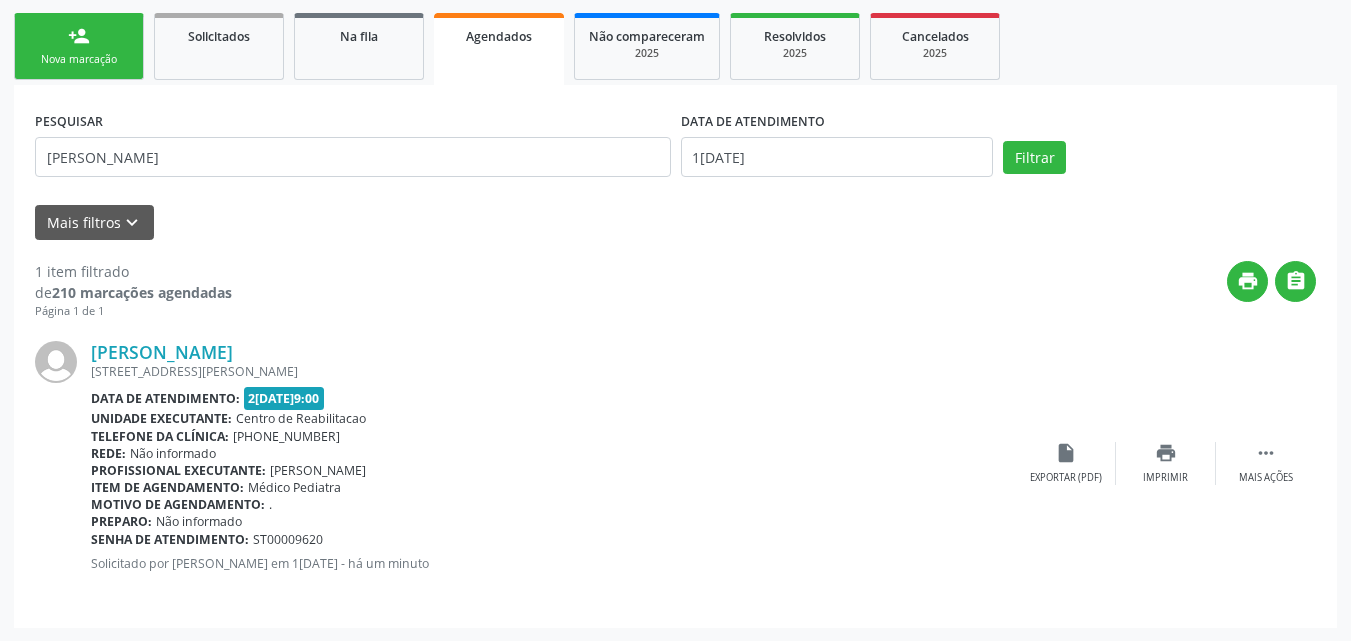 scroll, scrollTop: 287, scrollLeft: 0, axis: vertical 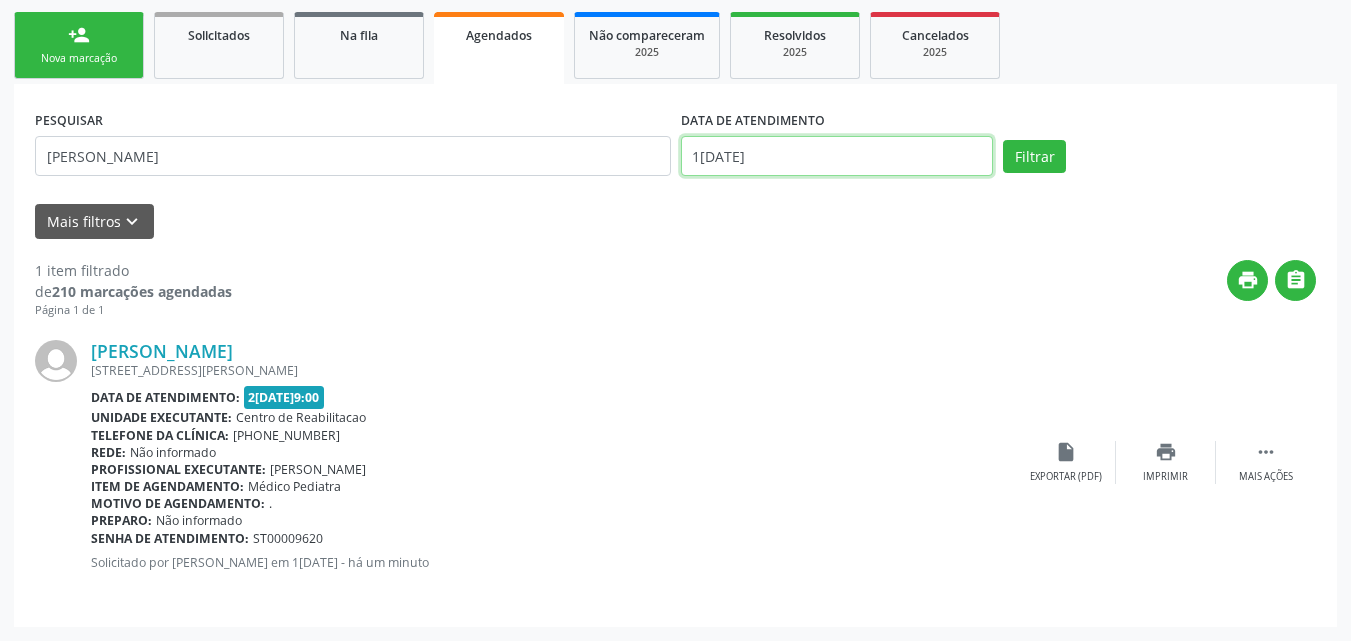 click on "1[DATE]" at bounding box center [837, 156] 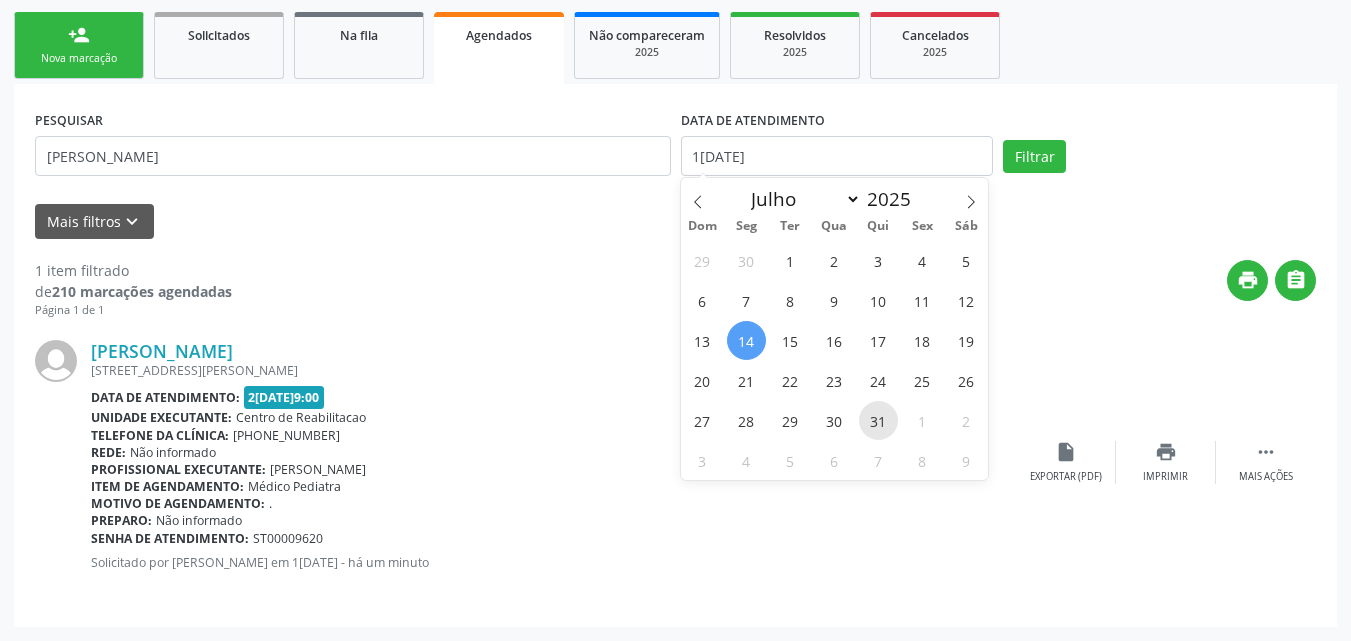 click on "31" at bounding box center (878, 420) 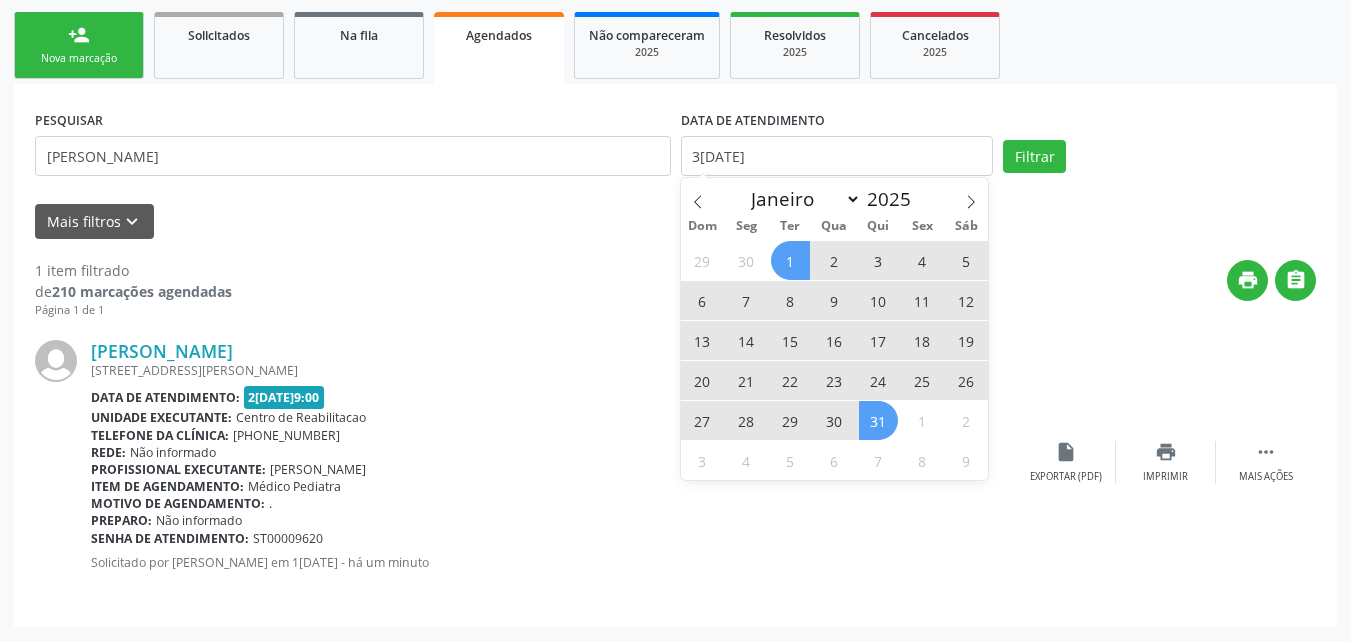 click on "1" at bounding box center [790, 260] 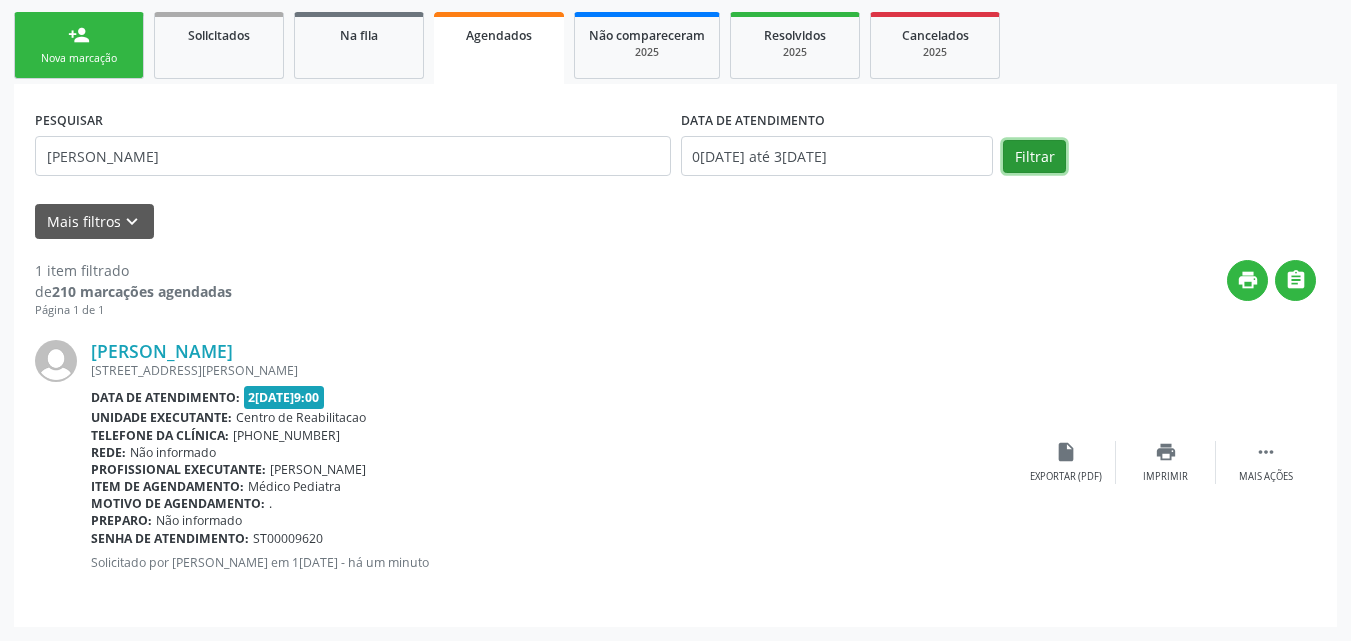 click on "Filtrar" at bounding box center (1034, 157) 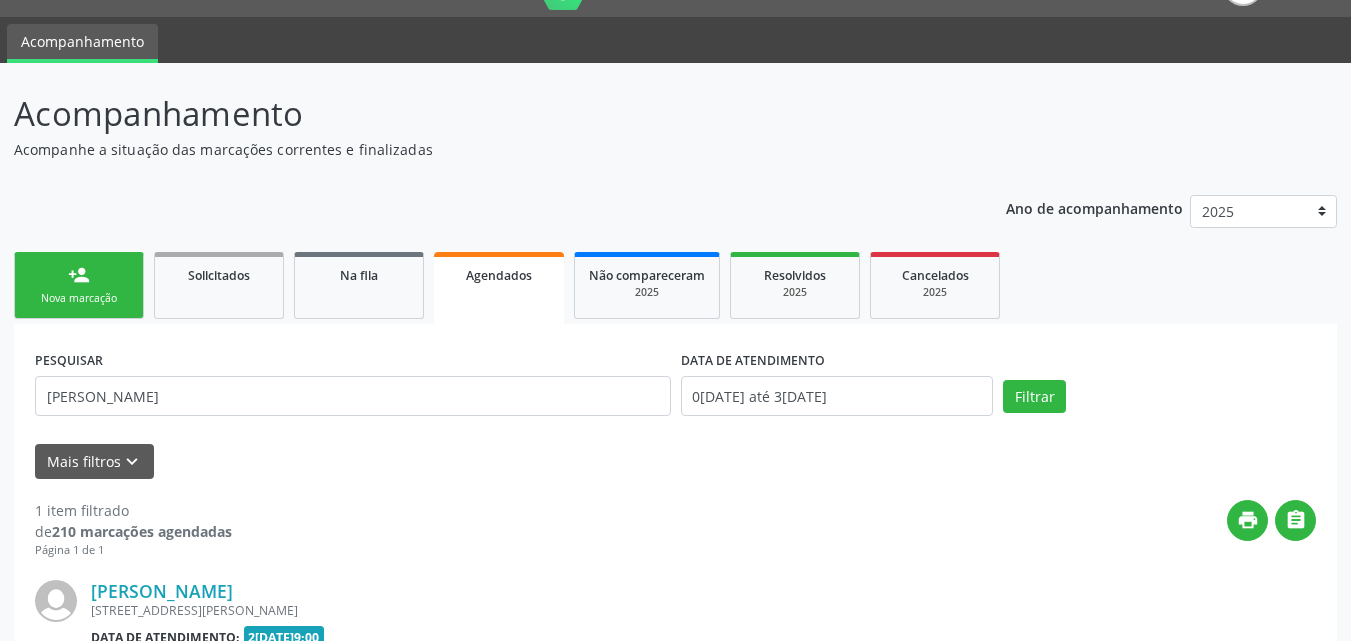 scroll, scrollTop: 287, scrollLeft: 0, axis: vertical 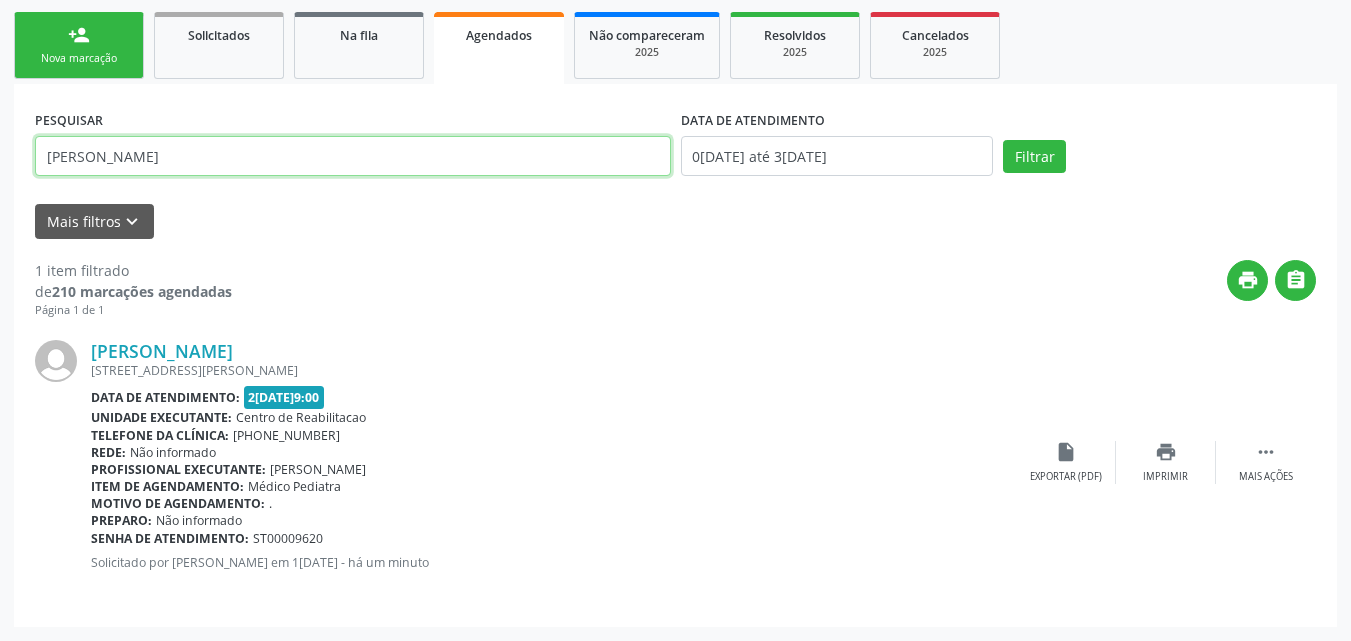 drag, startPoint x: 252, startPoint y: 160, endPoint x: 0, endPoint y: 141, distance: 252.71526 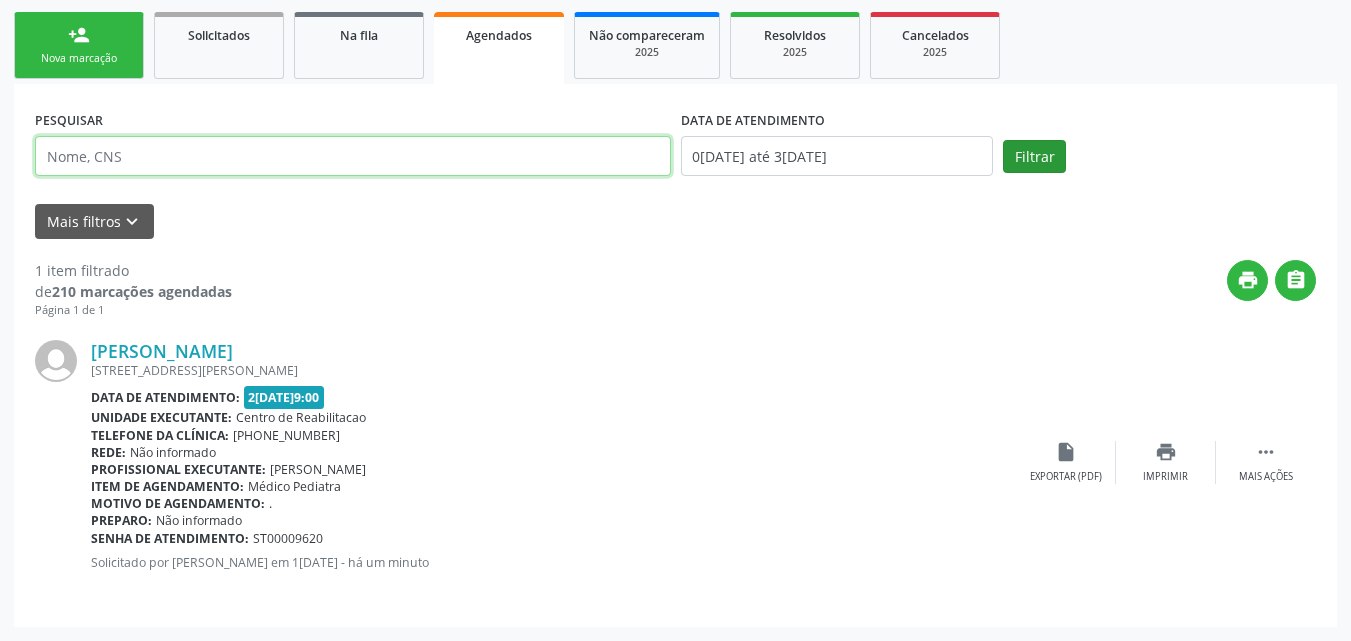 type 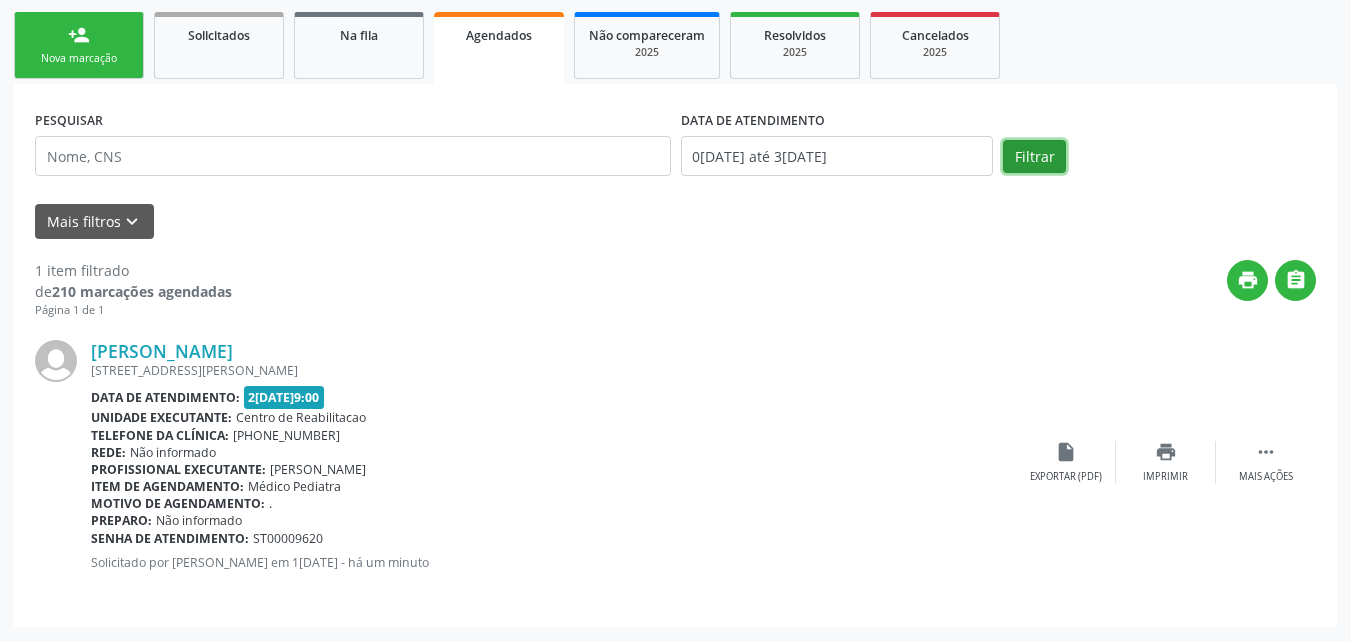 click on "Filtrar" at bounding box center [1034, 157] 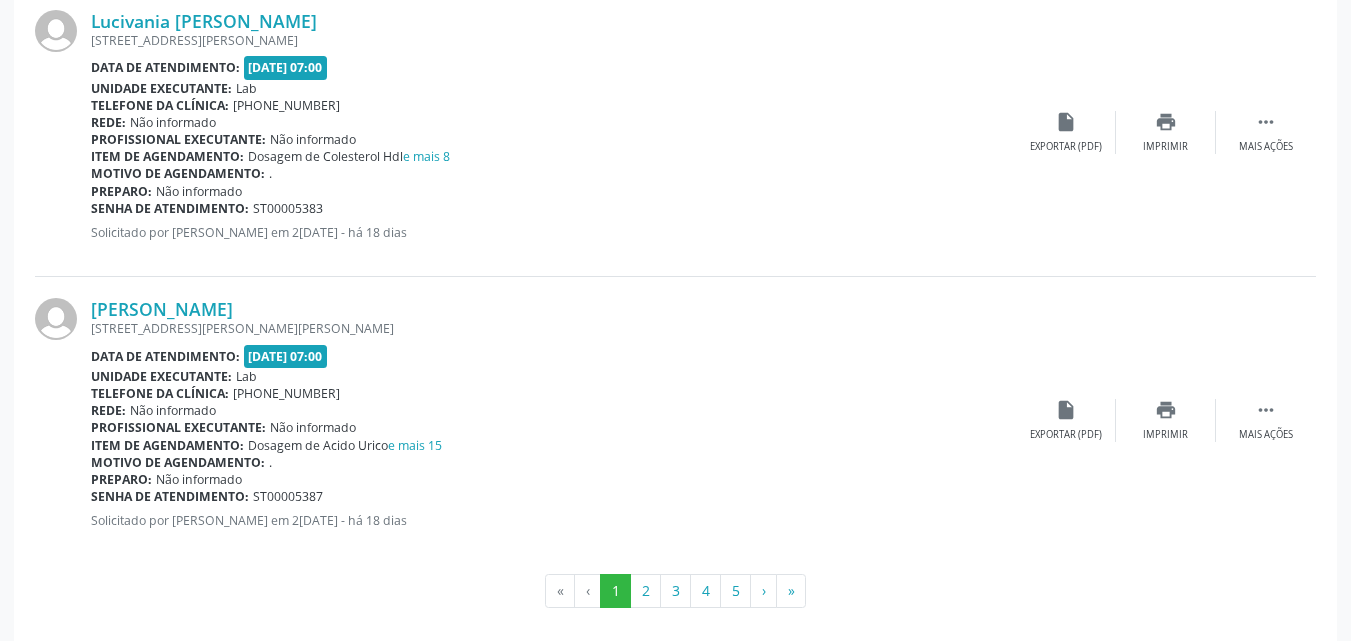 scroll, scrollTop: 4380, scrollLeft: 0, axis: vertical 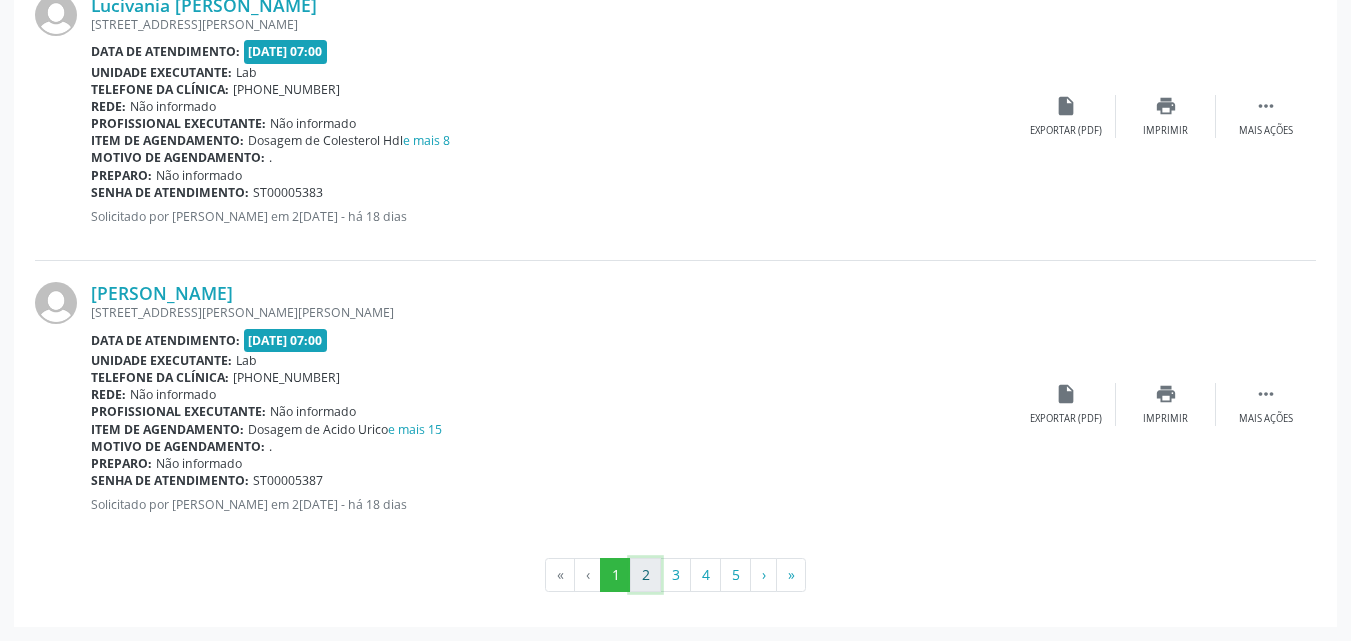 click on "2" at bounding box center [645, 575] 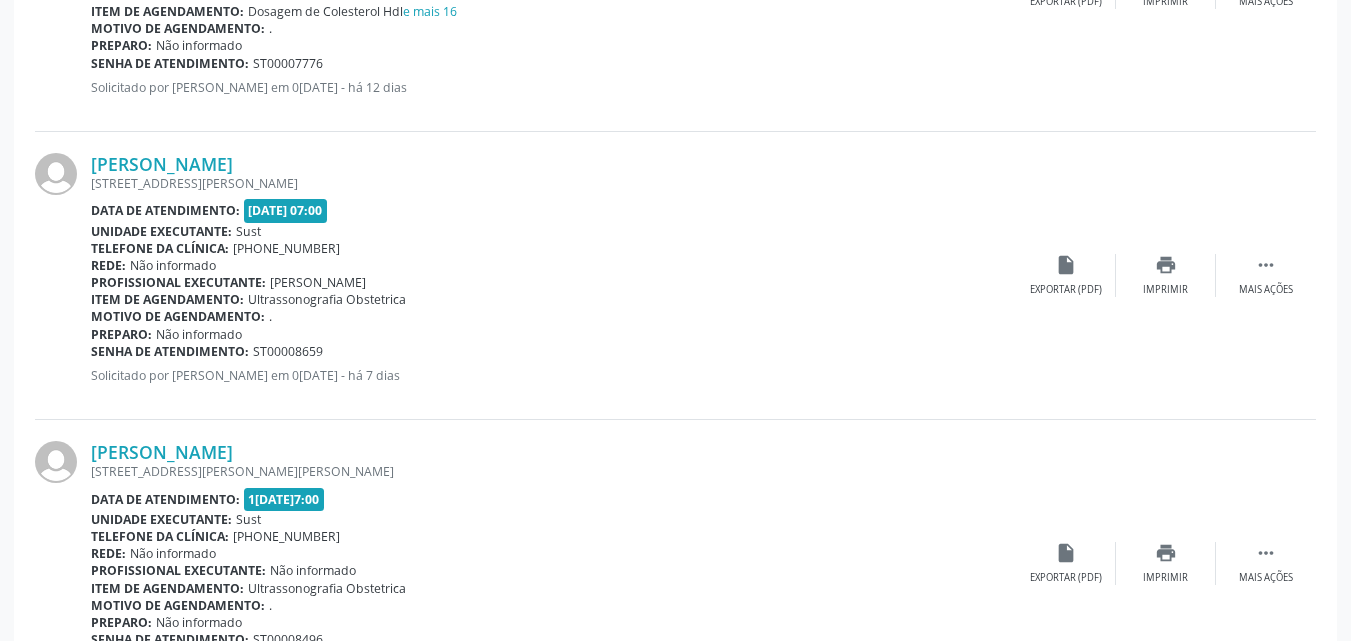 scroll, scrollTop: 4380, scrollLeft: 0, axis: vertical 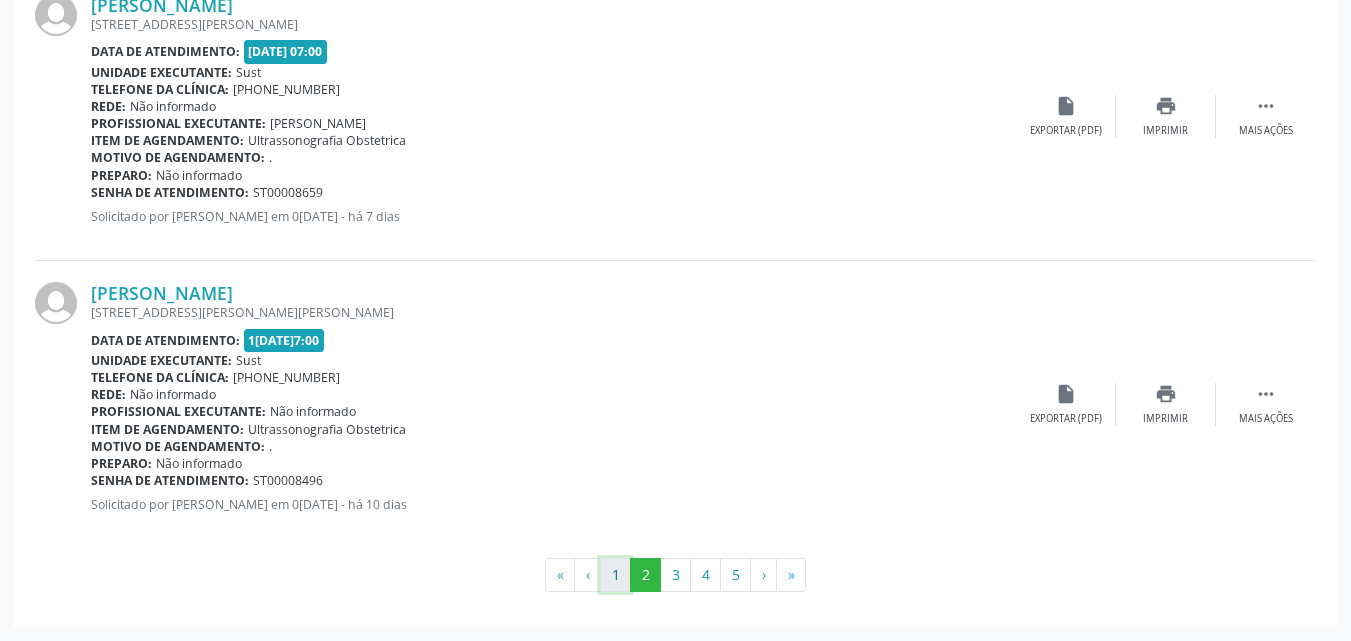 click on "1" at bounding box center (615, 575) 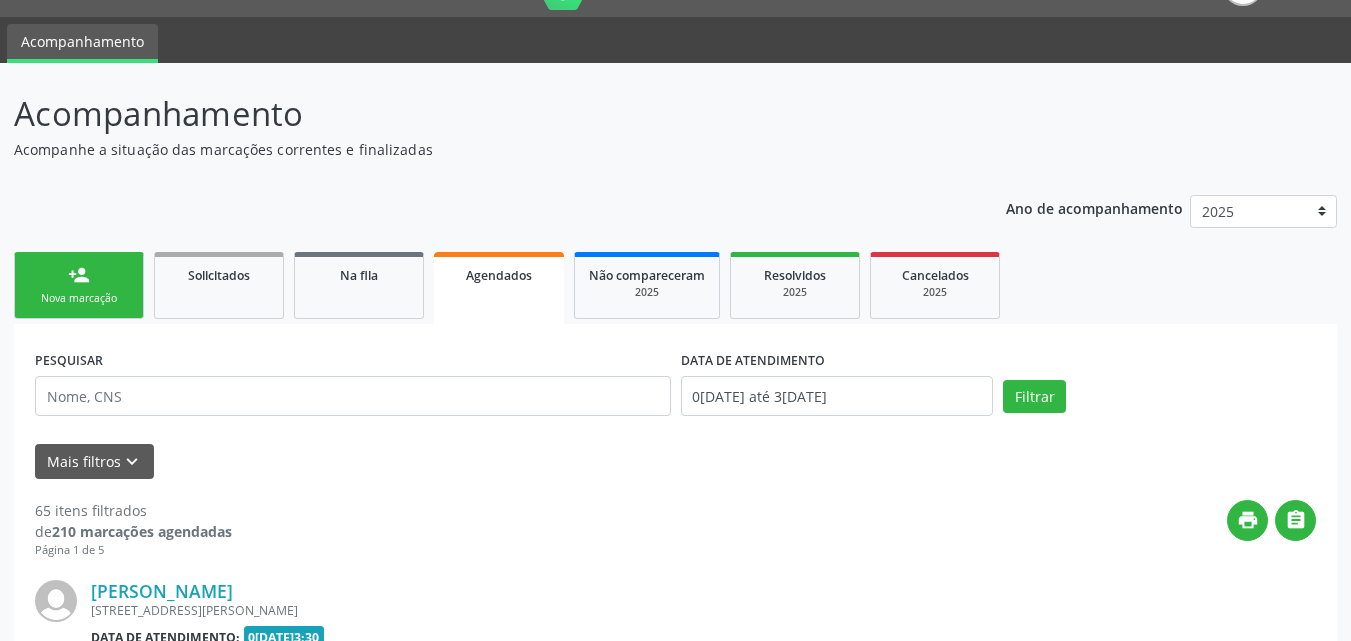 scroll, scrollTop: 4380, scrollLeft: 0, axis: vertical 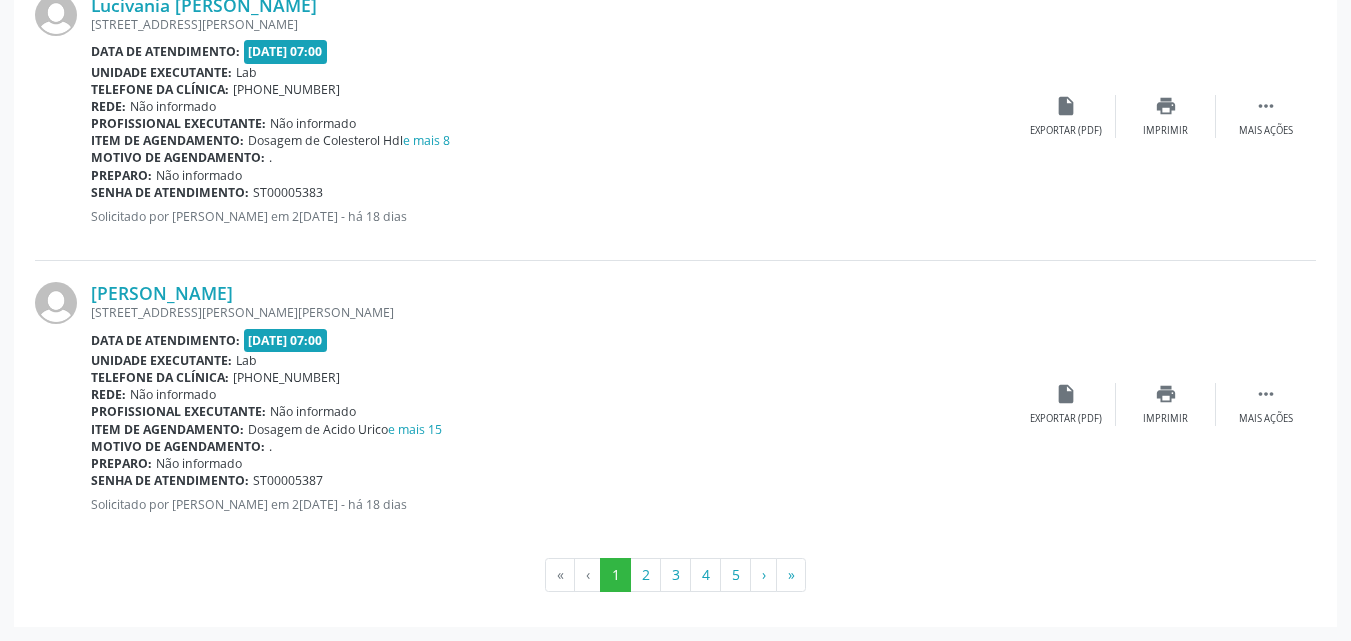 click on "Preparo:
Não informado" at bounding box center (553, 175) 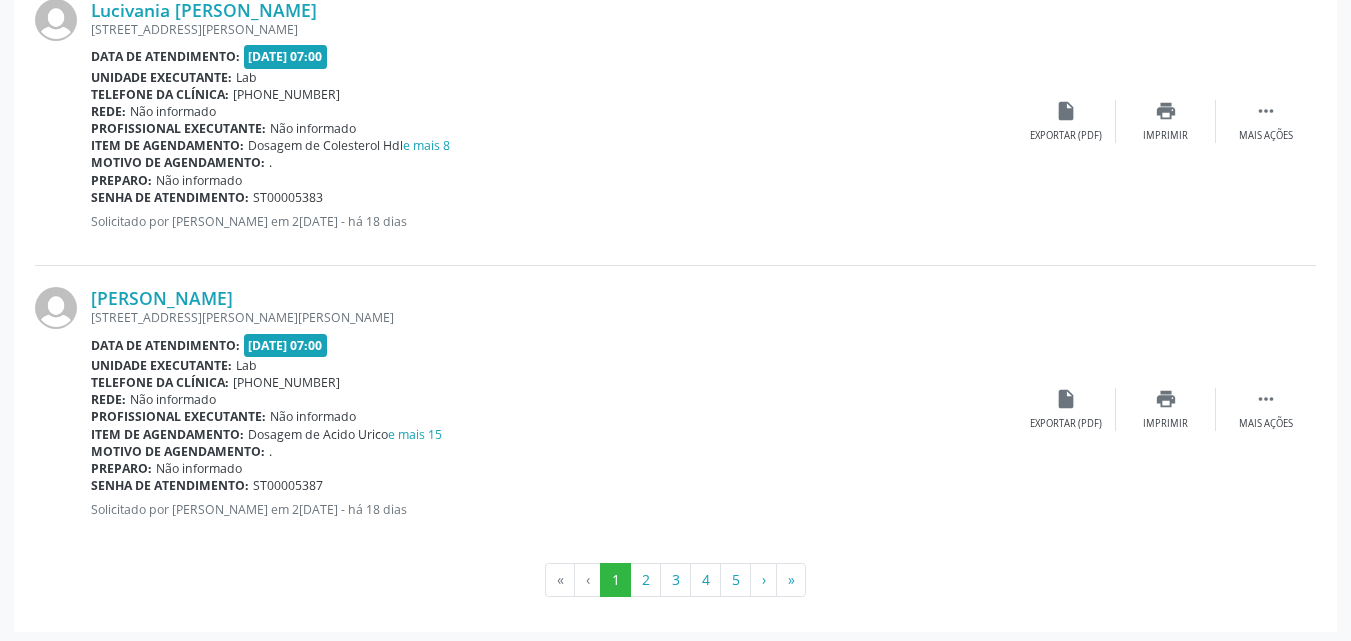 scroll, scrollTop: 4380, scrollLeft: 0, axis: vertical 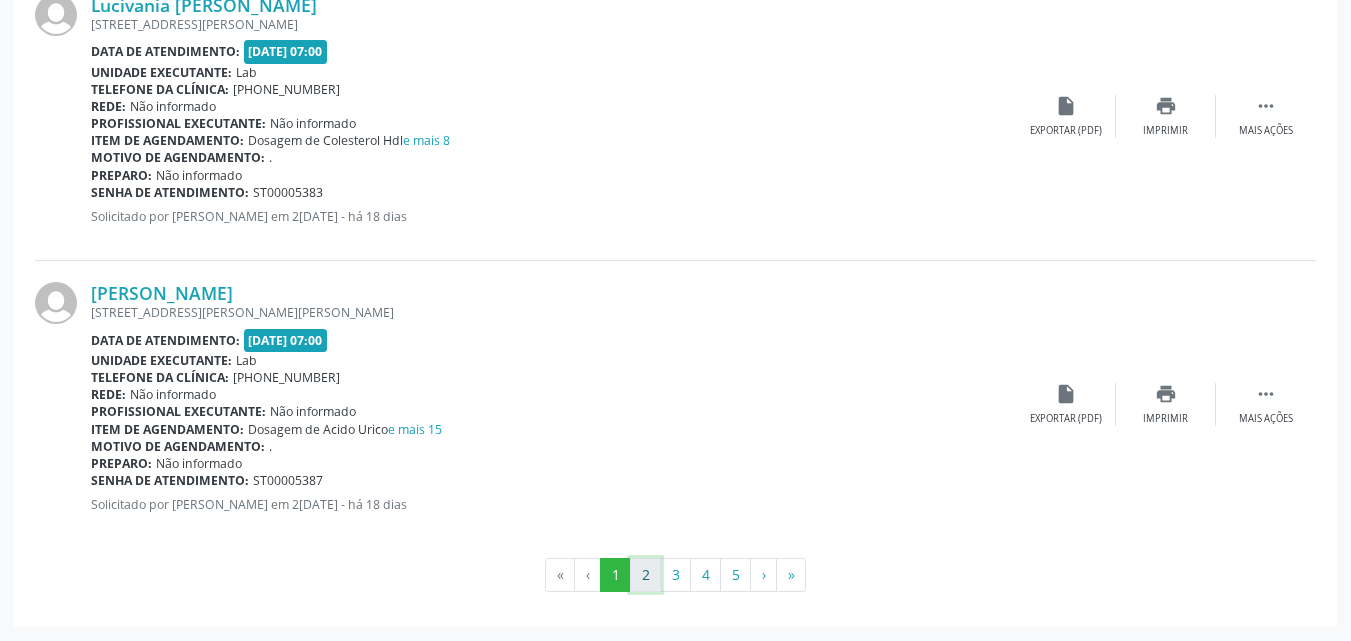 click on "2" at bounding box center [645, 575] 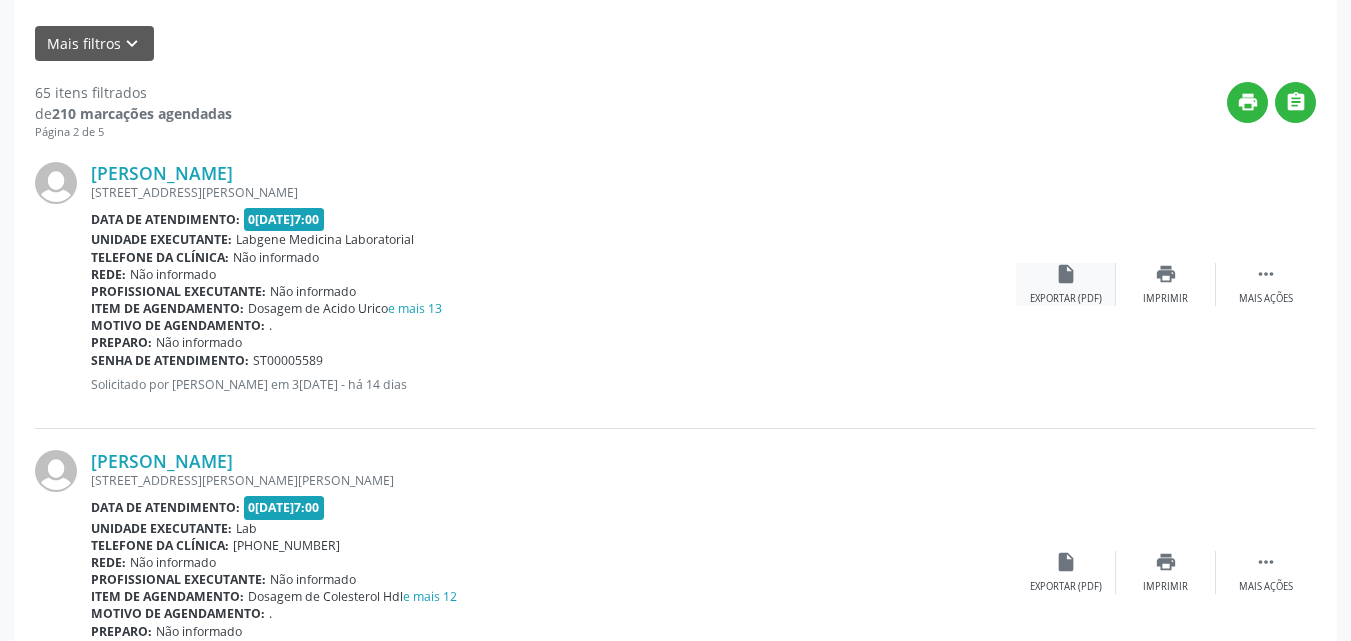 scroll, scrollTop: 400, scrollLeft: 0, axis: vertical 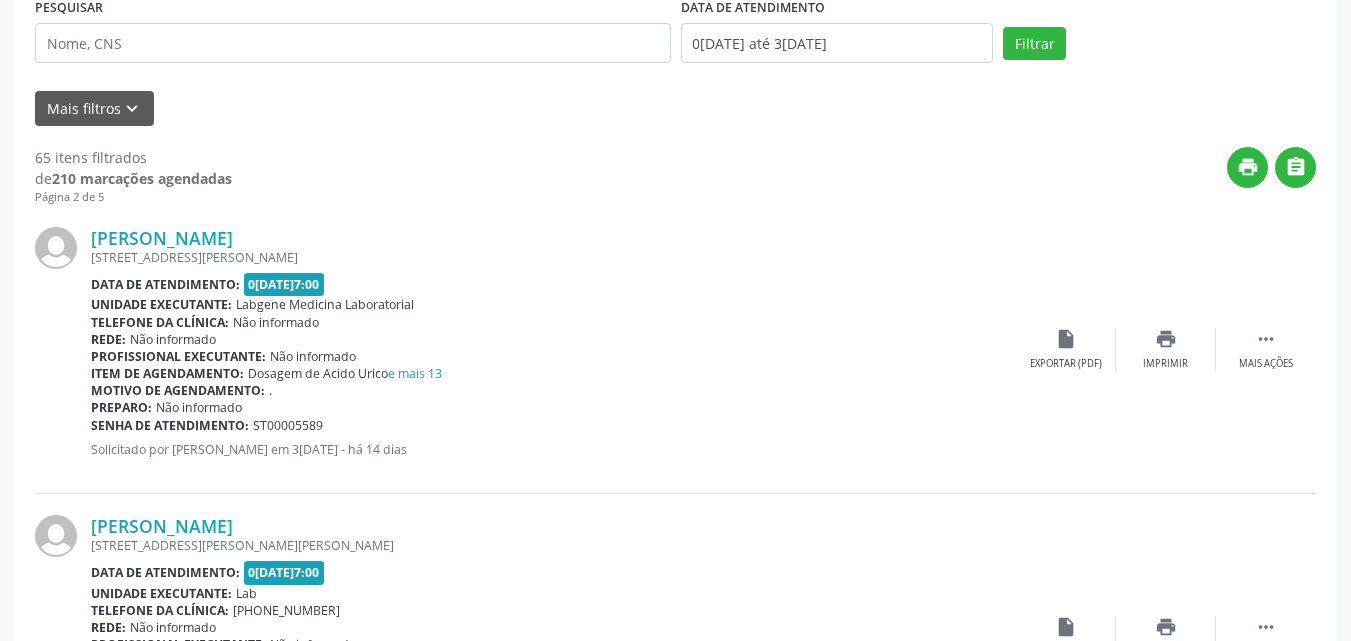 click on "print   " at bounding box center [774, 176] 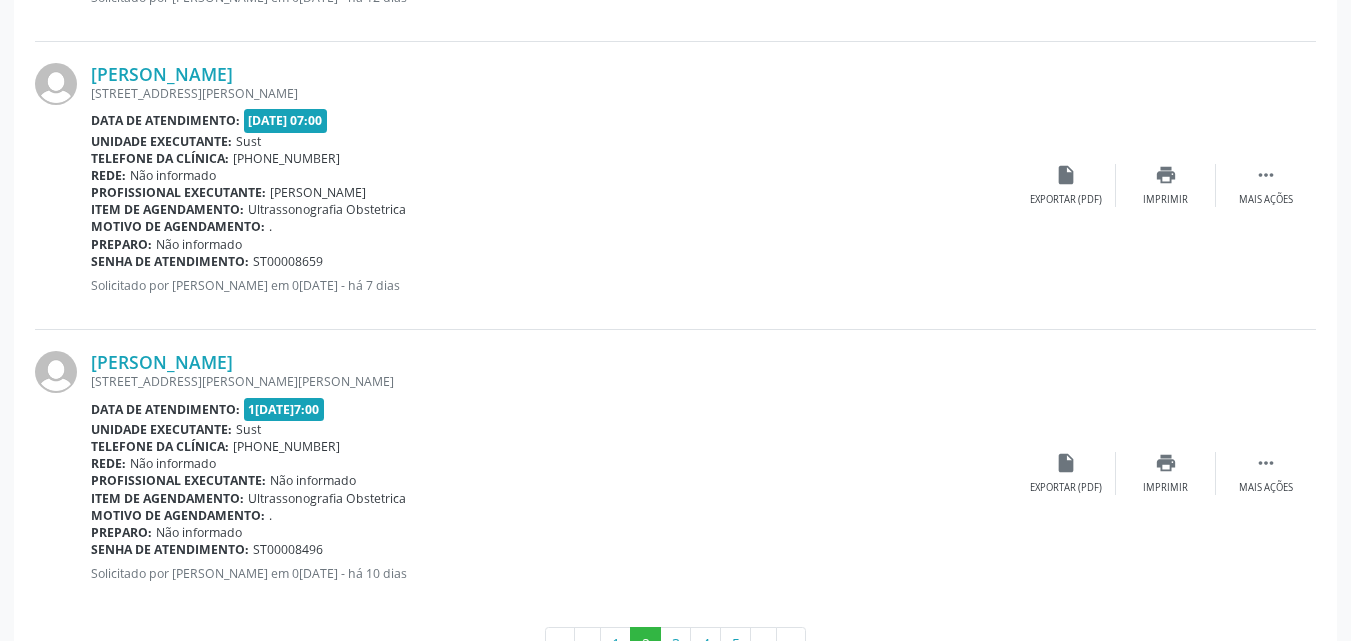 scroll, scrollTop: 4380, scrollLeft: 0, axis: vertical 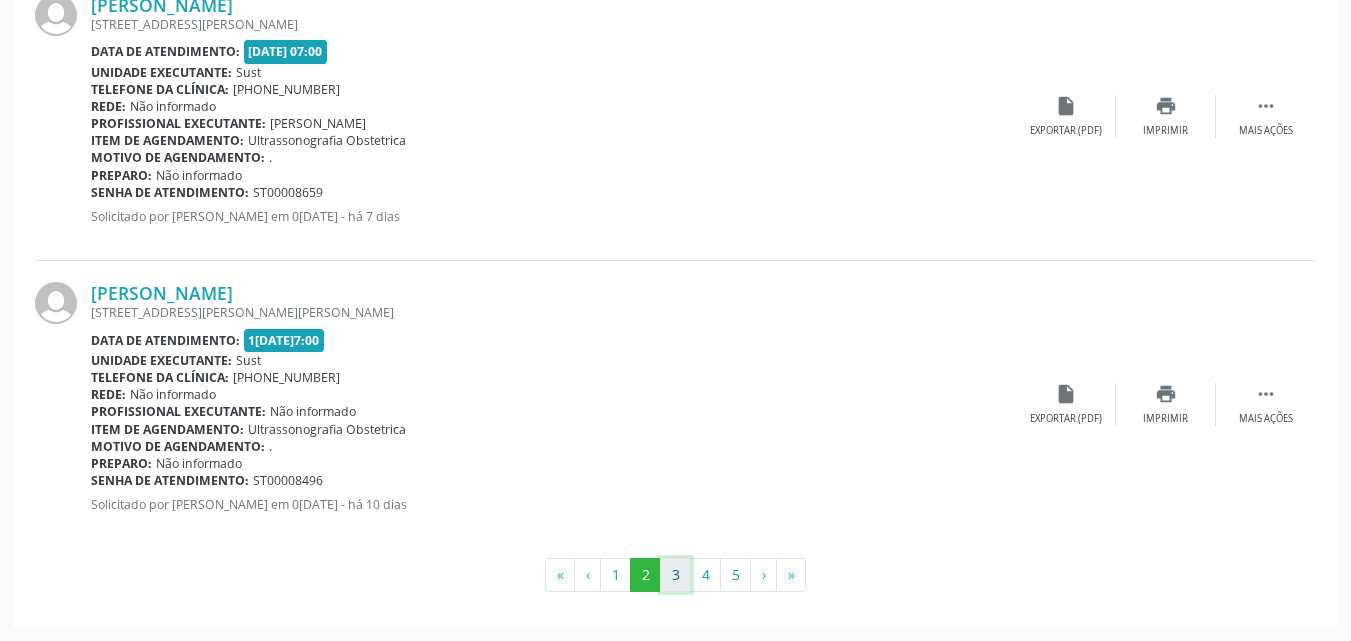 click on "3" at bounding box center (675, 575) 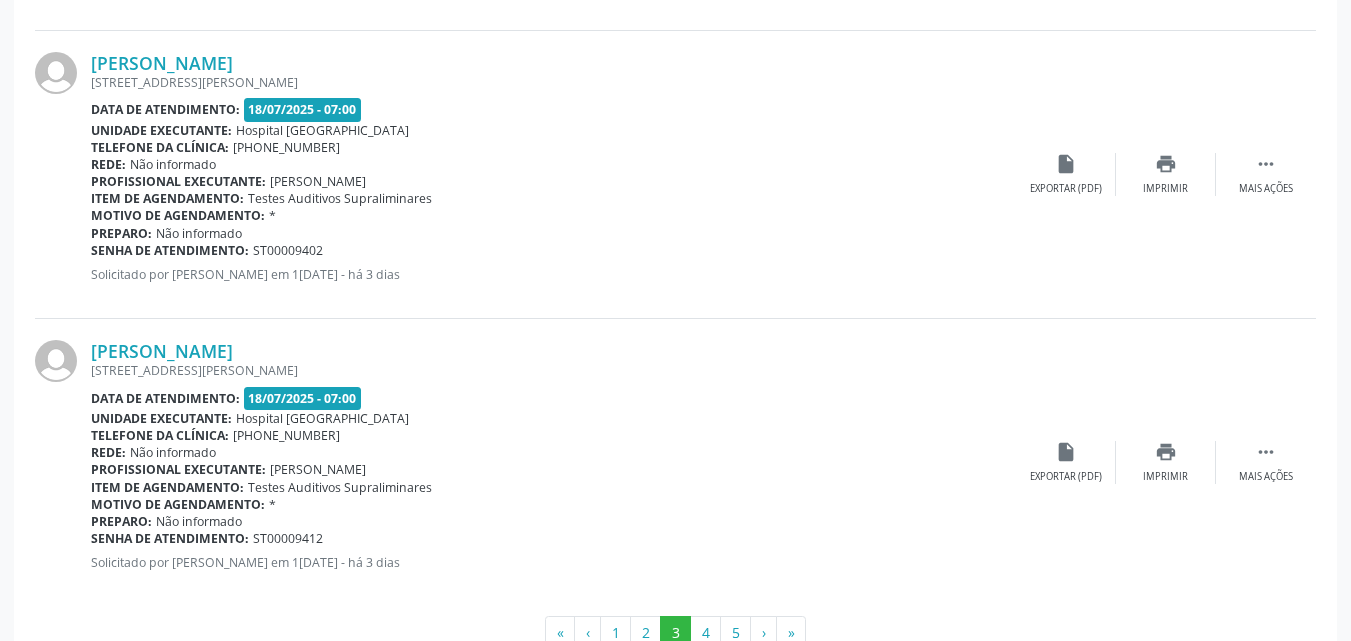 scroll, scrollTop: 4380, scrollLeft: 0, axis: vertical 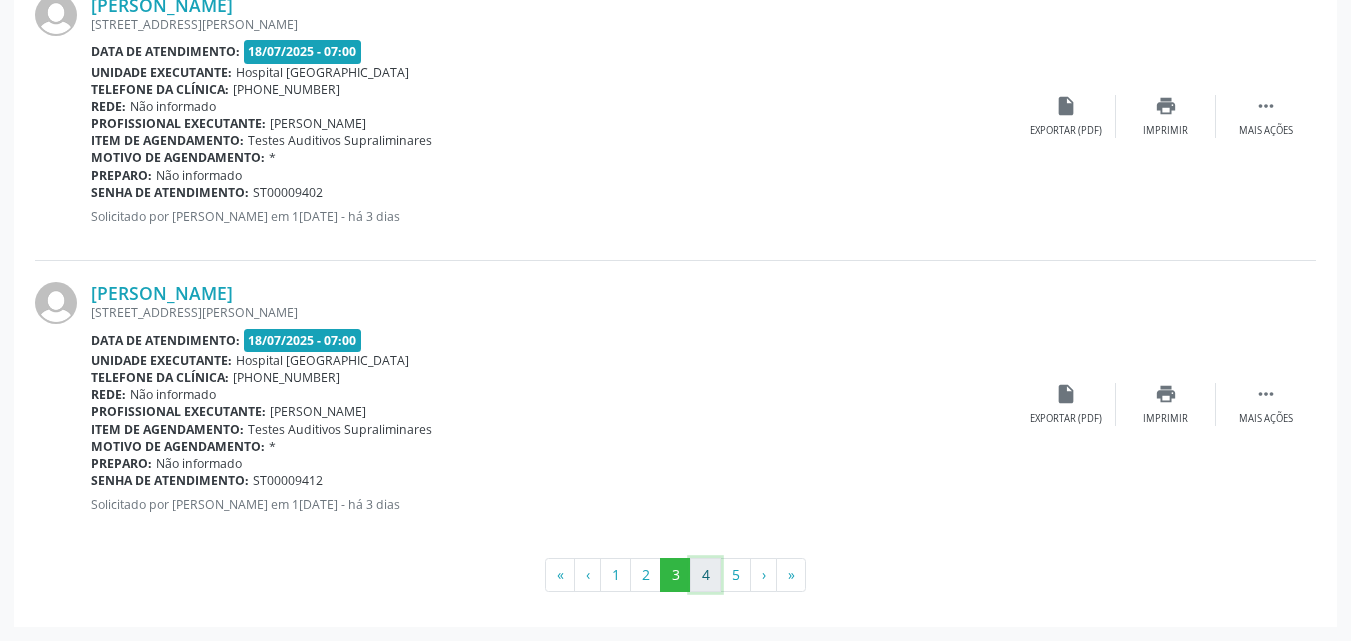 click on "4" at bounding box center [705, 575] 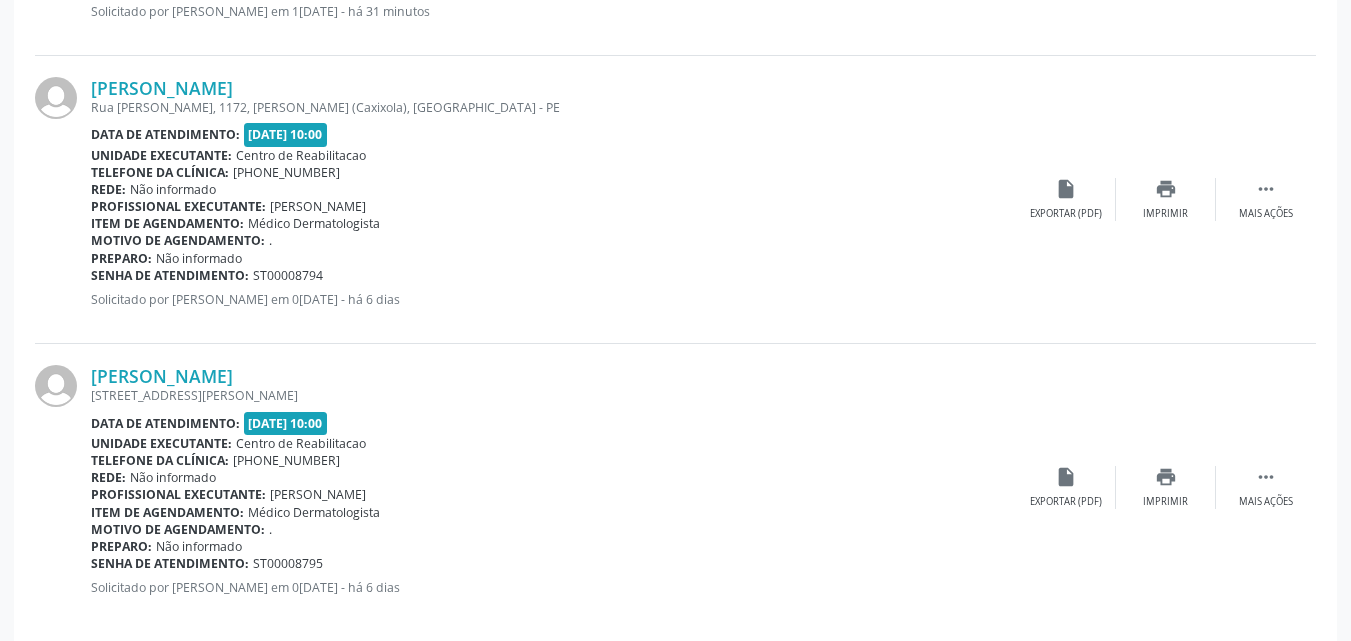 scroll, scrollTop: 4380, scrollLeft: 0, axis: vertical 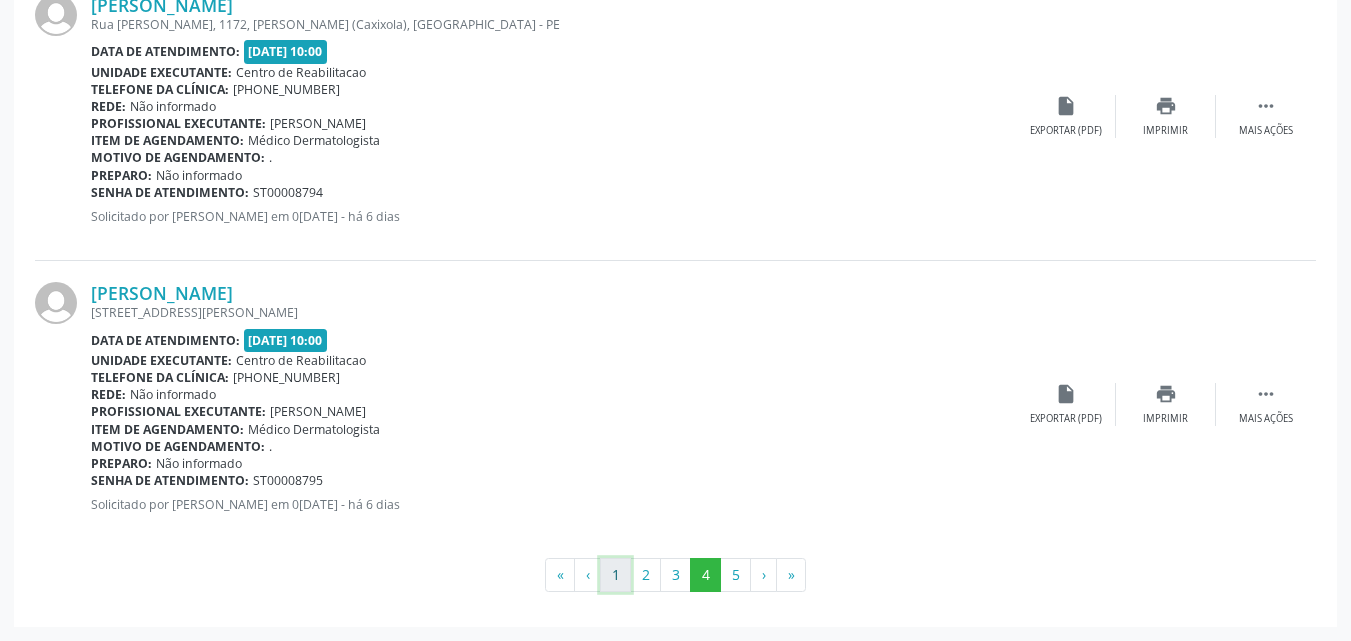 click on "1" at bounding box center (615, 575) 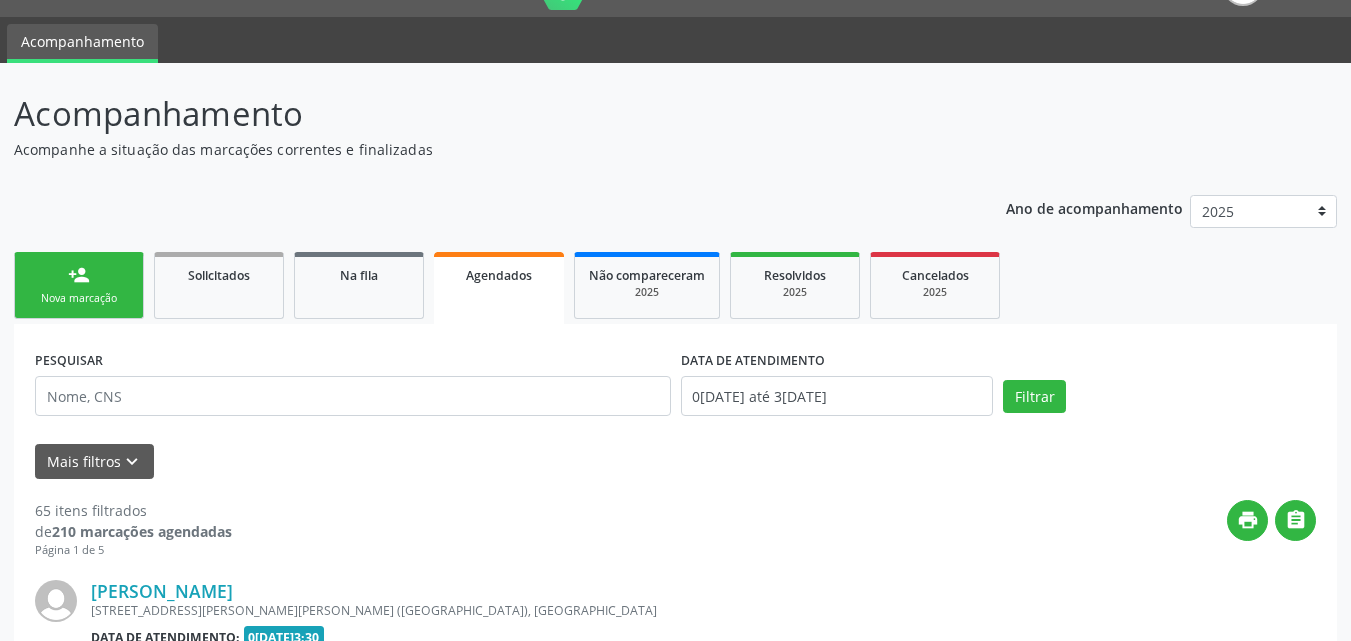 scroll, scrollTop: 4380, scrollLeft: 0, axis: vertical 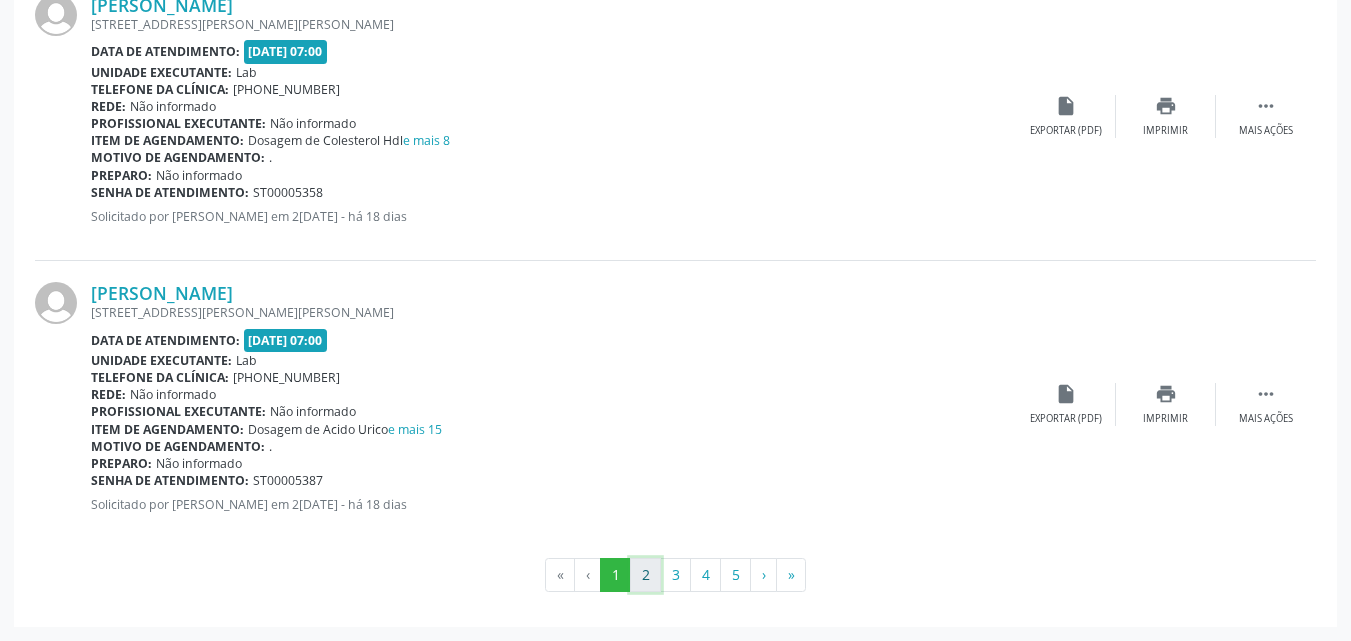 click on "2" at bounding box center (645, 575) 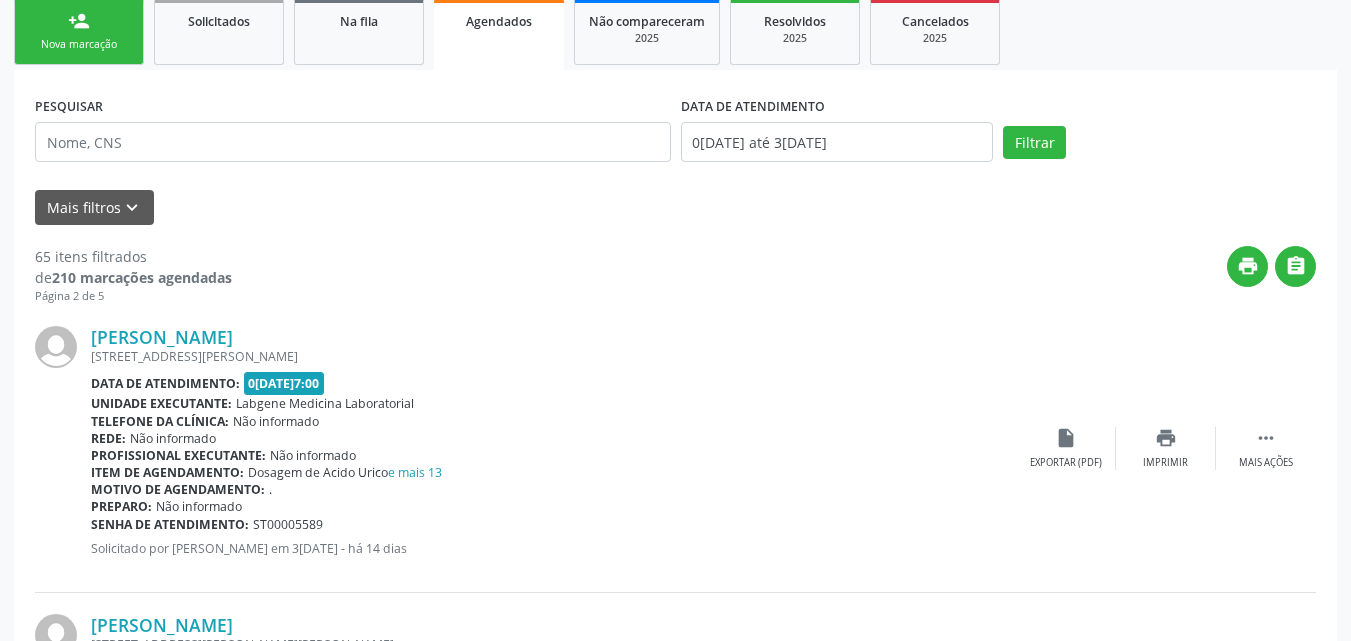 scroll, scrollTop: 300, scrollLeft: 0, axis: vertical 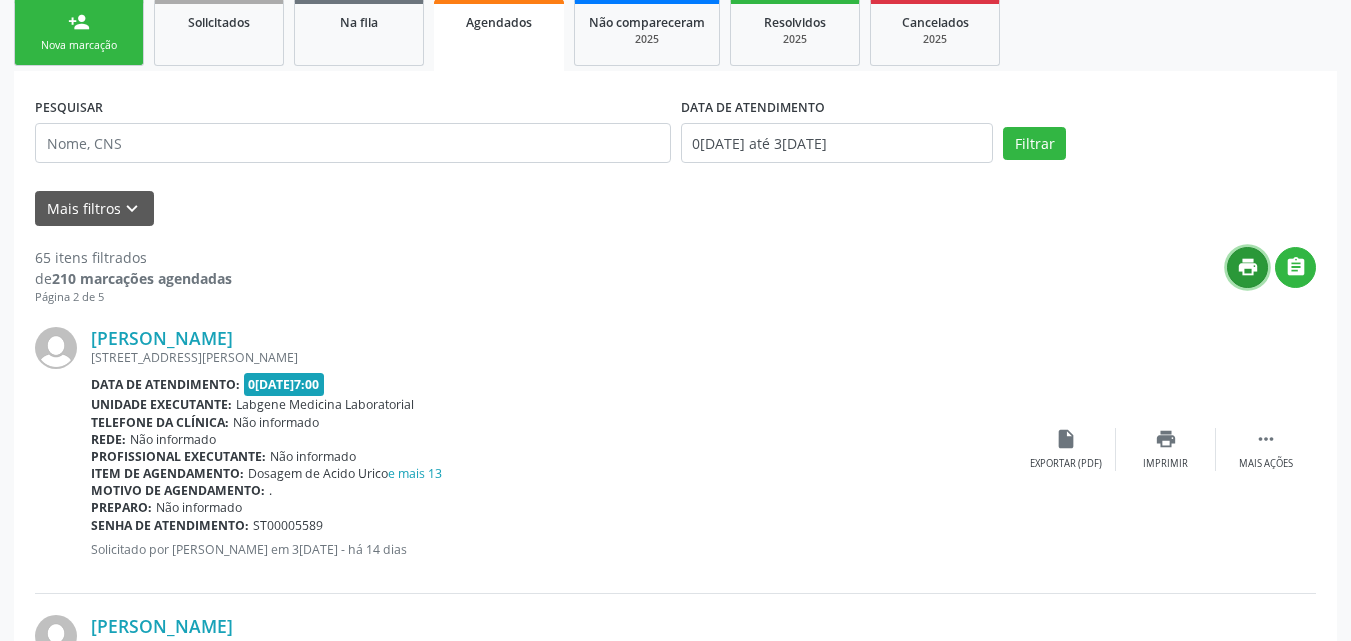 click on "print" at bounding box center [1248, 267] 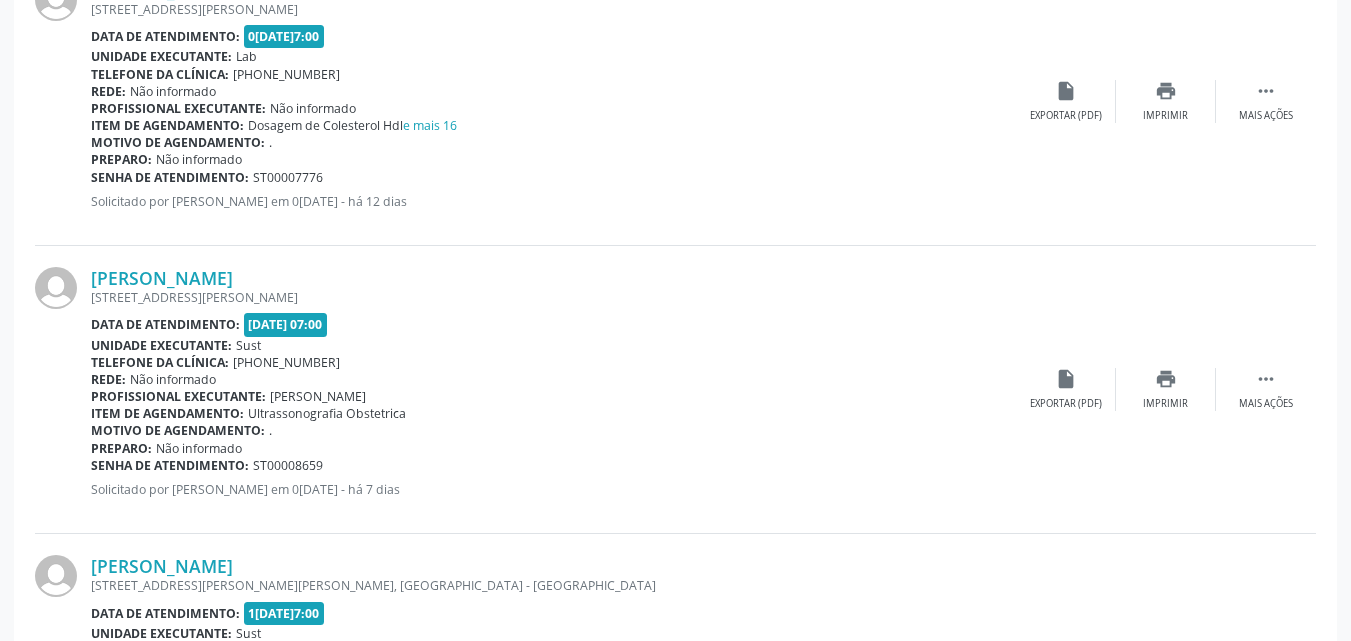 scroll, scrollTop: 4380, scrollLeft: 0, axis: vertical 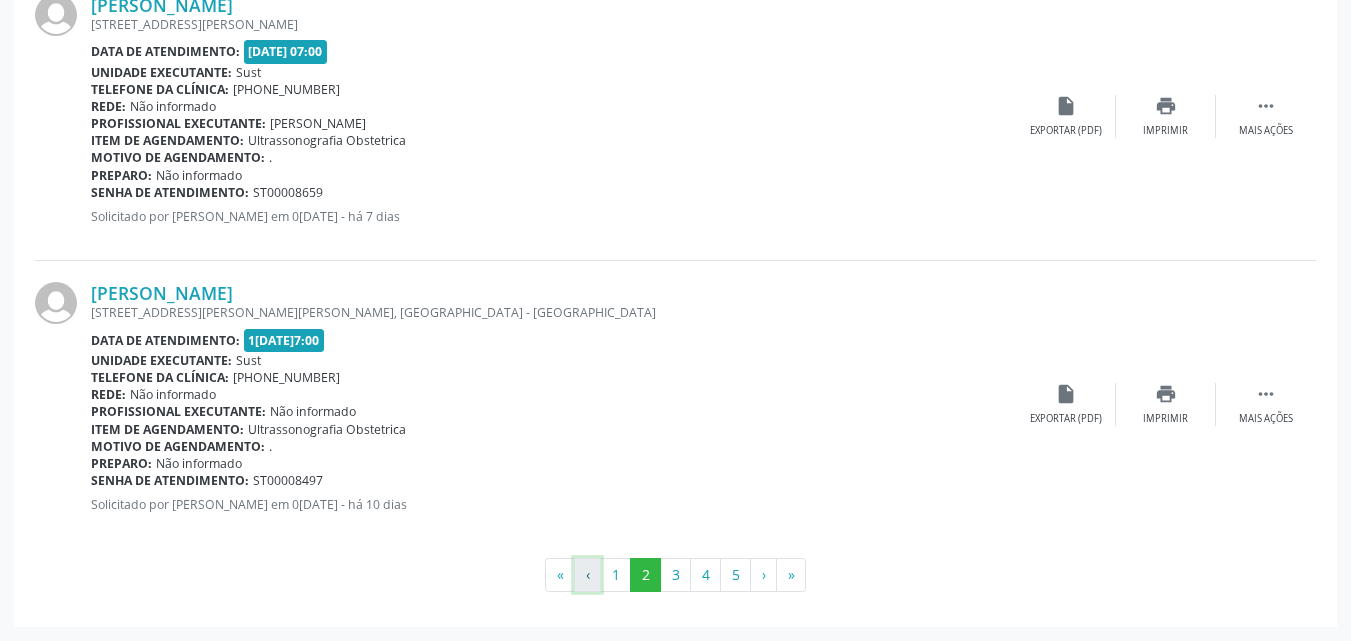 click on "‹" at bounding box center (587, 575) 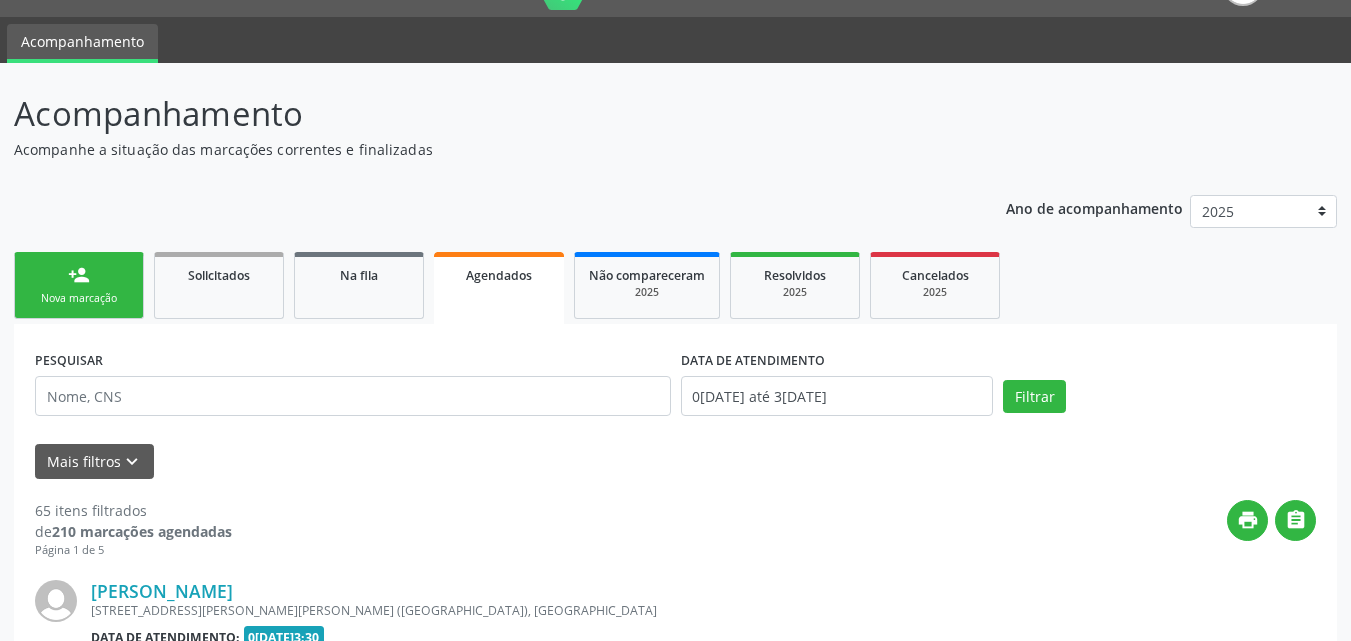 scroll, scrollTop: 4380, scrollLeft: 0, axis: vertical 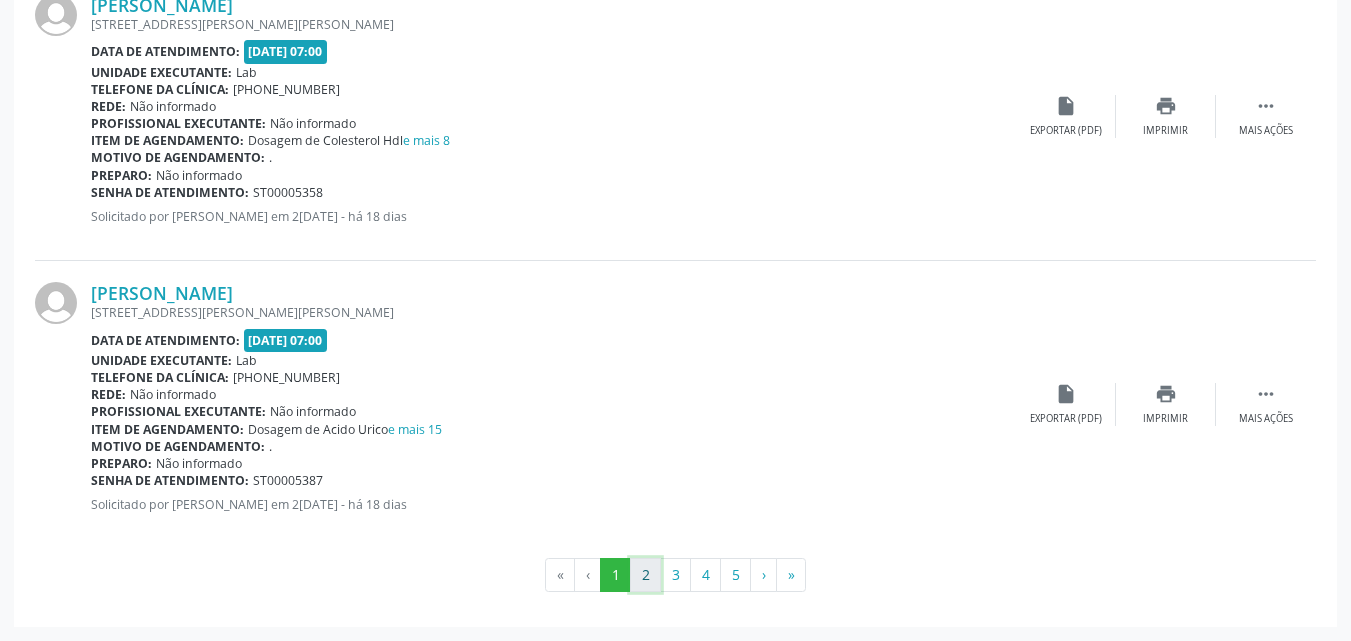 click on "2" at bounding box center [645, 575] 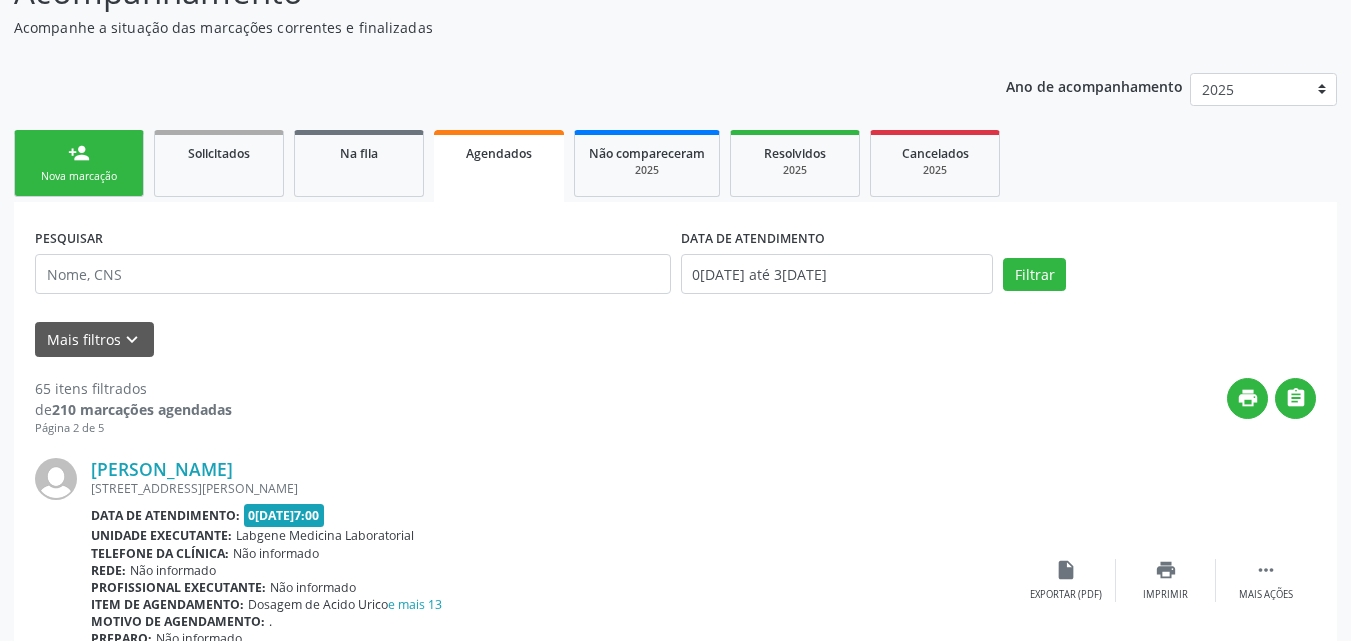 scroll, scrollTop: 300, scrollLeft: 0, axis: vertical 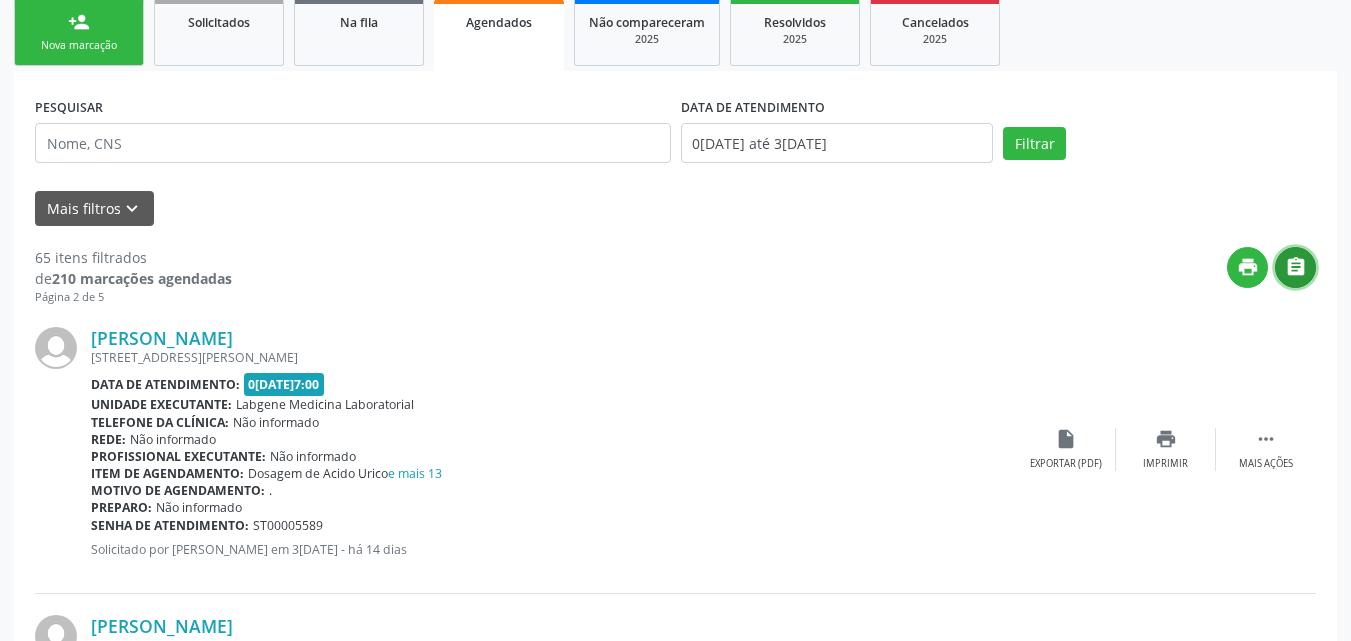 click on "" at bounding box center (1296, 267) 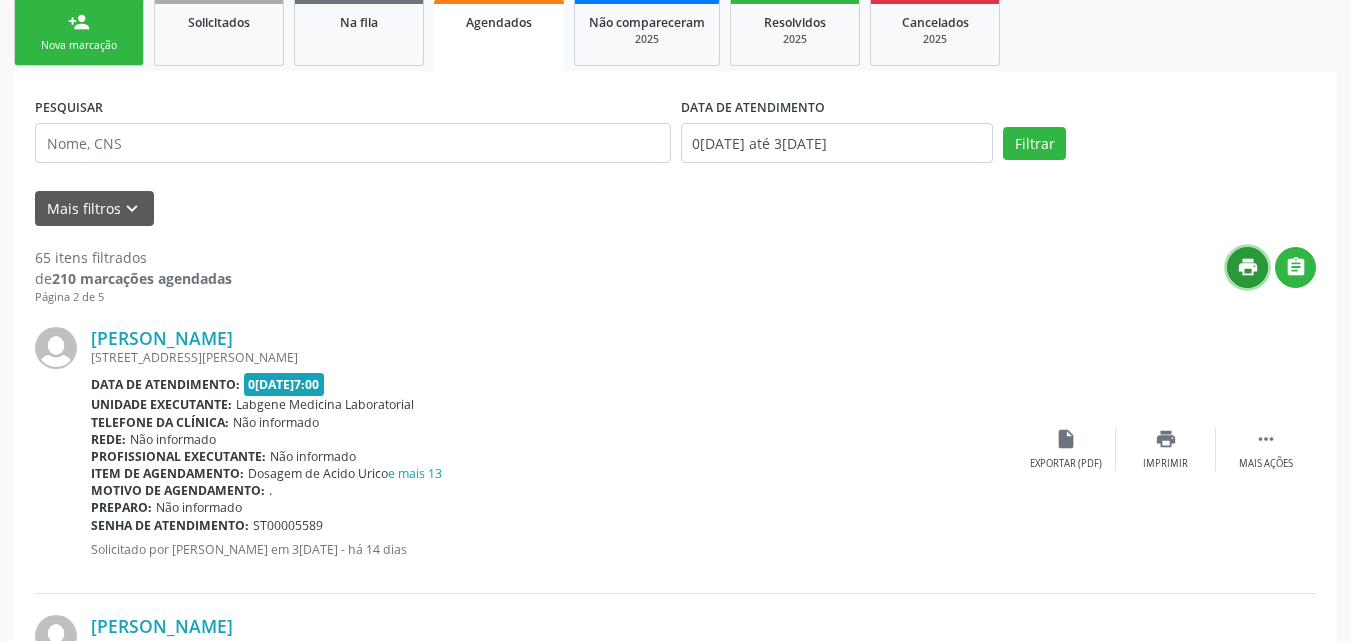 click on "print" at bounding box center [1248, 267] 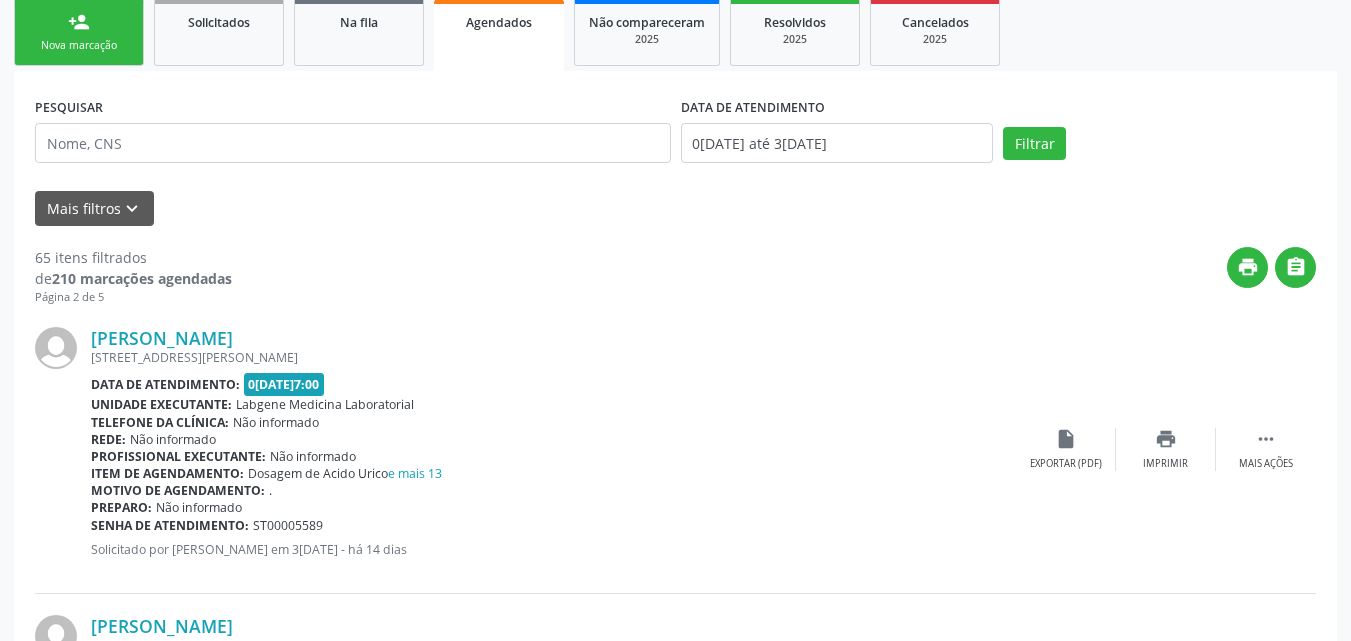 click on "person_add
Nova marcação" at bounding box center [79, 32] 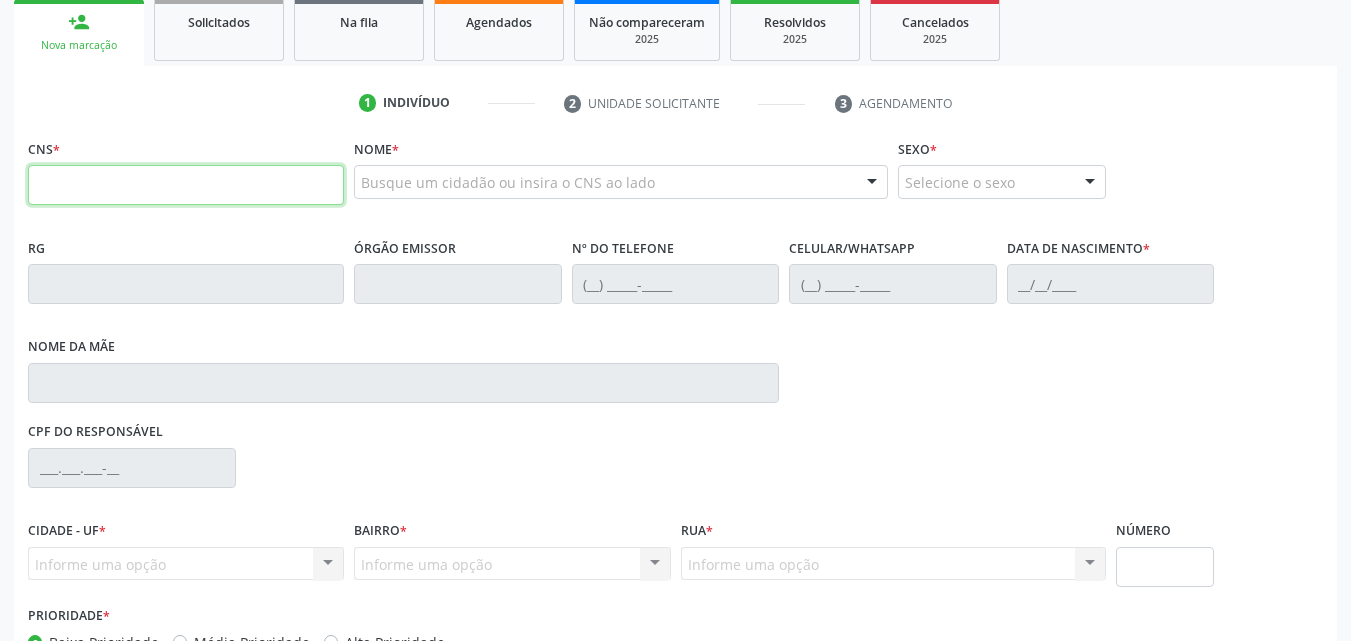 click at bounding box center (186, 185) 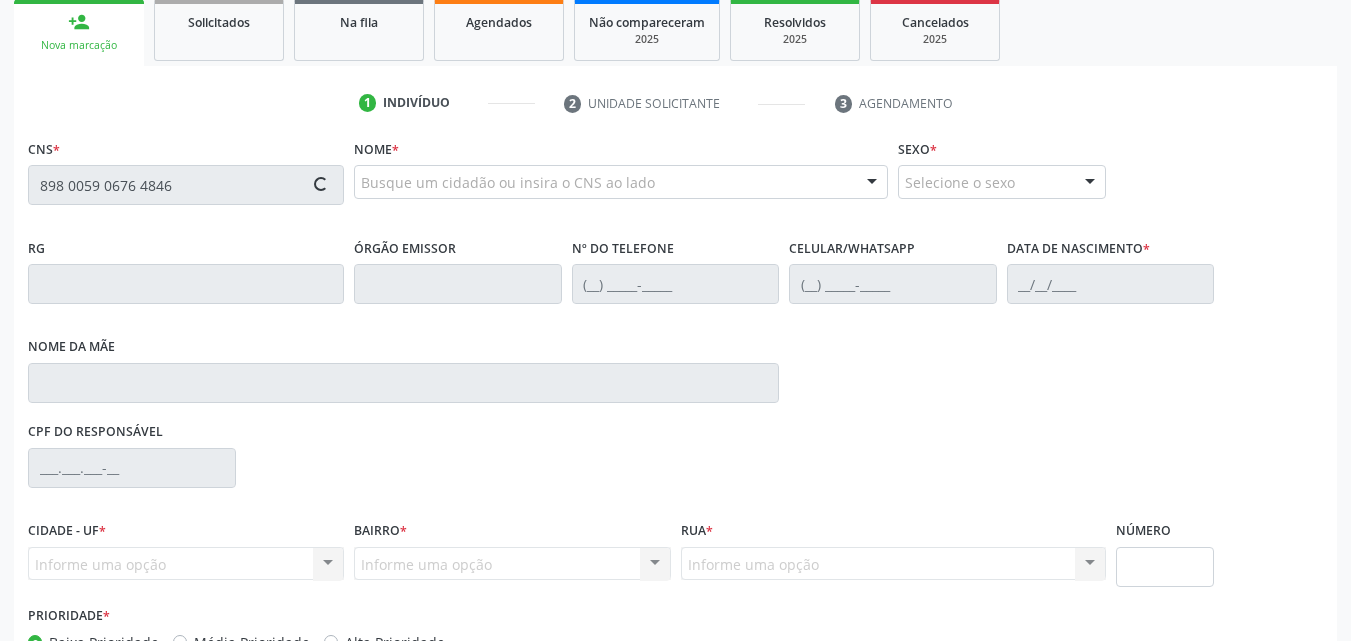 type on "898 0059 0676 4846" 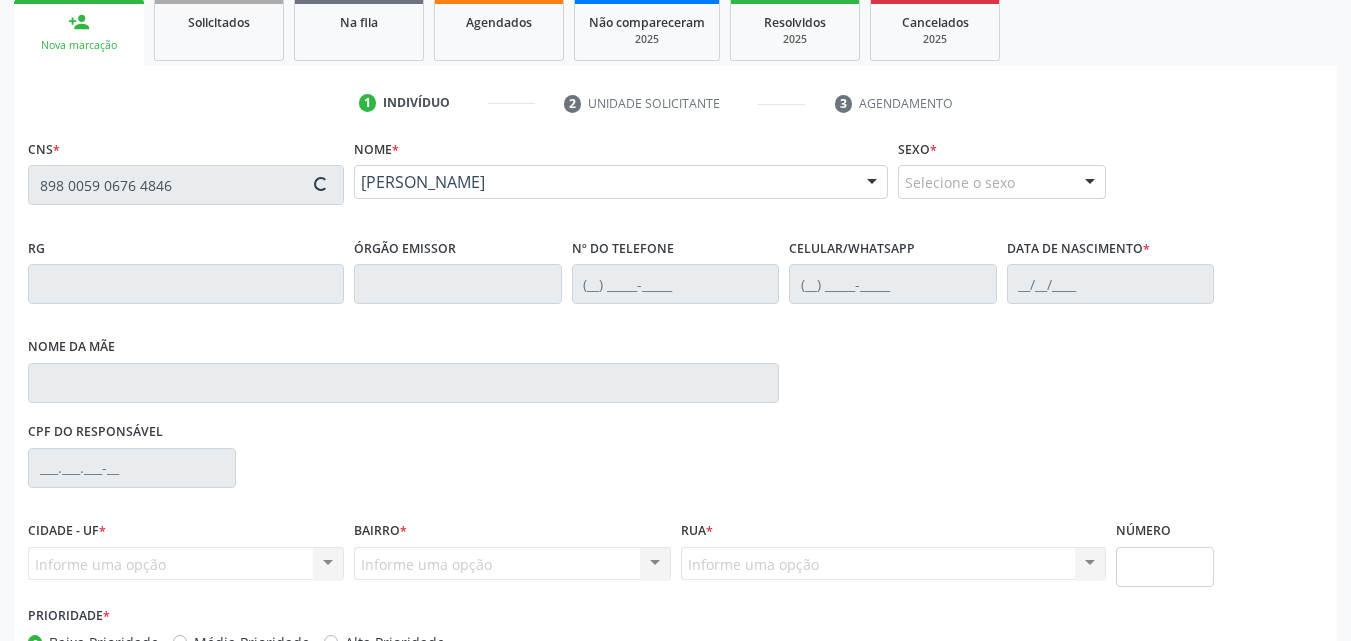 type on "[PHONE_NUMBER]" 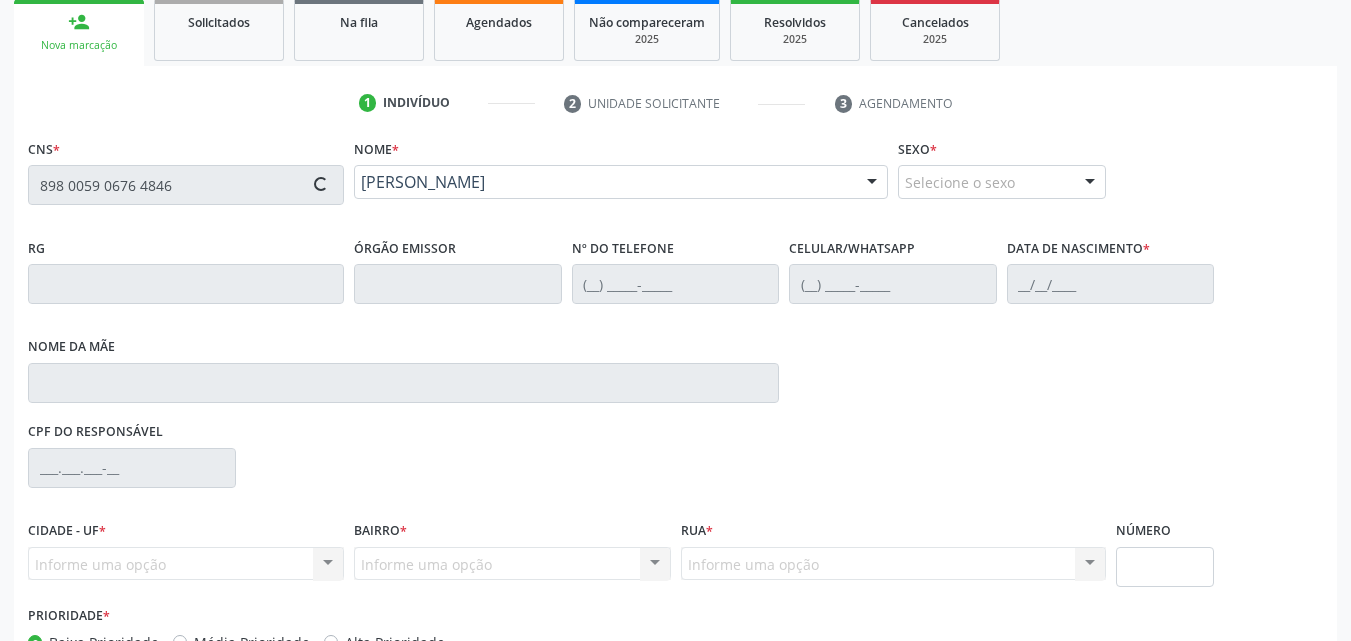 type on "2[DATE]" 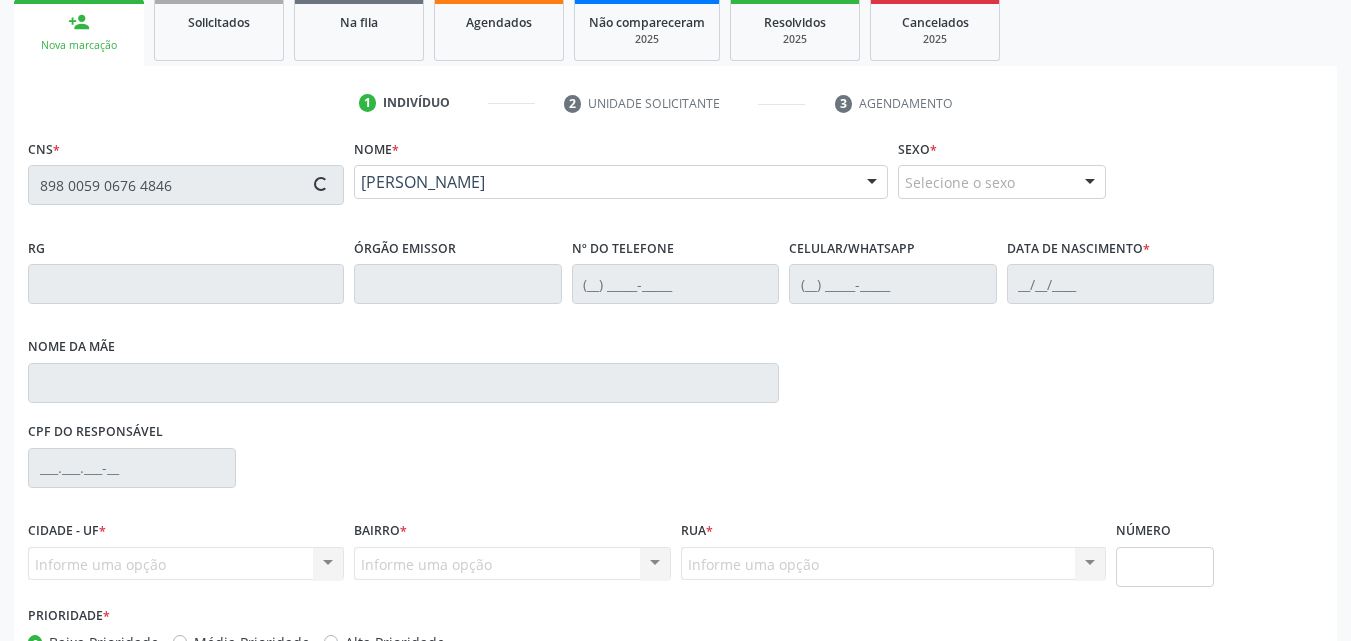 type on "52" 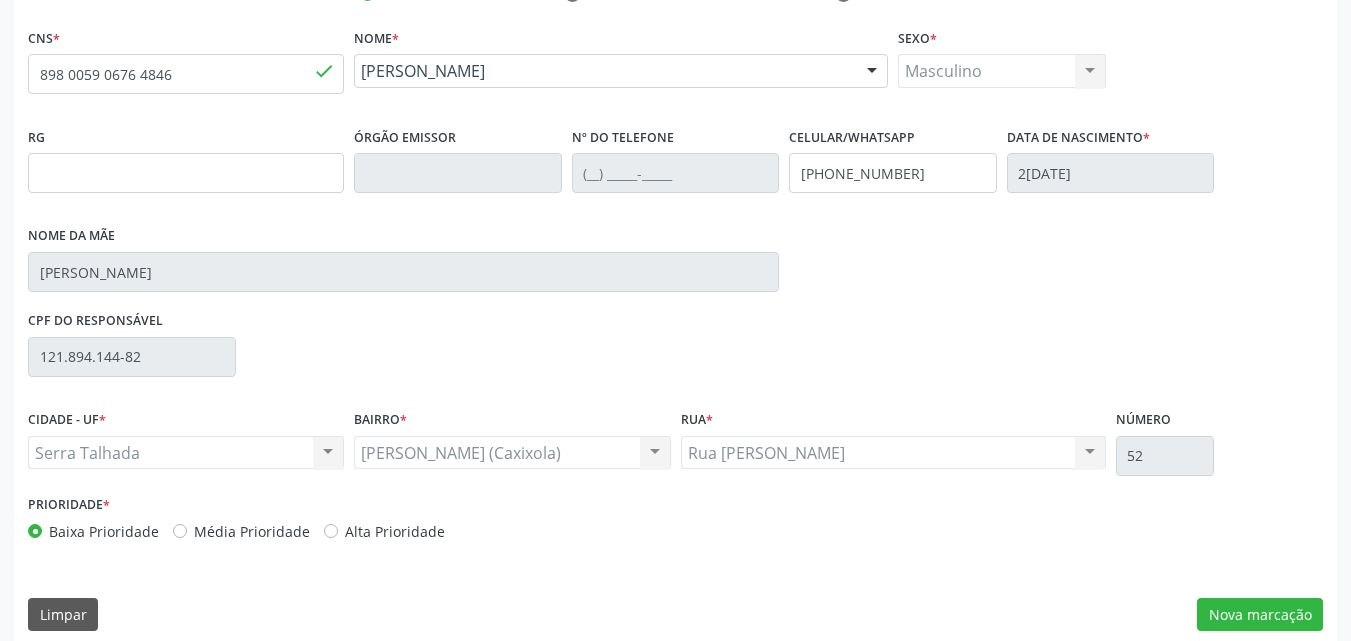 scroll, scrollTop: 429, scrollLeft: 0, axis: vertical 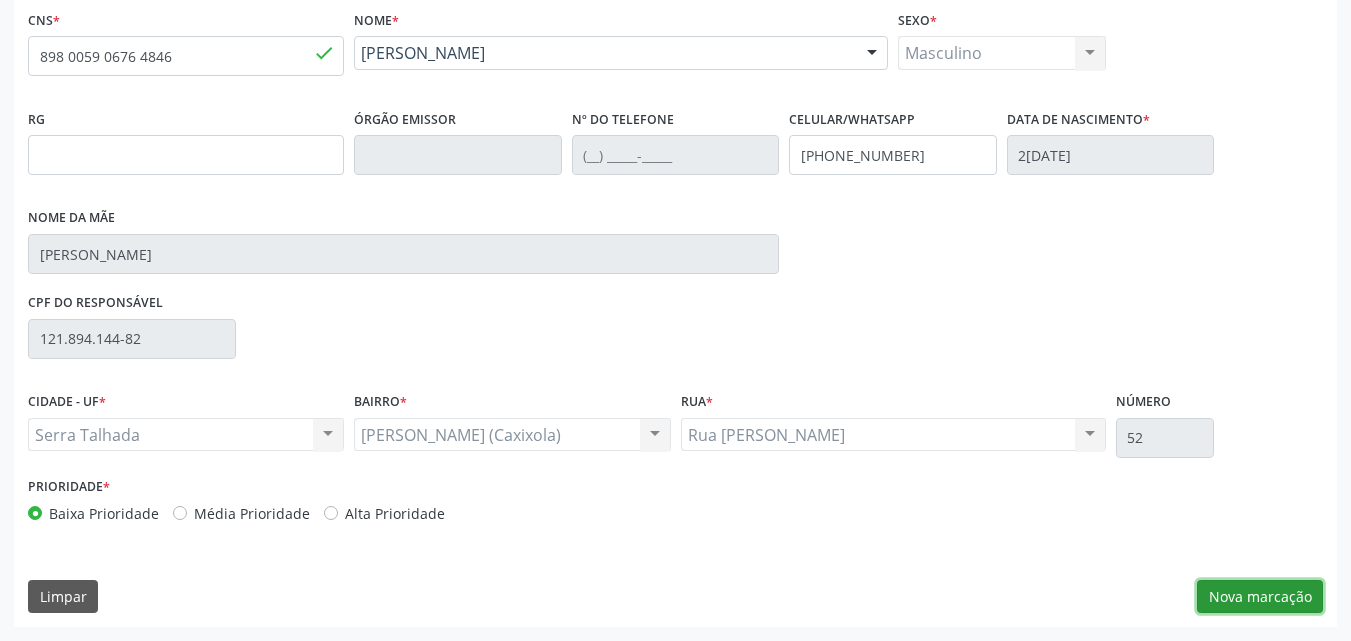 click on "Nova marcação" at bounding box center (1260, 597) 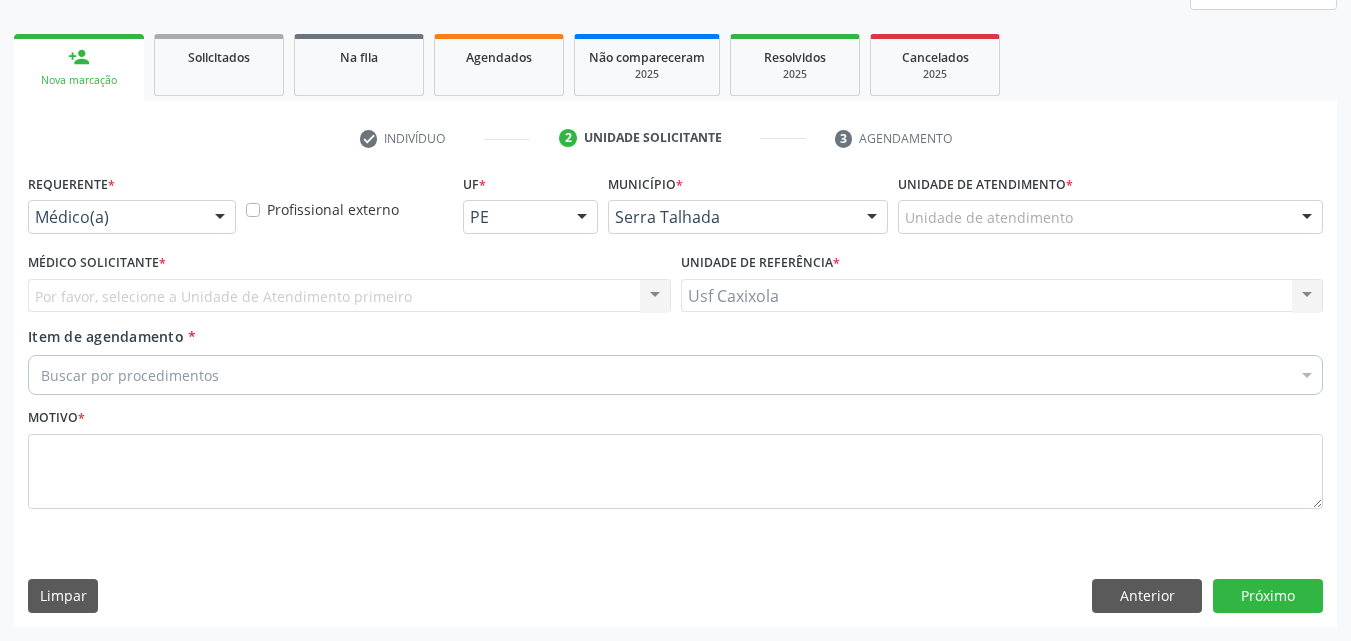 scroll, scrollTop: 265, scrollLeft: 0, axis: vertical 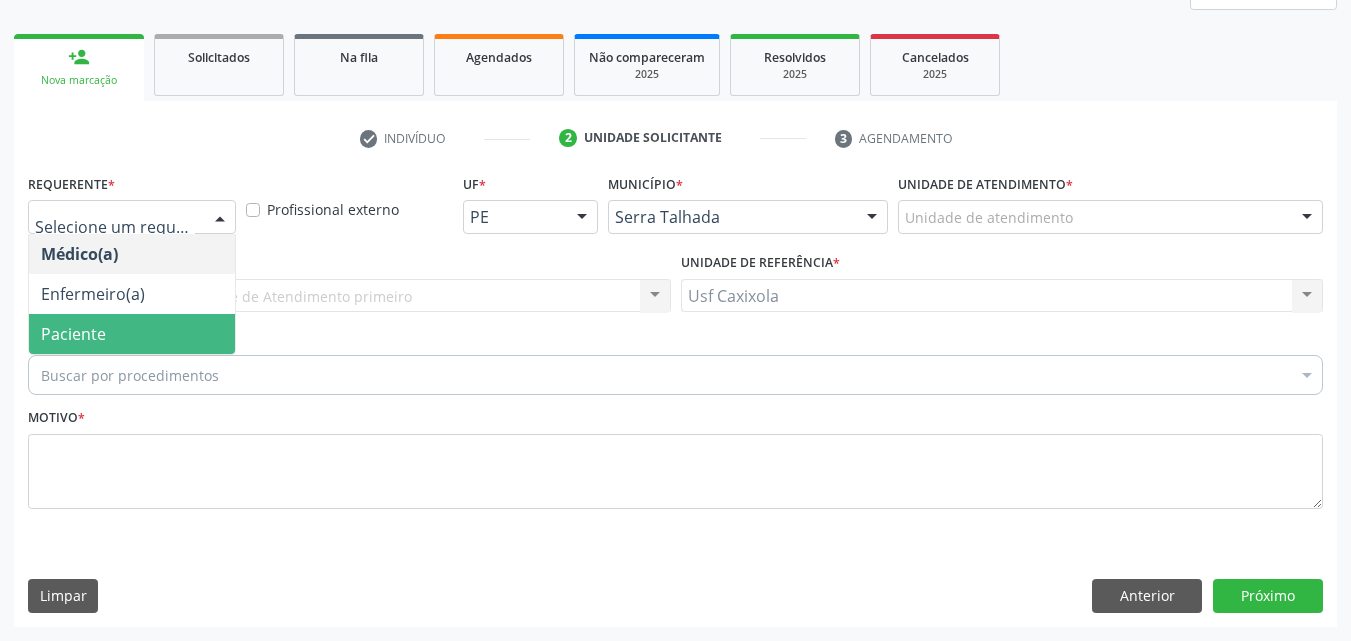click on "Paciente" at bounding box center (132, 334) 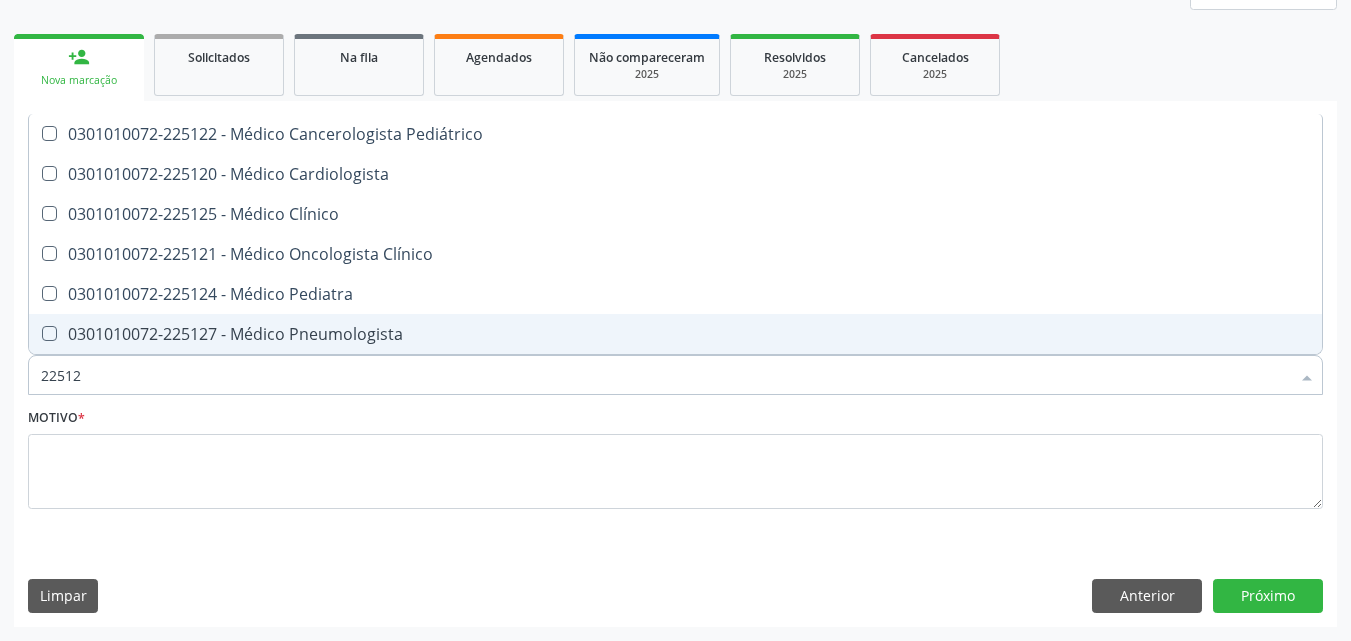 type on "225124" 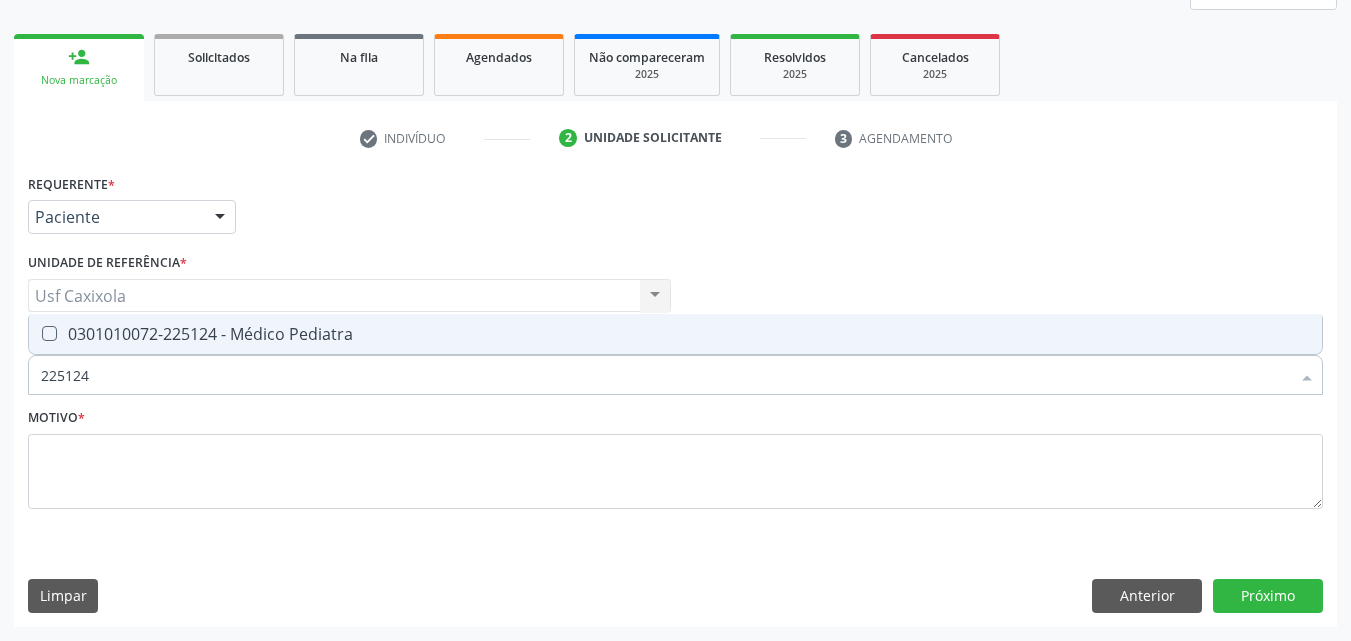 click on "0301010072-225124 - Médico Pediatra" at bounding box center (675, 334) 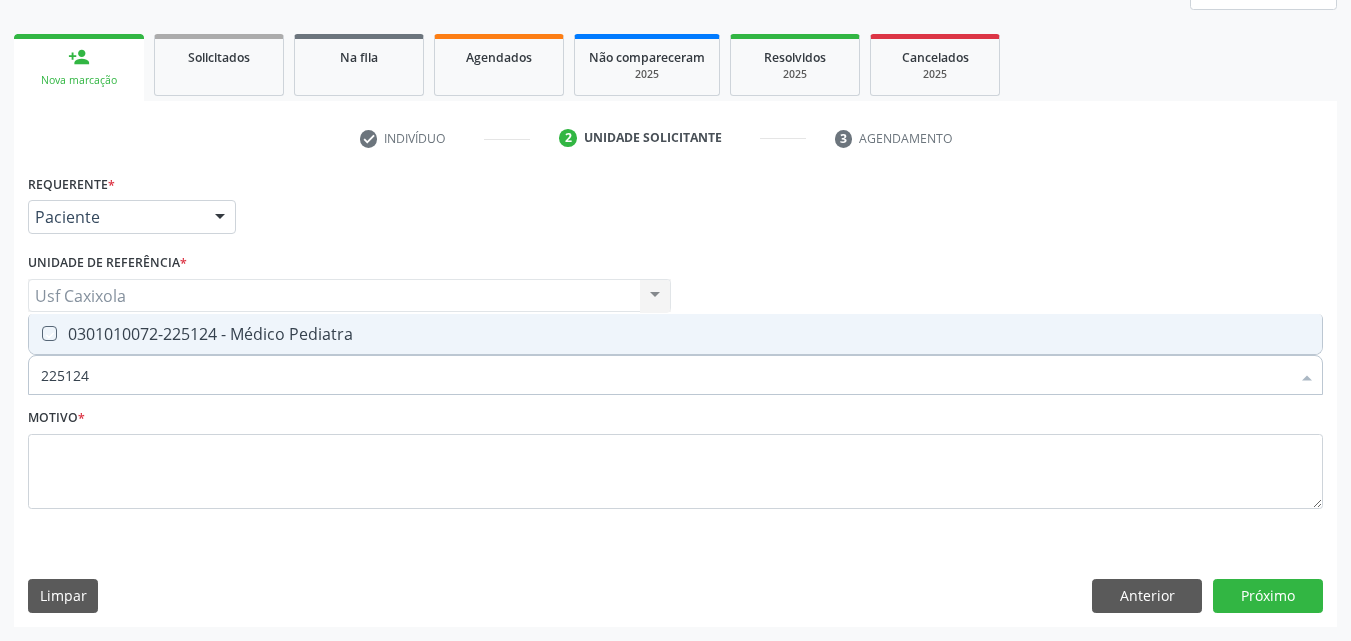 checkbox on "true" 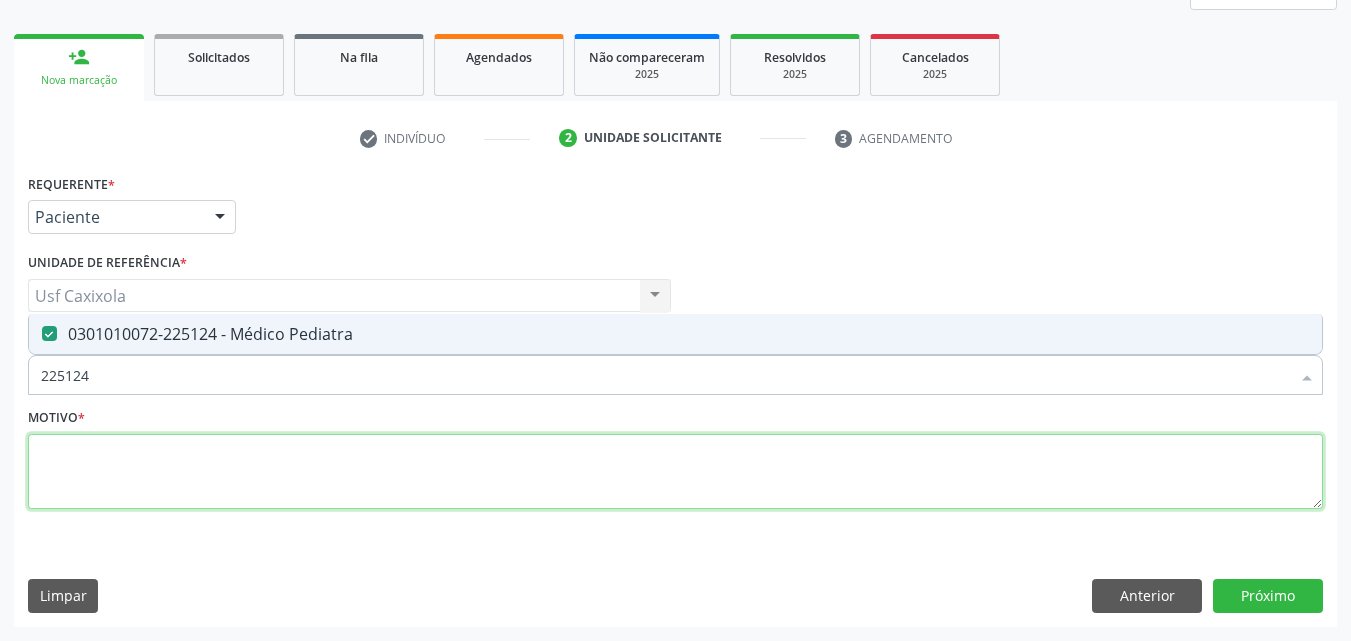 click at bounding box center (675, 472) 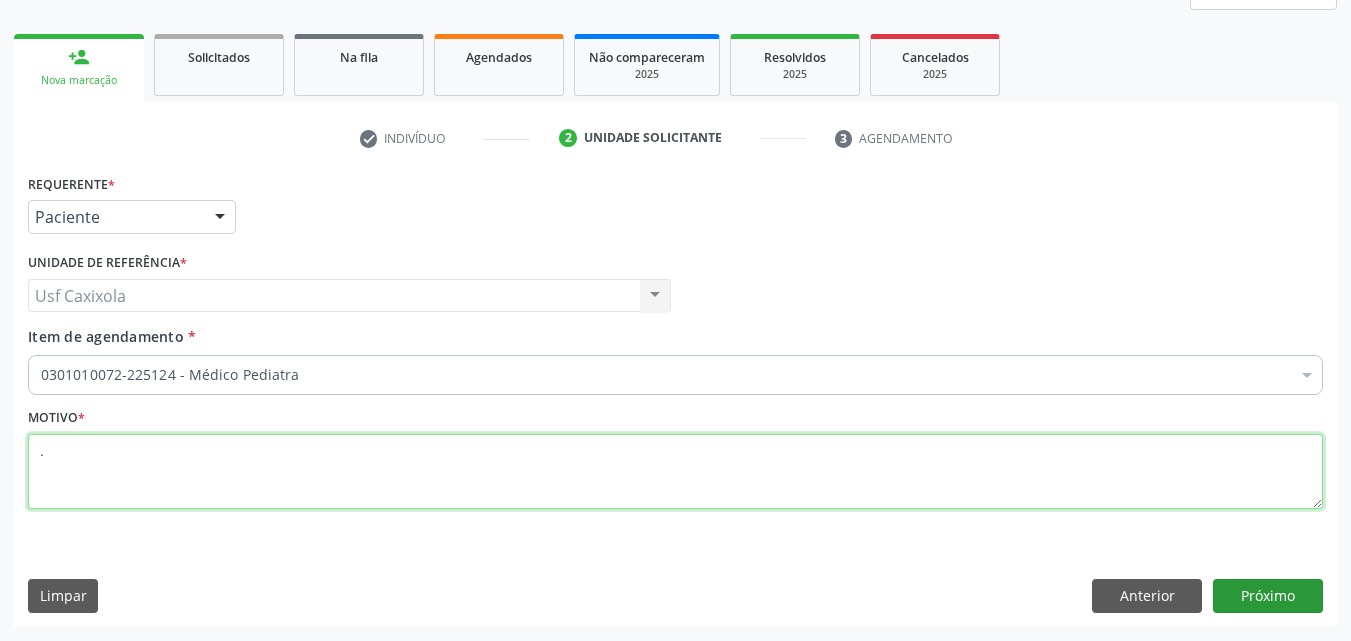 type on "." 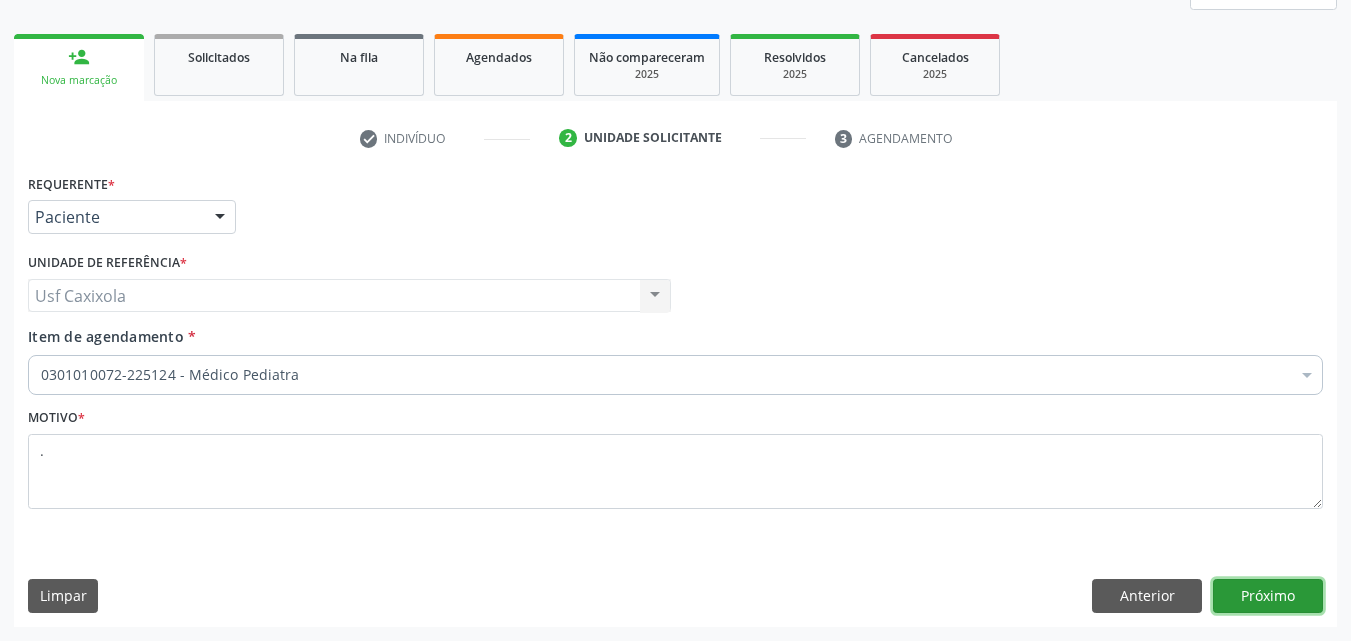 click on "Próximo" at bounding box center [1268, 596] 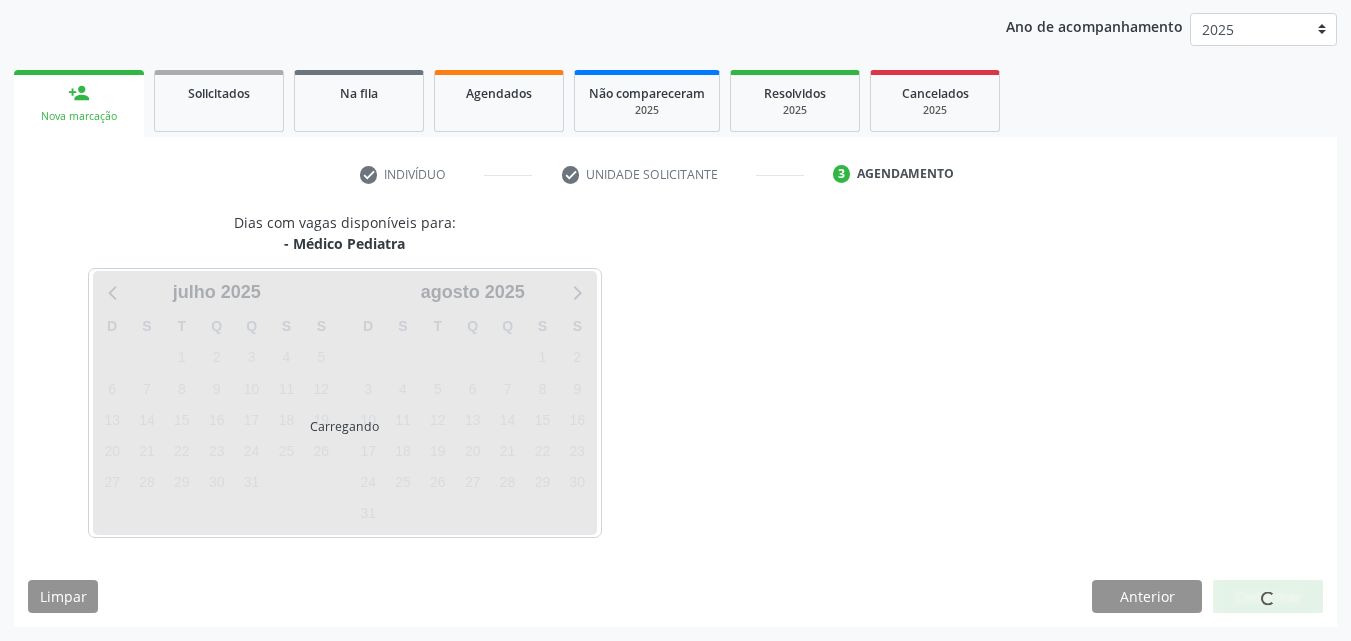 scroll, scrollTop: 229, scrollLeft: 0, axis: vertical 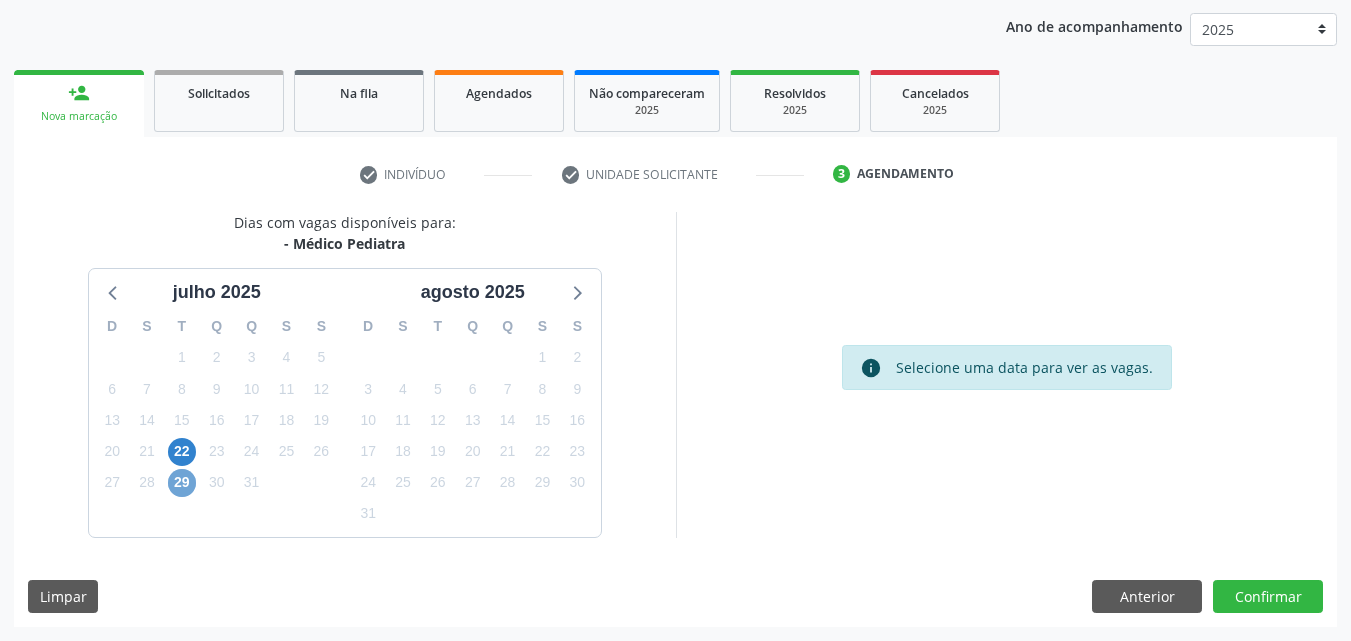 click on "29" at bounding box center (182, 483) 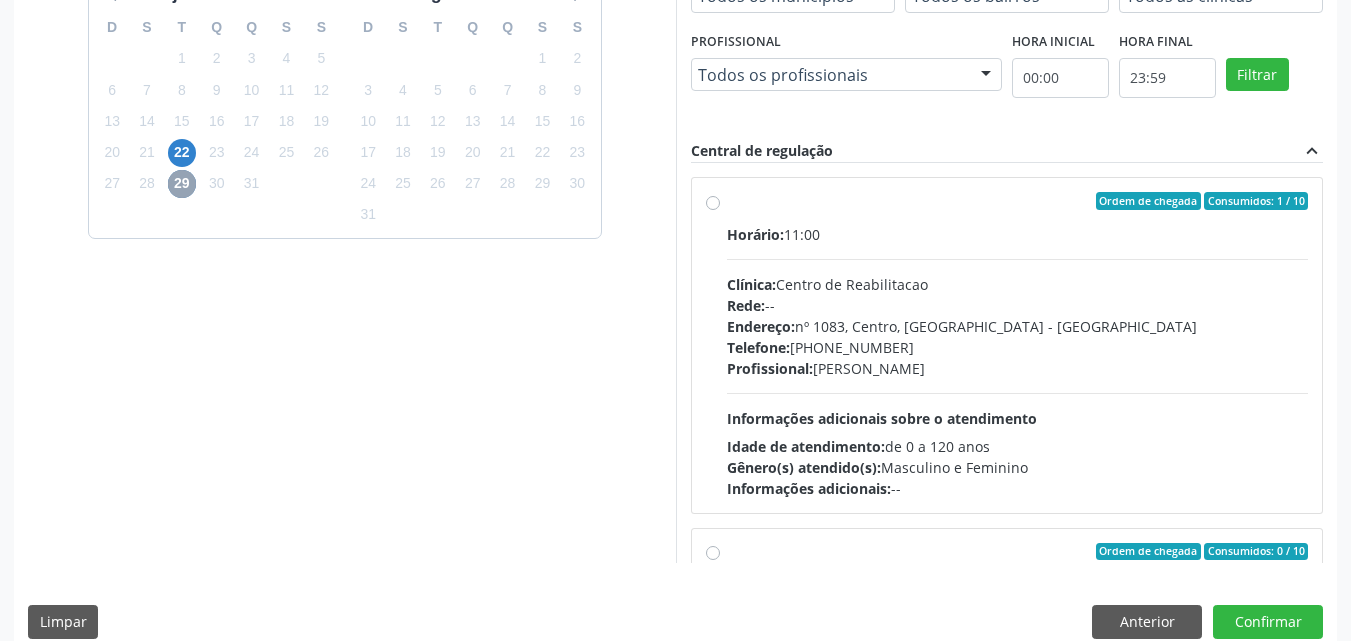 scroll, scrollTop: 529, scrollLeft: 0, axis: vertical 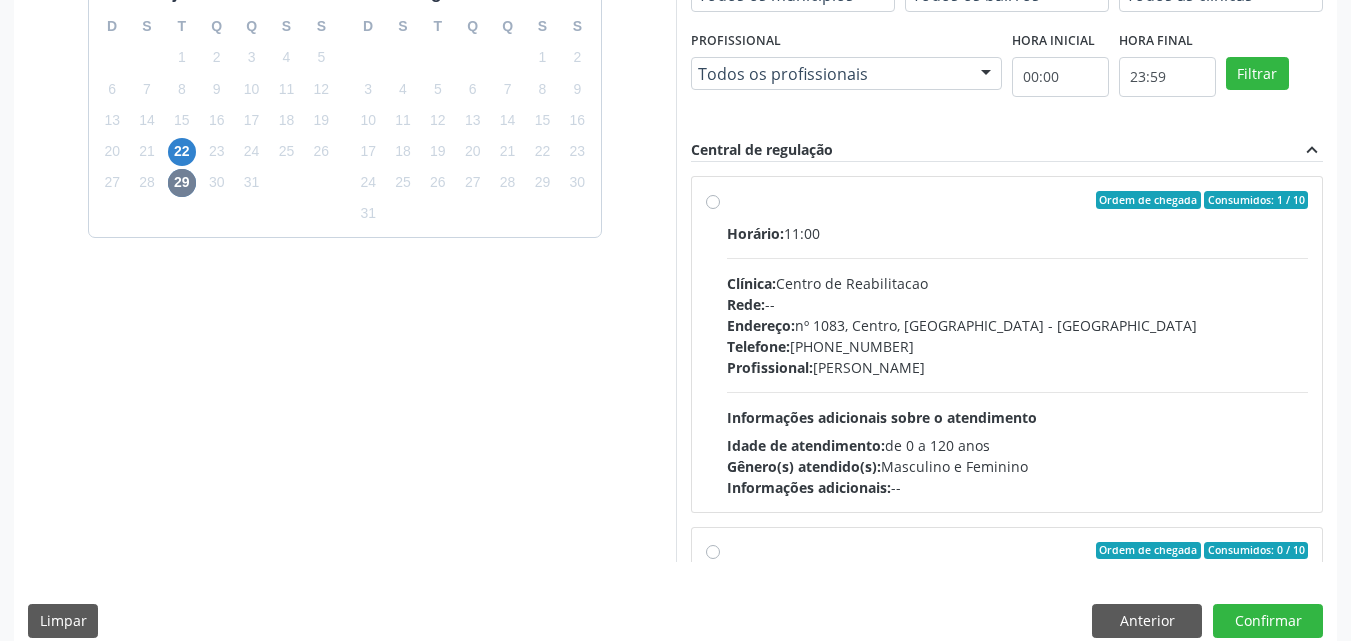 click on "Ordem de chegada
Consumidos: 1 / 10
Horário:   11:00
Clínica:  Centro de Reabilitacao
Rede:
--
Endereço:   [STREET_ADDRESS]
Telefone:   [PHONE_NUMBER]
Profissional:
[PERSON_NAME]
Informações adicionais sobre o atendimento
Idade de atendimento:
de 0 a 120 anos
Gênero(s) atendido(s):
Masculino e Feminino
Informações adicionais:
--" at bounding box center [1018, 344] 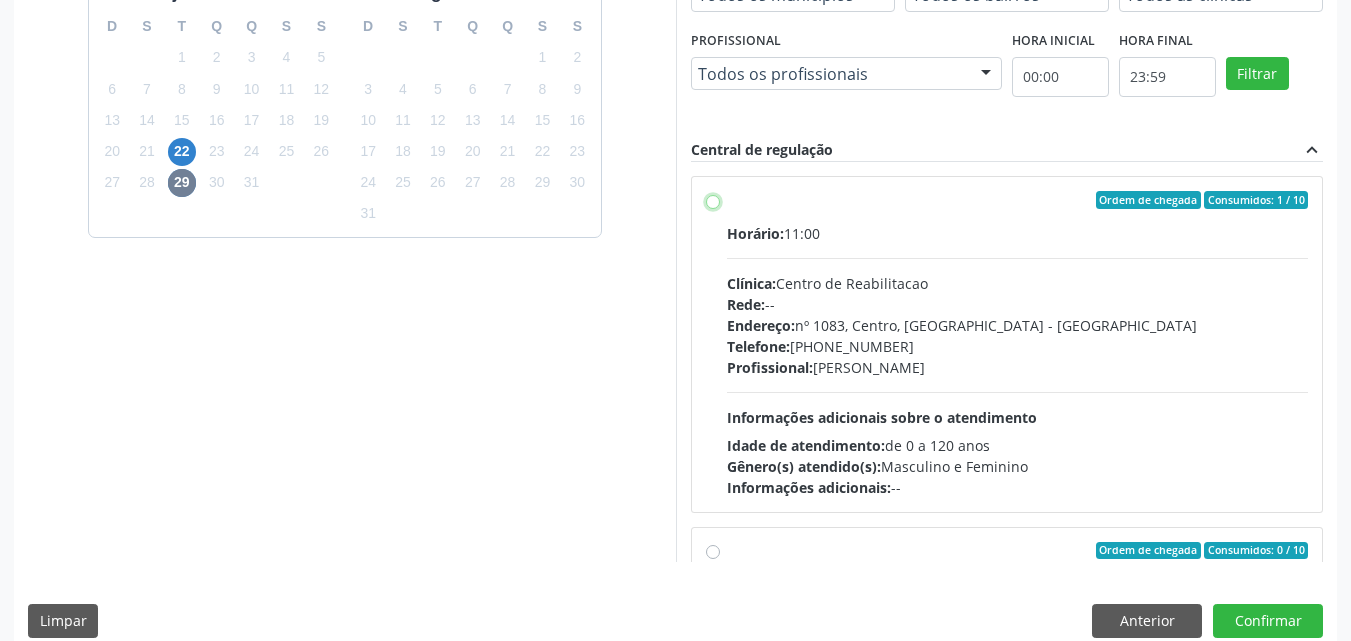 click on "Ordem de chegada
Consumidos: 1 / 10
Horário:   11:00
Clínica:  Centro de Reabilitacao
Rede:
--
Endereço:   [STREET_ADDRESS]
Telefone:   [PHONE_NUMBER]
Profissional:
[PERSON_NAME]
Informações adicionais sobre o atendimento
Idade de atendimento:
de 0 a 120 anos
Gênero(s) atendido(s):
Masculino e Feminino
Informações adicionais:
--" at bounding box center (713, 200) 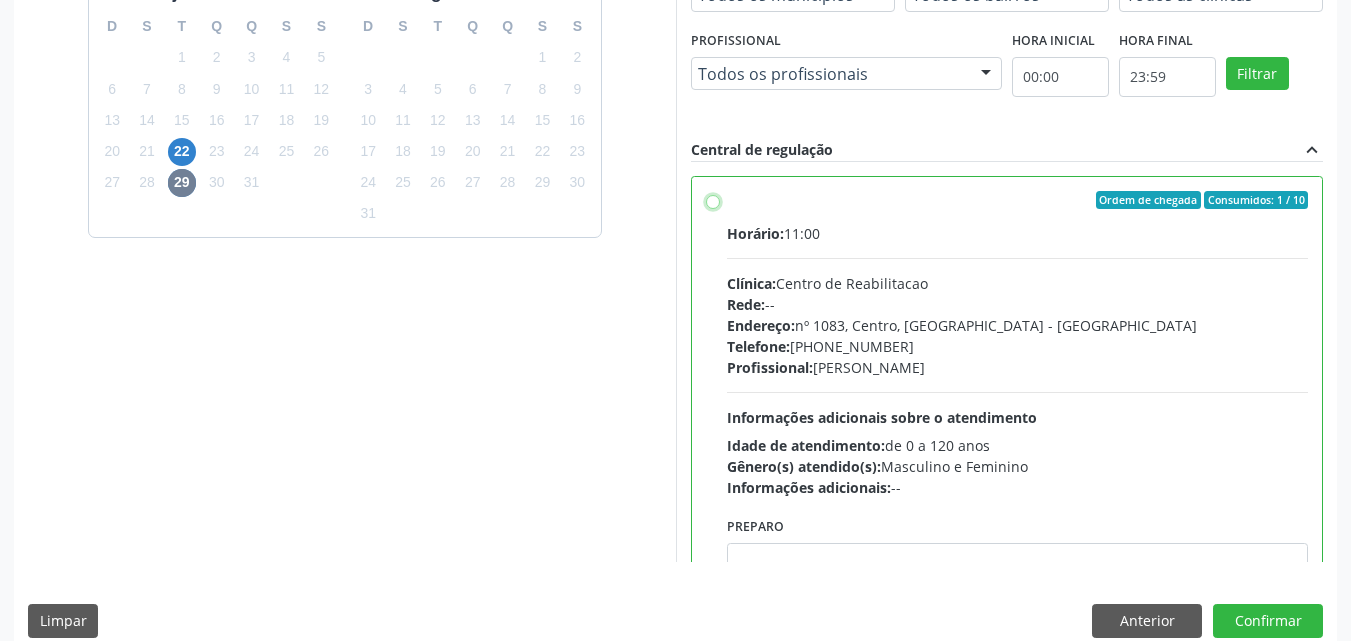 radio on "true" 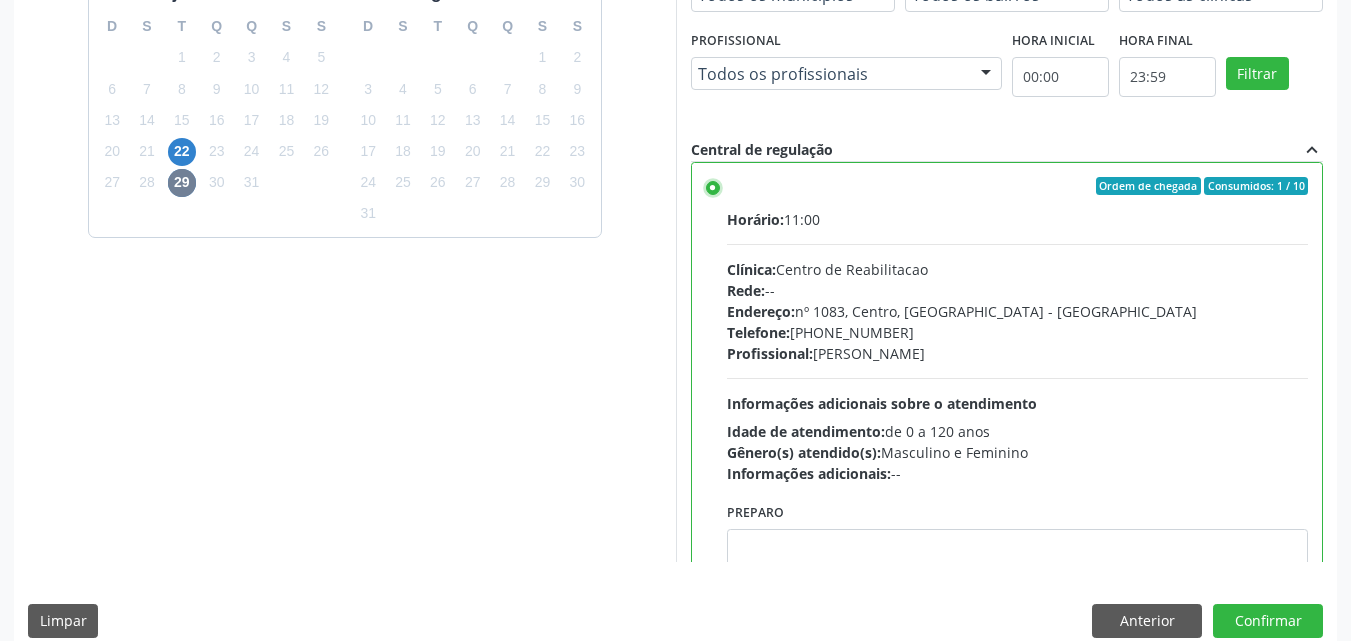 scroll, scrollTop: 0, scrollLeft: 0, axis: both 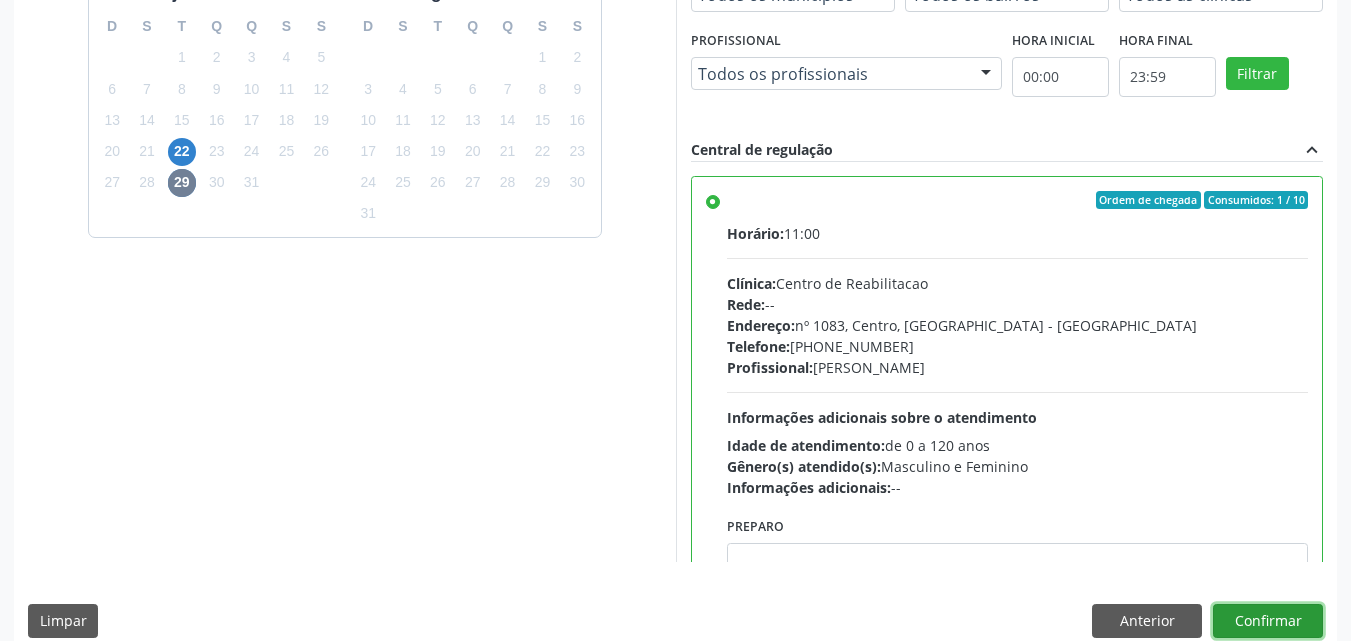click on "Confirmar" at bounding box center [1268, 621] 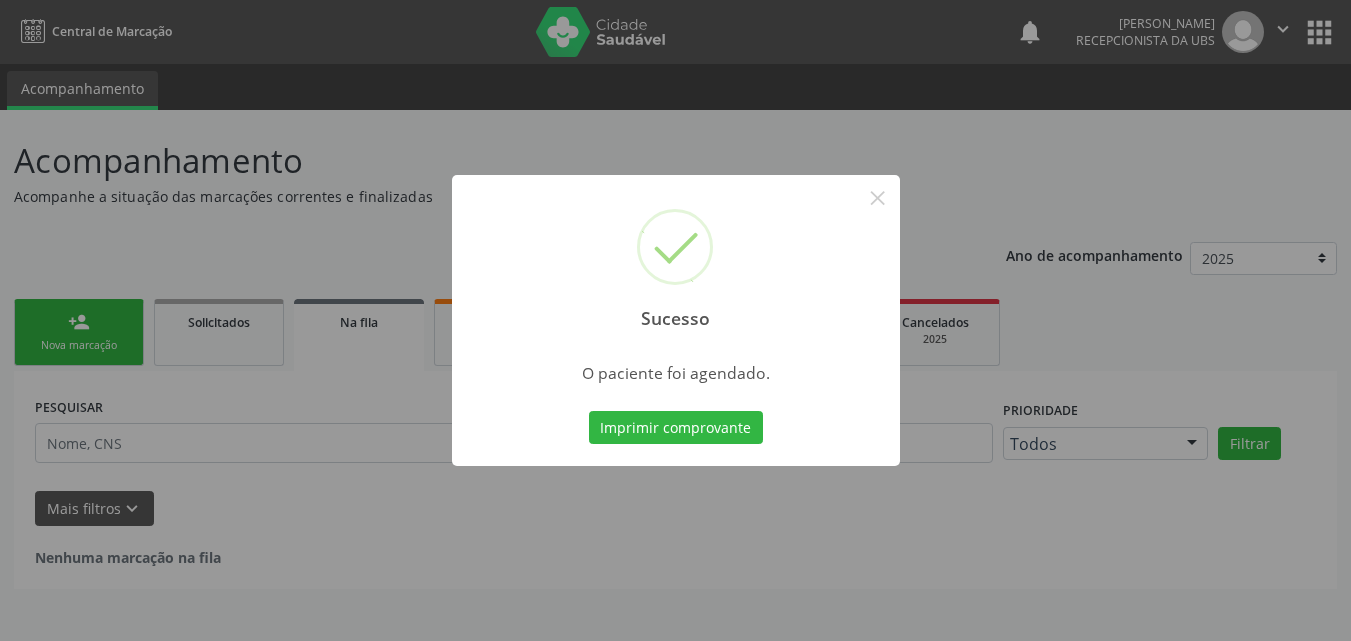 scroll, scrollTop: 0, scrollLeft: 0, axis: both 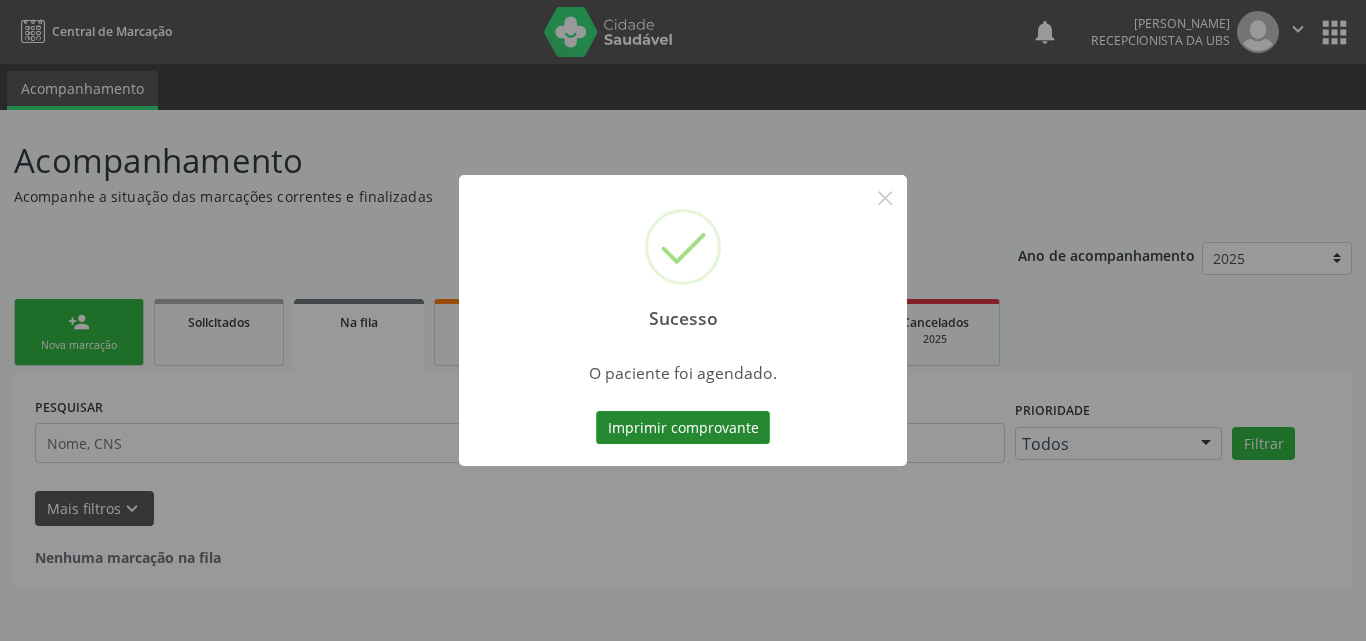 click on "Imprimir comprovante" at bounding box center [683, 428] 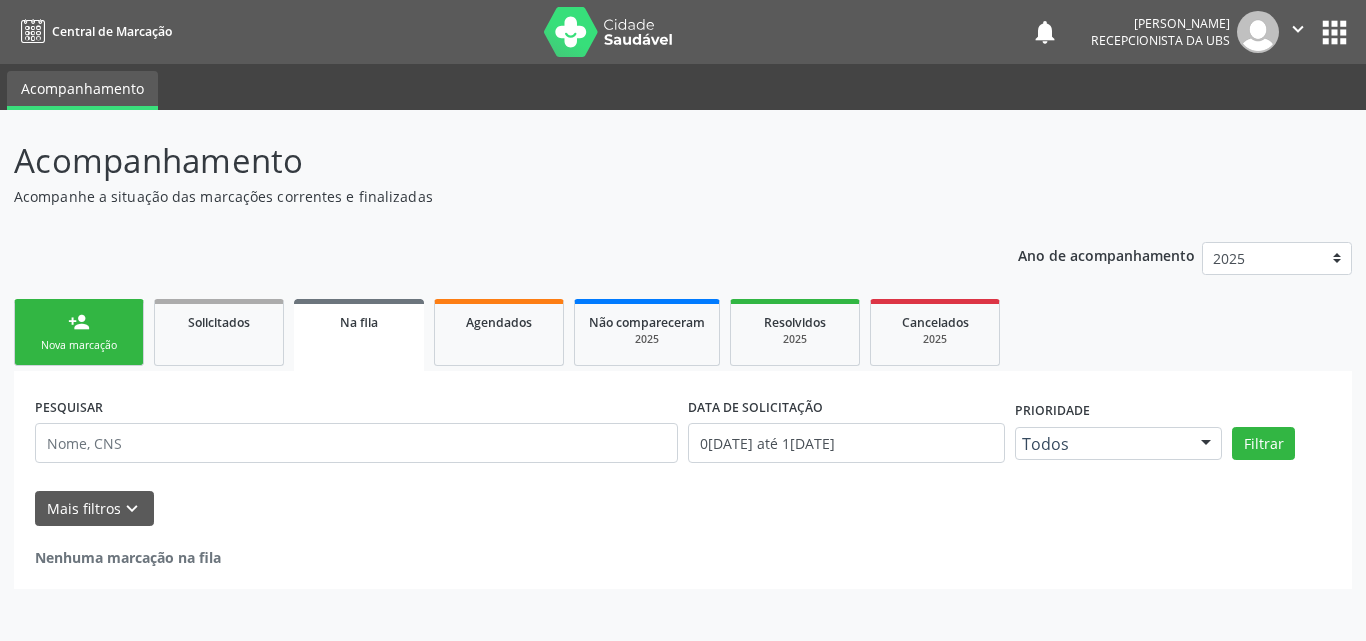 click on "person_add" at bounding box center [79, 322] 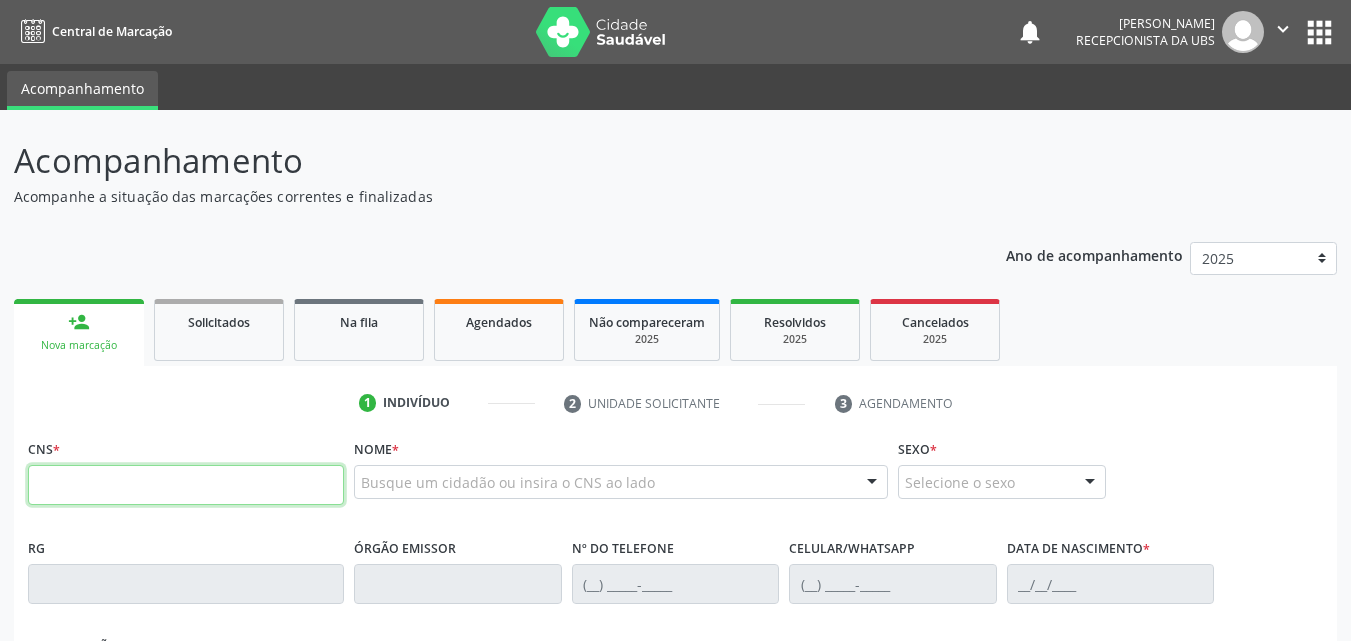 click at bounding box center (186, 485) 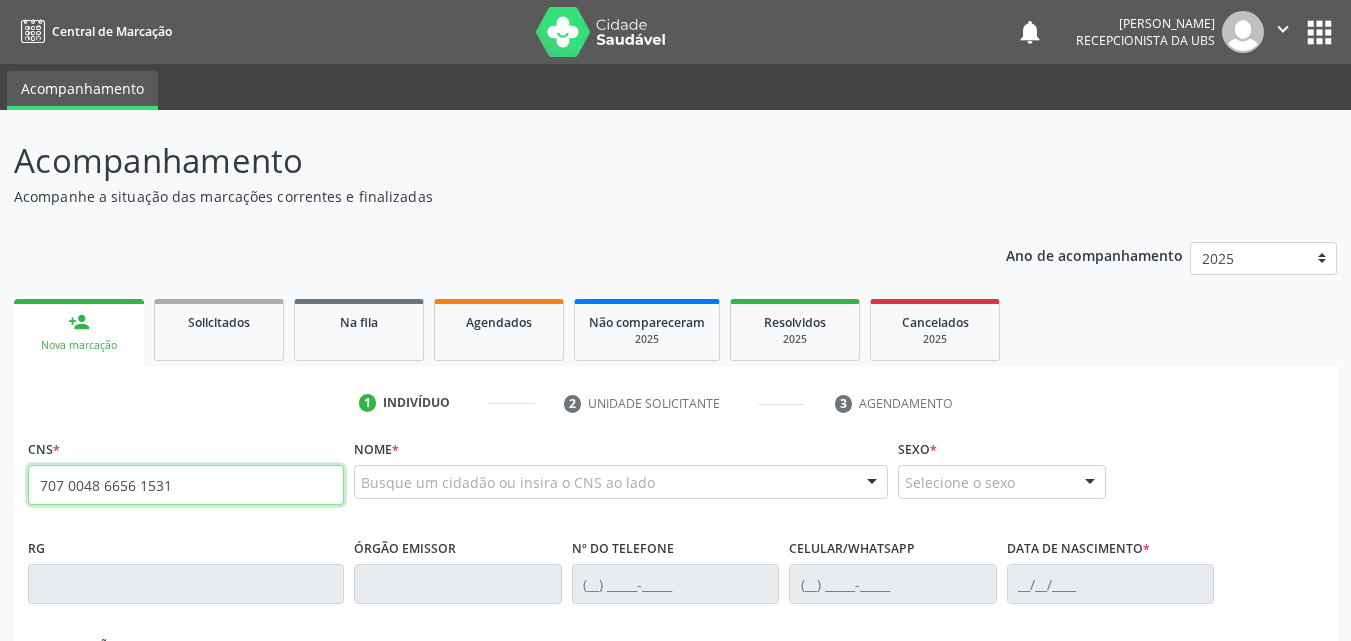 type on "707 0048 6656 1531" 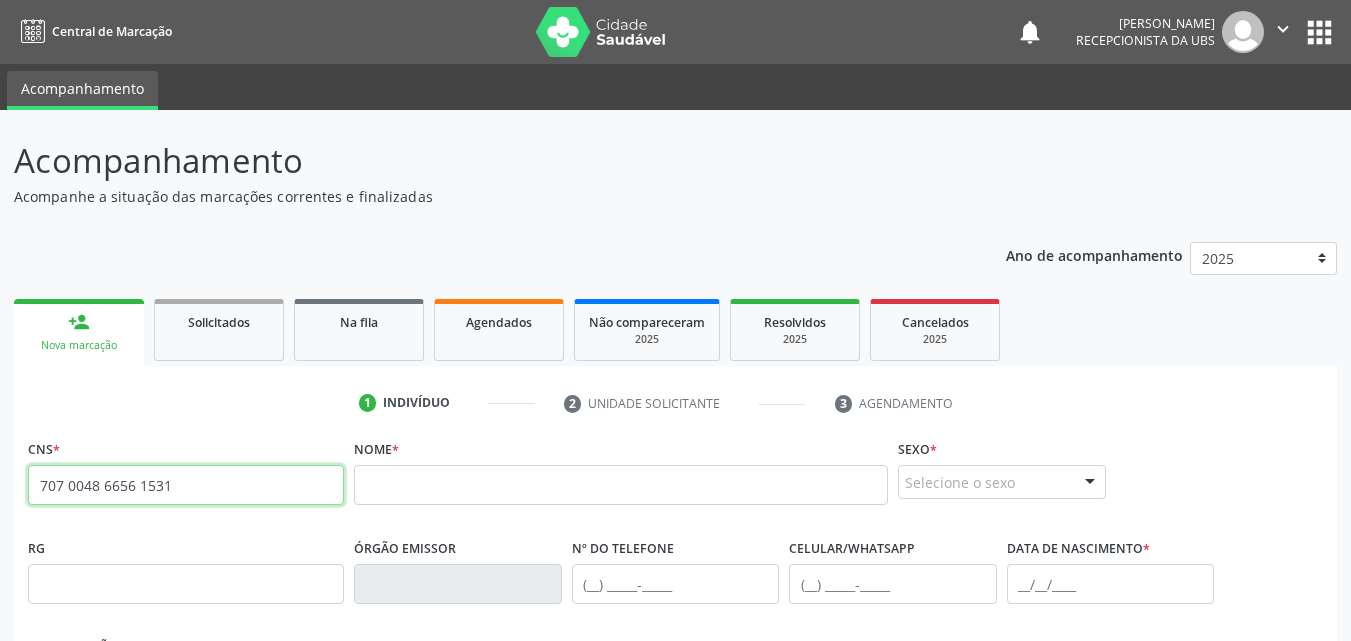 drag, startPoint x: 113, startPoint y: 489, endPoint x: 34, endPoint y: 484, distance: 79.15807 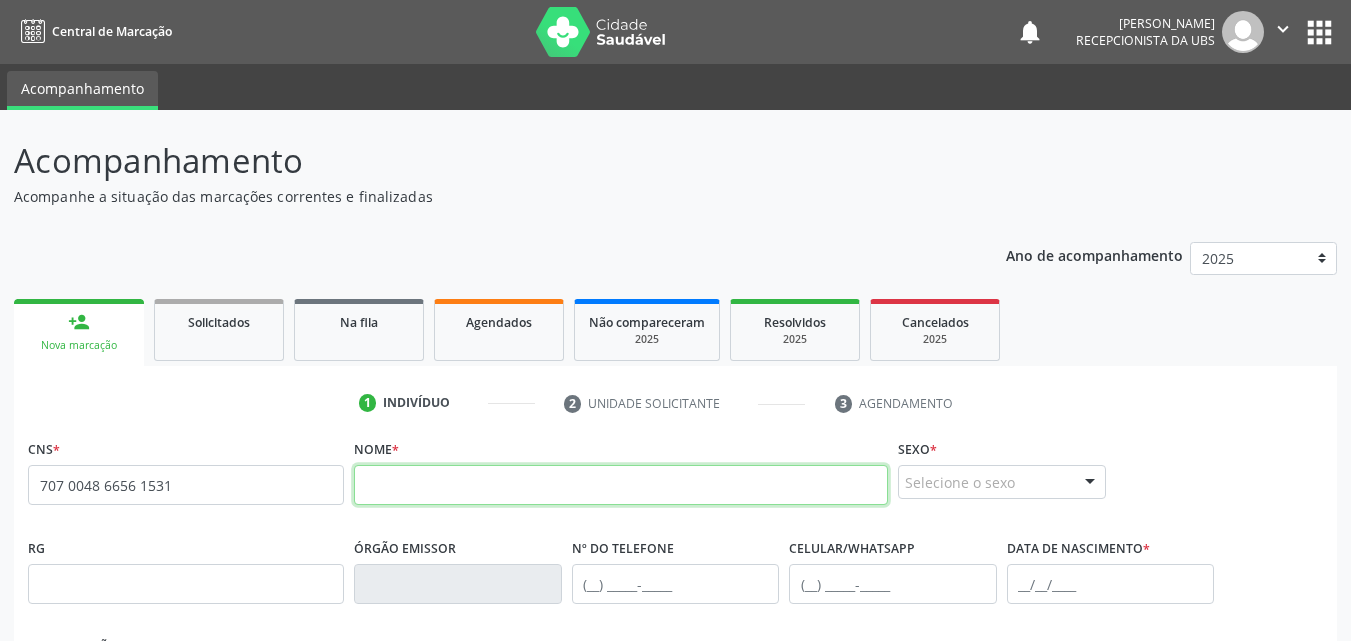 click at bounding box center (621, 485) 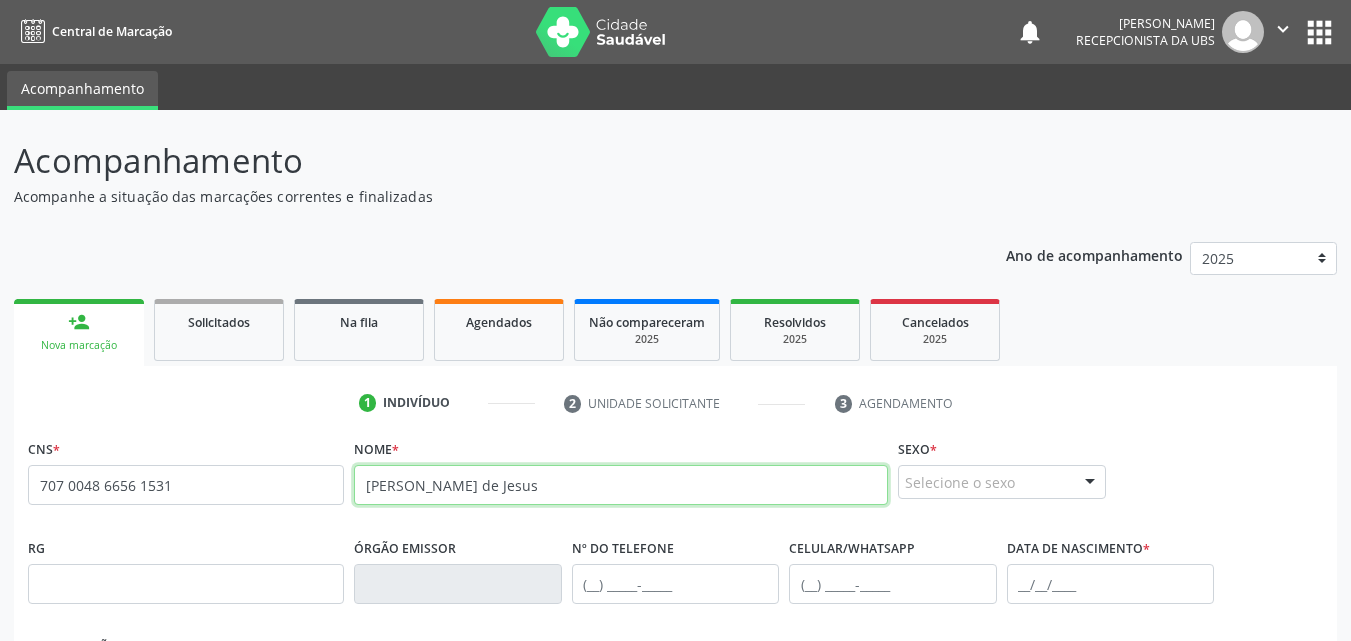 type on "[PERSON_NAME] de Jesus" 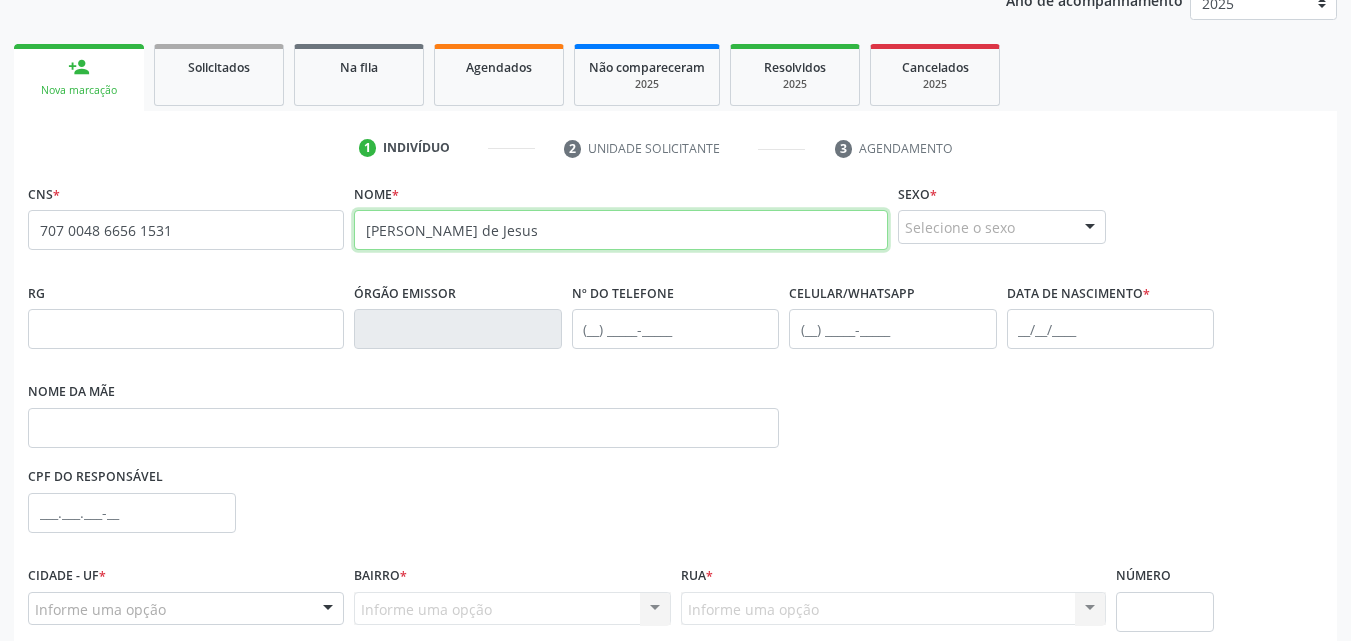 scroll, scrollTop: 229, scrollLeft: 0, axis: vertical 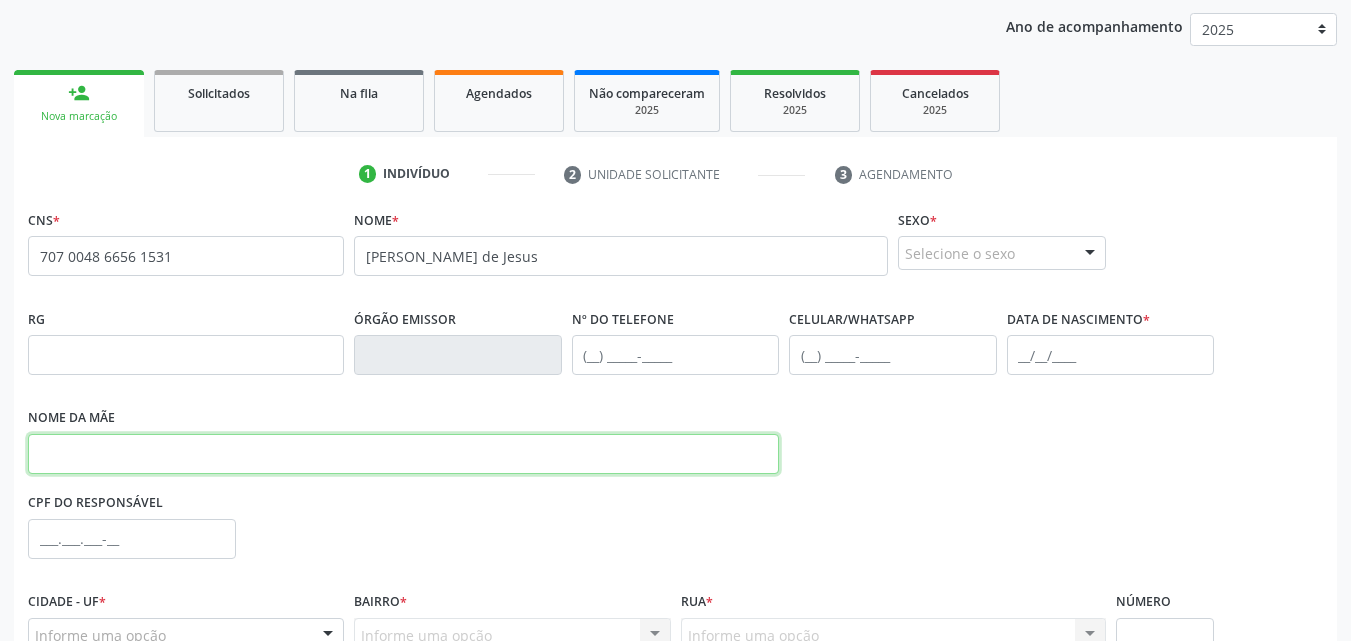 click at bounding box center (403, 454) 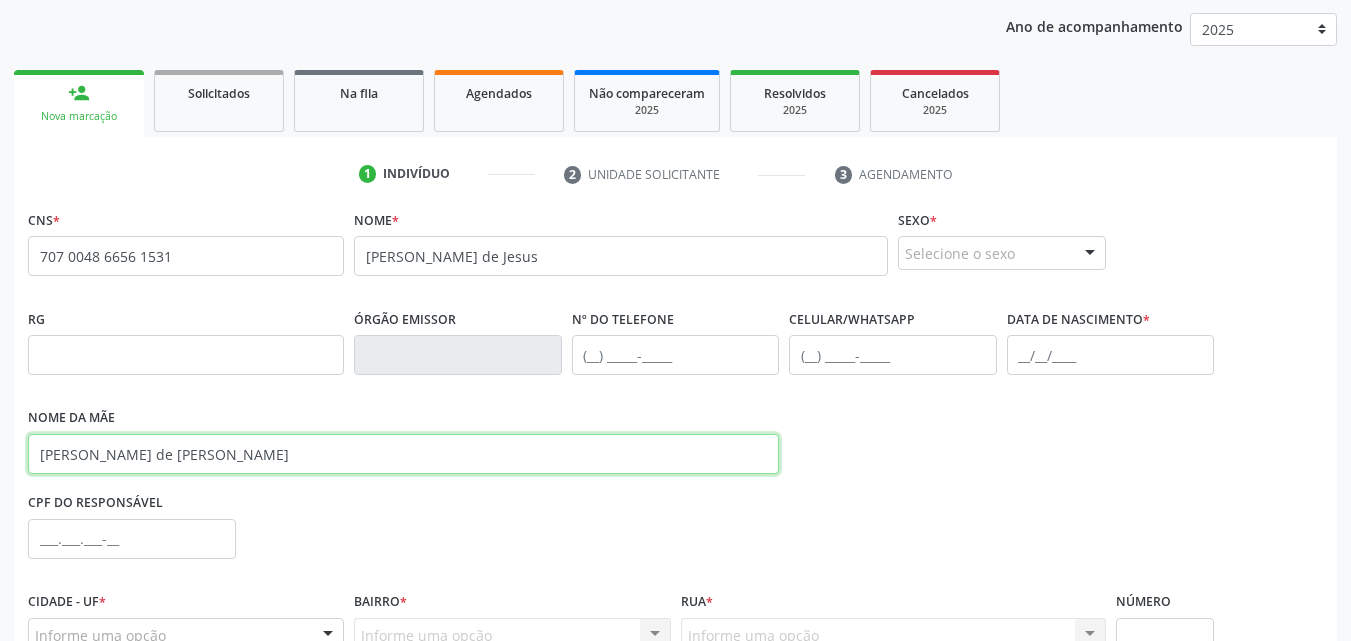 type on "[PERSON_NAME] de [PERSON_NAME]" 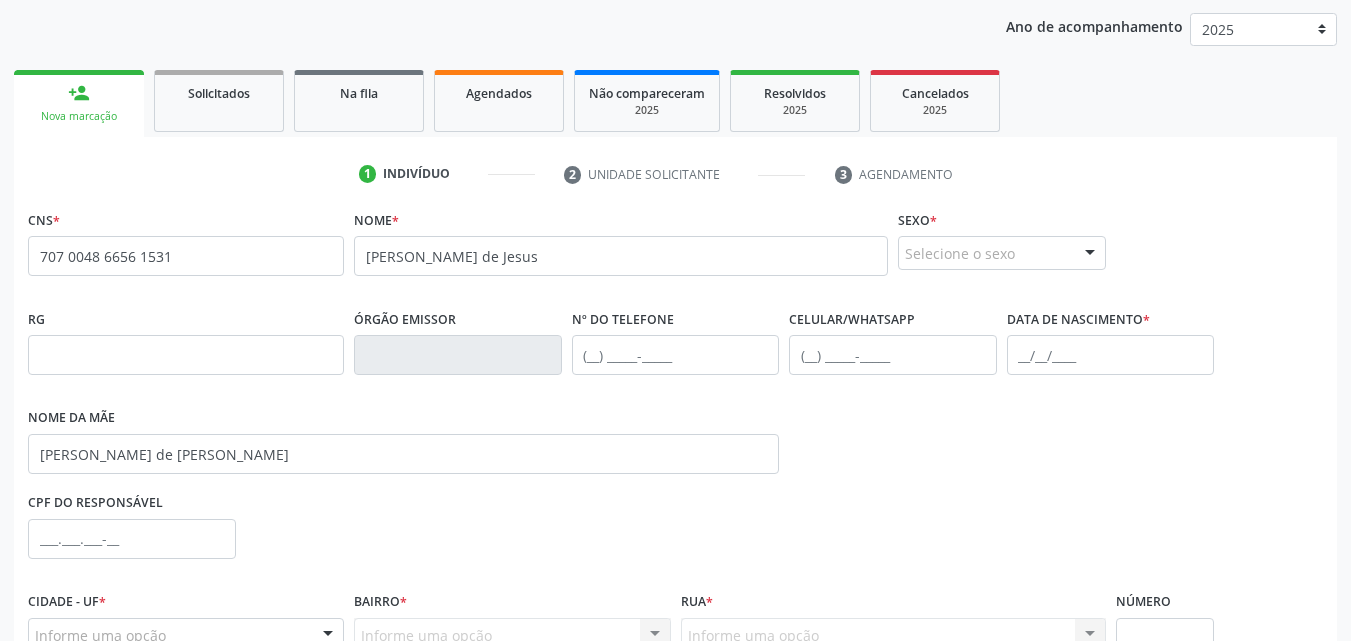 click on "Selecione o sexo" at bounding box center [1002, 253] 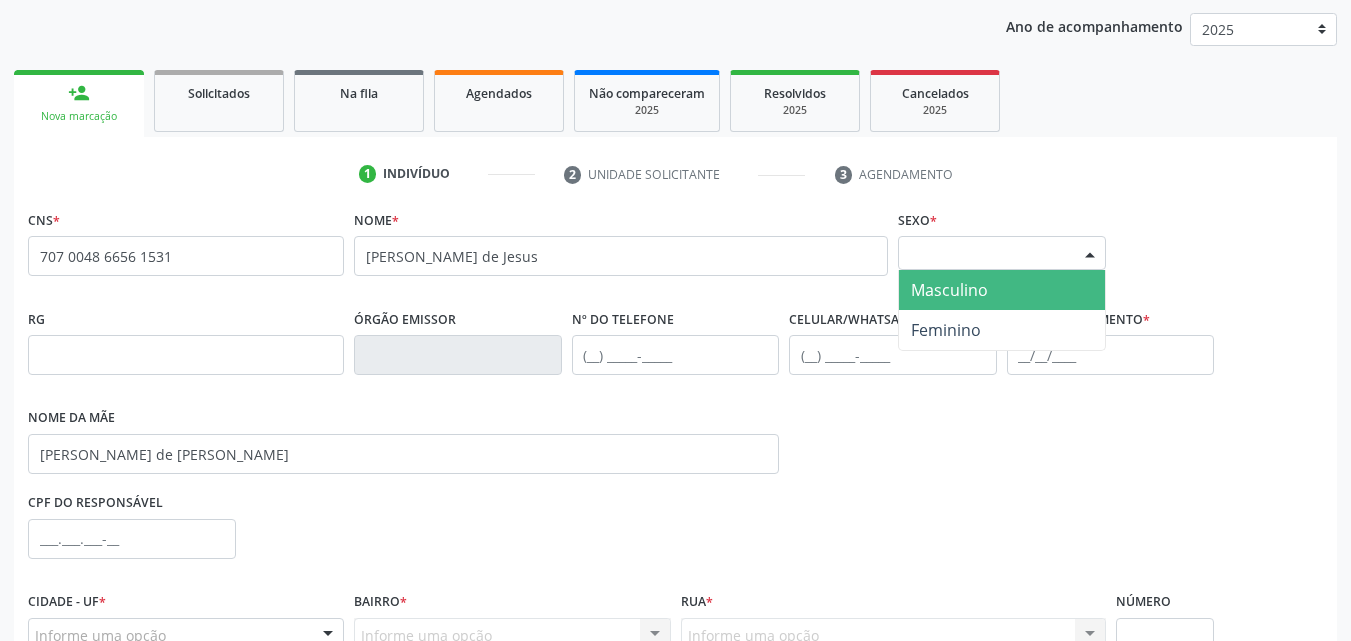 click on "Masculino" at bounding box center [1002, 290] 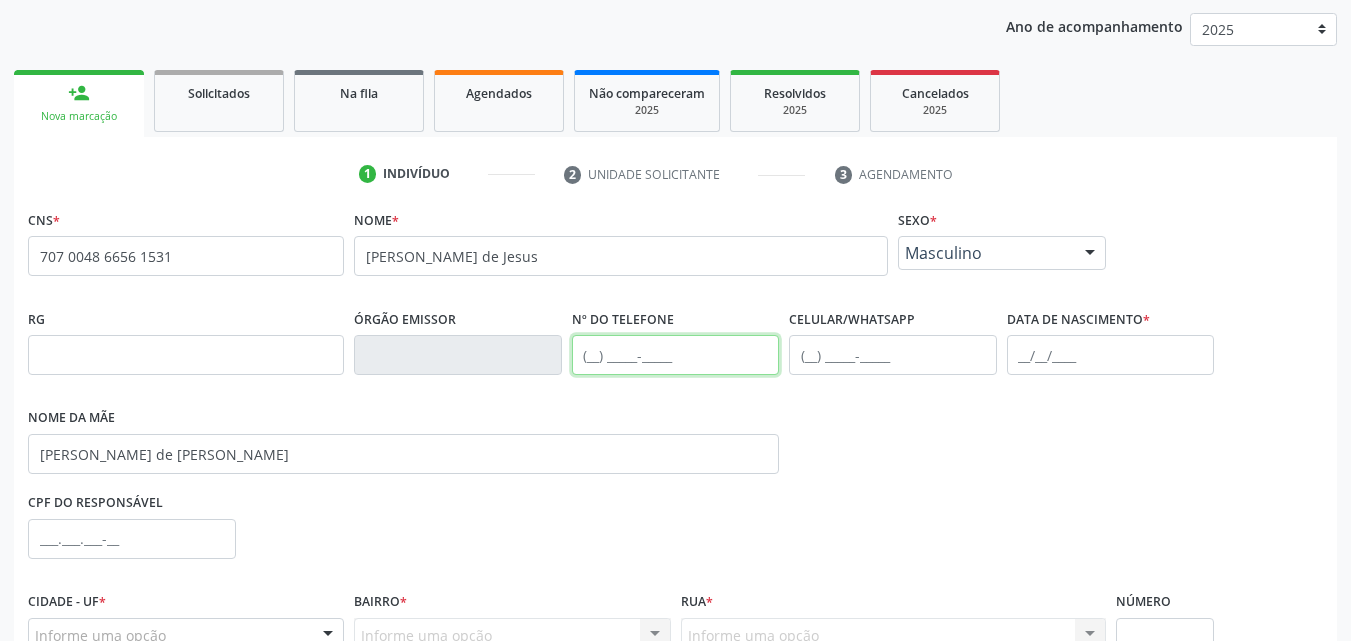 click at bounding box center [676, 355] 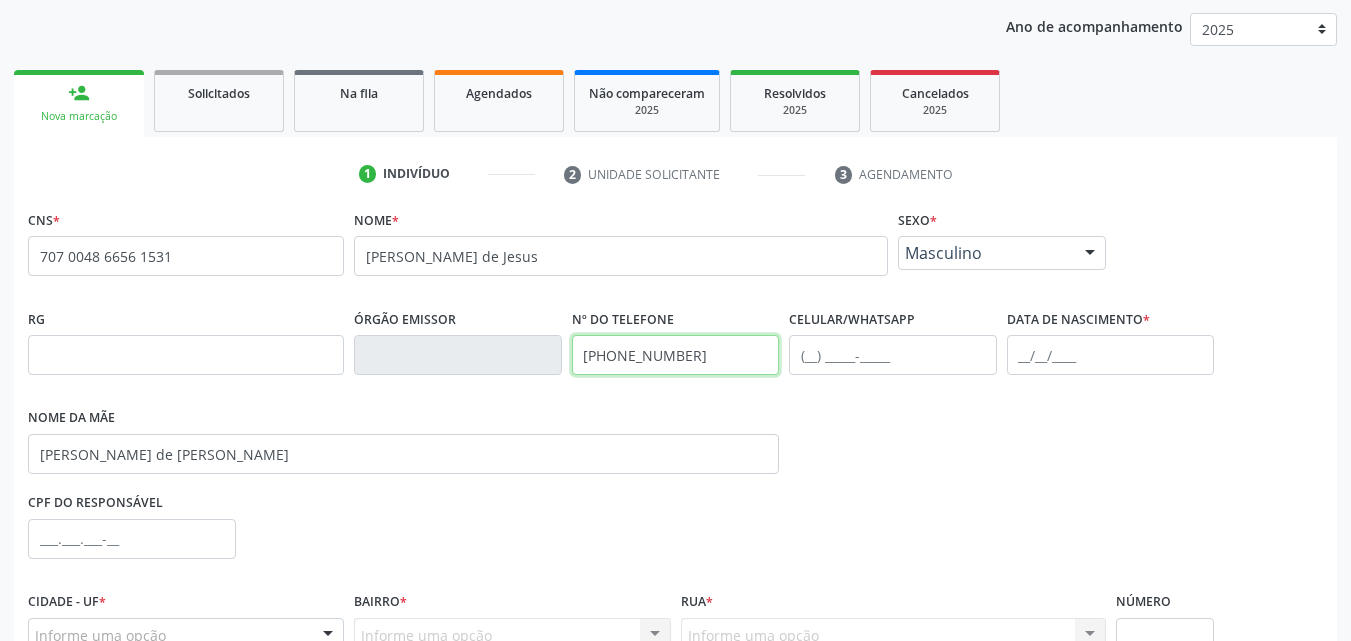 type on "[PHONE_NUMBER]" 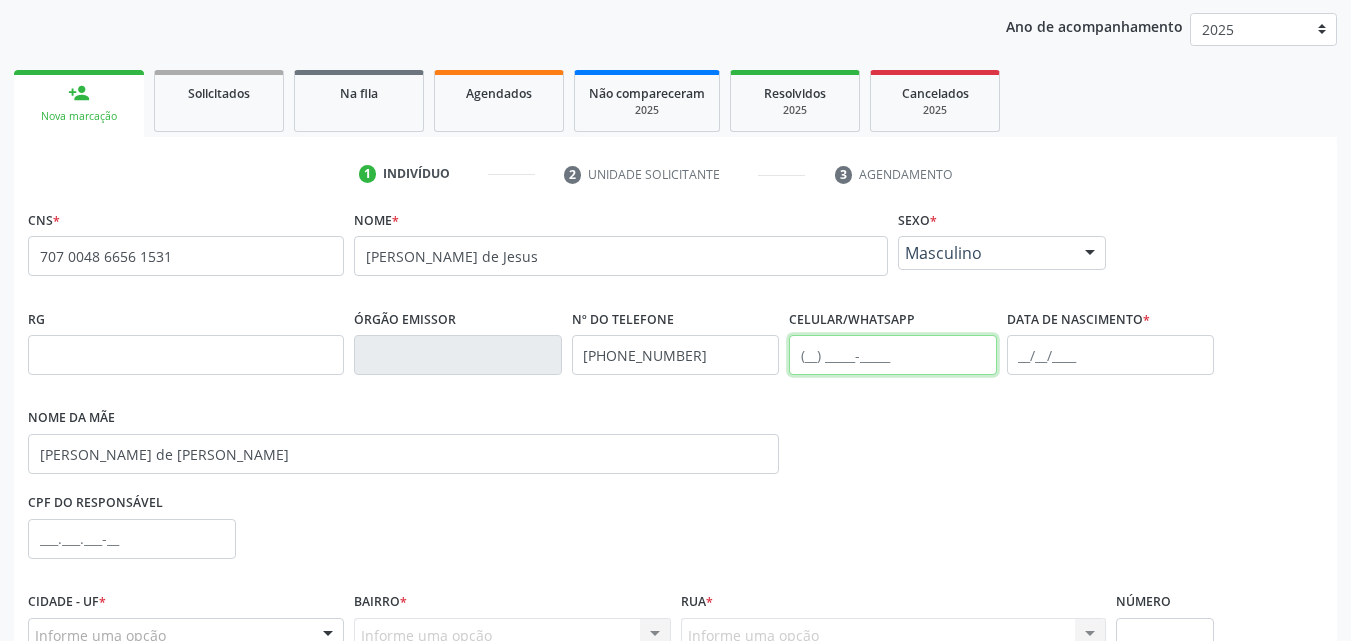 click at bounding box center [893, 355] 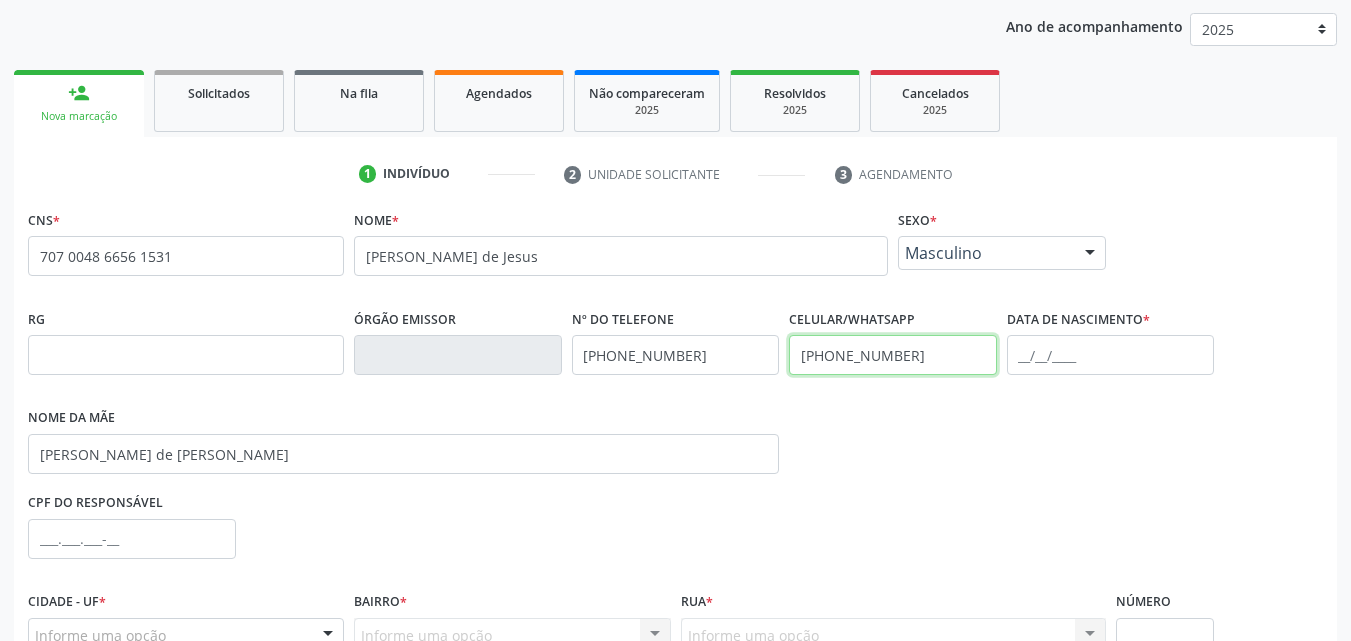 type on "[PHONE_NUMBER]" 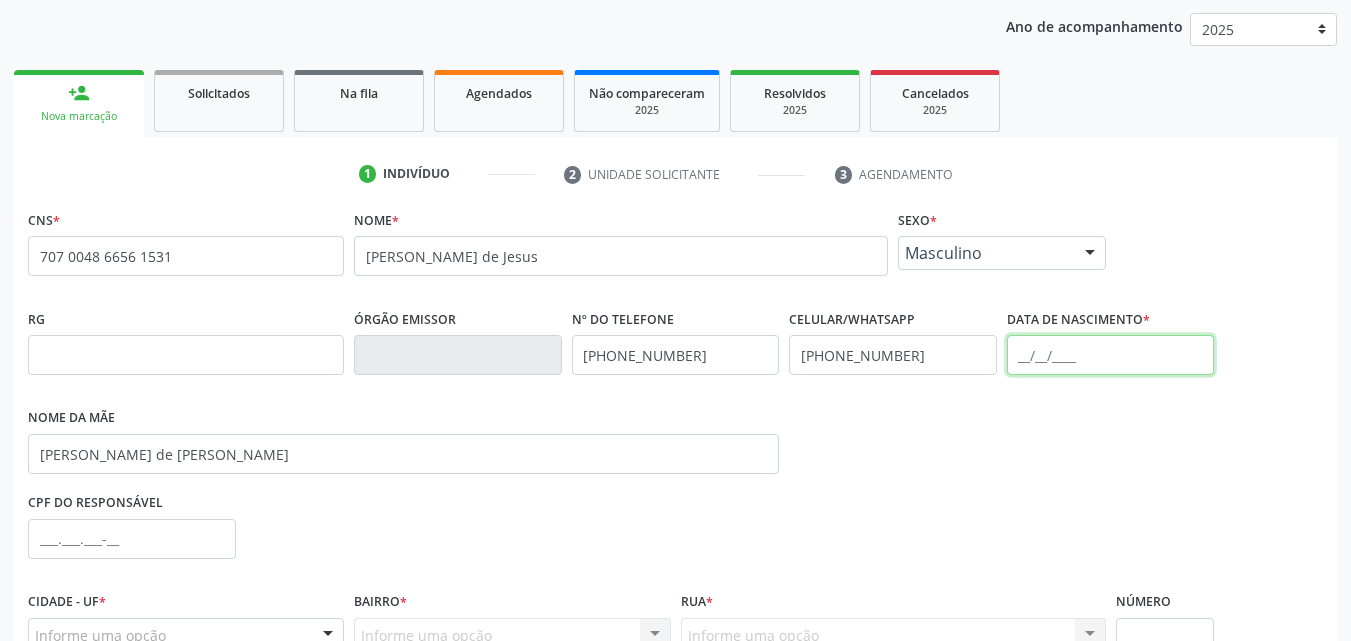 click at bounding box center [1111, 355] 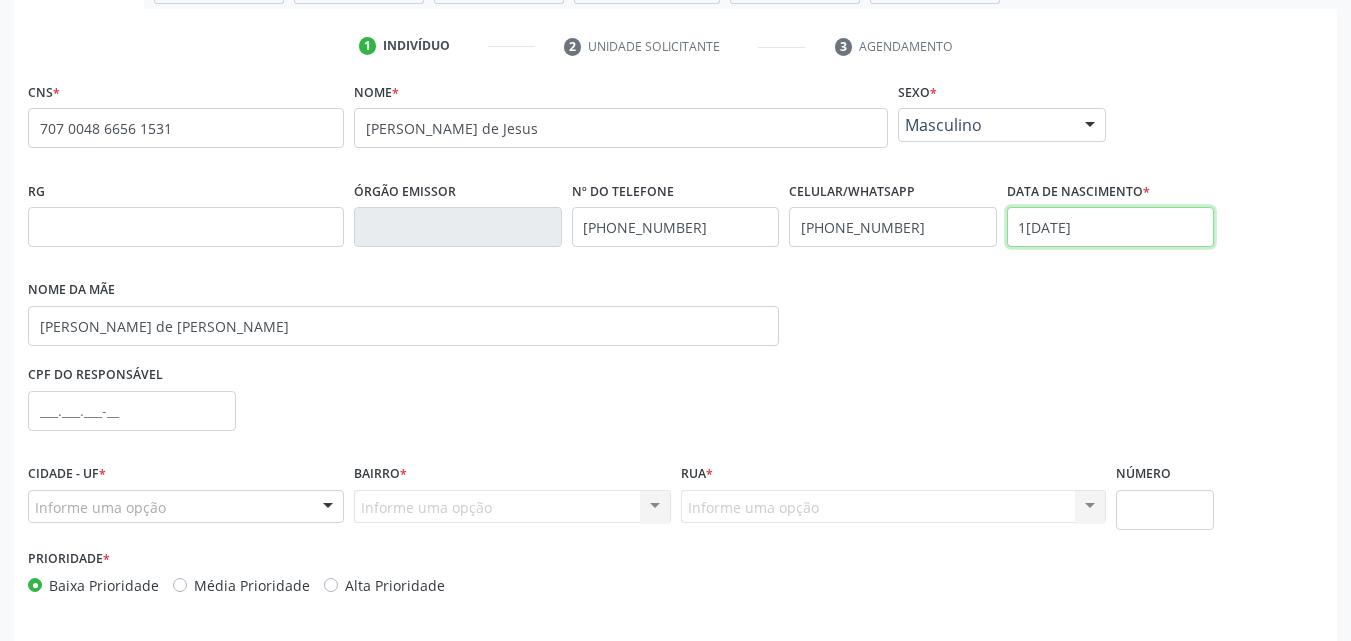 scroll, scrollTop: 429, scrollLeft: 0, axis: vertical 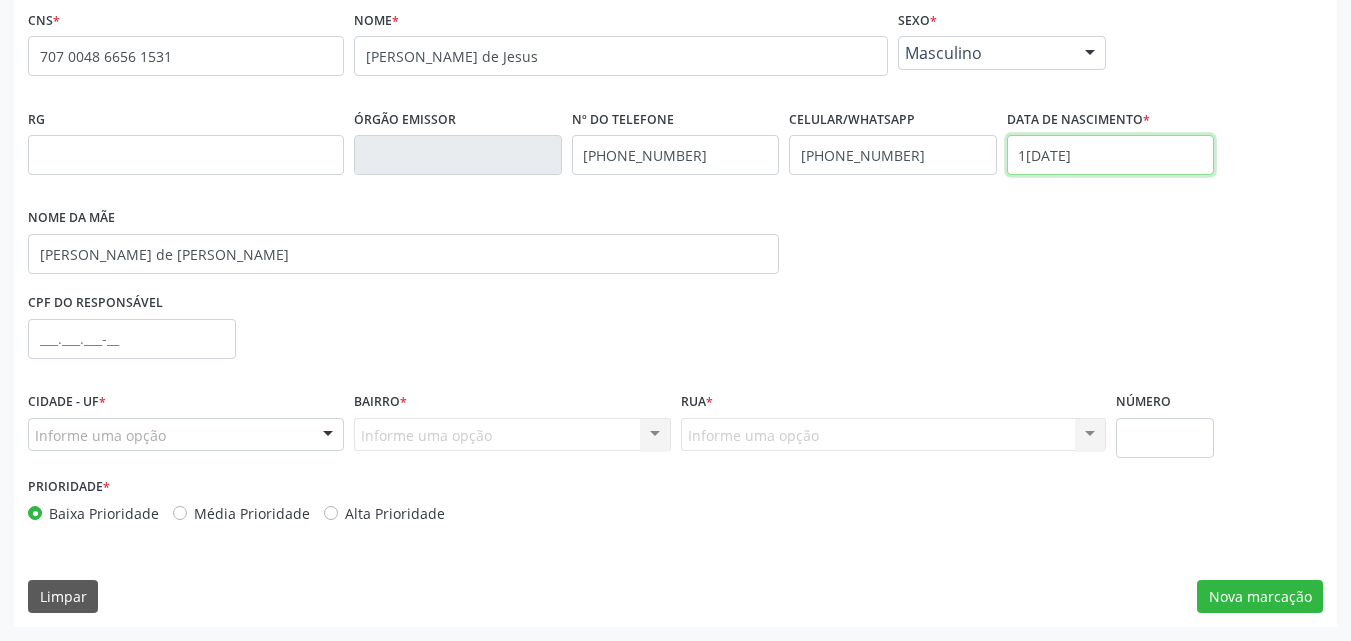 type on "1[DATE]" 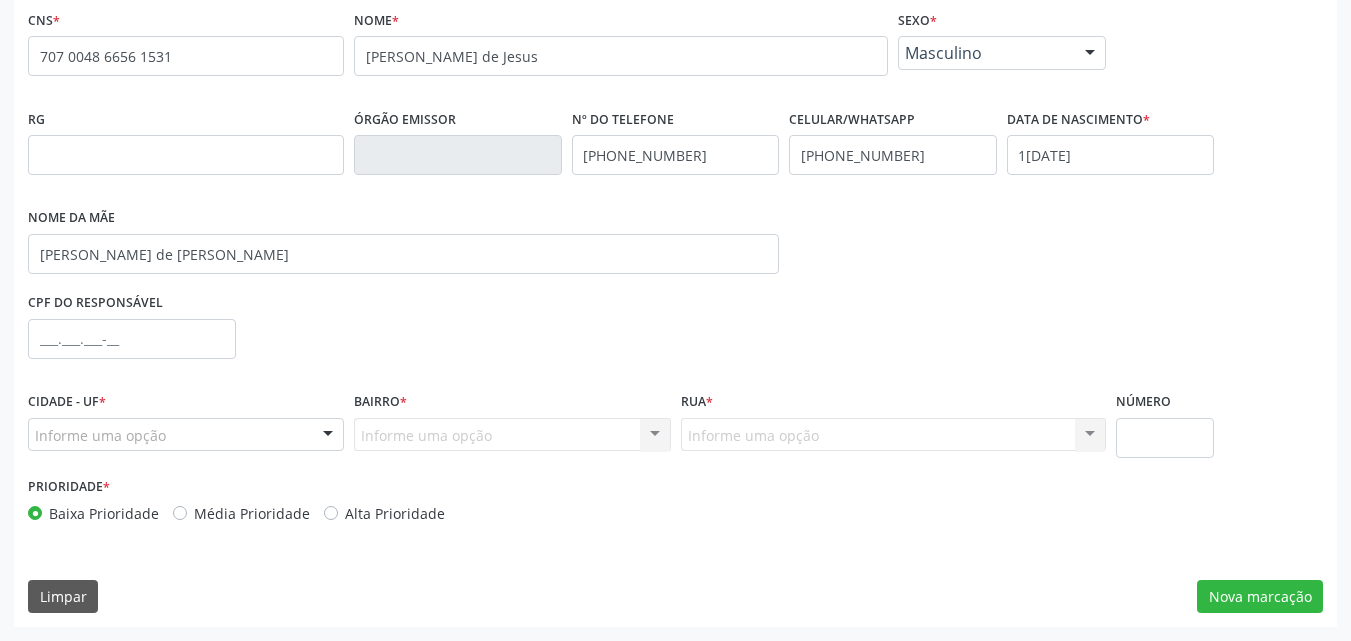 click on "Informe uma opção" at bounding box center (186, 435) 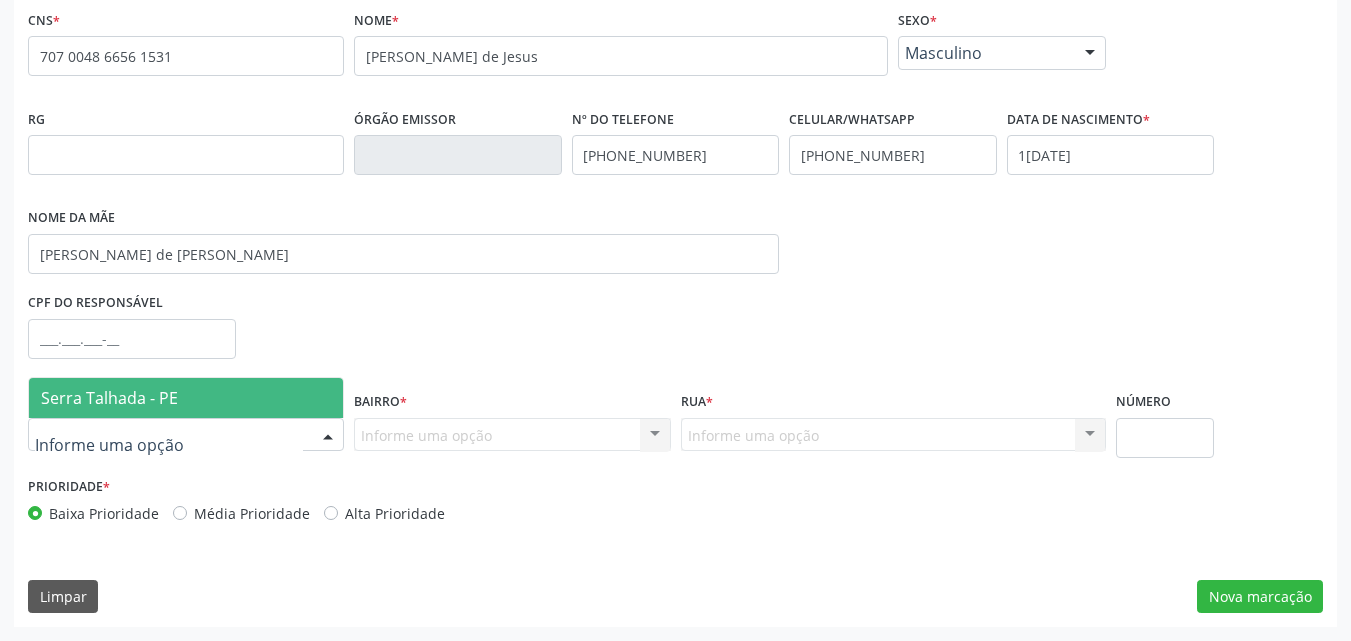 click on "Serra Talhada - PE" at bounding box center [109, 398] 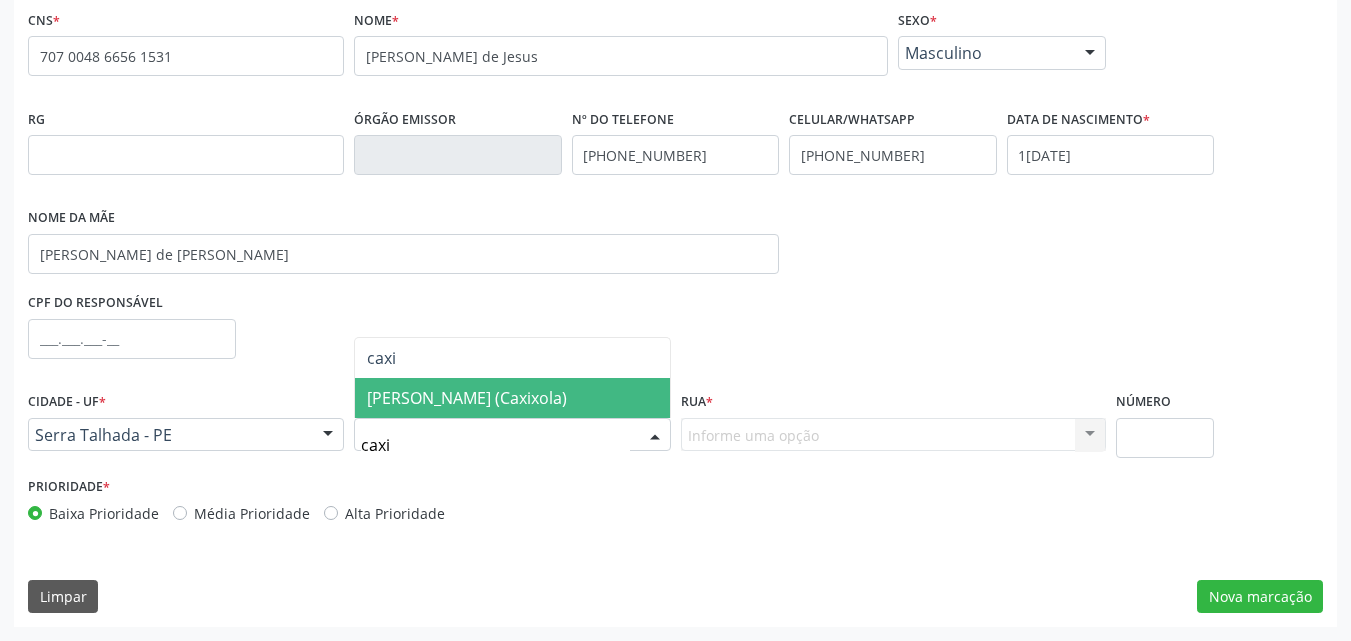 type on "caxix" 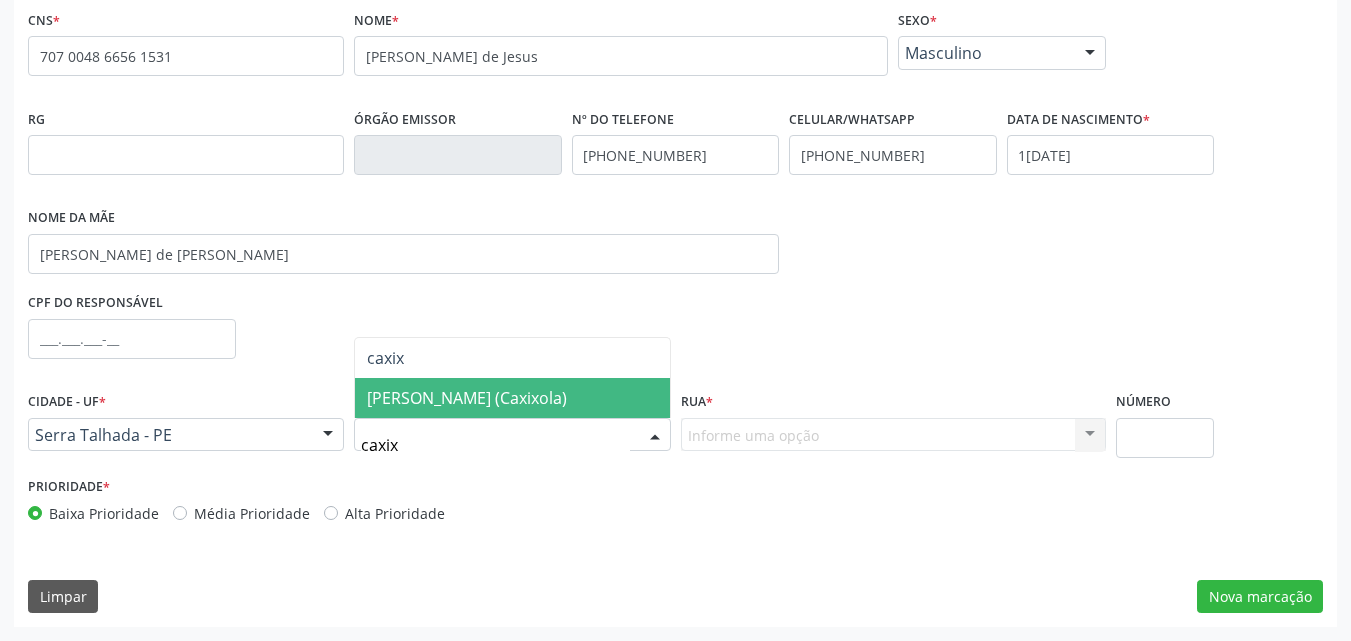 click on "[PERSON_NAME] (Caxixola)" at bounding box center (467, 398) 